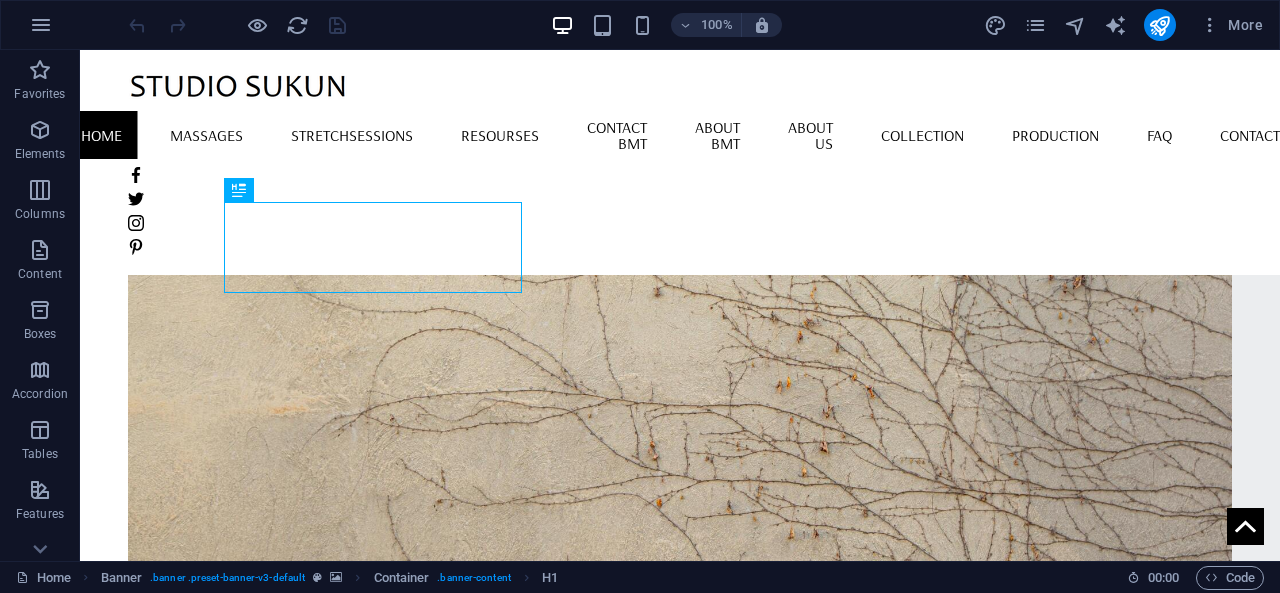scroll, scrollTop: 0, scrollLeft: 0, axis: both 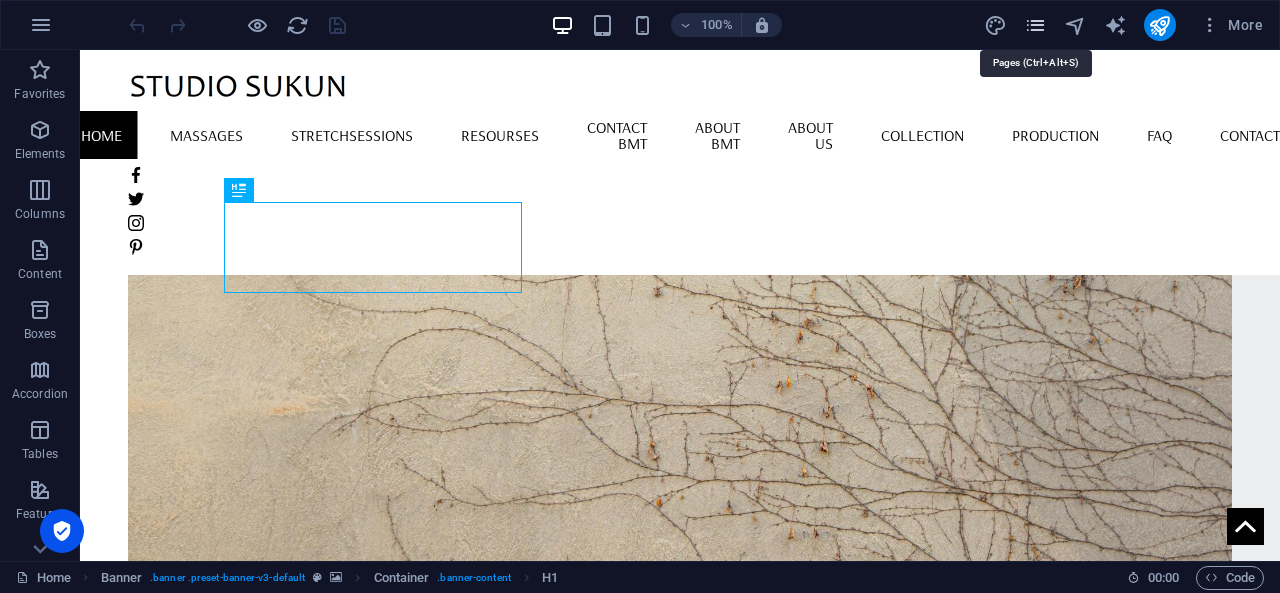 click at bounding box center (1035, 25) 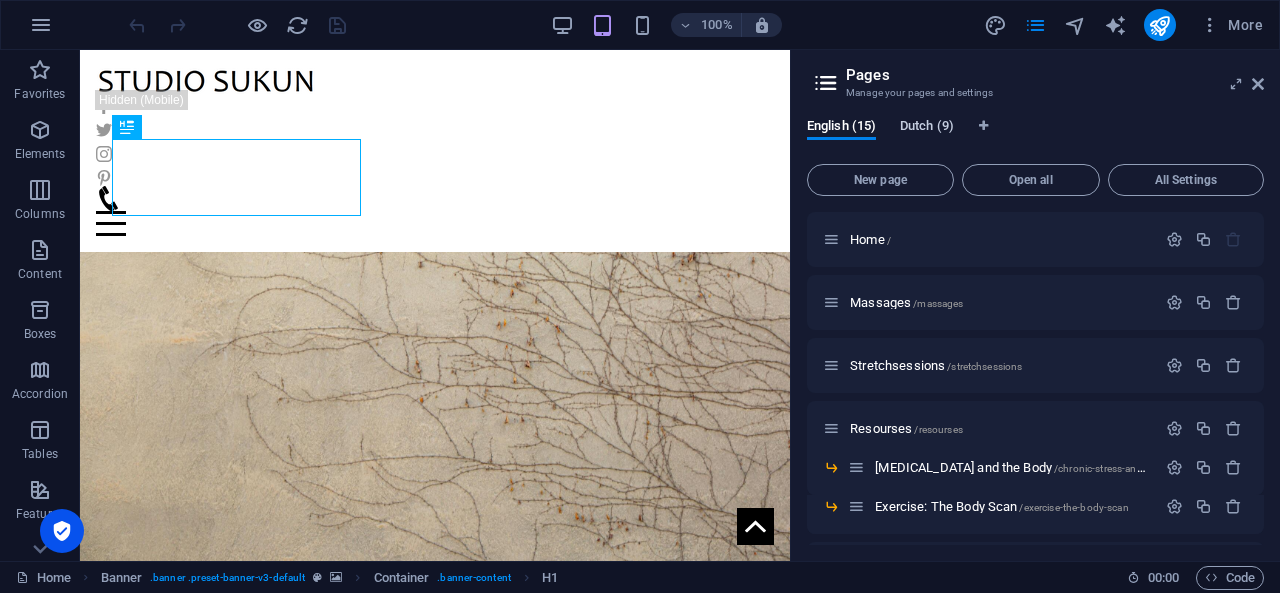 click on "Dutch (9)" at bounding box center (927, 128) 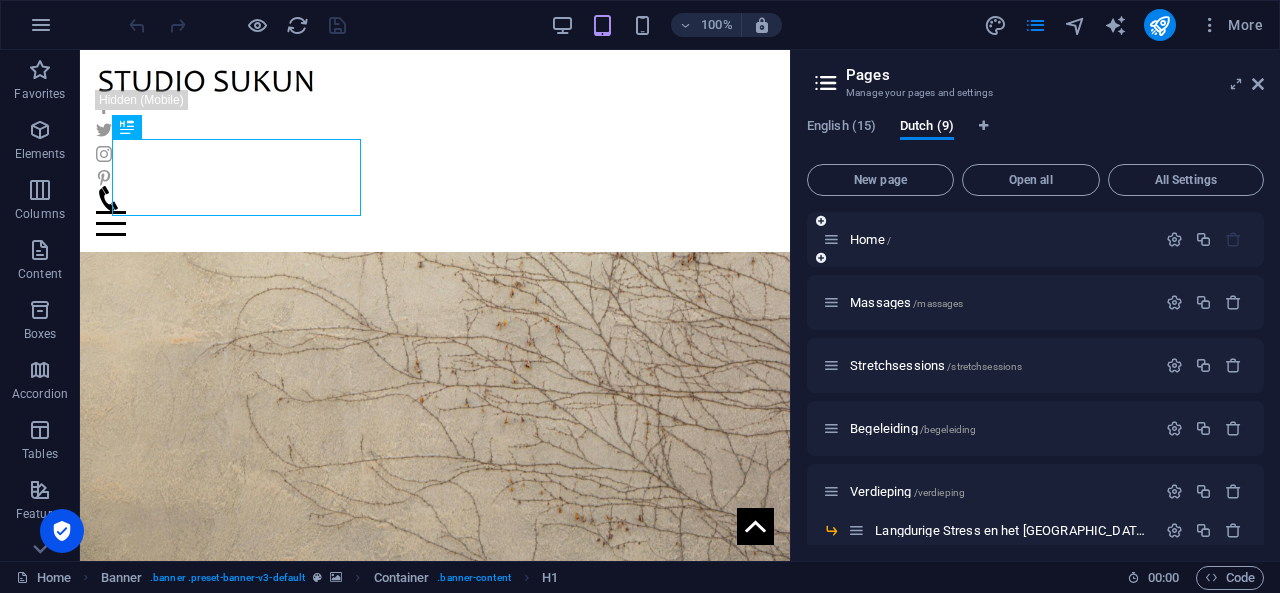 click at bounding box center [821, 258] 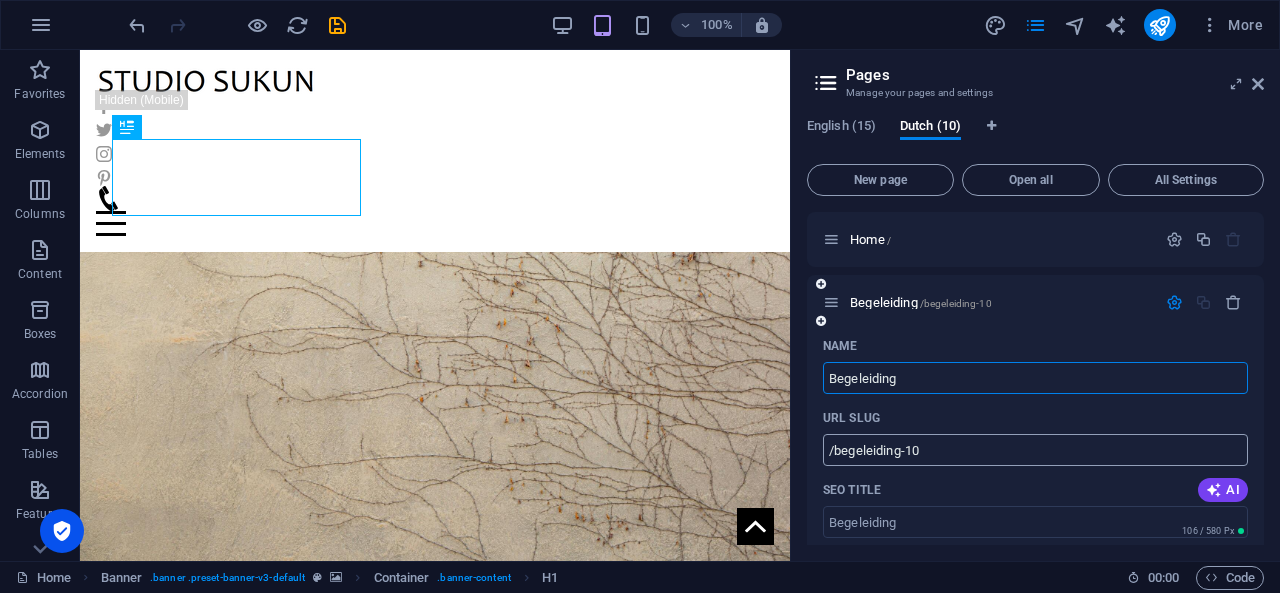 type on "Begeleiding" 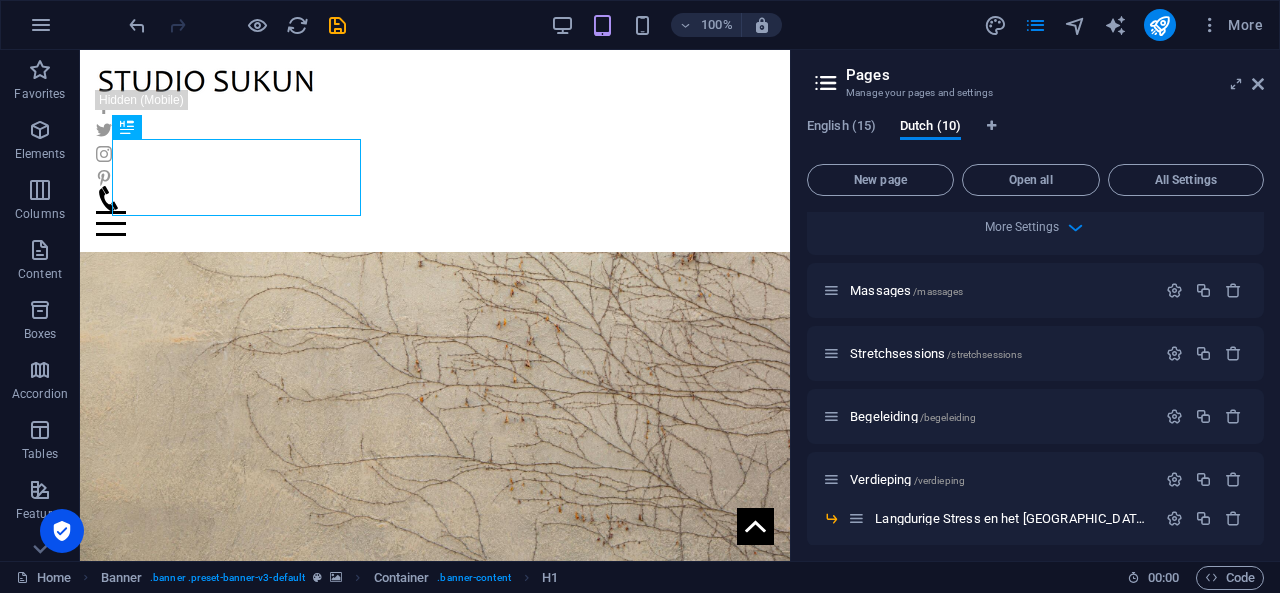 scroll, scrollTop: 780, scrollLeft: 0, axis: vertical 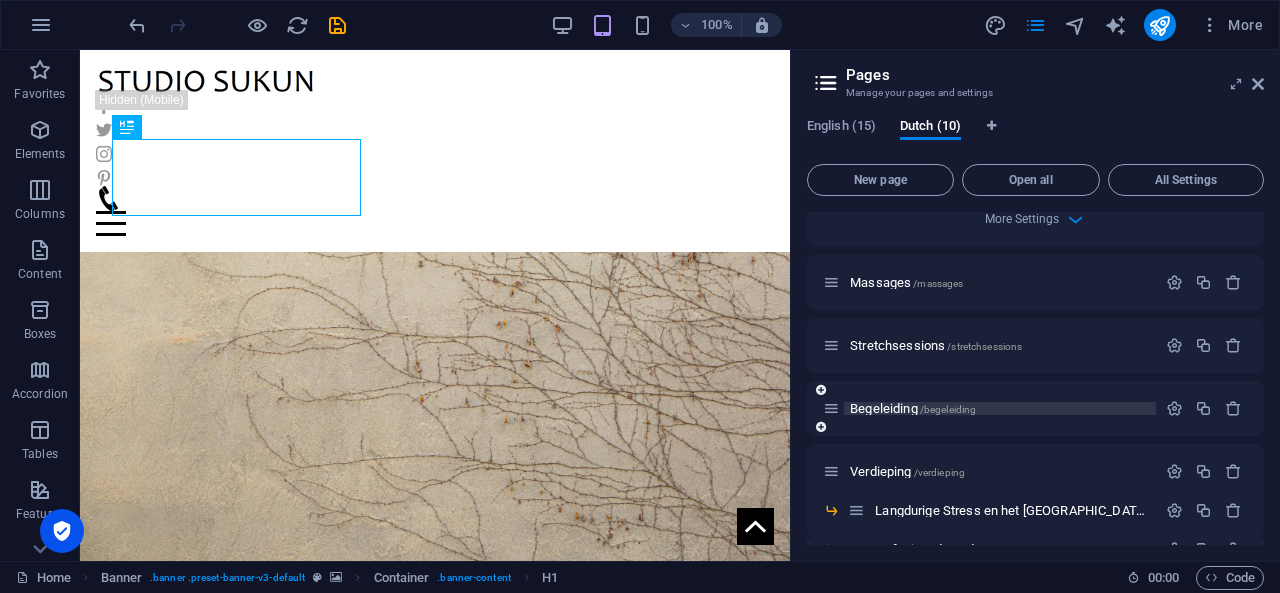 type on "Begeleiding" 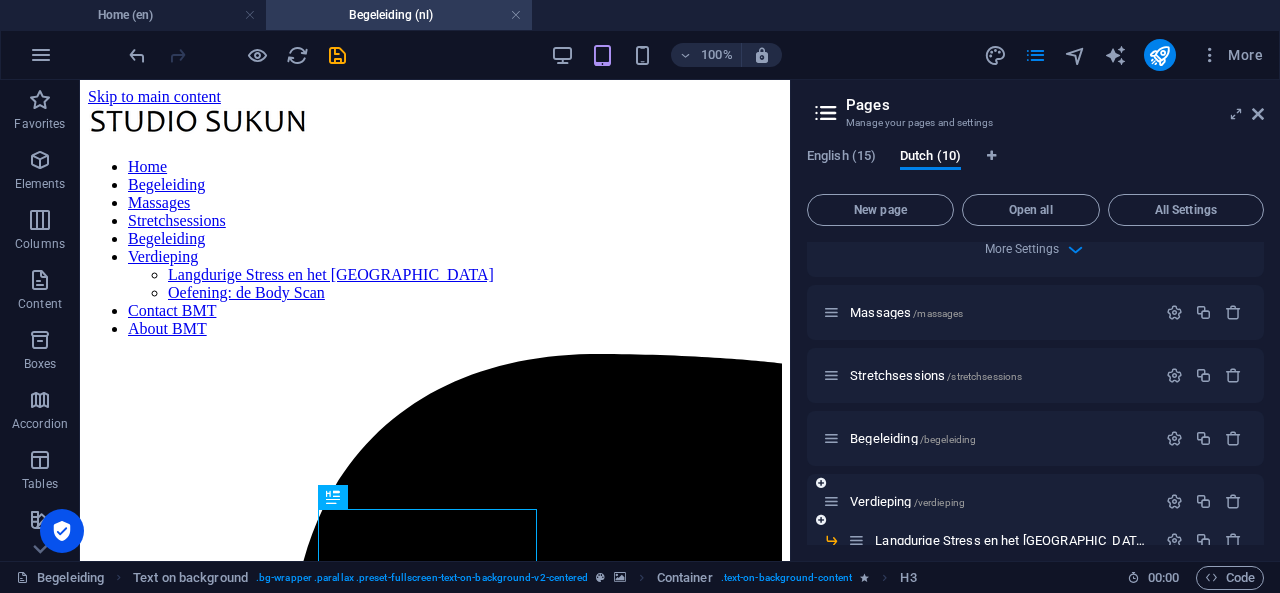 scroll, scrollTop: 0, scrollLeft: 0, axis: both 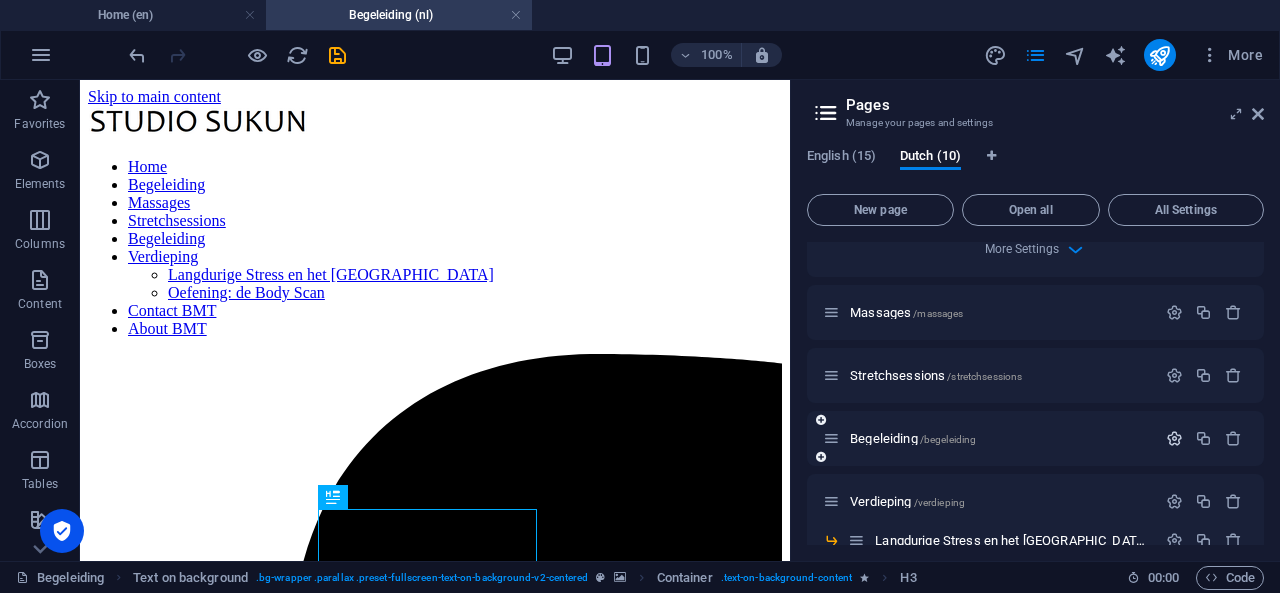 click at bounding box center (1174, 438) 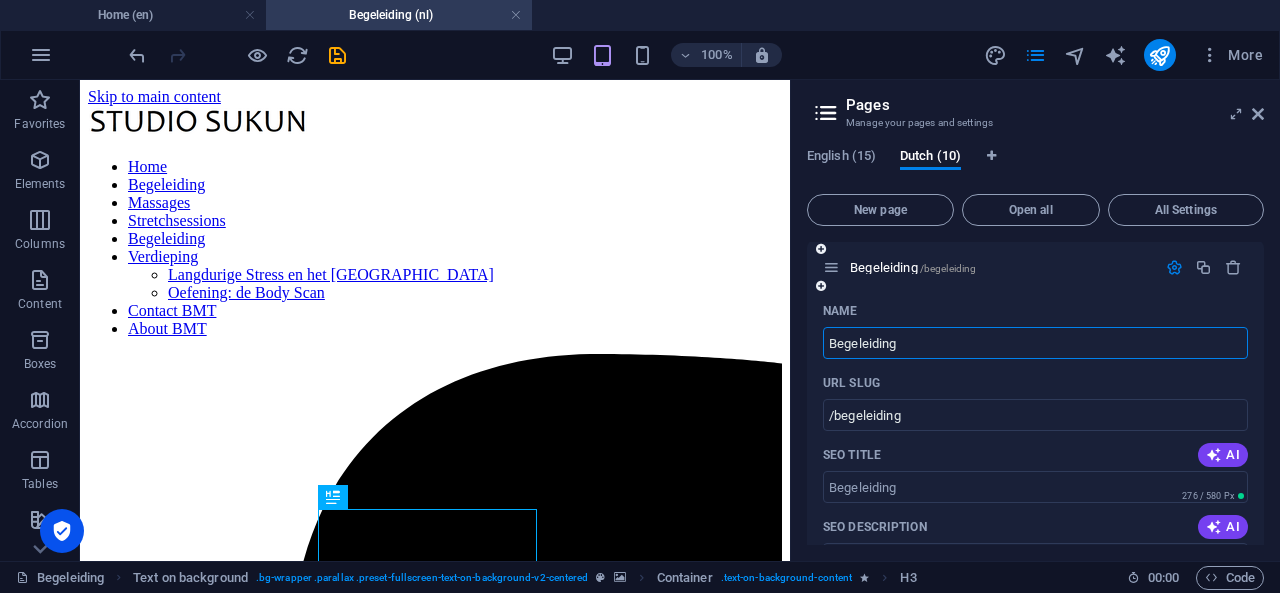 scroll, scrollTop: 959, scrollLeft: 0, axis: vertical 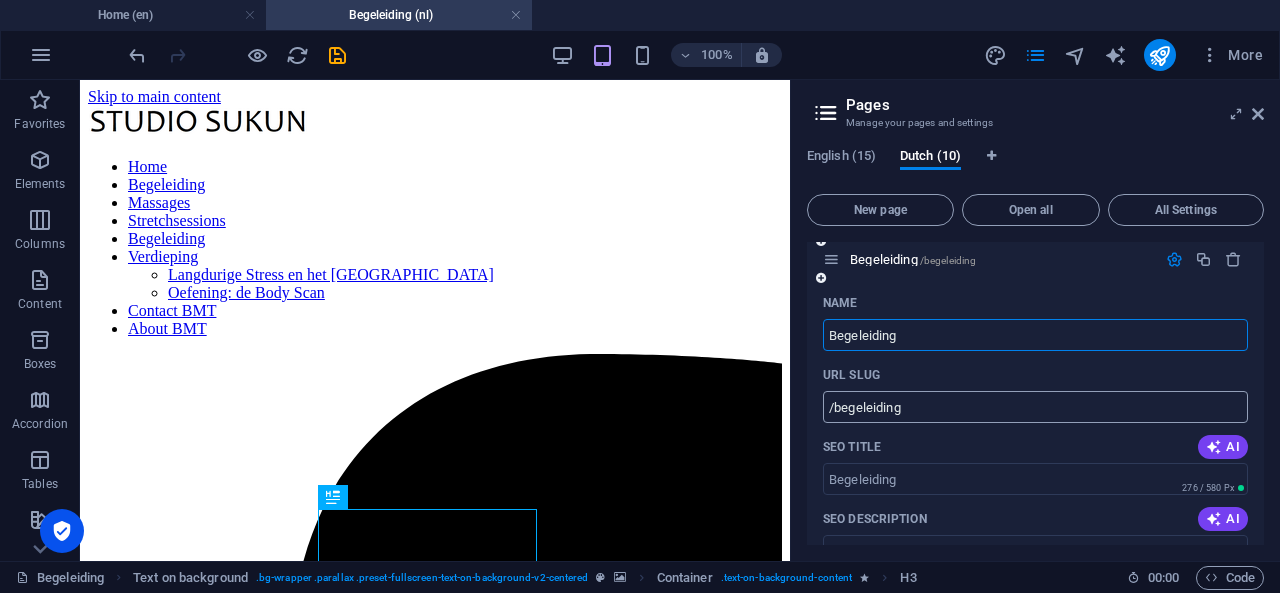 click on "/begeleiding" at bounding box center (1035, 407) 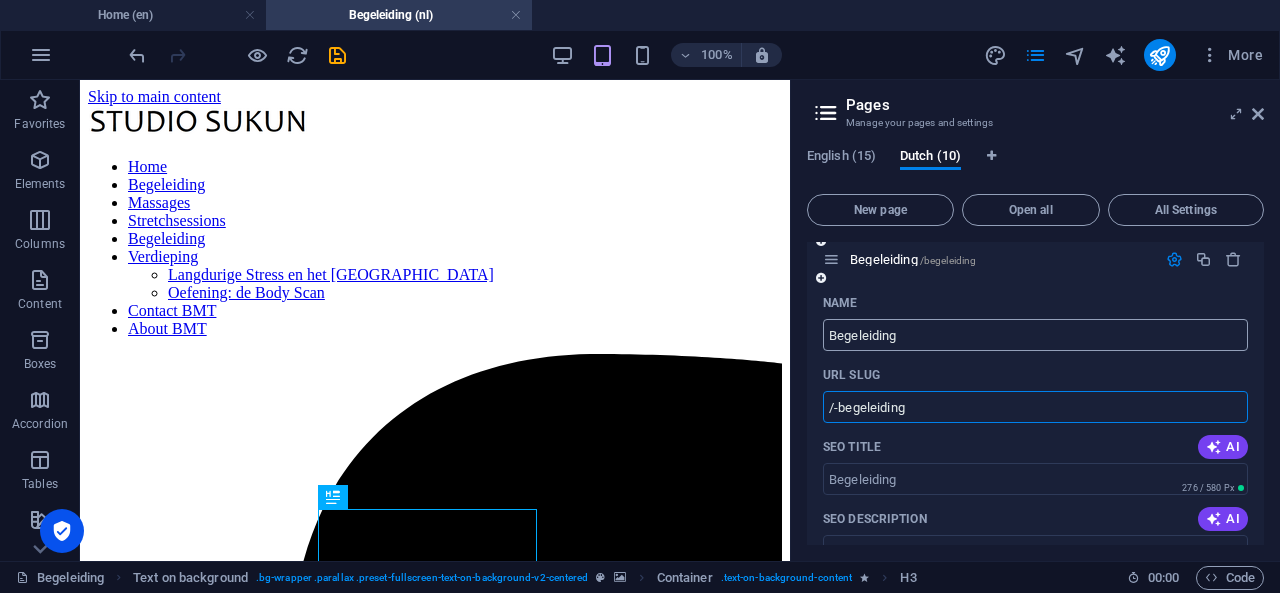 click on "Begeleiding" at bounding box center (1035, 335) 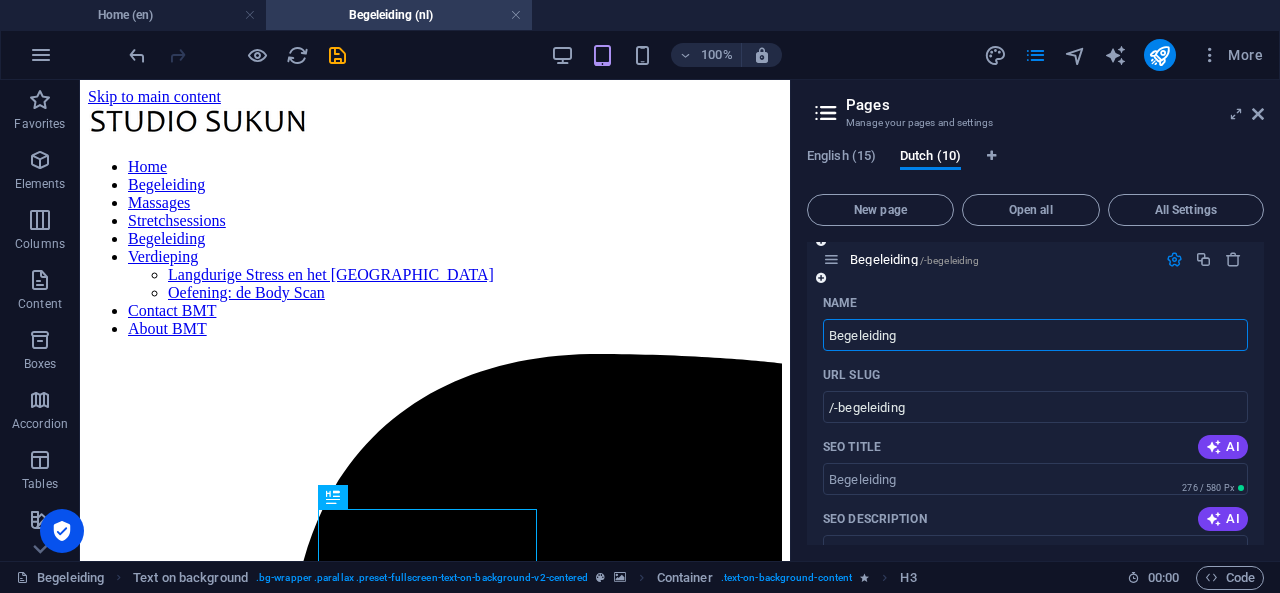 type on "/-begeleiding" 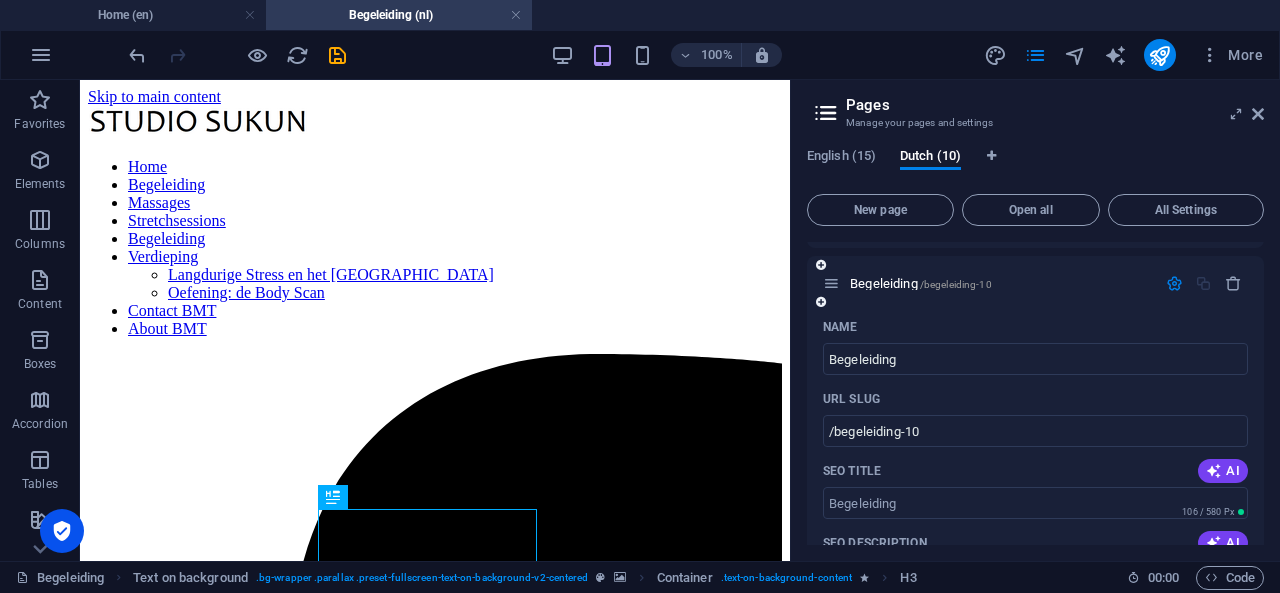 scroll, scrollTop: 48, scrollLeft: 0, axis: vertical 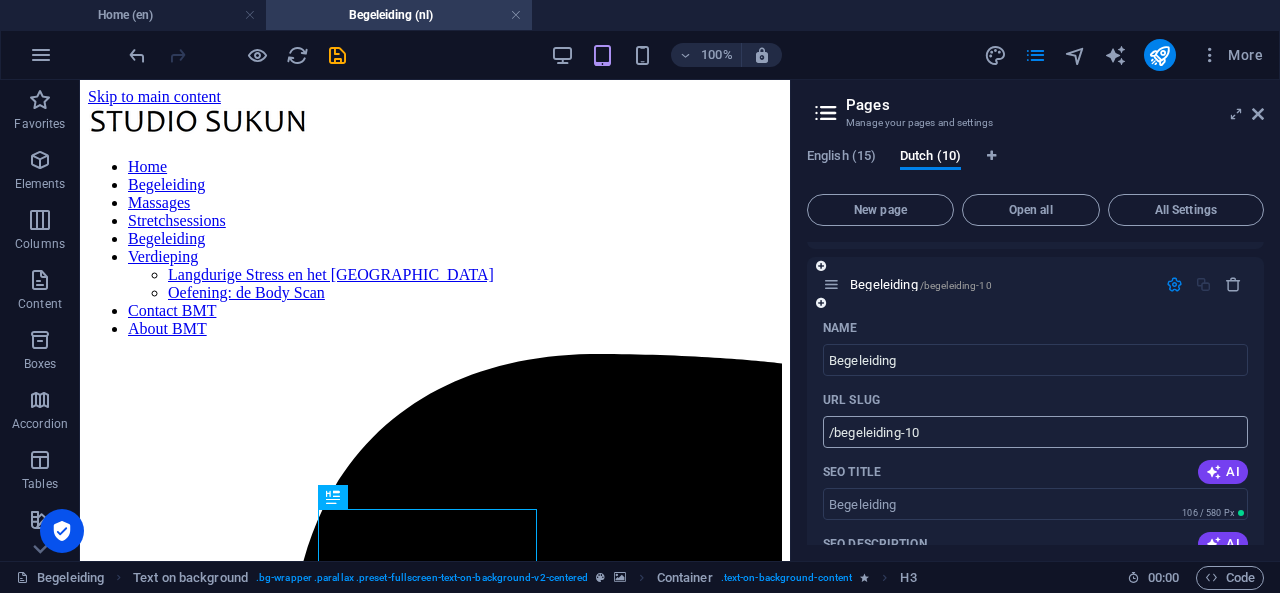 click on "/begeleiding-10" at bounding box center [1035, 432] 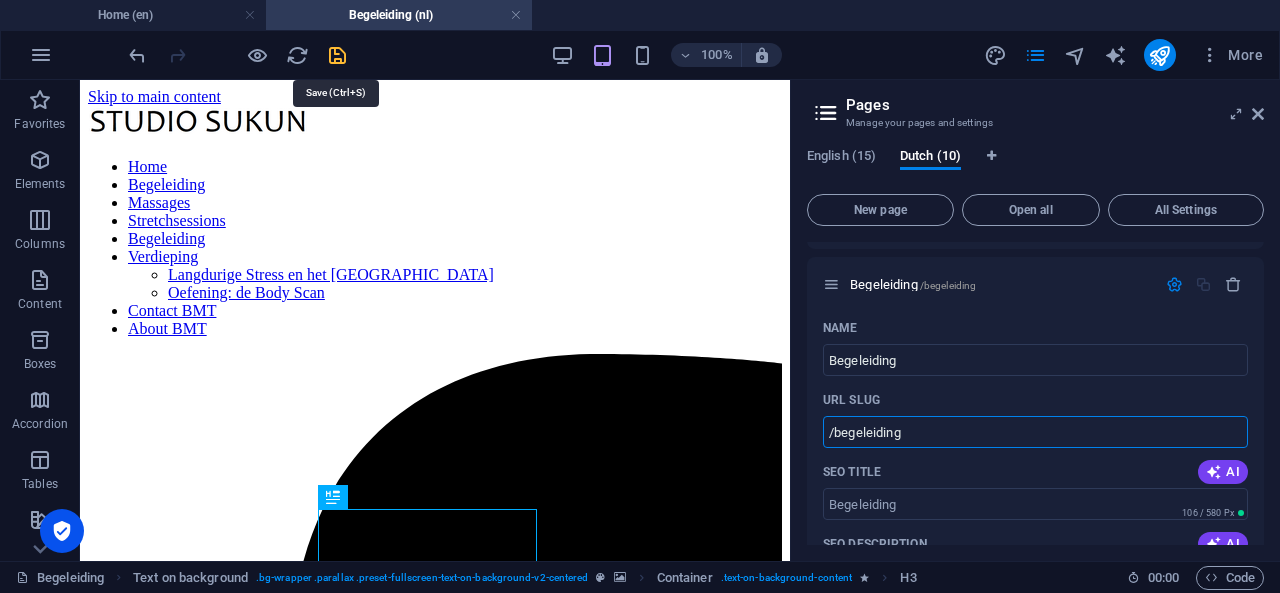 type on "/begeleiding" 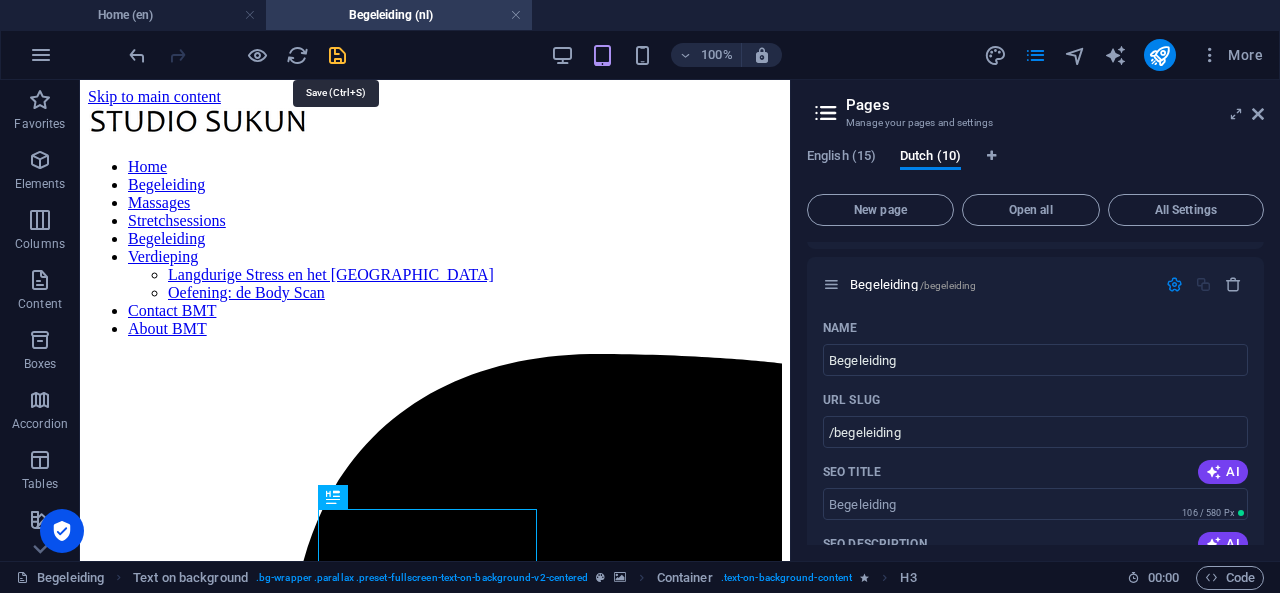 click at bounding box center (337, 55) 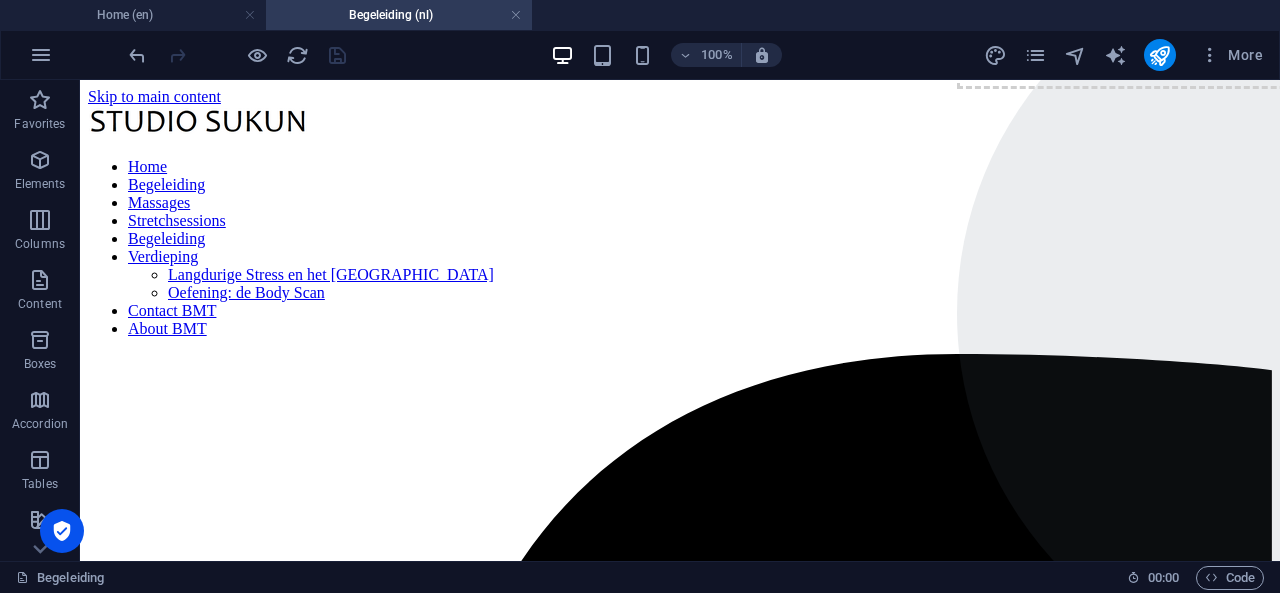 click on "Begeleiding (nl)" at bounding box center [399, 15] 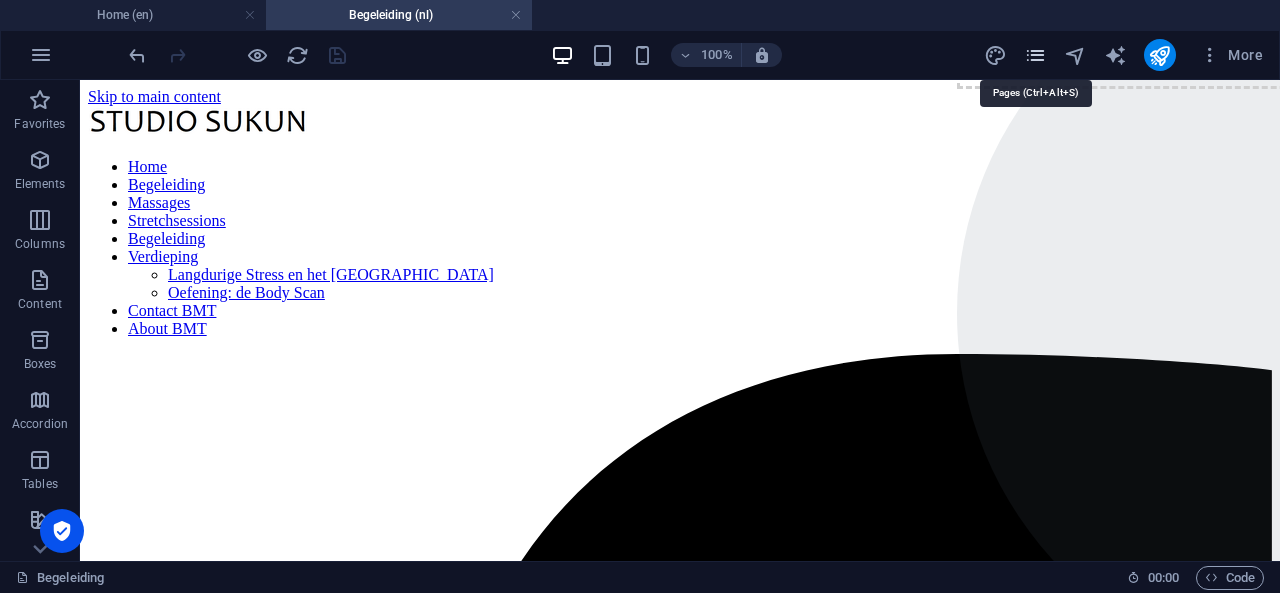 click at bounding box center [1035, 55] 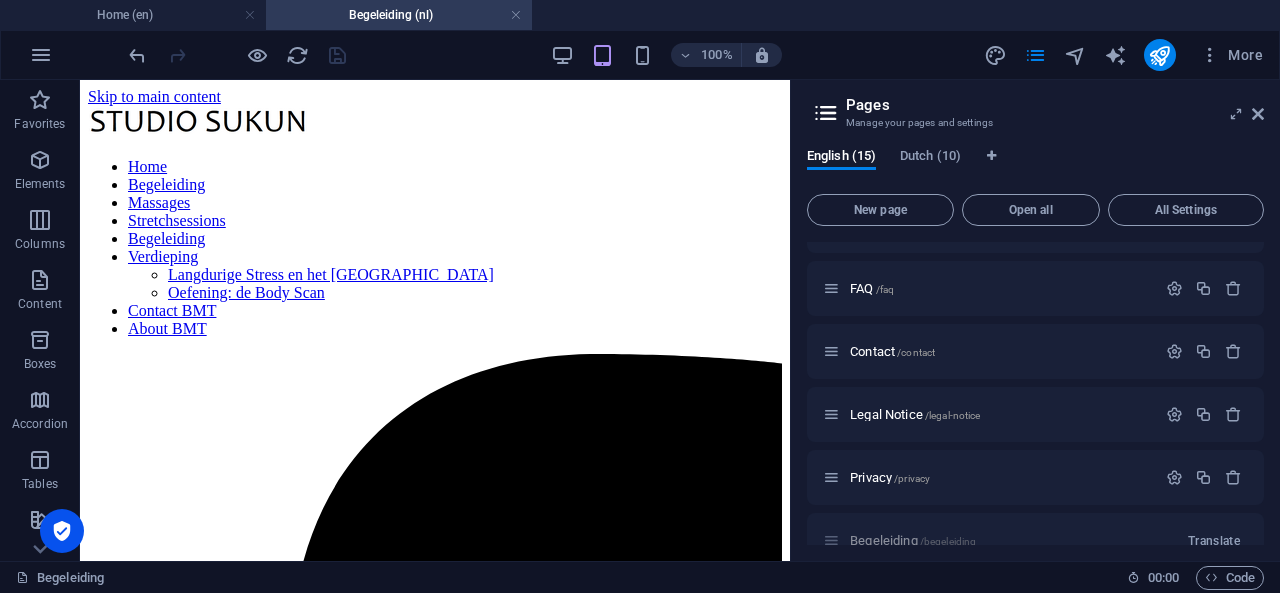 scroll, scrollTop: 670, scrollLeft: 0, axis: vertical 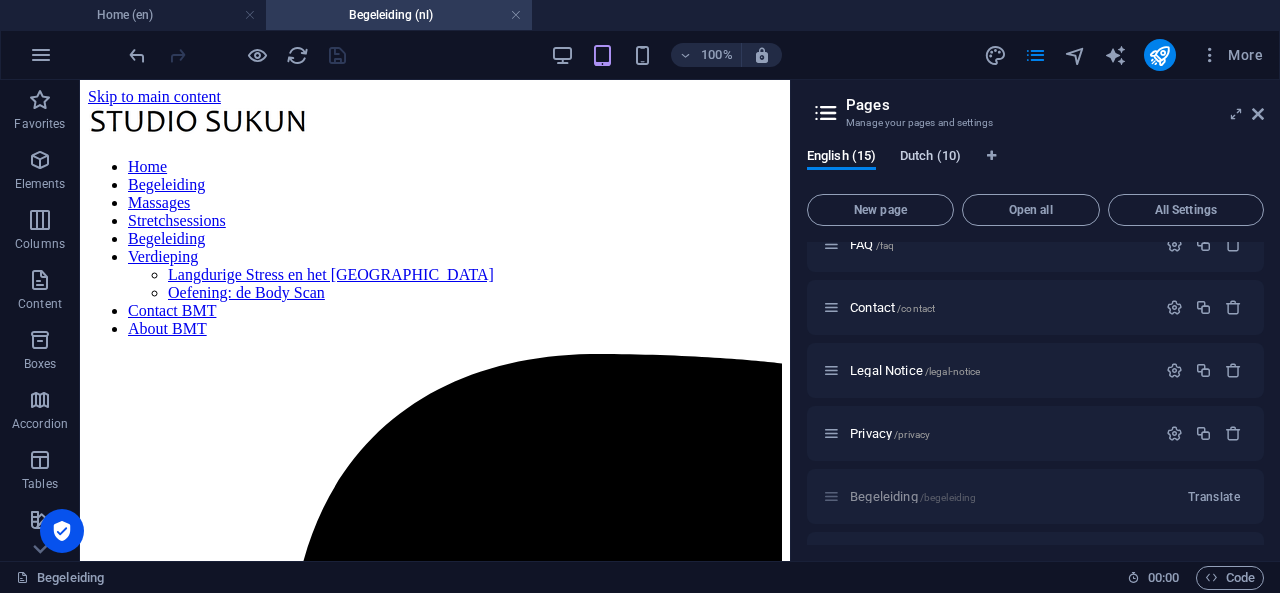click on "Dutch (10)" at bounding box center [930, 158] 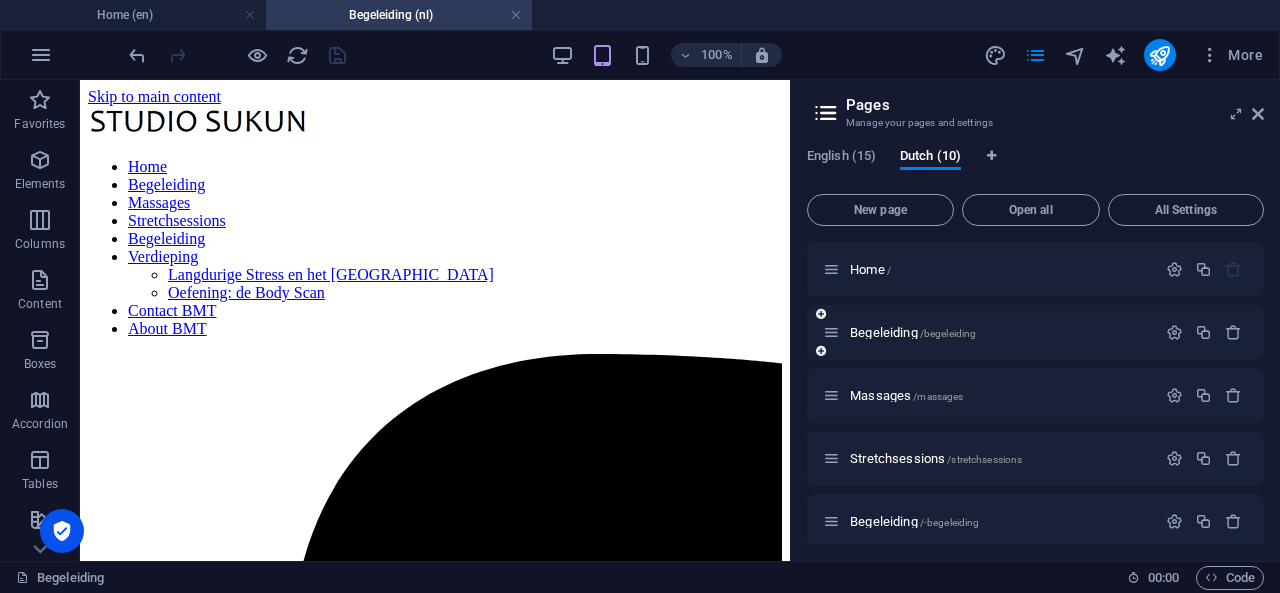 click on "Begeleiding /begeleiding" at bounding box center [989, 332] 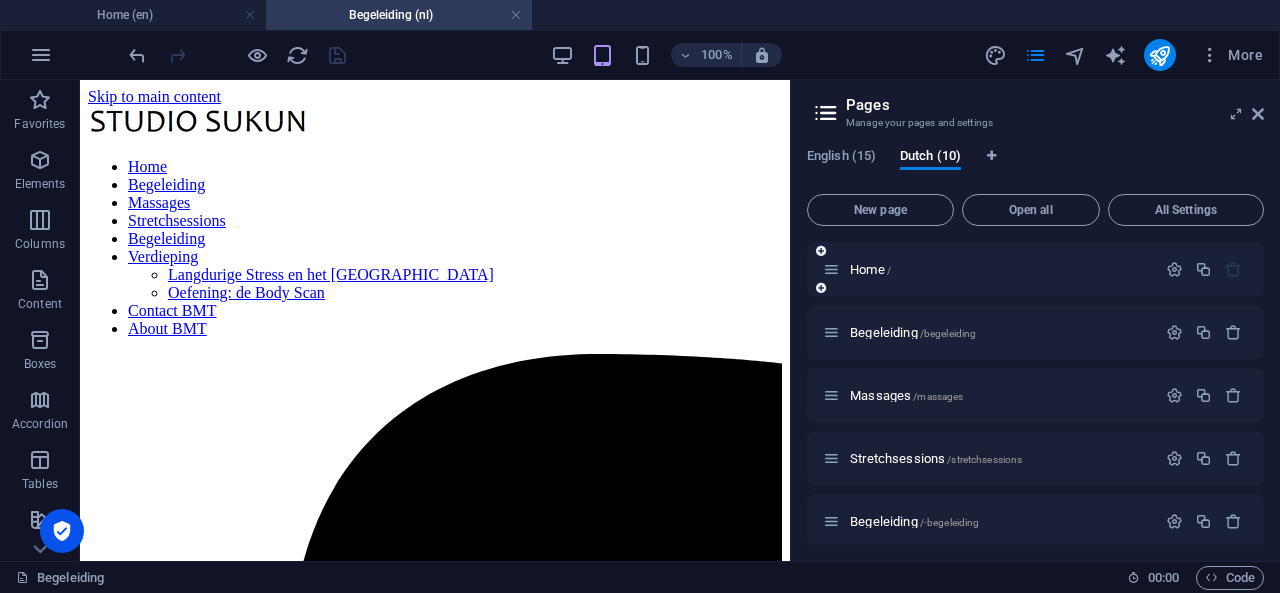 drag, startPoint x: 869, startPoint y: 333, endPoint x: 836, endPoint y: 258, distance: 81.939 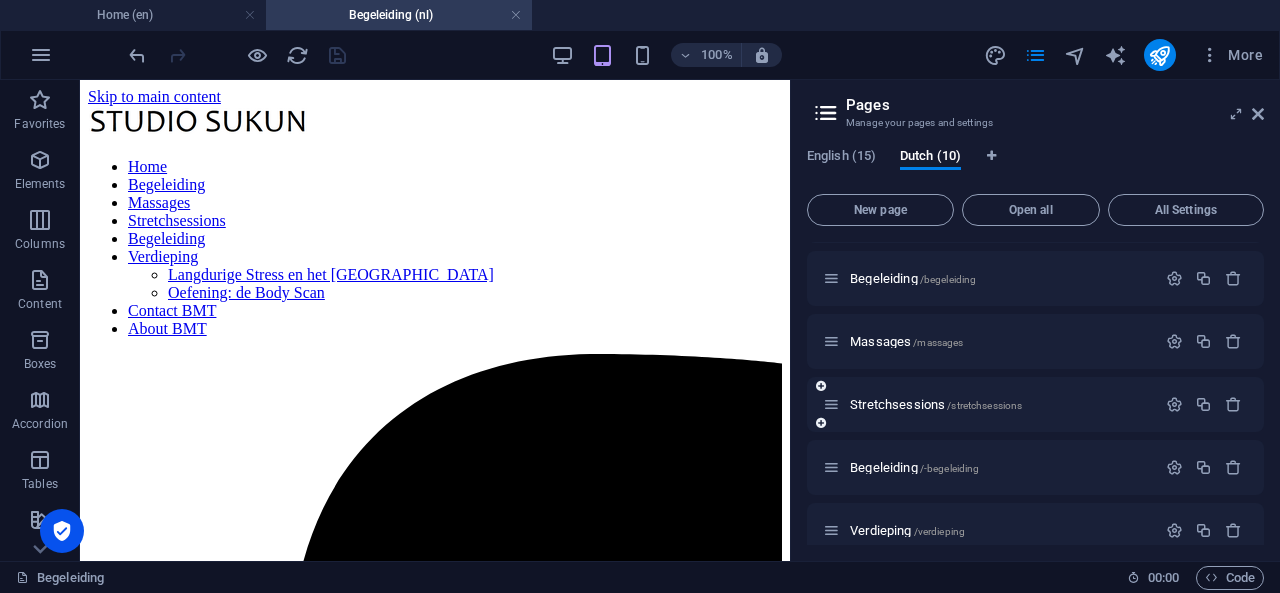 scroll, scrollTop: 55, scrollLeft: 0, axis: vertical 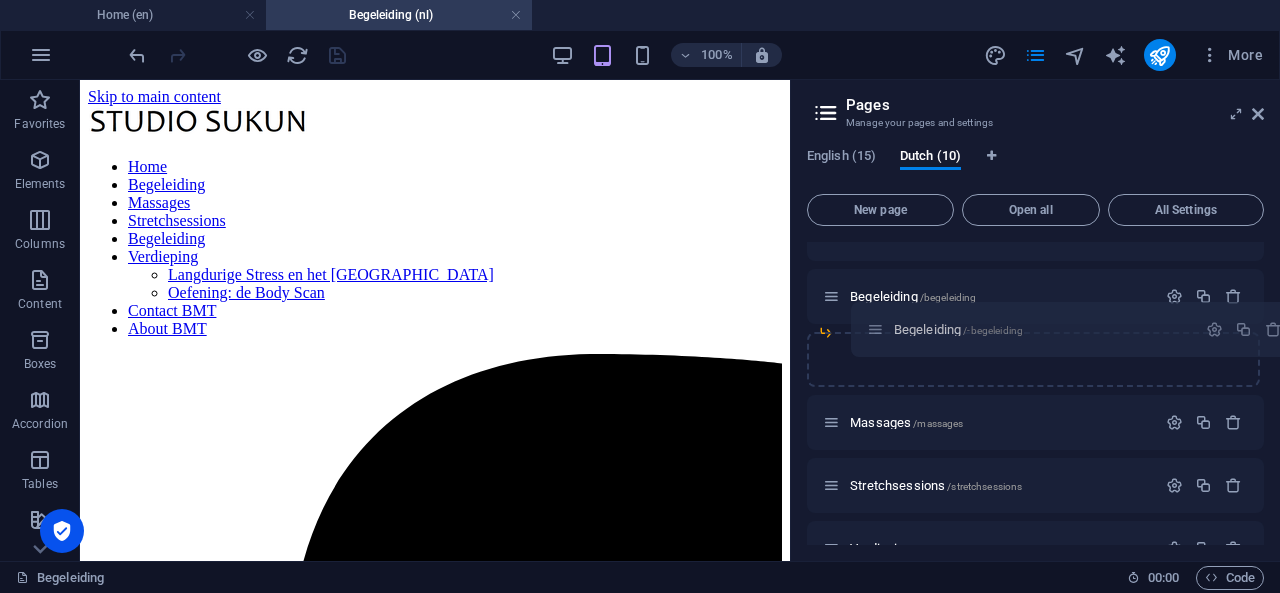 drag, startPoint x: 830, startPoint y: 471, endPoint x: 876, endPoint y: 330, distance: 148.31386 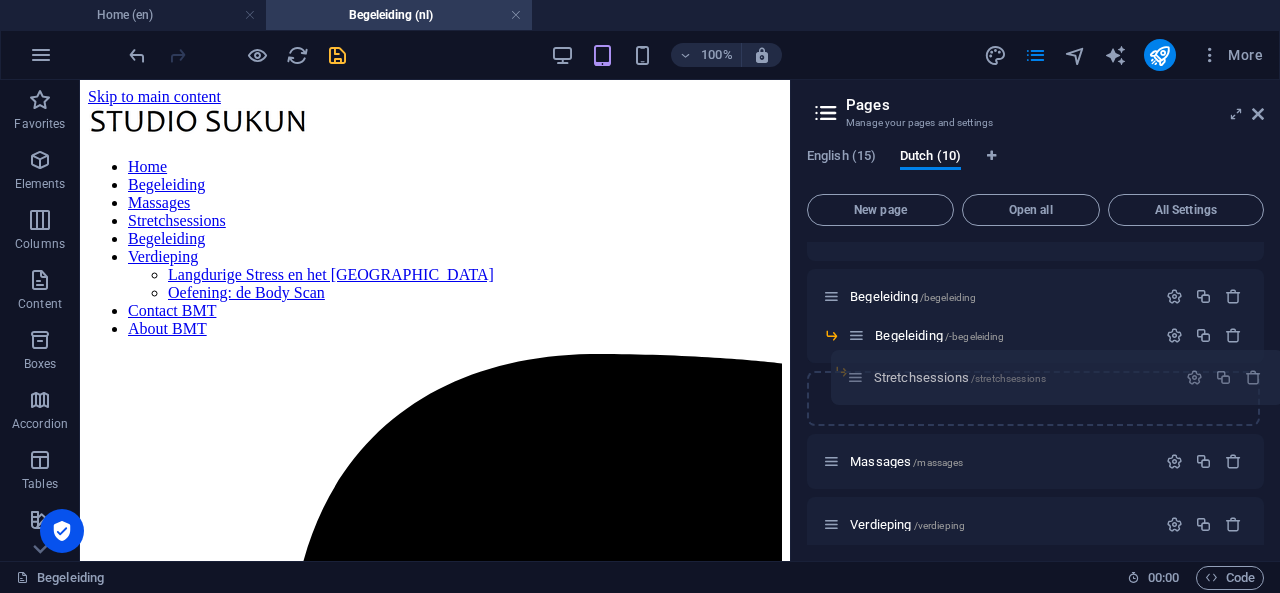 drag, startPoint x: 830, startPoint y: 467, endPoint x: 860, endPoint y: 375, distance: 96.76776 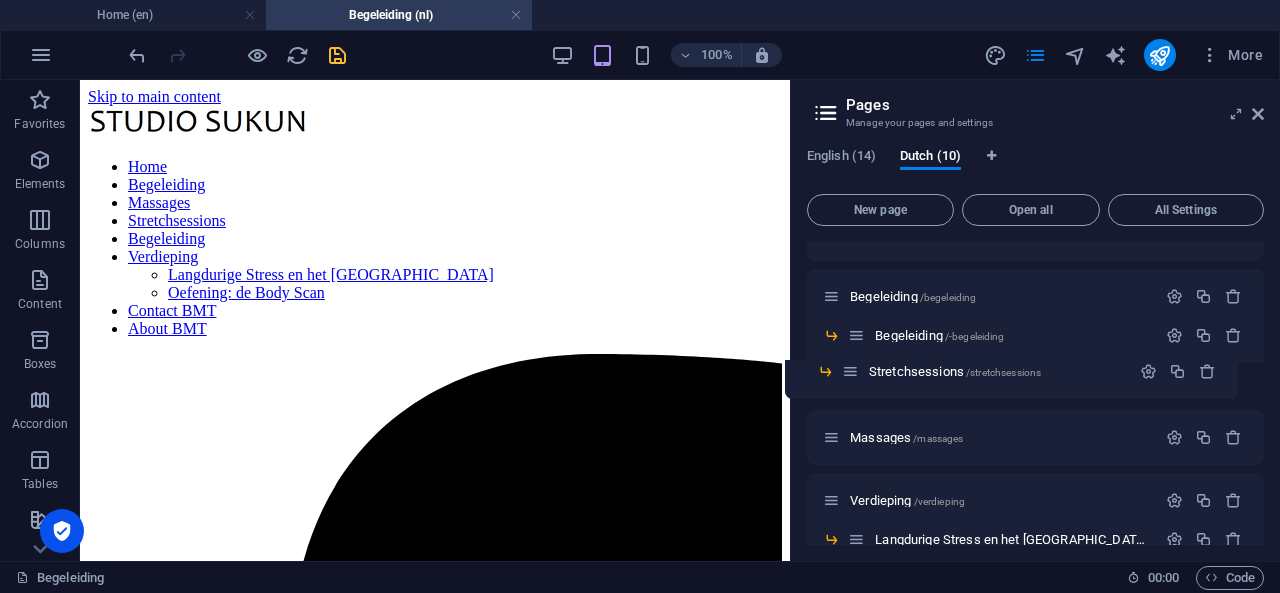 drag, startPoint x: 872, startPoint y: 375, endPoint x: 844, endPoint y: 377, distance: 28.071337 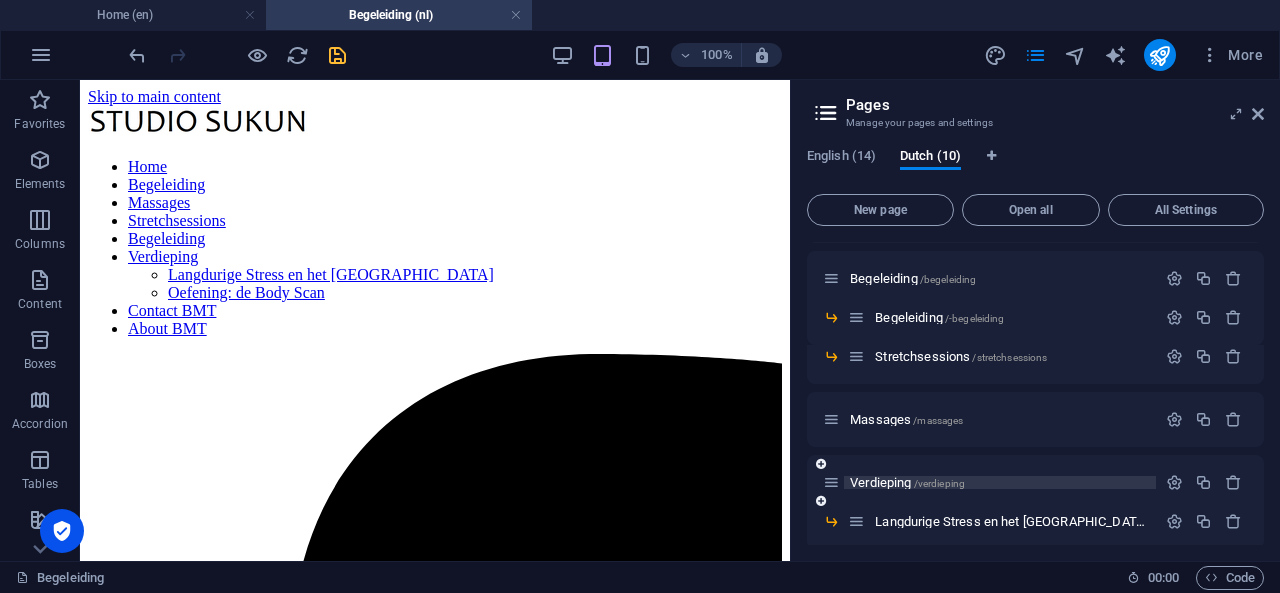 scroll, scrollTop: 56, scrollLeft: 0, axis: vertical 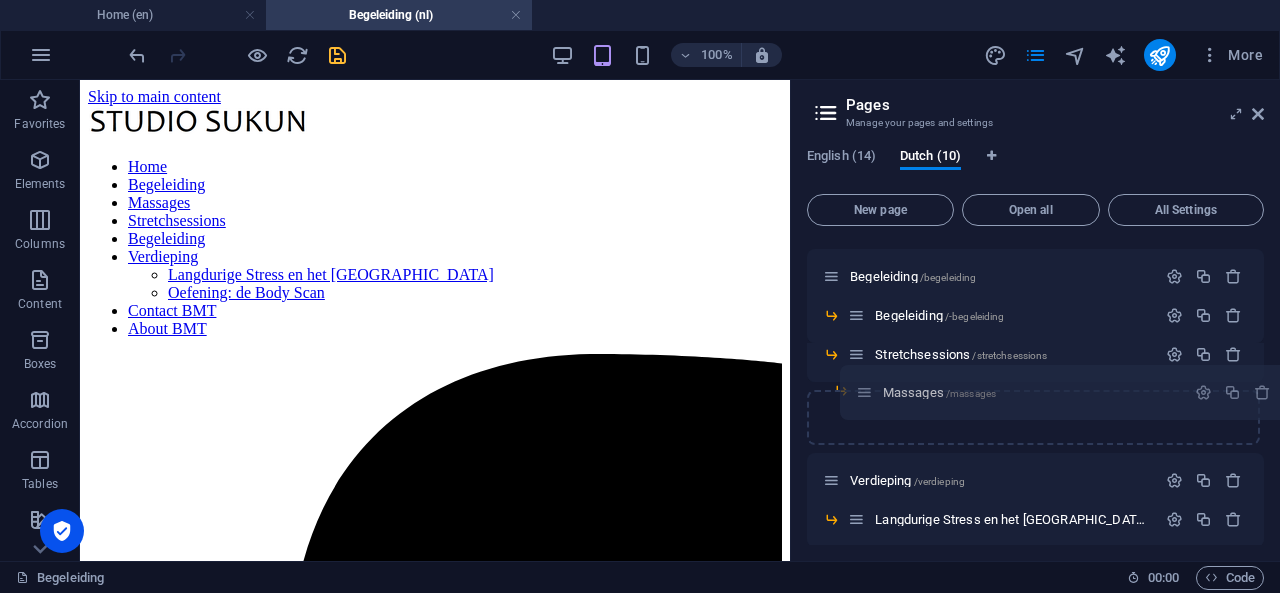 drag, startPoint x: 830, startPoint y: 423, endPoint x: 870, endPoint y: 397, distance: 47.707443 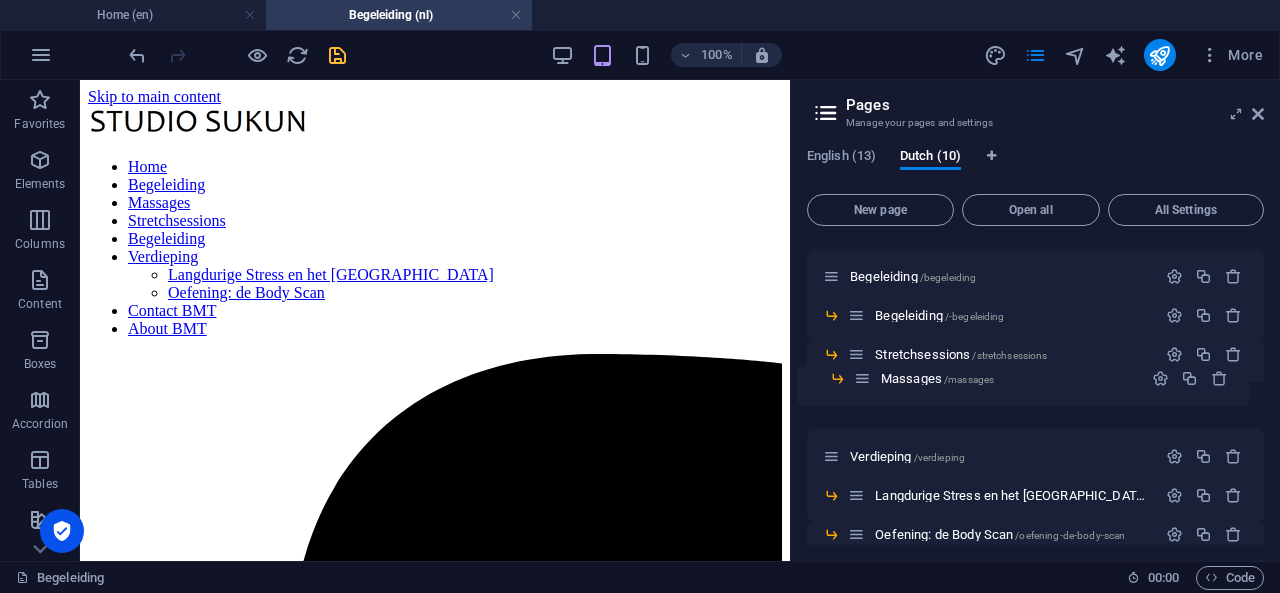 drag, startPoint x: 873, startPoint y: 399, endPoint x: 856, endPoint y: 384, distance: 22.671568 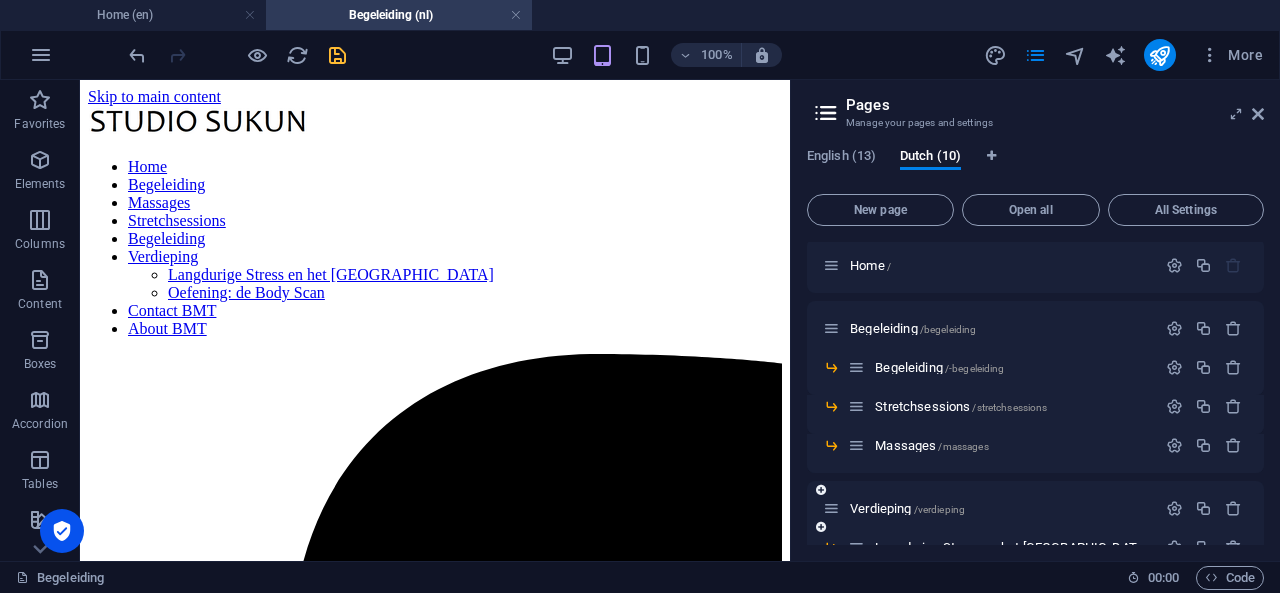 scroll, scrollTop: 0, scrollLeft: 0, axis: both 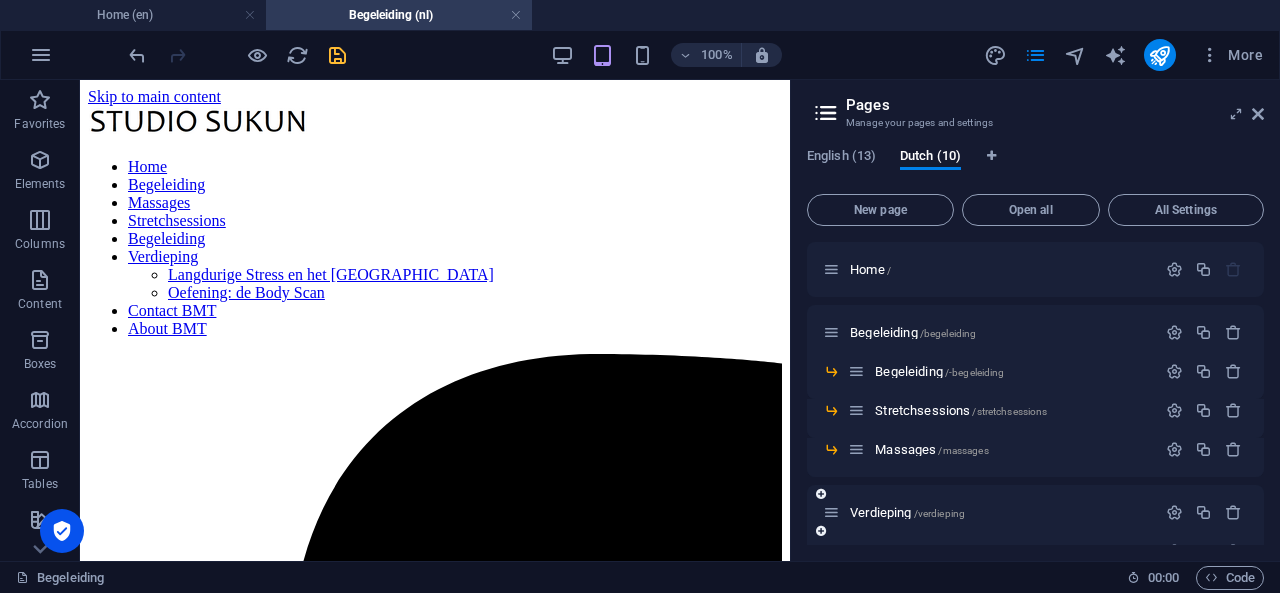 click at bounding box center [821, 494] 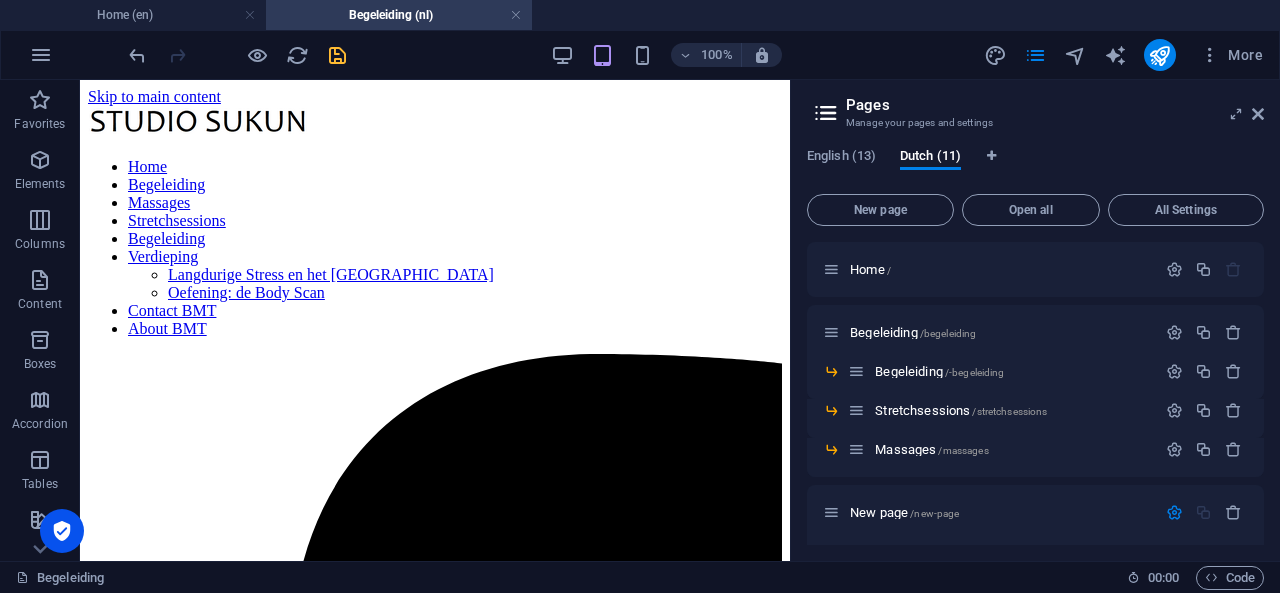 scroll, scrollTop: 194, scrollLeft: 0, axis: vertical 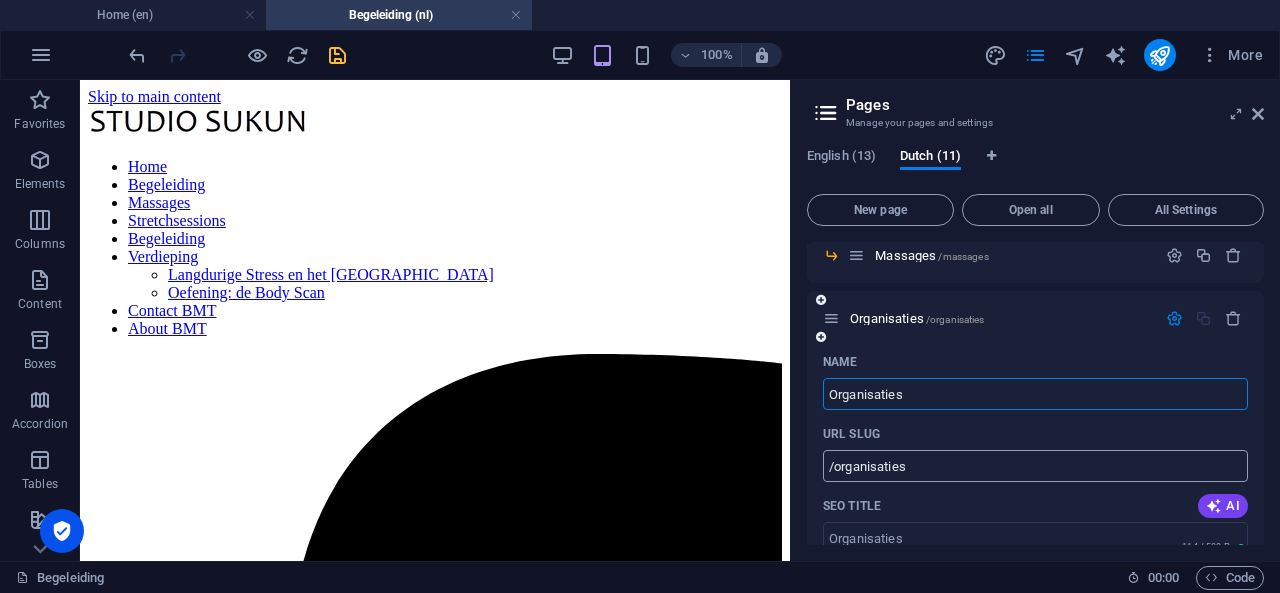 type on "Organisaties" 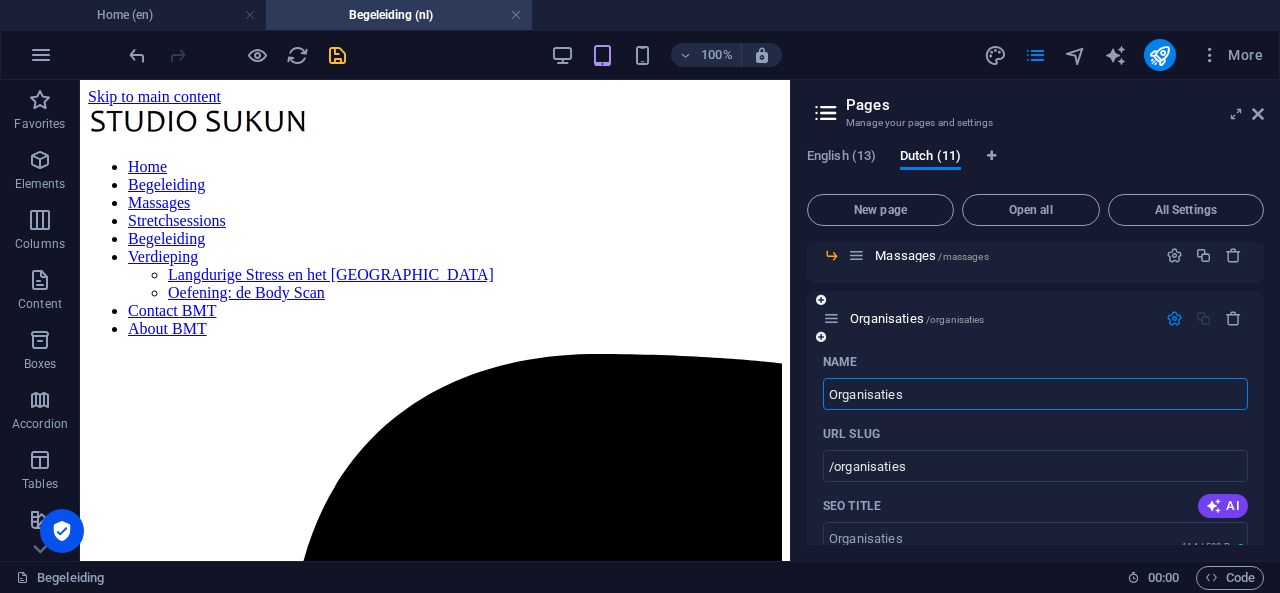 type on "Organisaties" 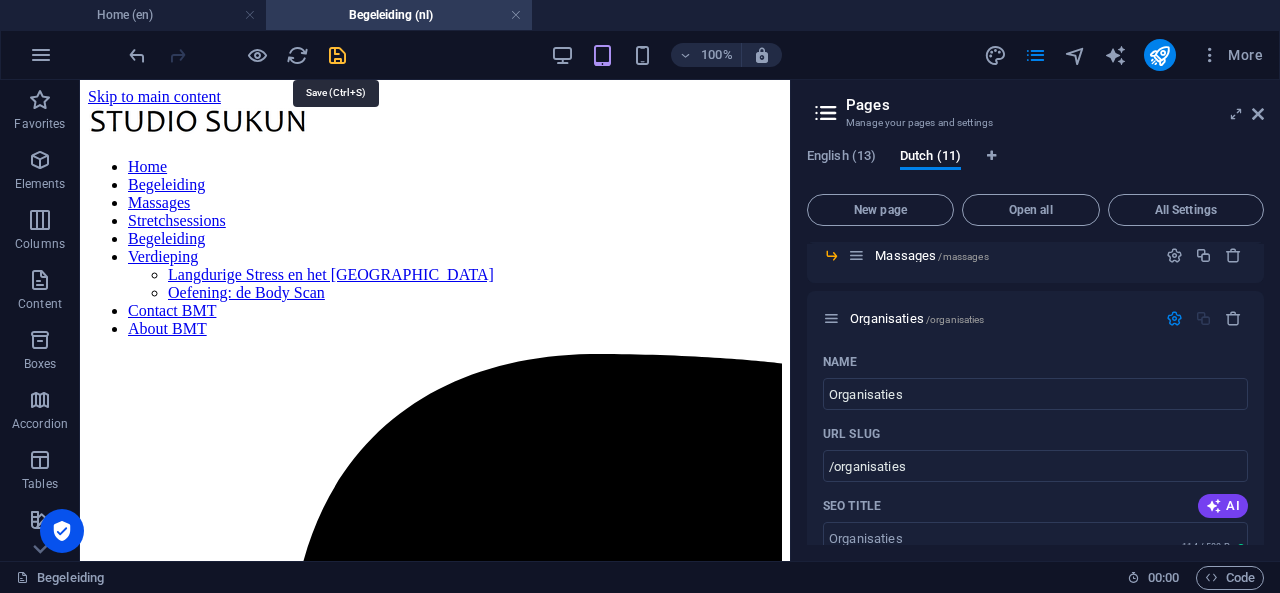 click at bounding box center [337, 55] 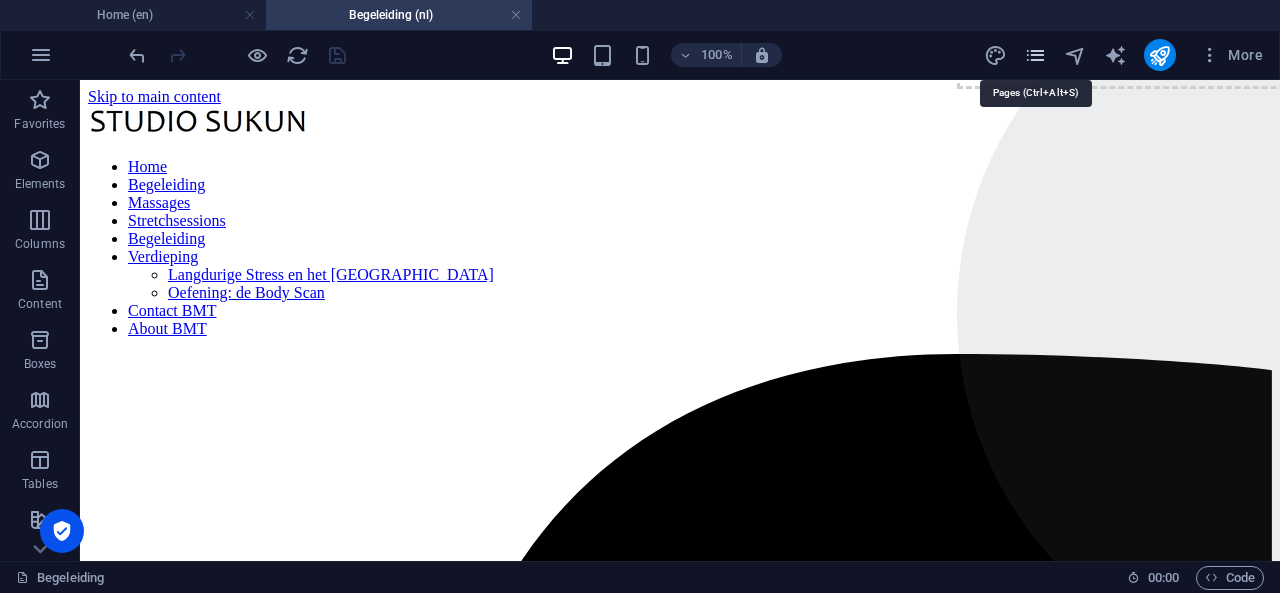 click at bounding box center [1035, 55] 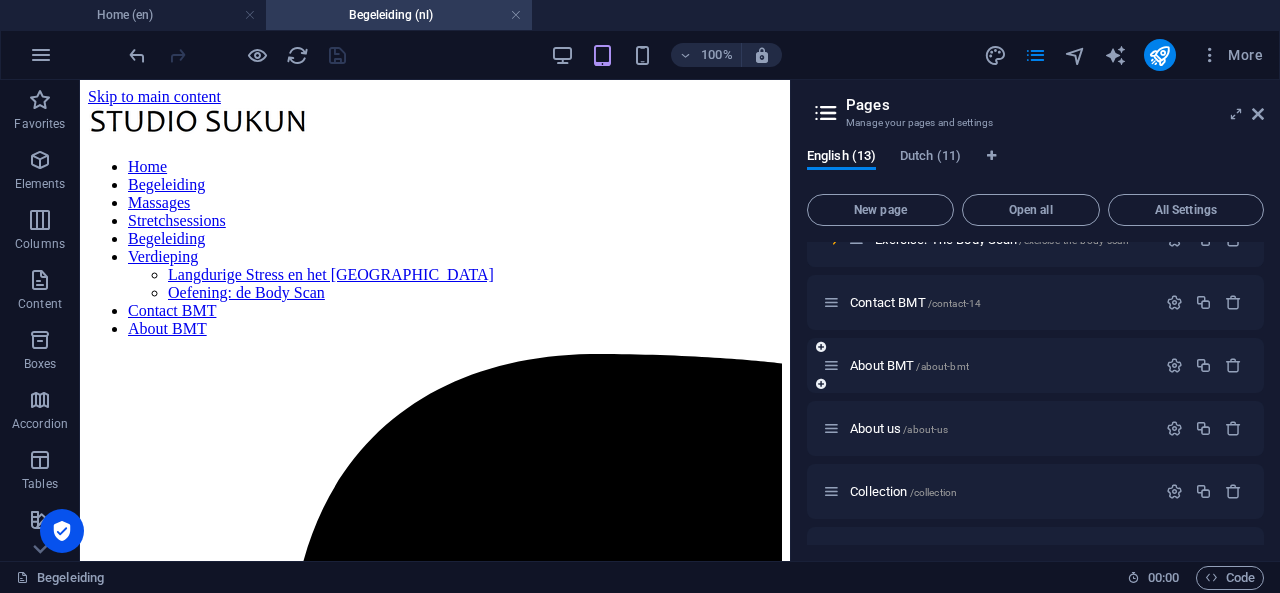 scroll, scrollTop: 0, scrollLeft: 0, axis: both 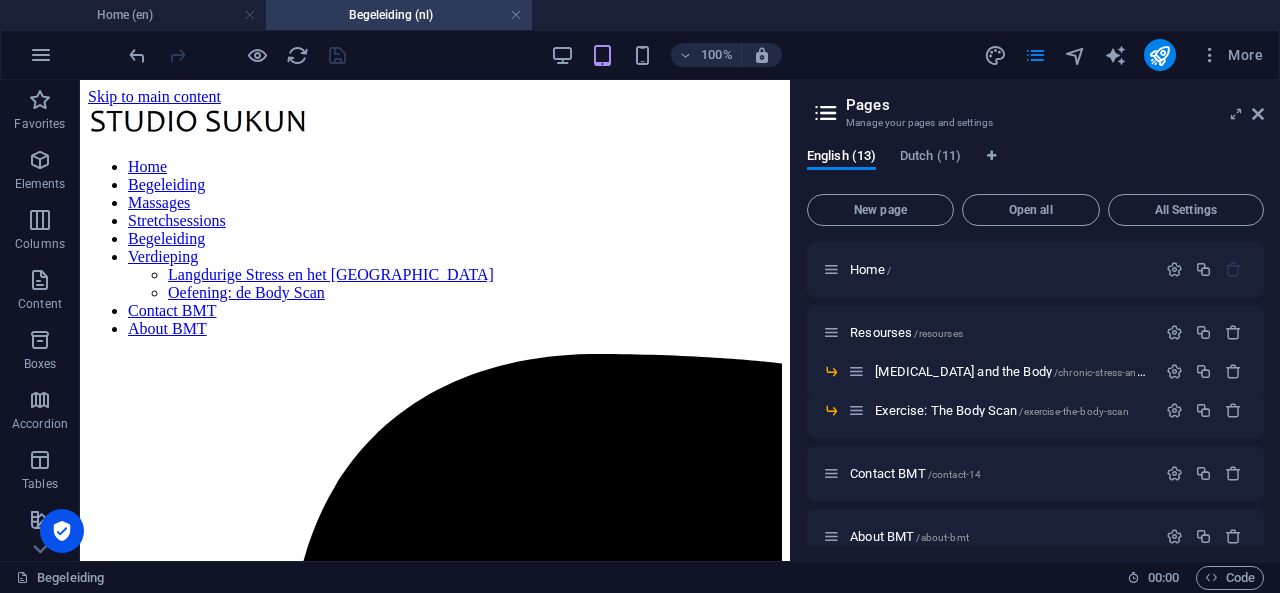 click on "English (13) Dutch (11) New page Open all All Settings Home / Resourses /resourses [MEDICAL_DATA] and the Body /chronic-stress-and-the-body Exercise: The Body Scan /exercise-the-body-scan Contact BMT /contact-14 About BMT /about-bmt About us /about-us Collection /collection Production /production FAQ /faq Contact /contact Legal Notice /legal-notice Privacy /privacy Begeleiding /begeleiding Translate Begeleiding /-begeleiding Stretchsessions /stretchsessions Massages /massages Organisaties /organisaties Translate" at bounding box center (1035, 346) 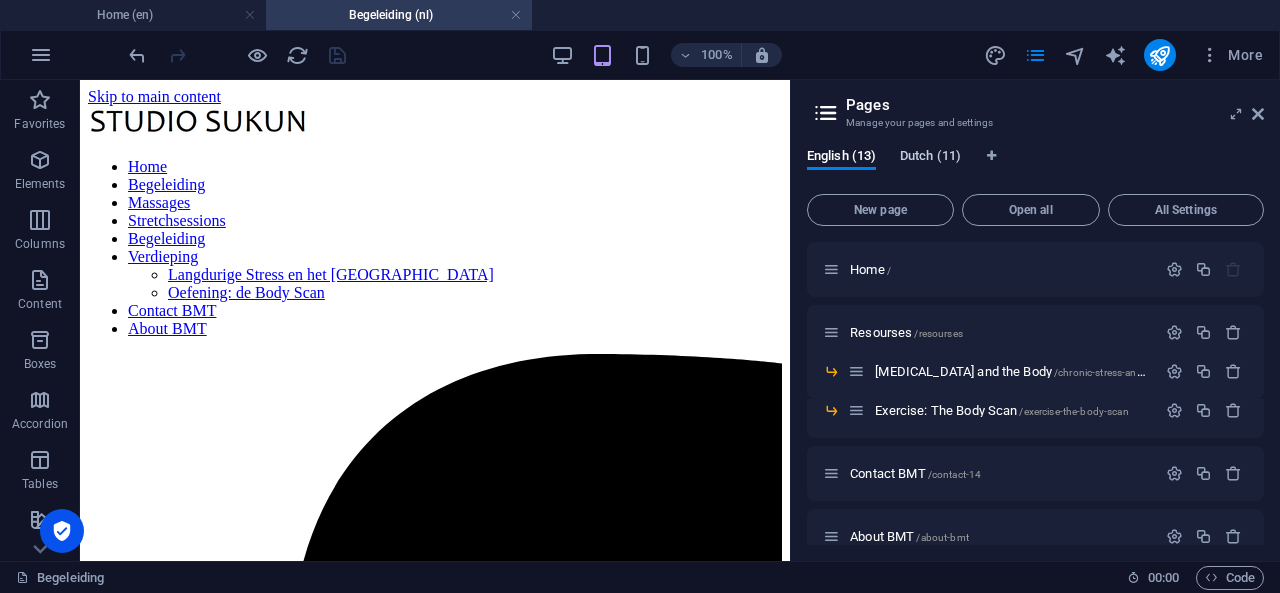 click on "Dutch (11)" at bounding box center (930, 158) 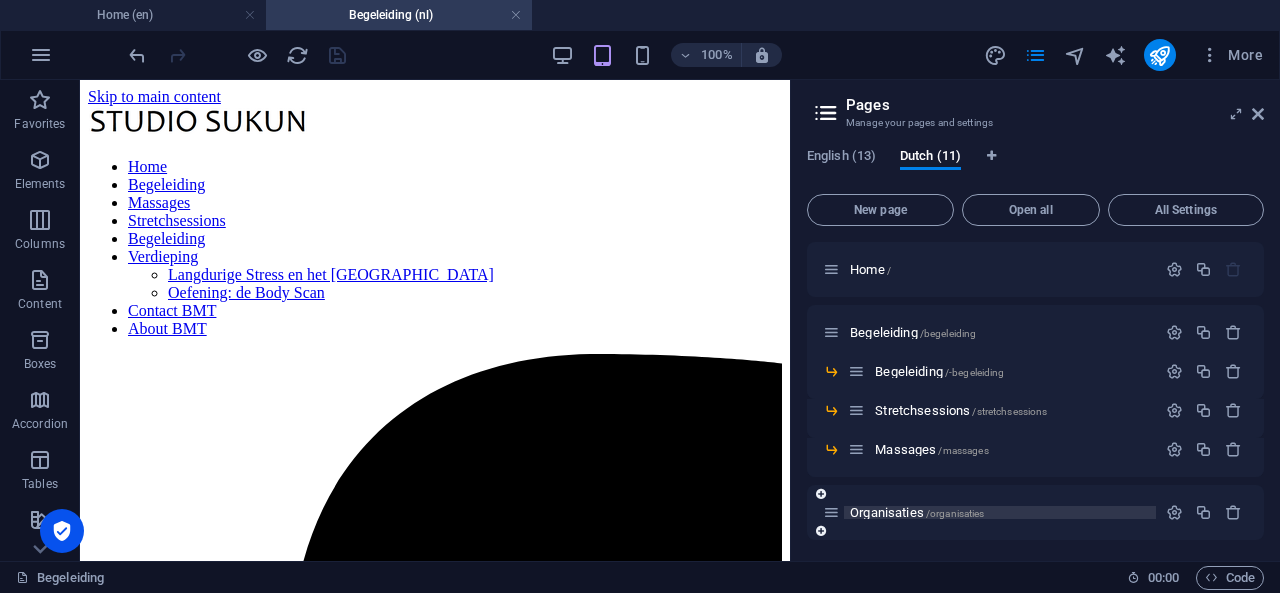click on "Organisaties /organisaties" at bounding box center (917, 512) 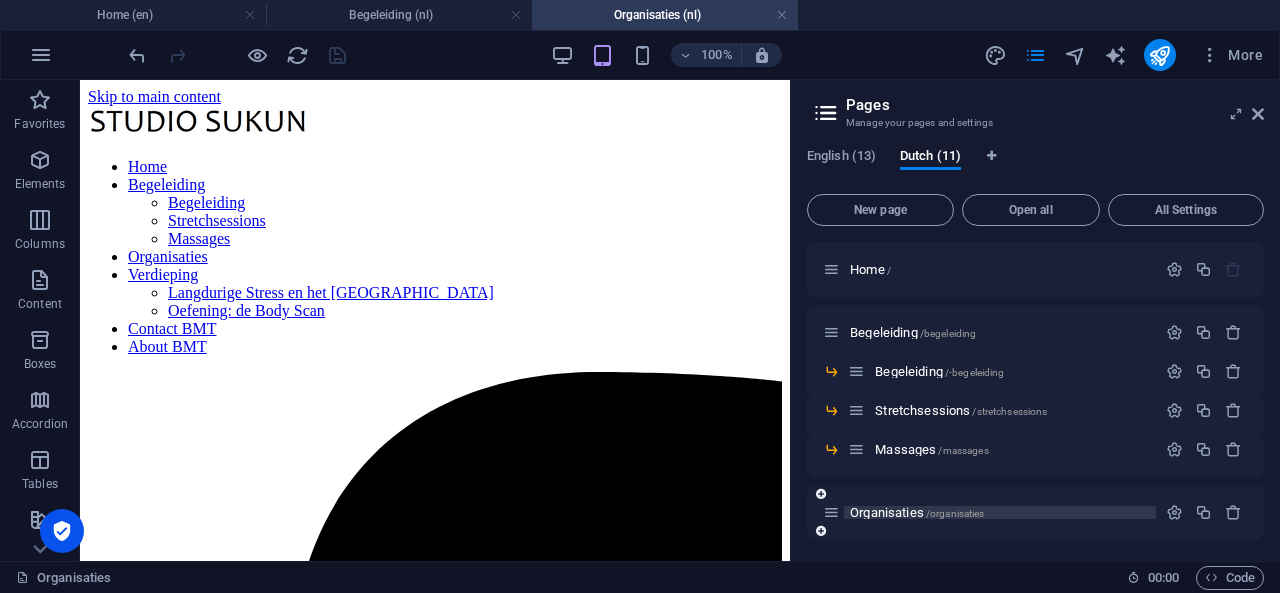 scroll, scrollTop: 0, scrollLeft: 0, axis: both 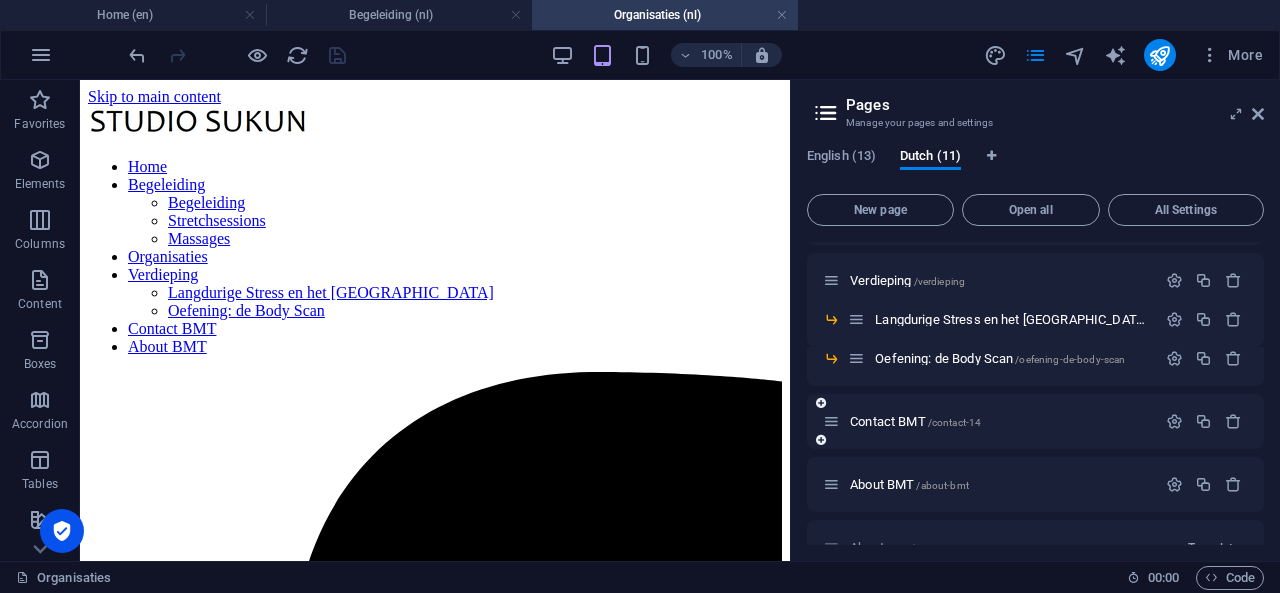 click at bounding box center (821, 403) 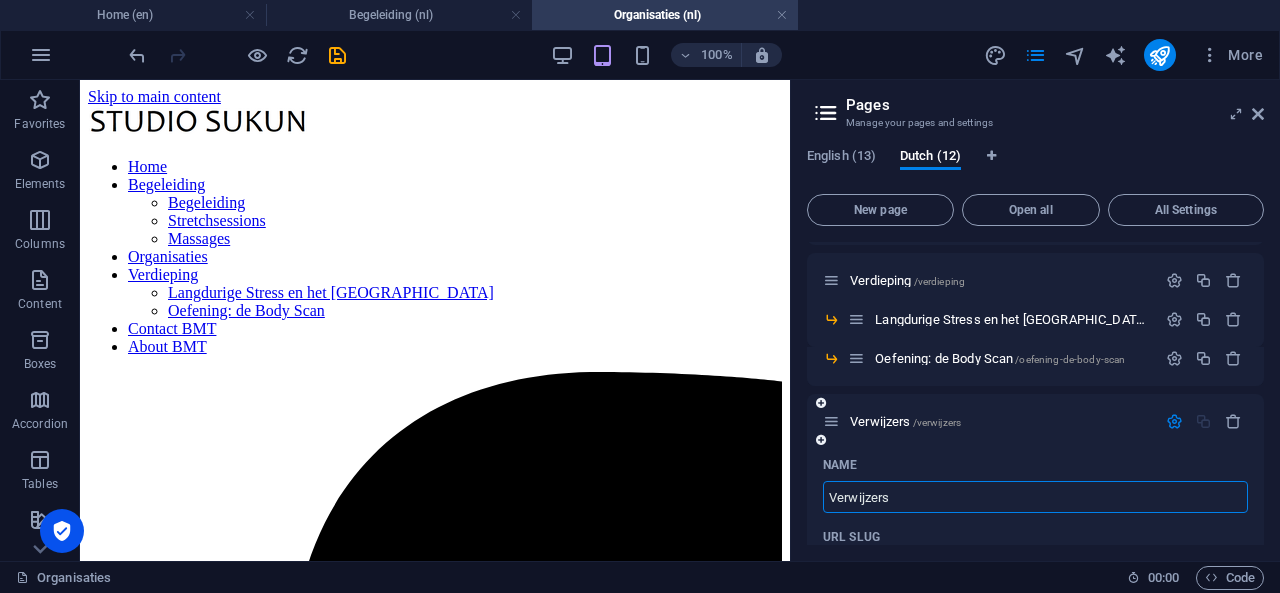 type on "Verwijzers" 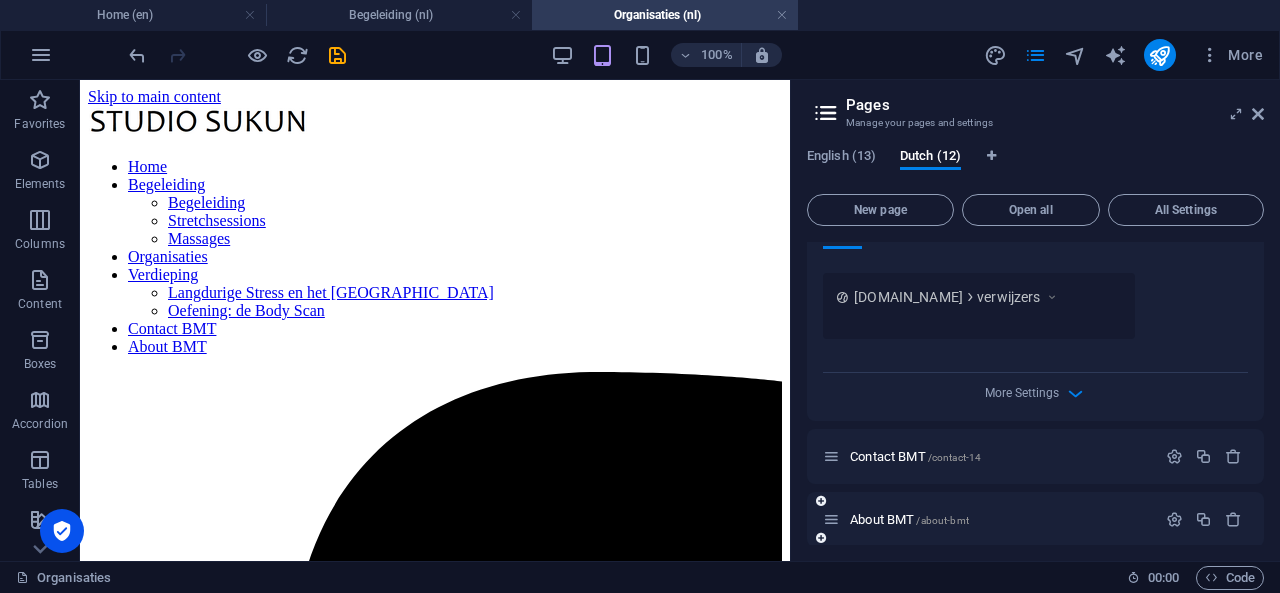 scroll, scrollTop: 1148, scrollLeft: 0, axis: vertical 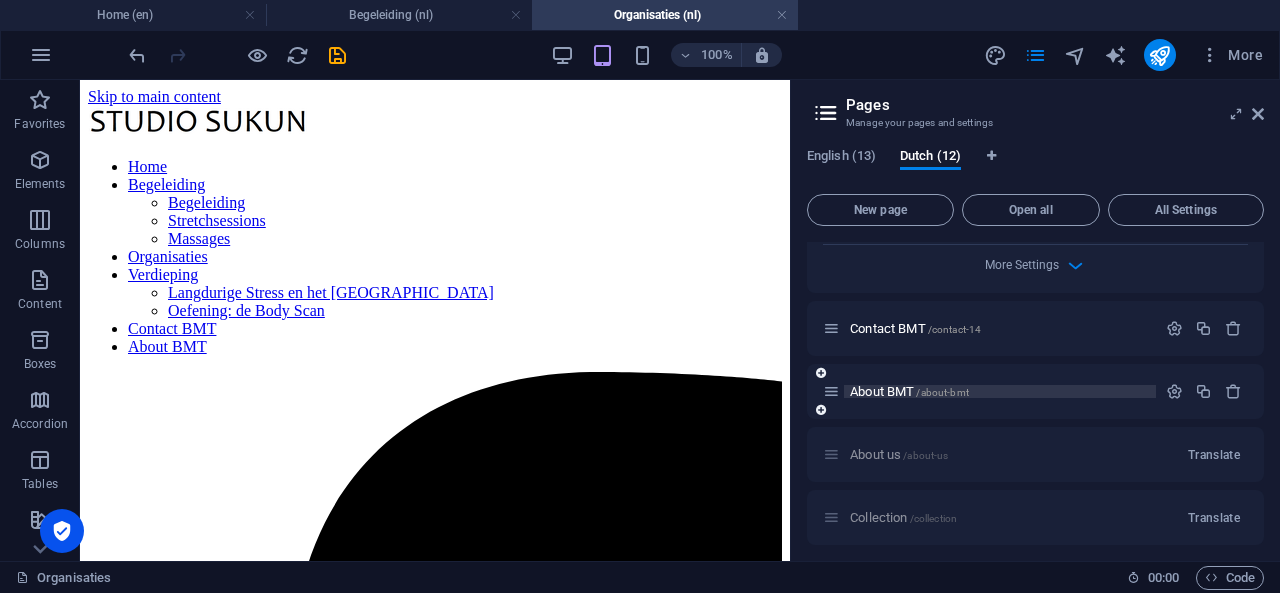 click on "About BMT /about-bmt" at bounding box center (909, 391) 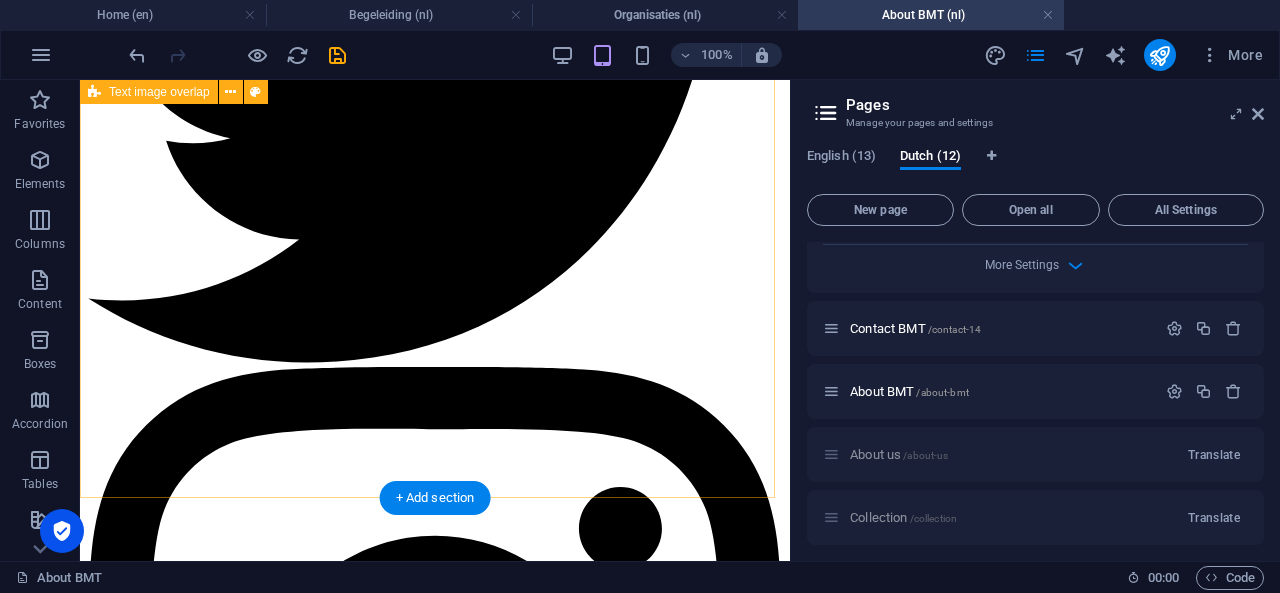 scroll, scrollTop: 1953, scrollLeft: 0, axis: vertical 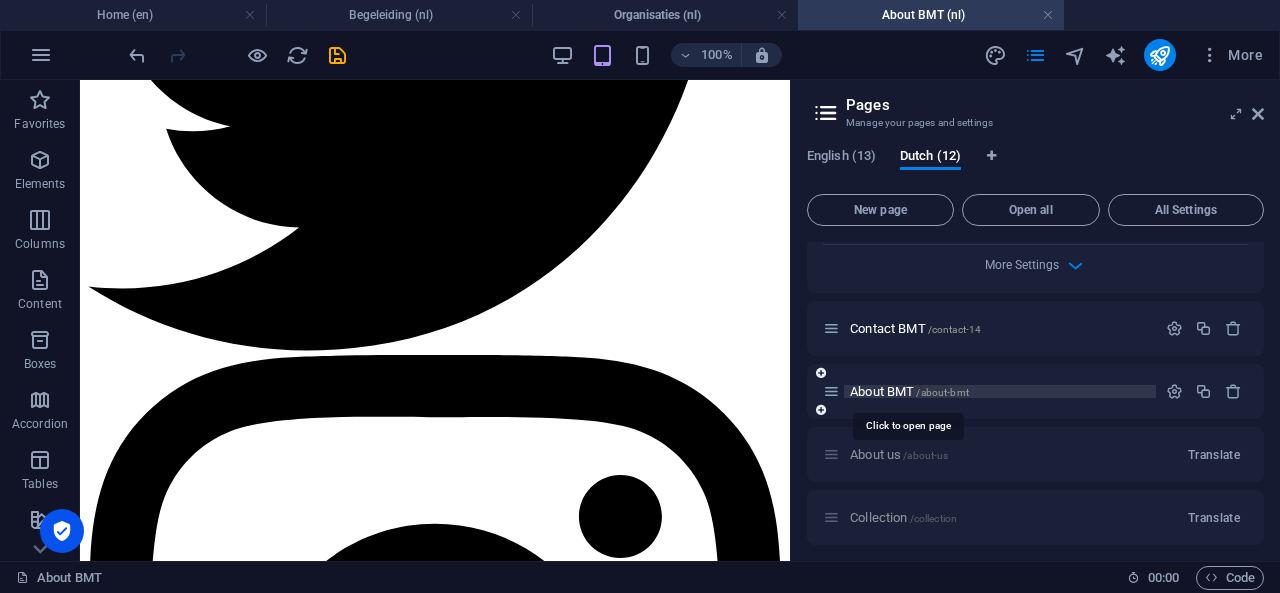 click on "About BMT /about-bmt" at bounding box center [909, 391] 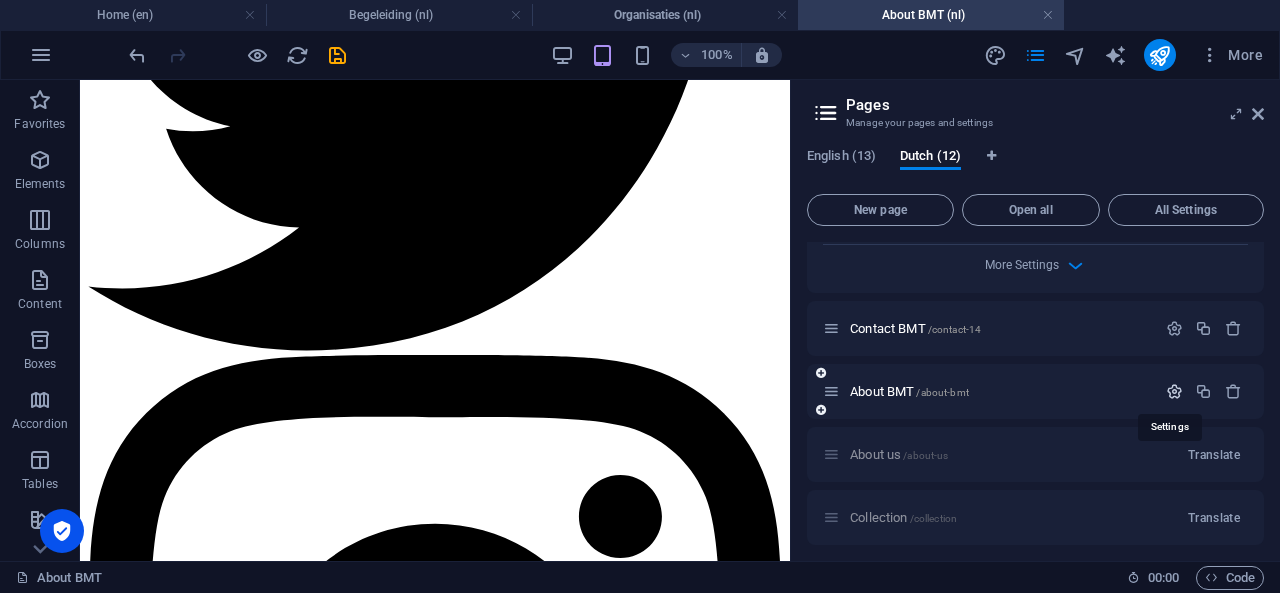 click at bounding box center (1174, 391) 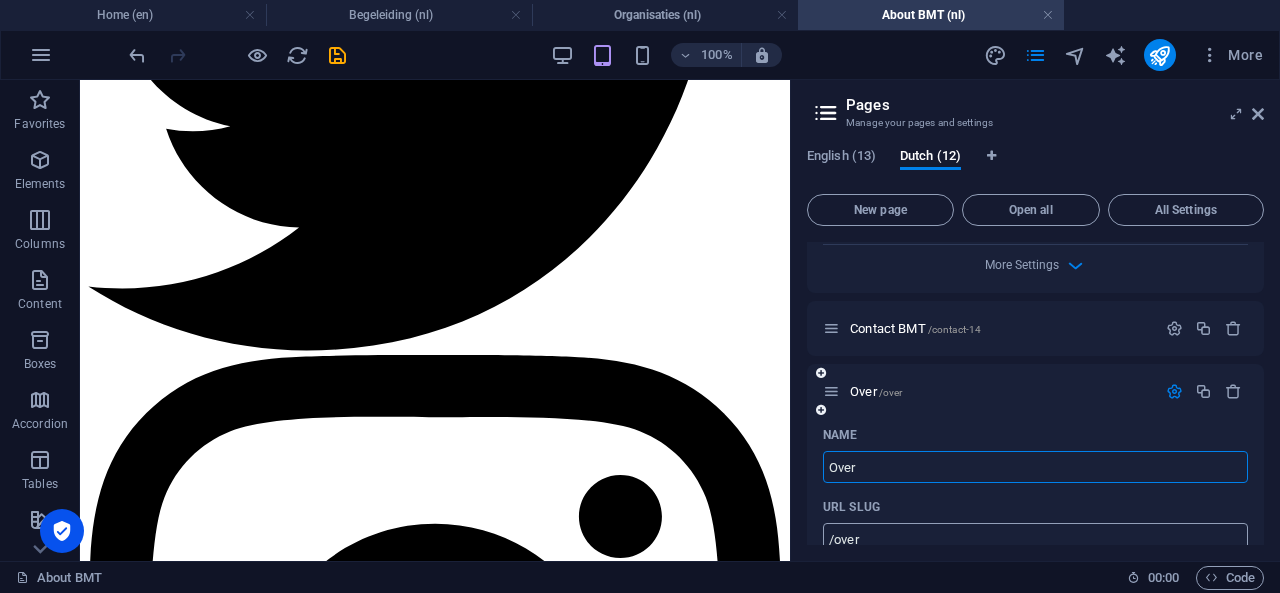 type on "Over" 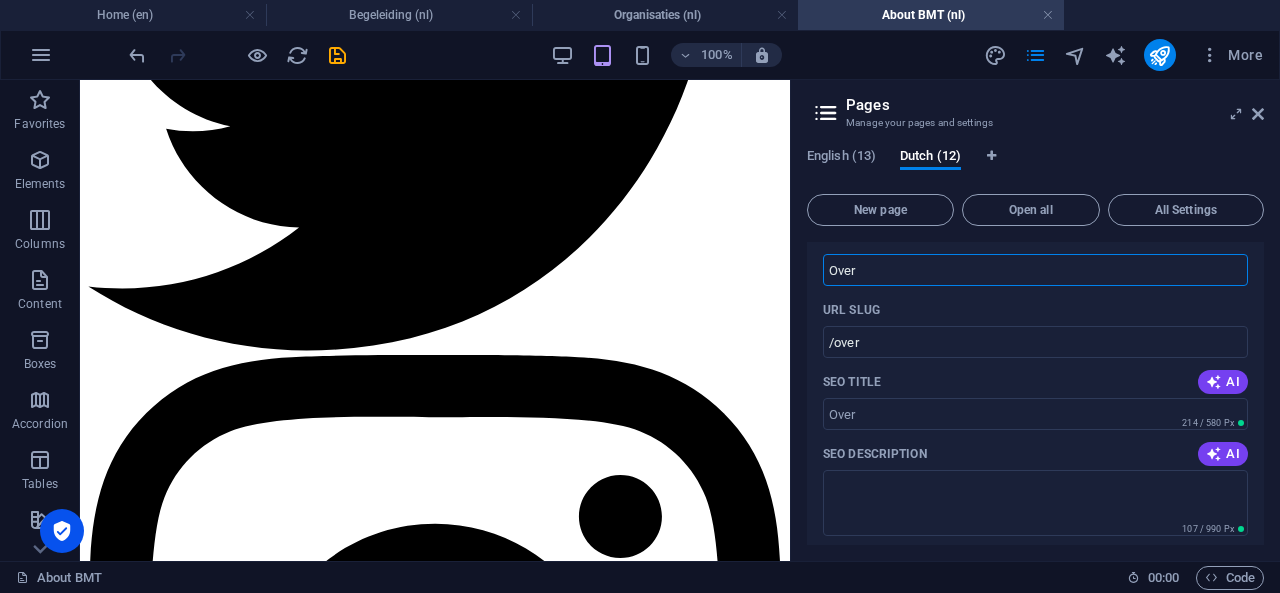 click on "English (13) Dutch (12)" at bounding box center (1035, 167) 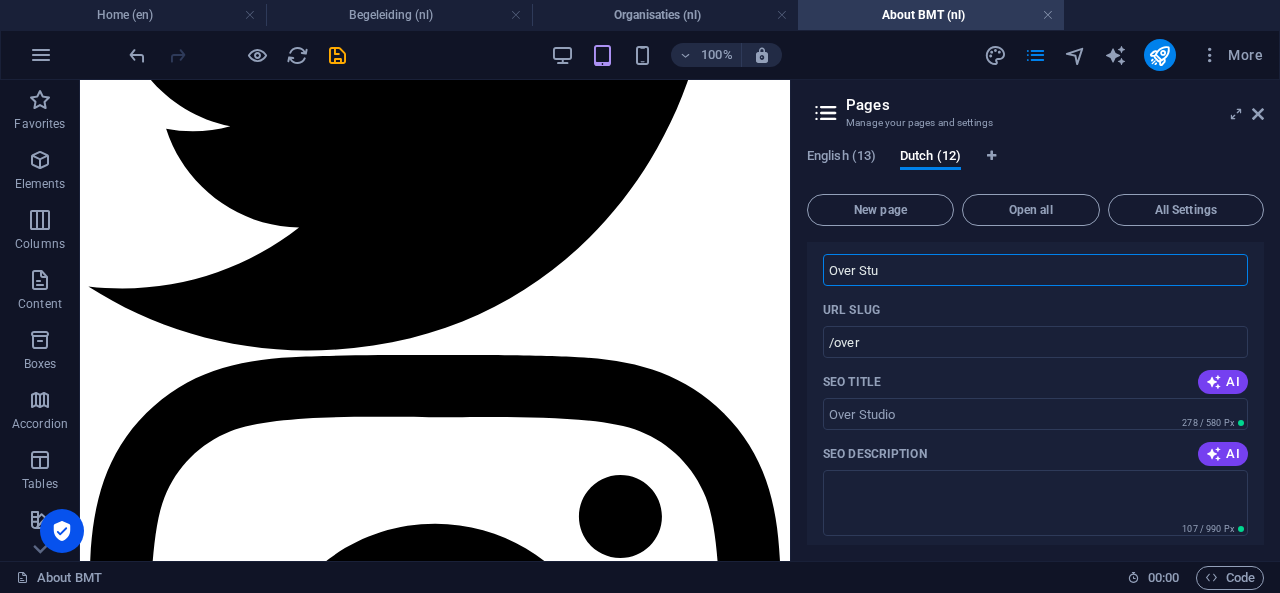 type on "Over St" 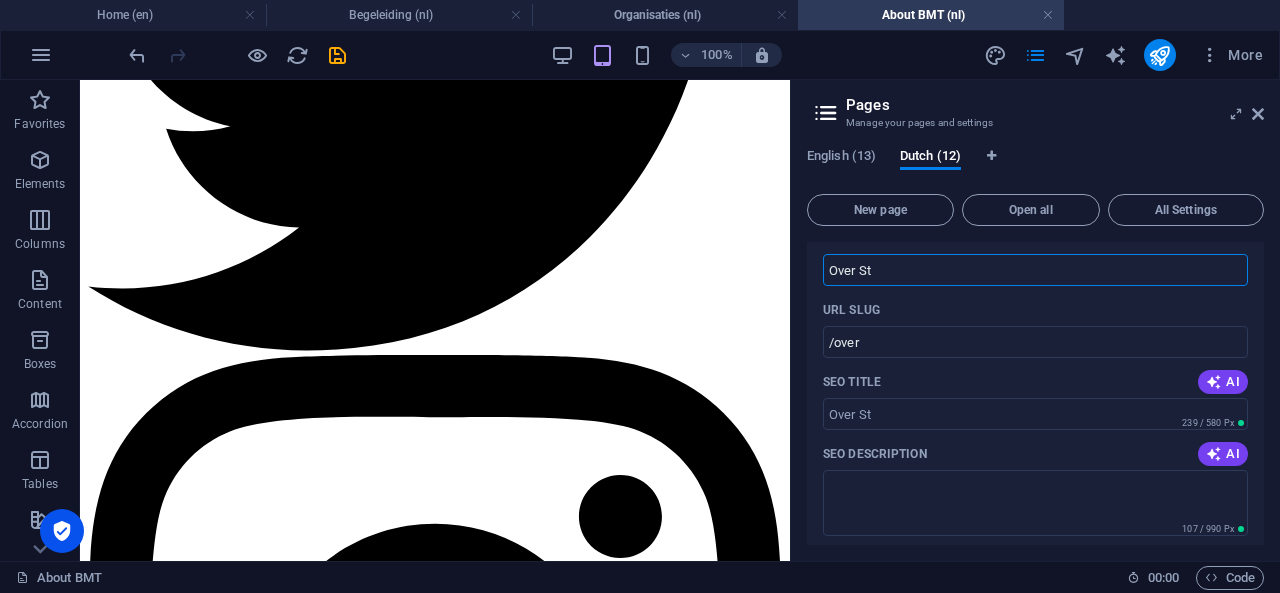 type on "/over-studio" 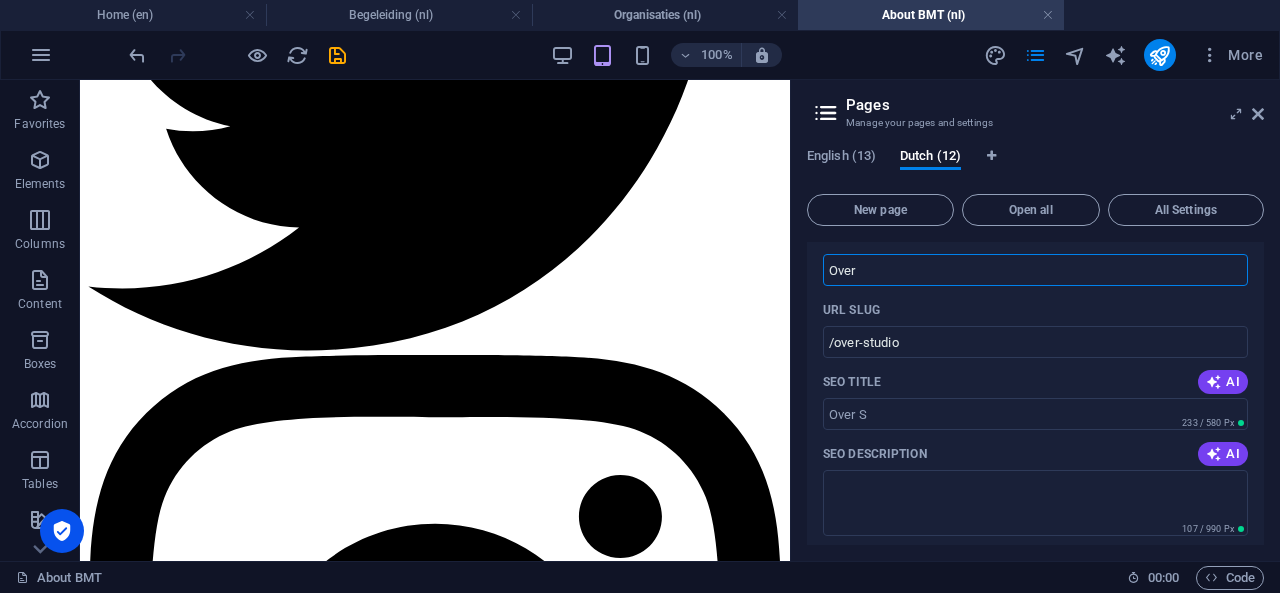 type on "Over" 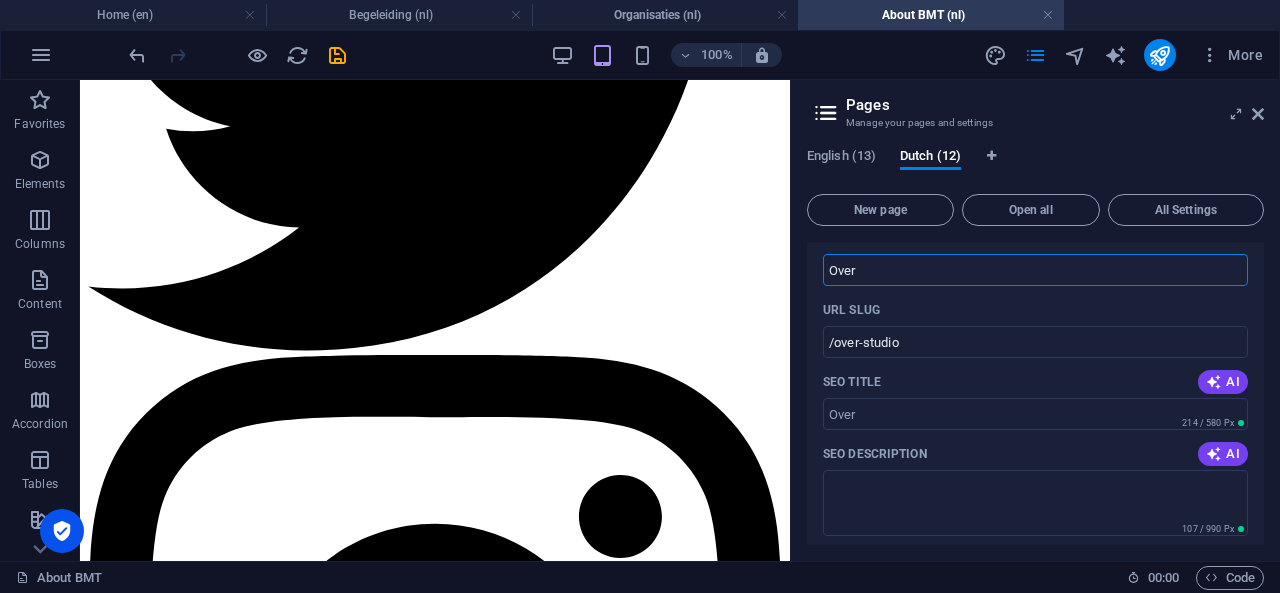 type on "/over-s" 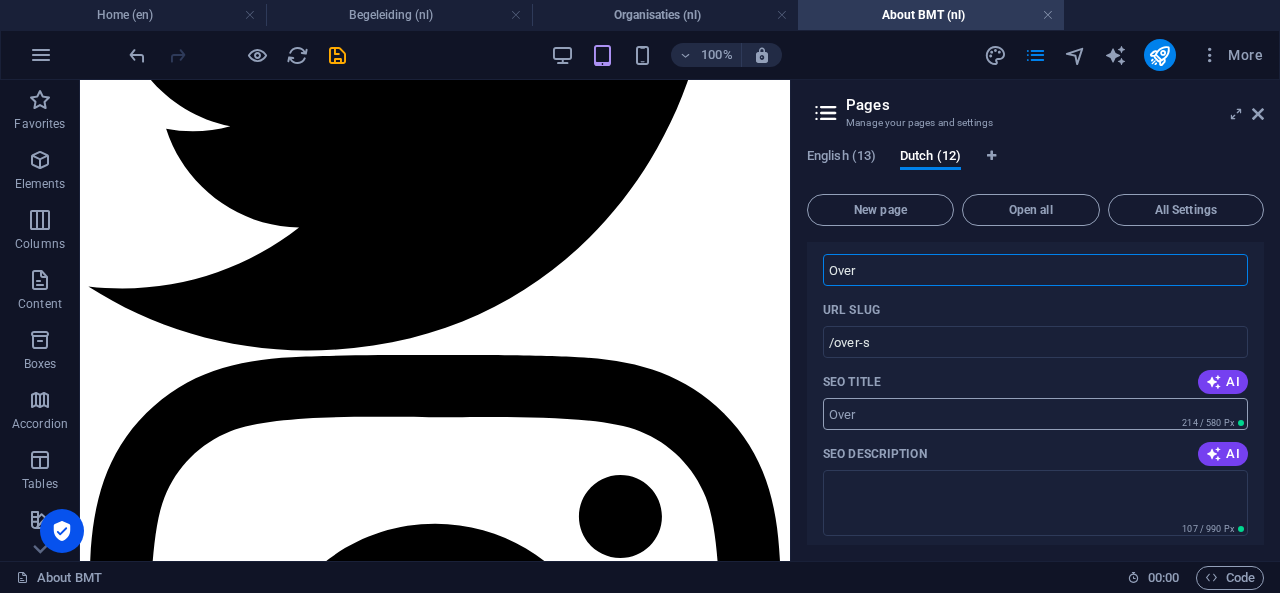 type on "Over" 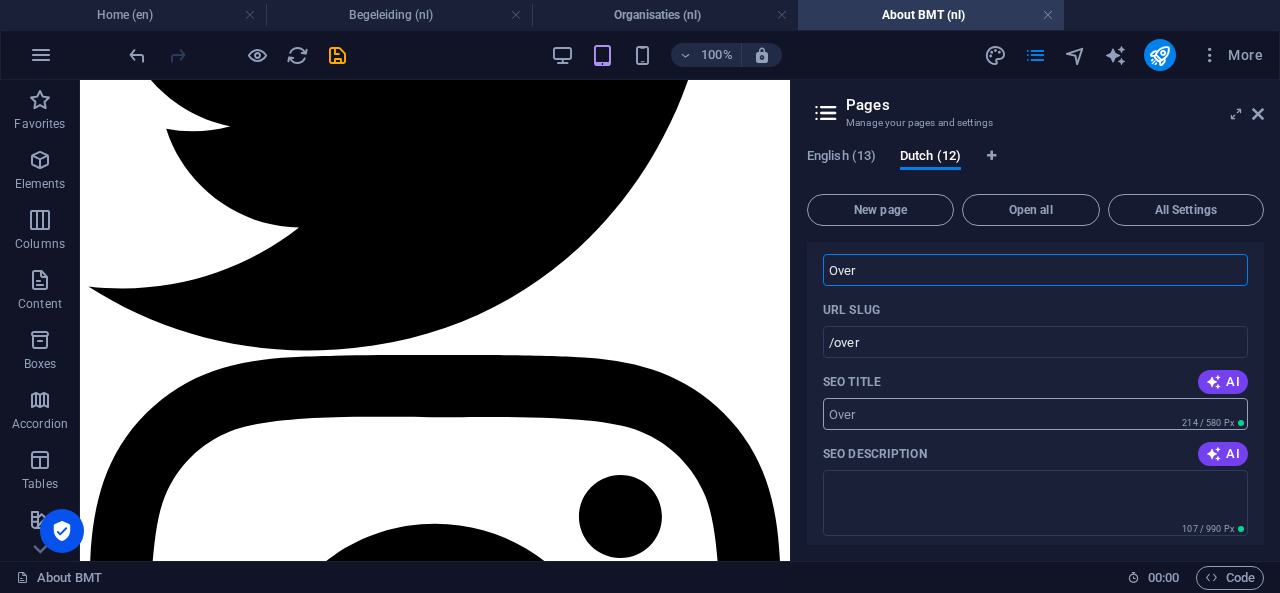 click on "SEO Title" at bounding box center [1035, 414] 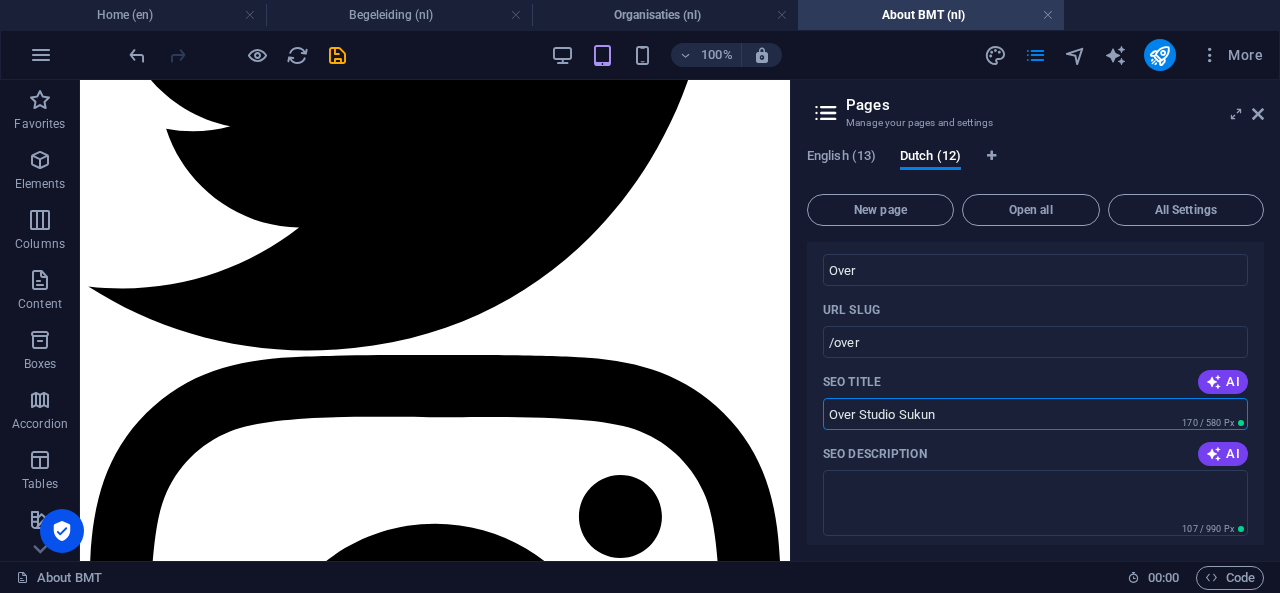 type on "Over Studio Sukun" 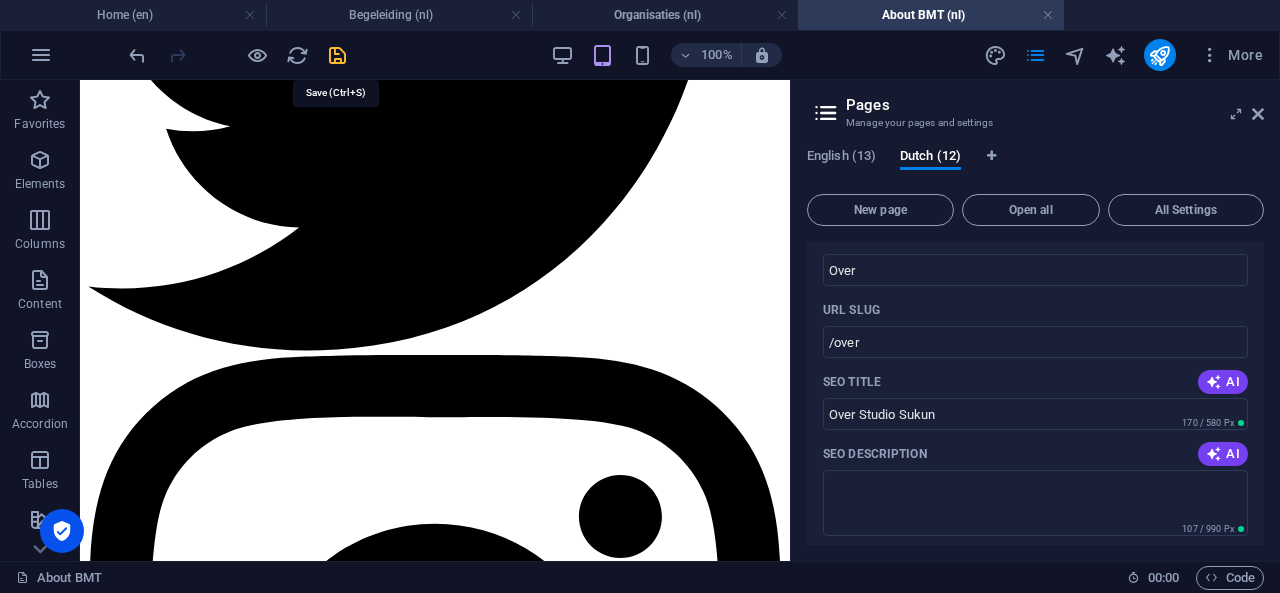 click at bounding box center [337, 55] 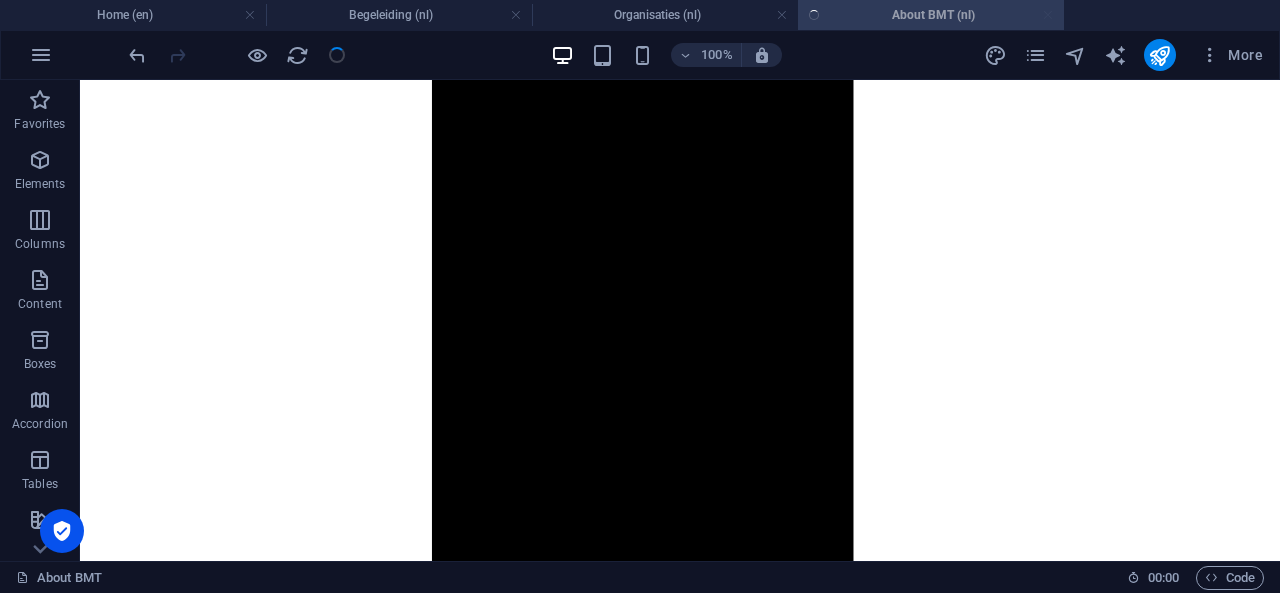 scroll, scrollTop: 2009, scrollLeft: 0, axis: vertical 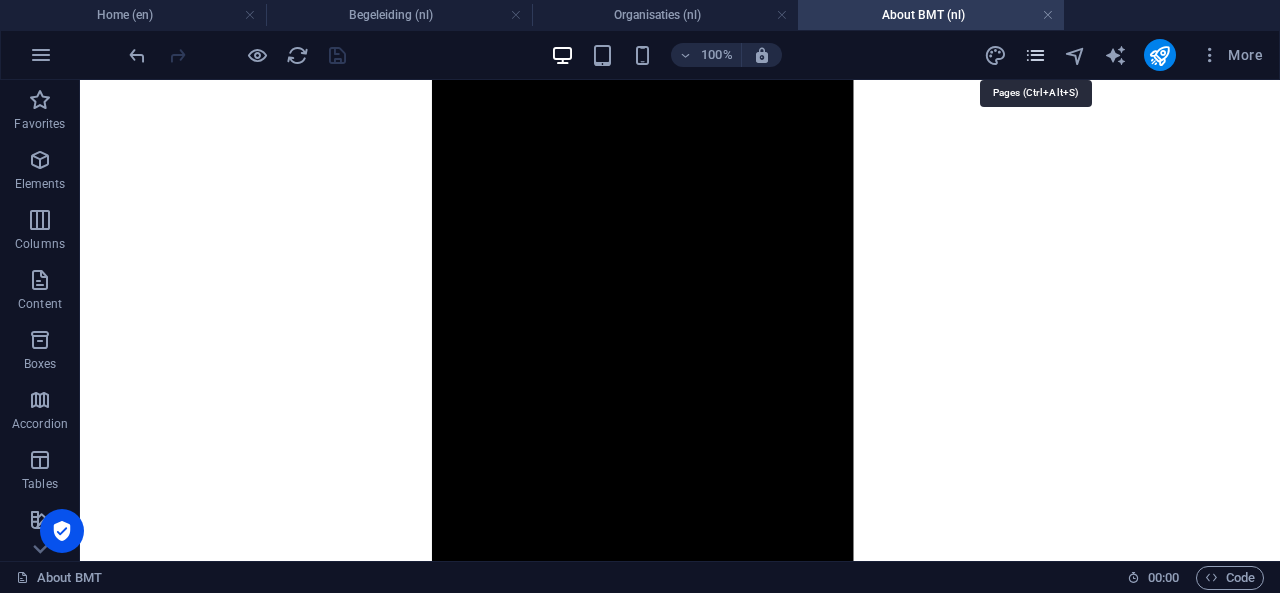 click at bounding box center [1035, 55] 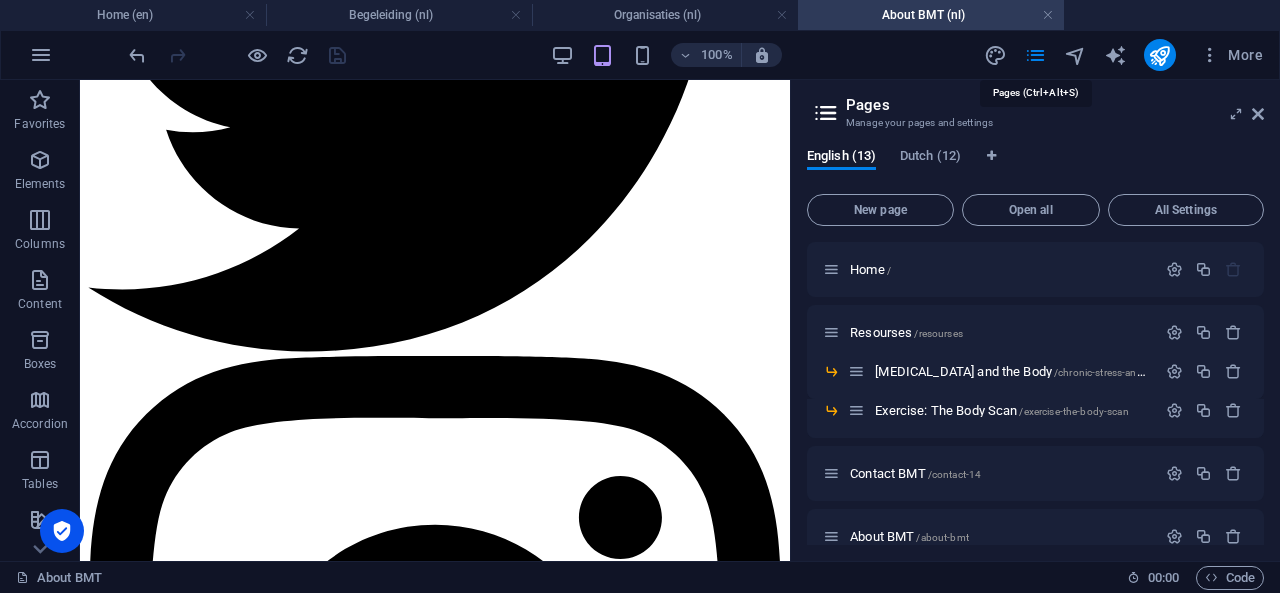 scroll, scrollTop: 1951, scrollLeft: 0, axis: vertical 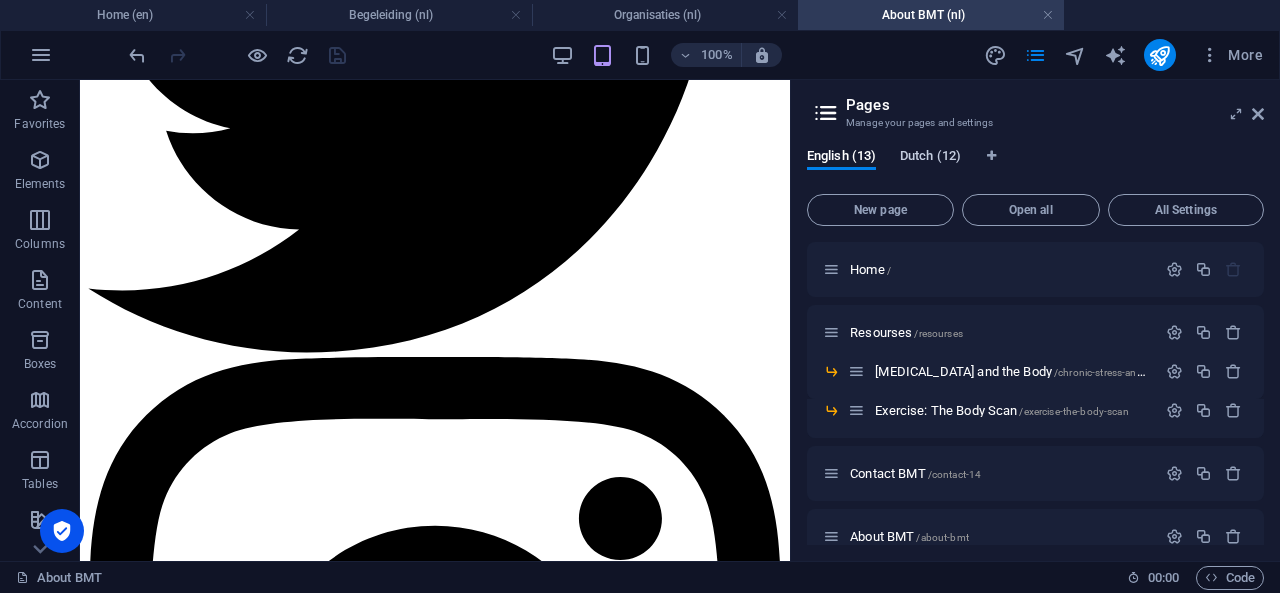 click on "Dutch (12)" at bounding box center (930, 158) 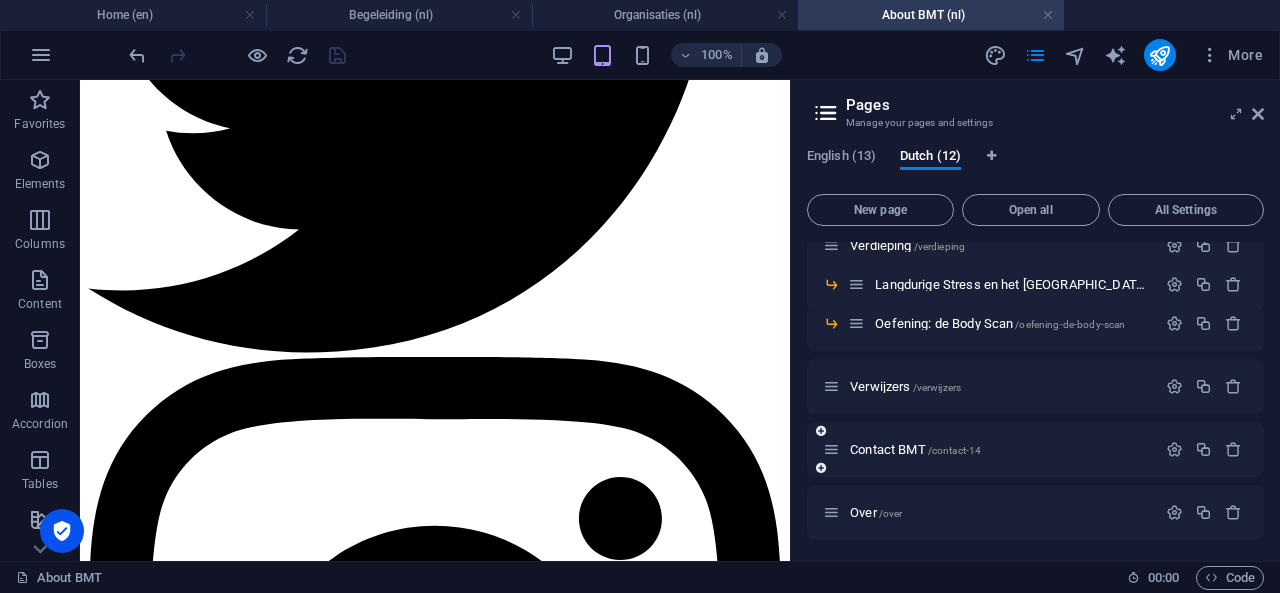 scroll, scrollTop: 329, scrollLeft: 0, axis: vertical 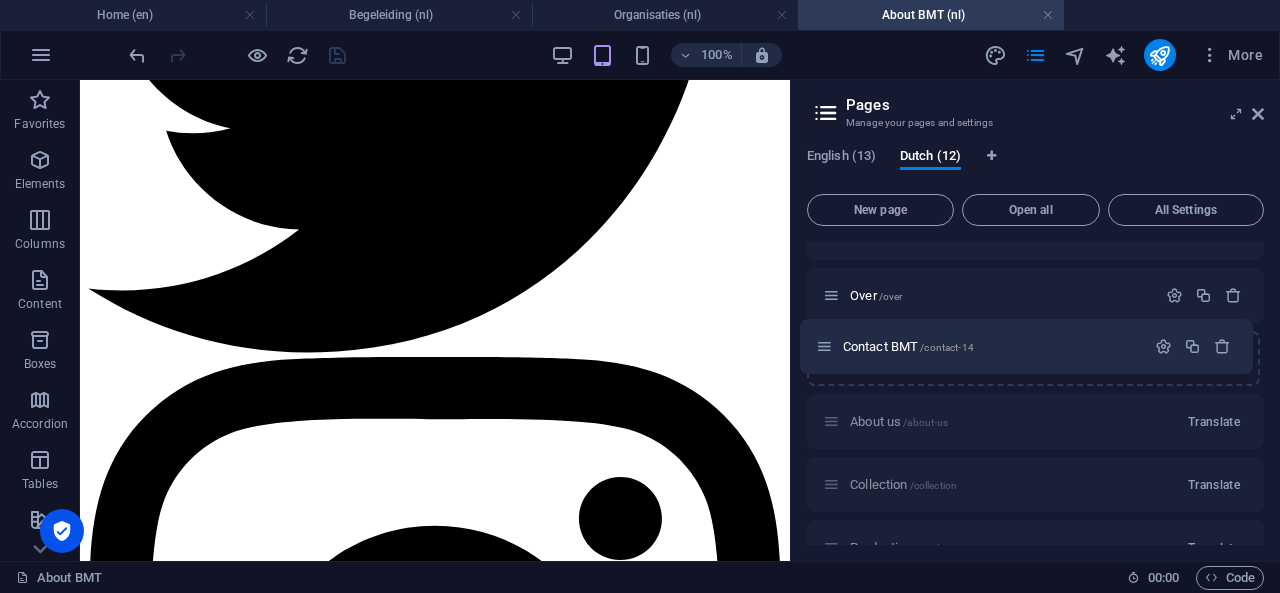 drag, startPoint x: 825, startPoint y: 451, endPoint x: 828, endPoint y: 355, distance: 96.04687 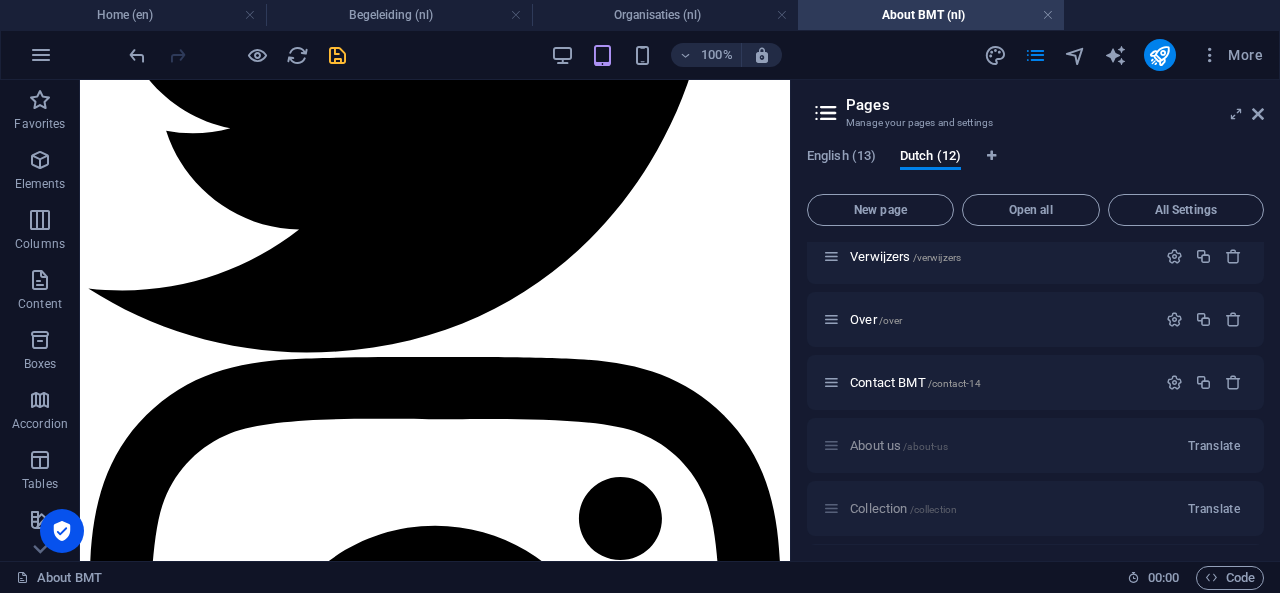 scroll, scrollTop: 461, scrollLeft: 0, axis: vertical 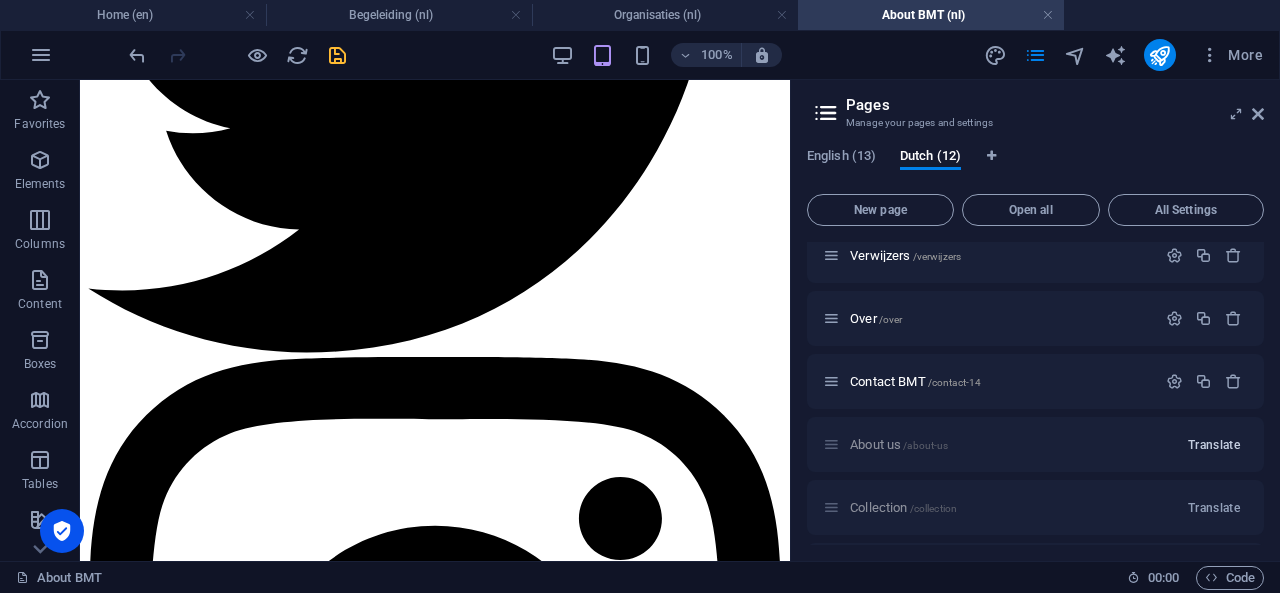 click on "Translate" at bounding box center (1214, 445) 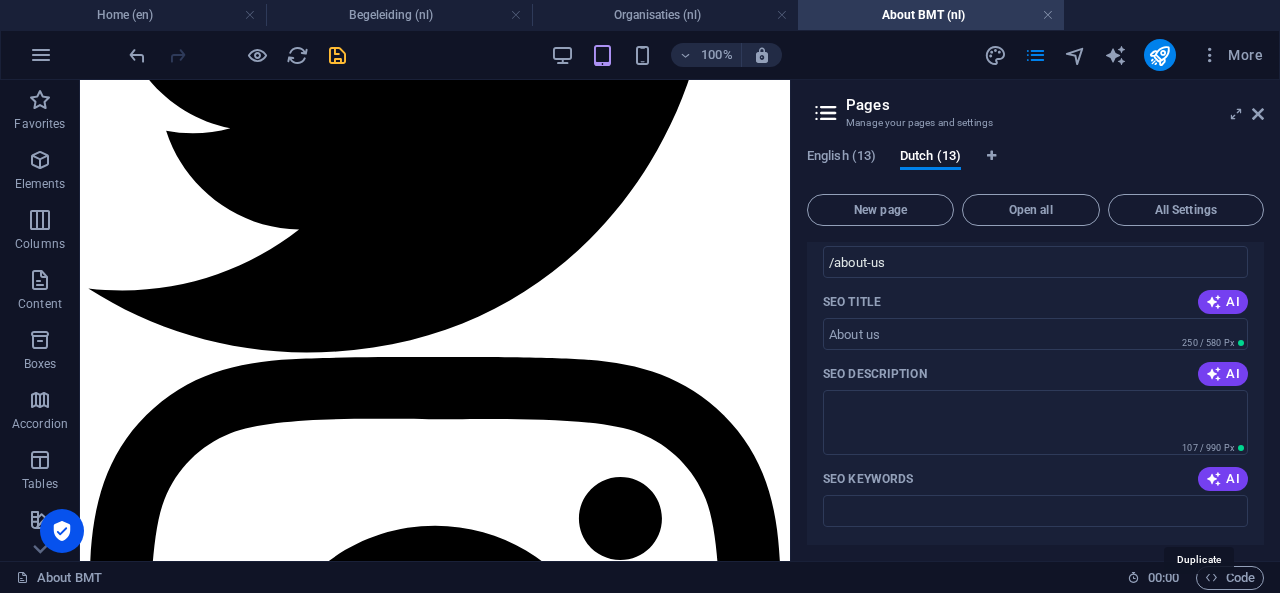 scroll, scrollTop: 257, scrollLeft: 0, axis: vertical 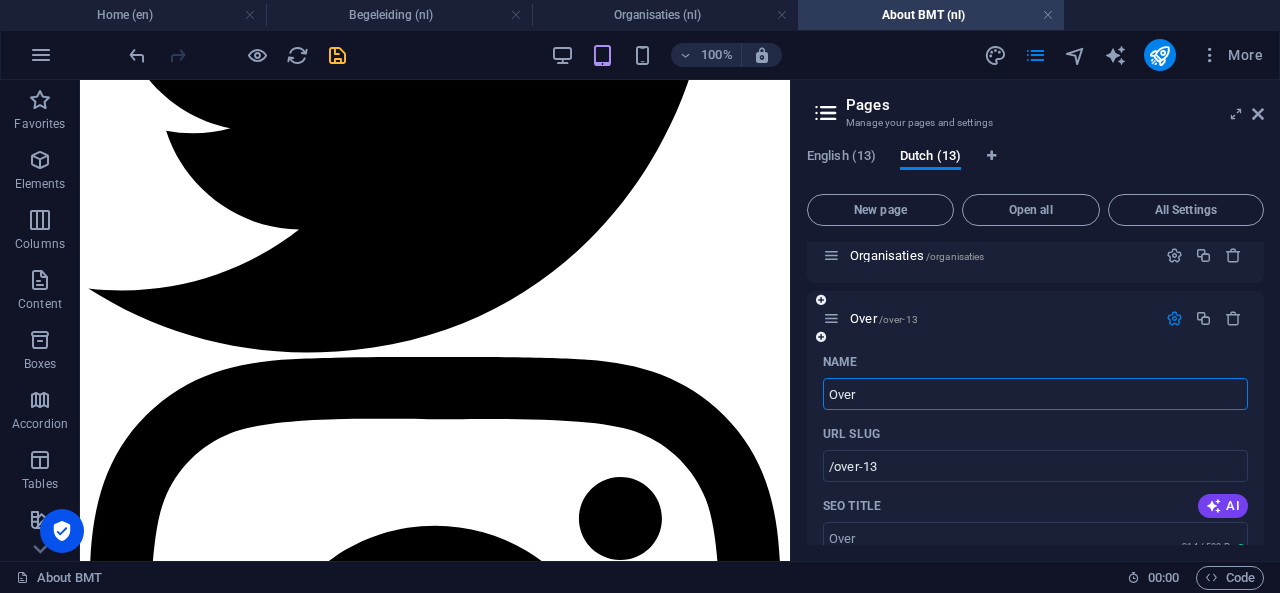 type on "Over" 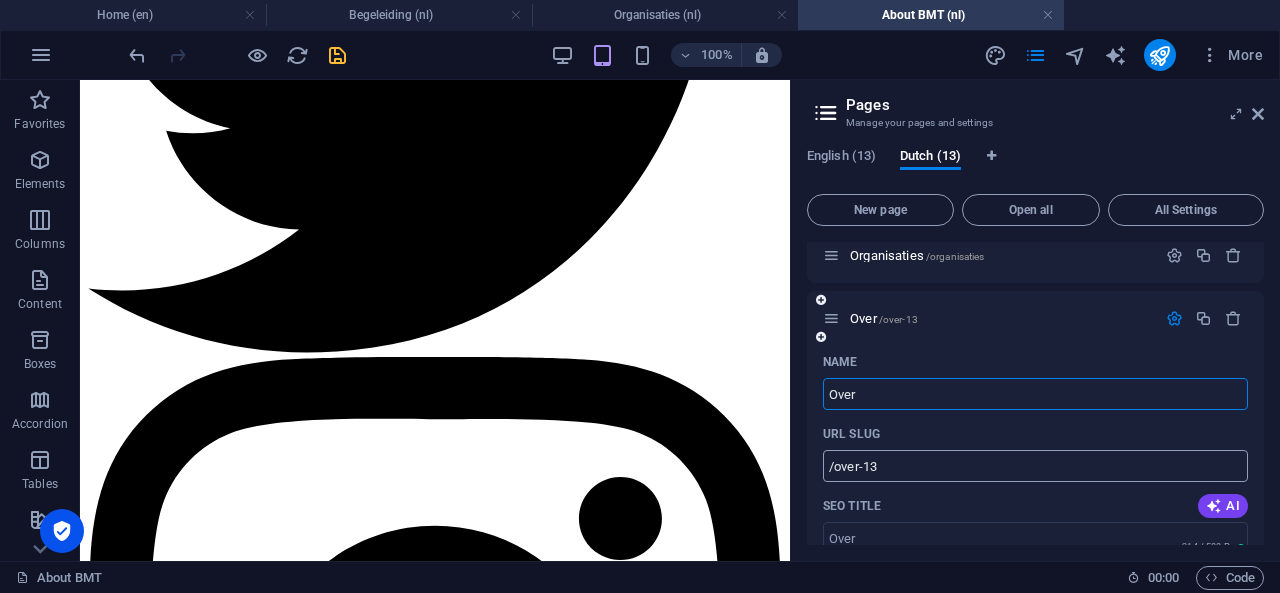 type on "Over" 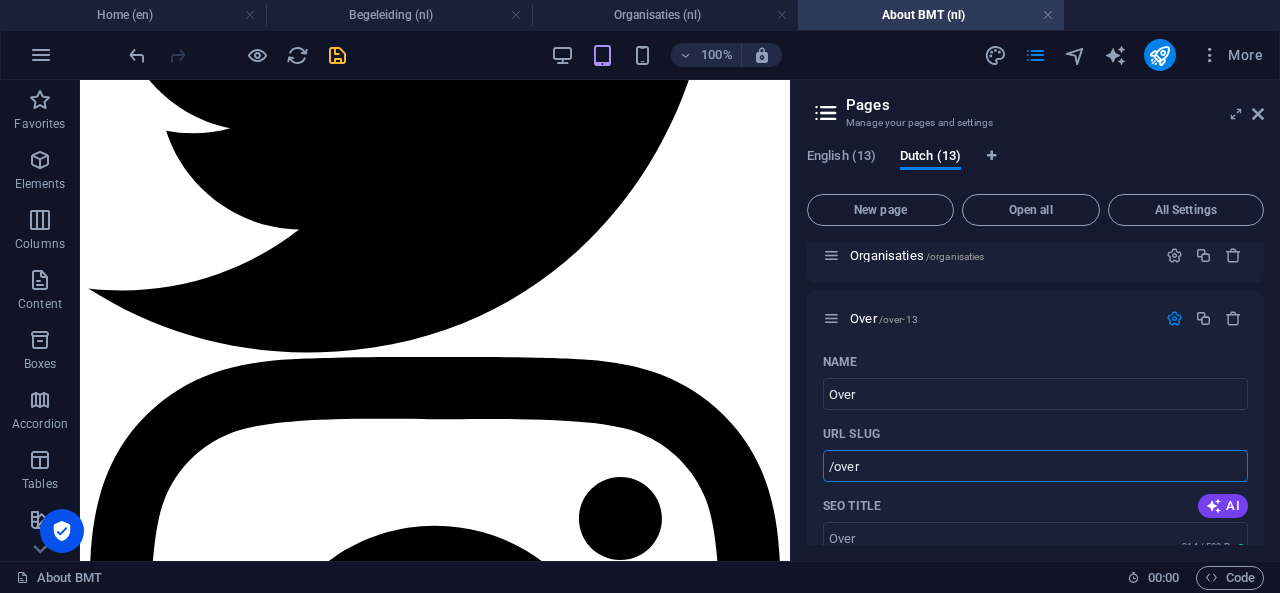 click on "Breathe. Move. Touch. "We have the ability to regulate our own physiology, including some of the so-called involuntary functions of the body and brain, trough such basic activities as breathing, moving, and touching." -  [PERSON_NAME]  MD" at bounding box center [435, 4745] 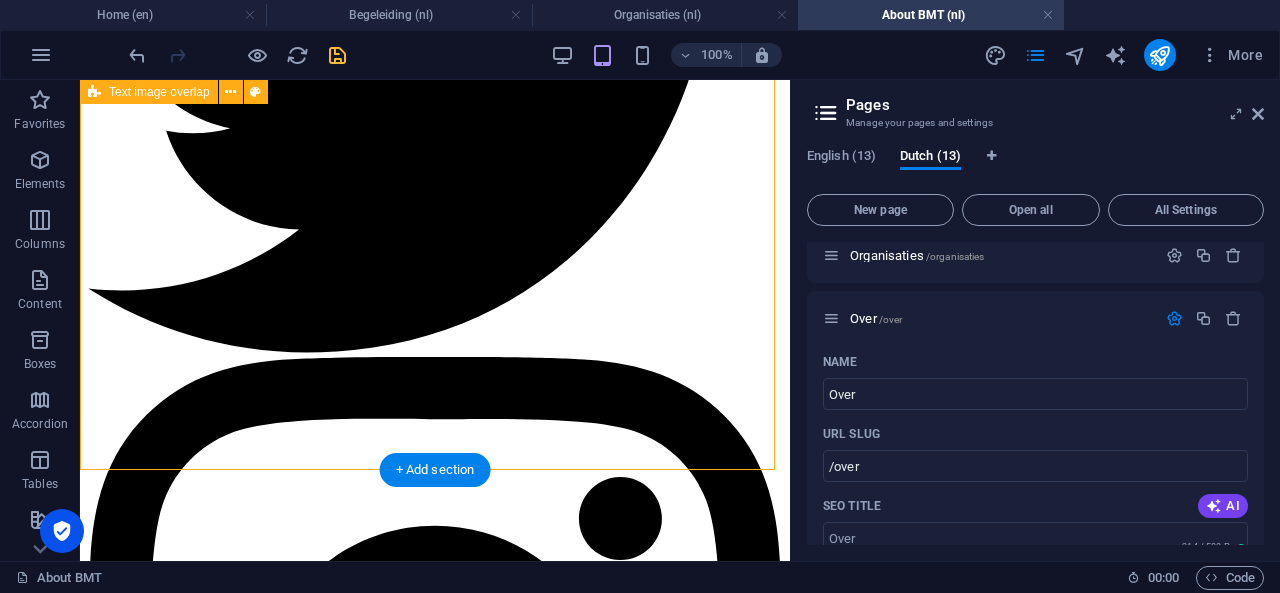 type on "/over" 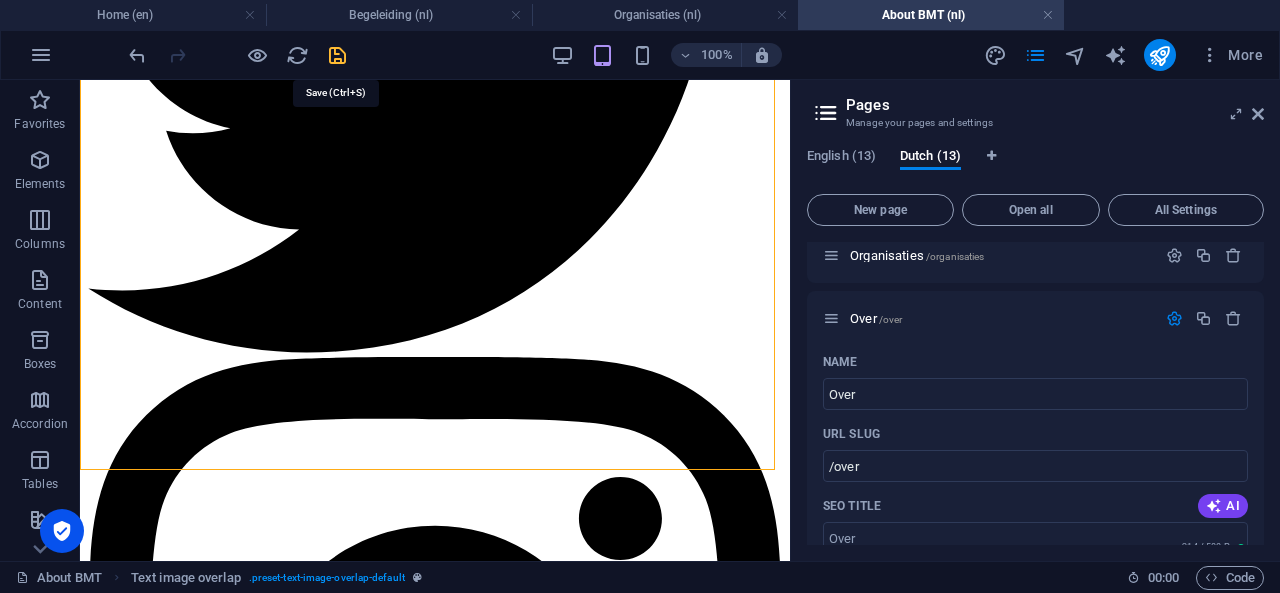 click at bounding box center (337, 55) 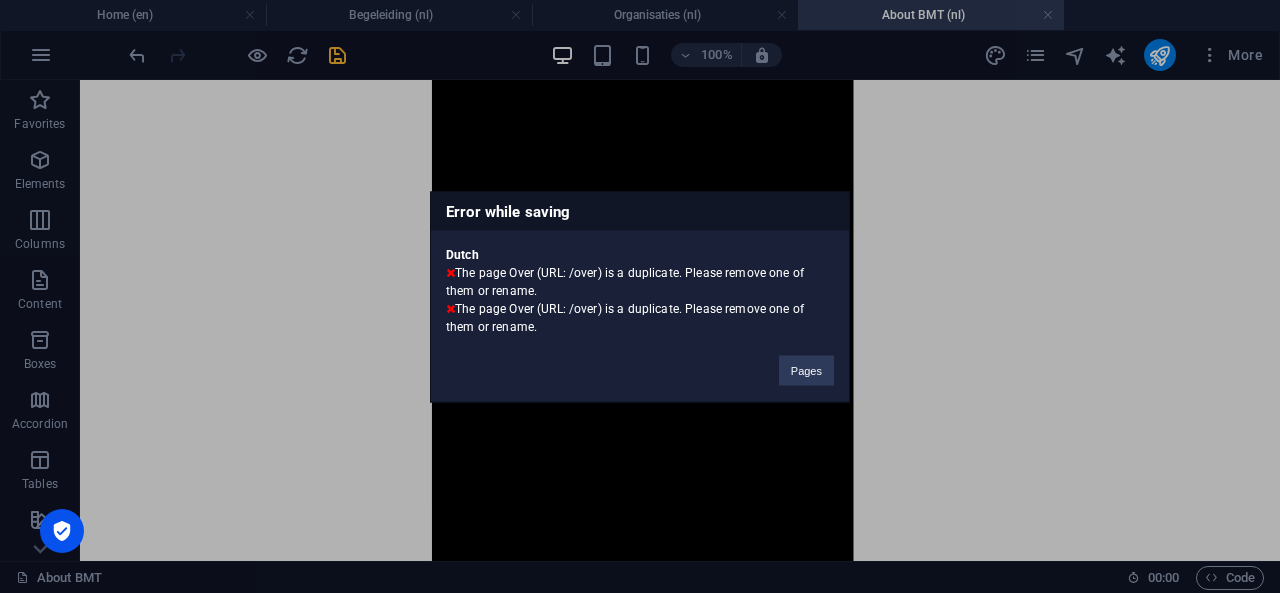 scroll, scrollTop: 2007, scrollLeft: 0, axis: vertical 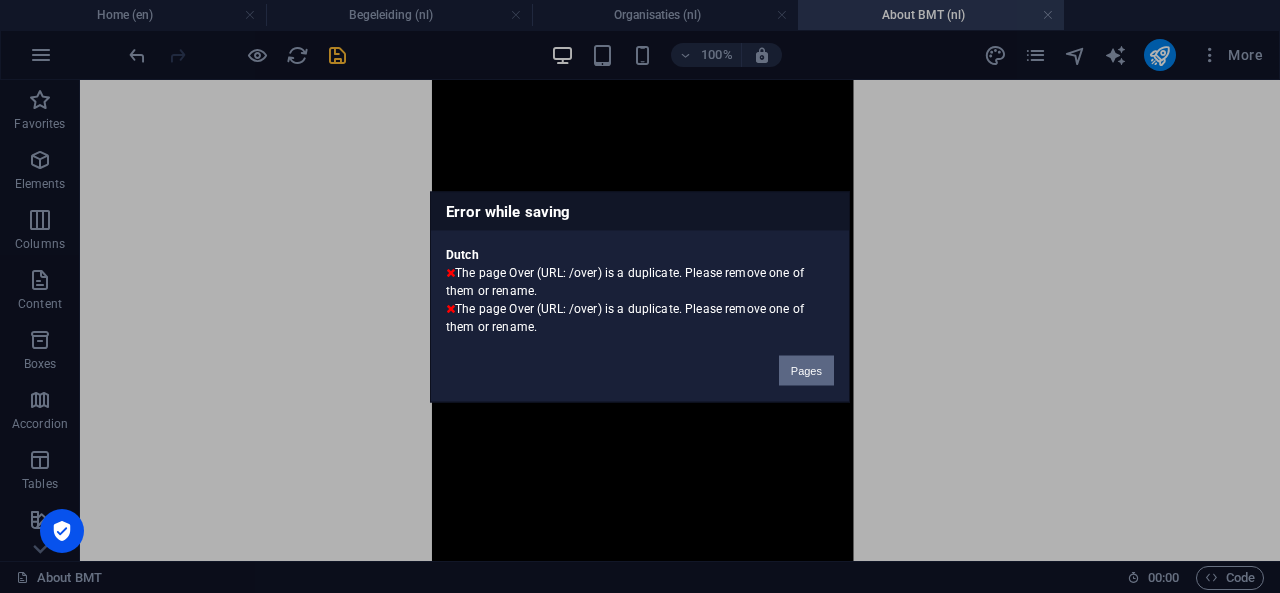 click on "Pages" at bounding box center (806, 370) 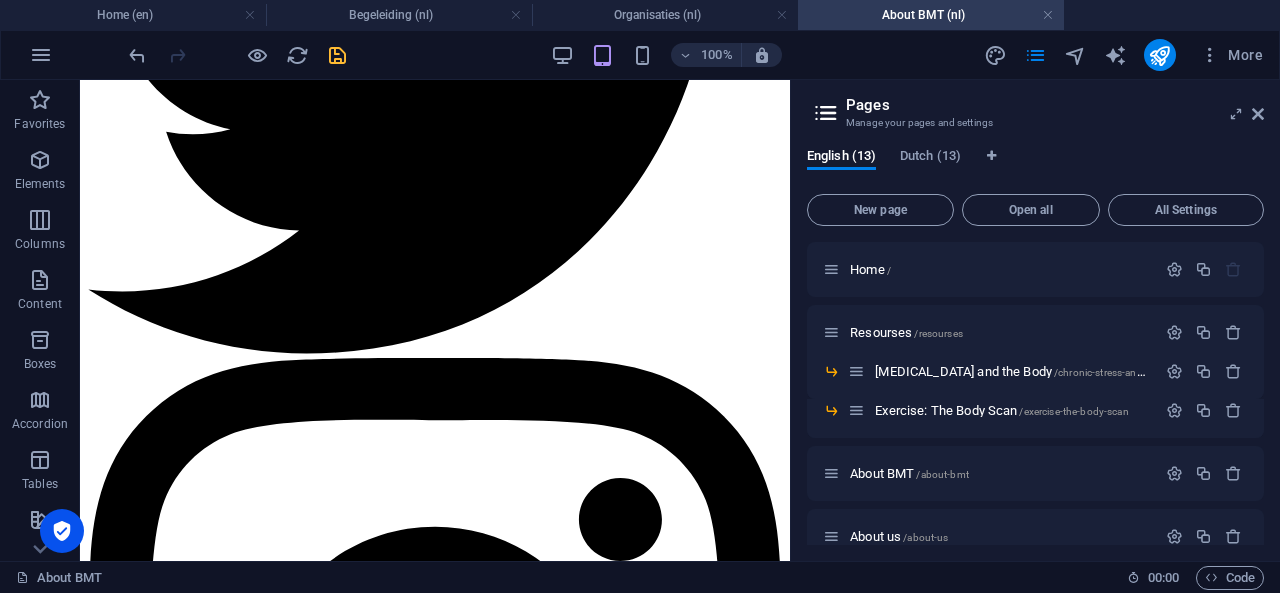 scroll, scrollTop: 1949, scrollLeft: 0, axis: vertical 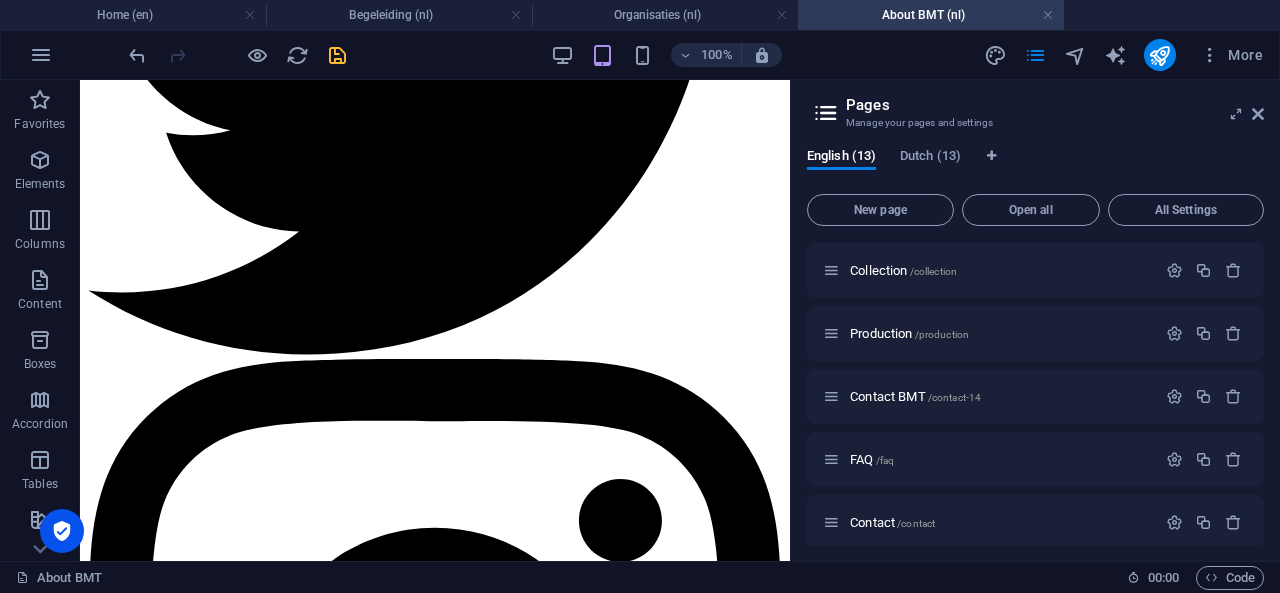 click on "Home / Resourses /resourses [MEDICAL_DATA] and the Body /chronic-stress-and-the-body Exercise: The Body Scan /exercise-the-body-scan About BMT /about-bmt About us /about-us Collection /collection Production /production Contact BMT /contact-14 FAQ /faq Contact /contact Legal Notice /legal-notice Privacy /privacy Begeleiding /begeleiding Translate Begeleiding /-begeleiding Stretchsessions /stretchsessions Massages /massages Organisaties /organisaties Translate Verwijzers /verwijzers Translate" at bounding box center [1035, 447] 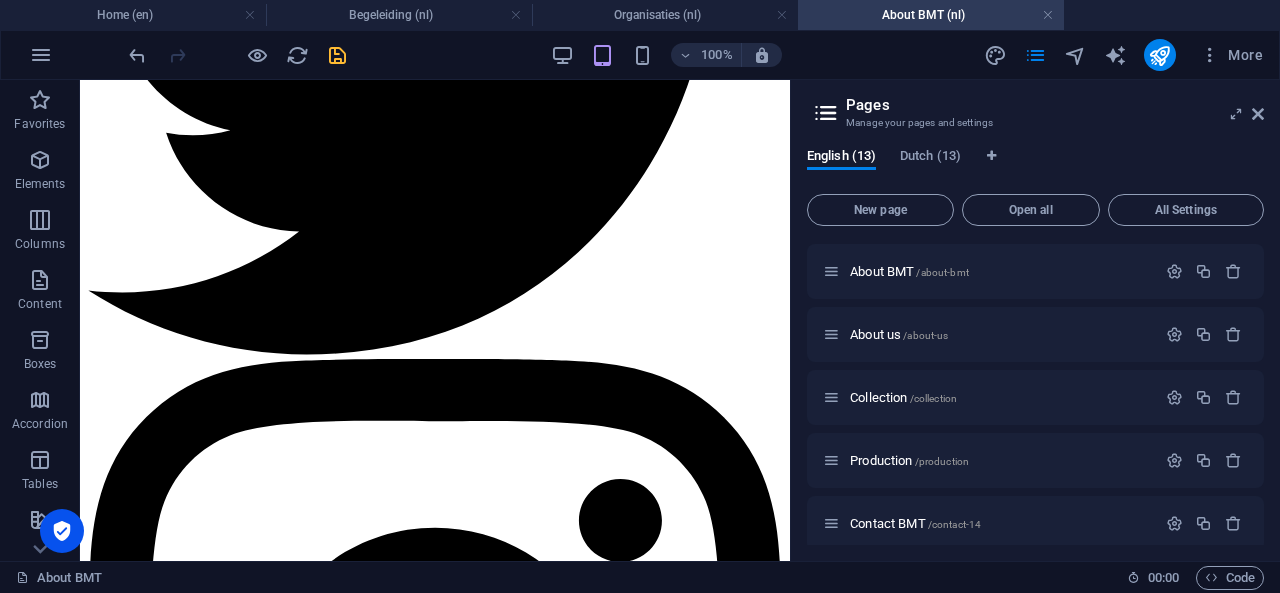 scroll, scrollTop: 0, scrollLeft: 0, axis: both 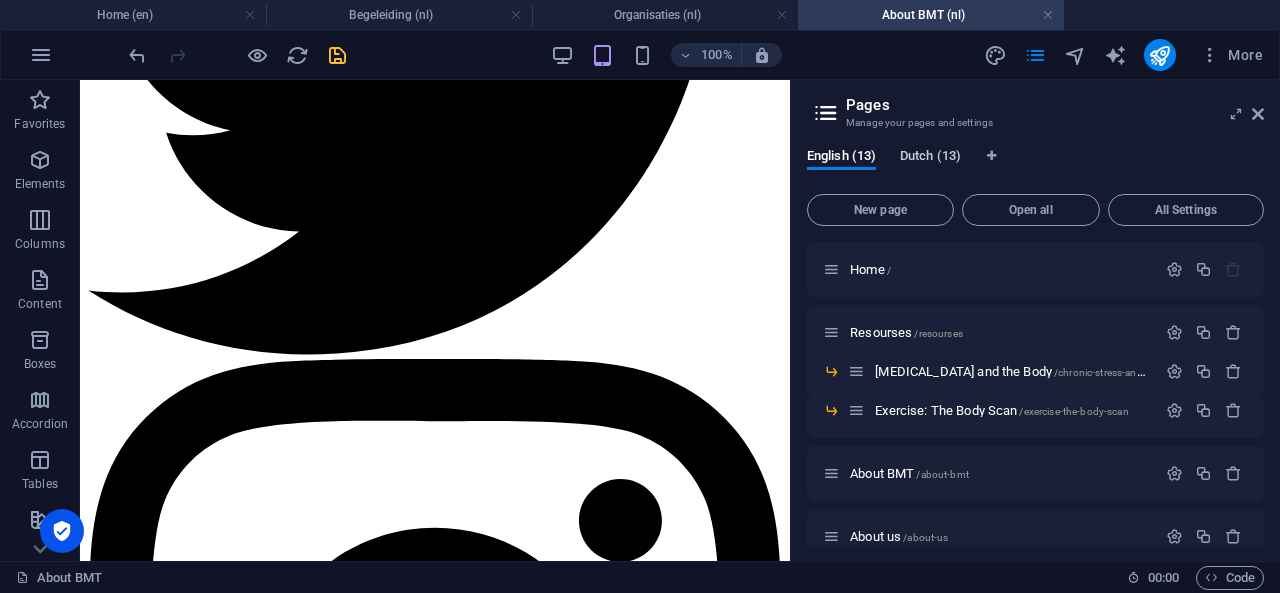 click on "Dutch (13)" at bounding box center [930, 158] 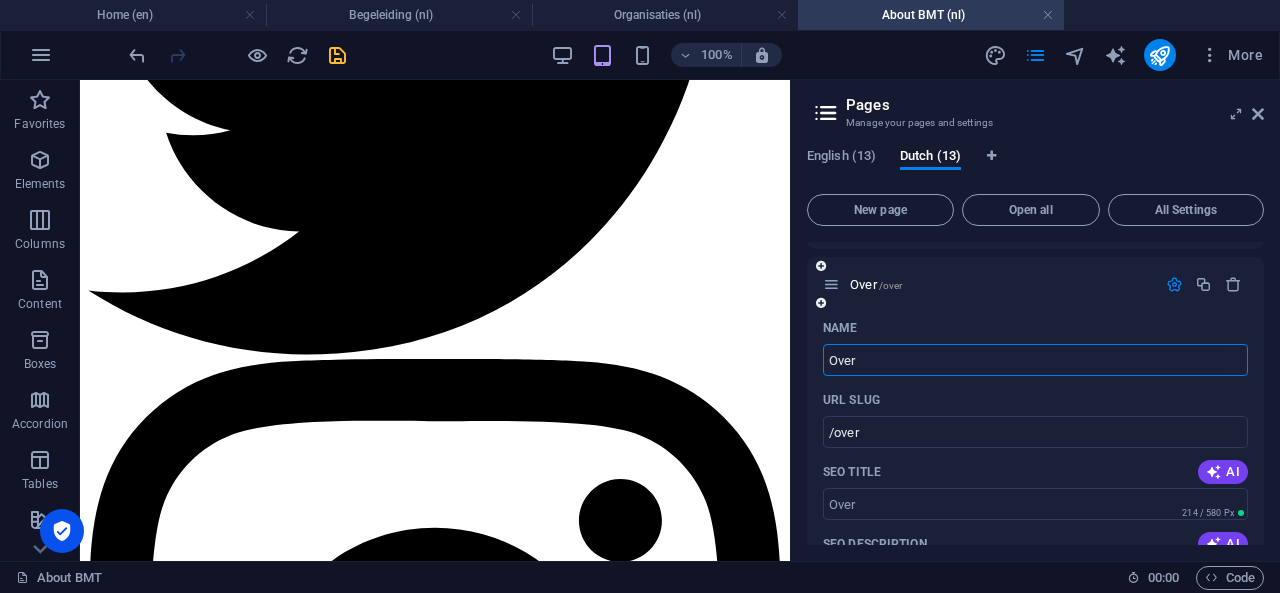scroll, scrollTop: 287, scrollLeft: 0, axis: vertical 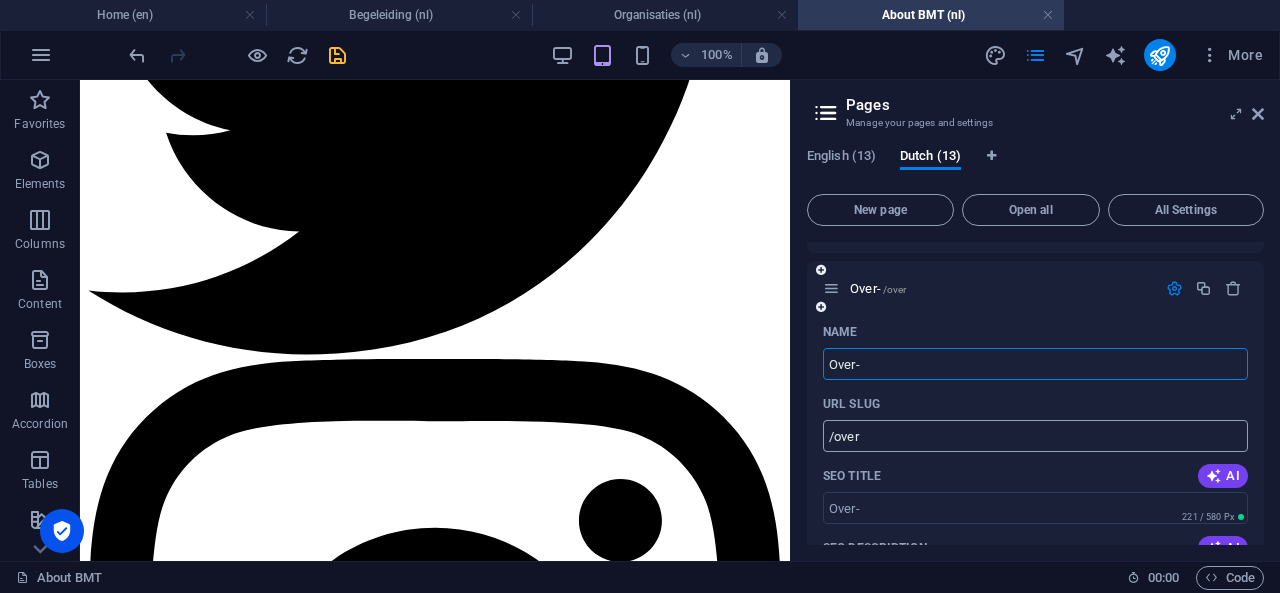 type on "Over-" 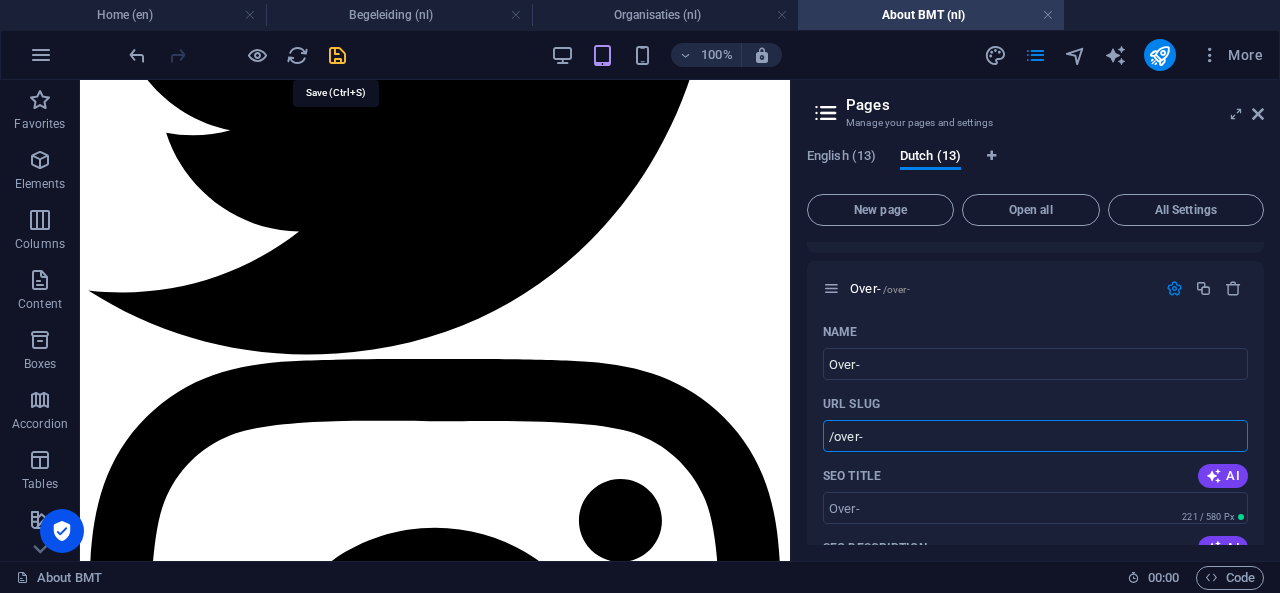 type on "/over-" 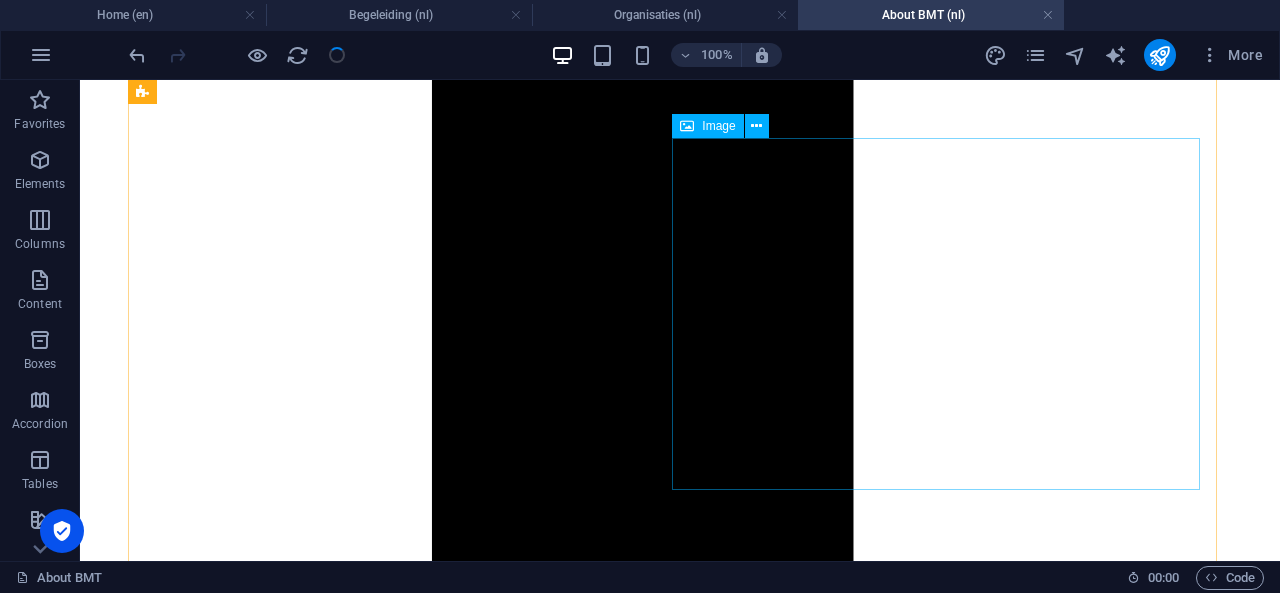 scroll, scrollTop: 2005, scrollLeft: 0, axis: vertical 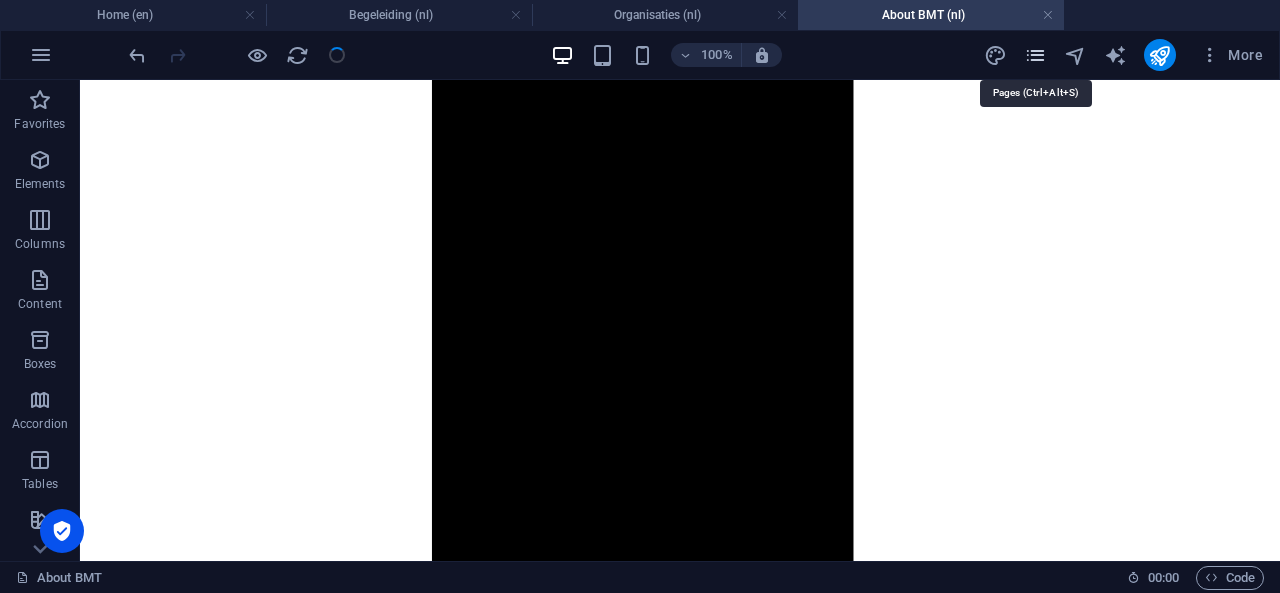 click at bounding box center [1035, 55] 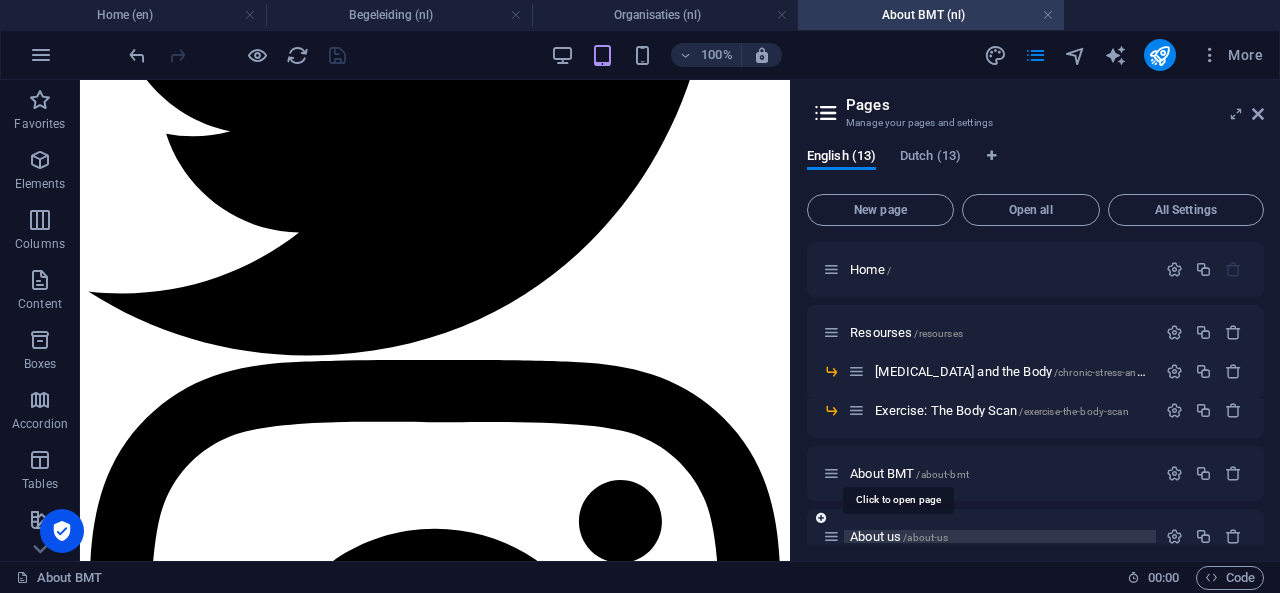 scroll, scrollTop: 1947, scrollLeft: 0, axis: vertical 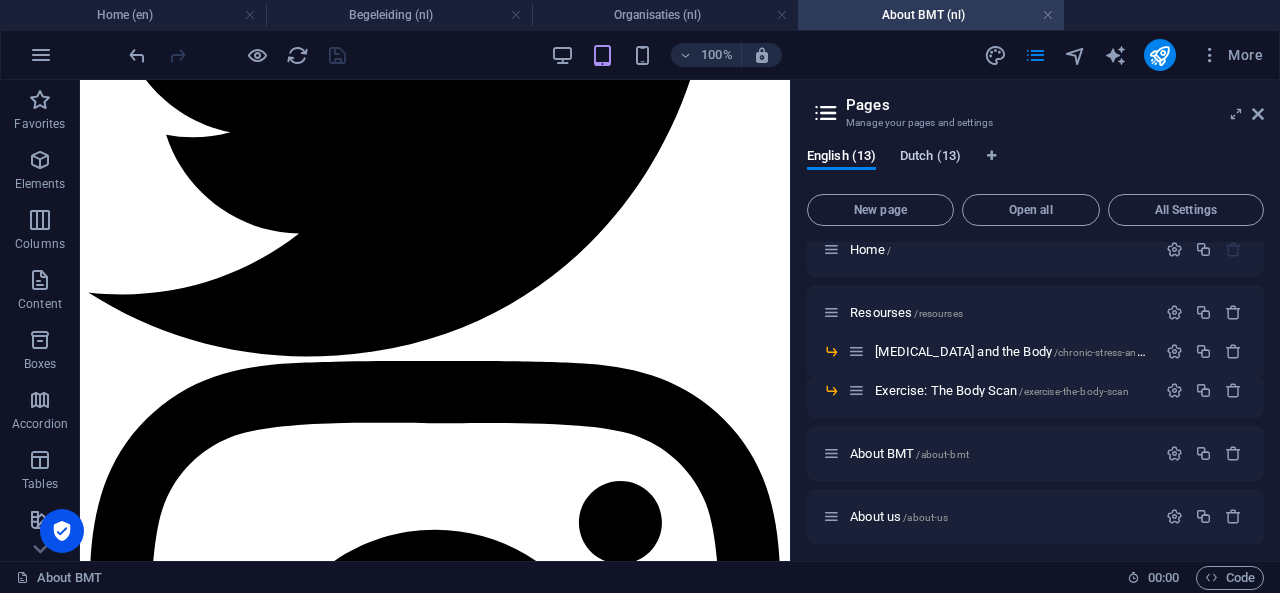 click on "Dutch (13)" at bounding box center (930, 158) 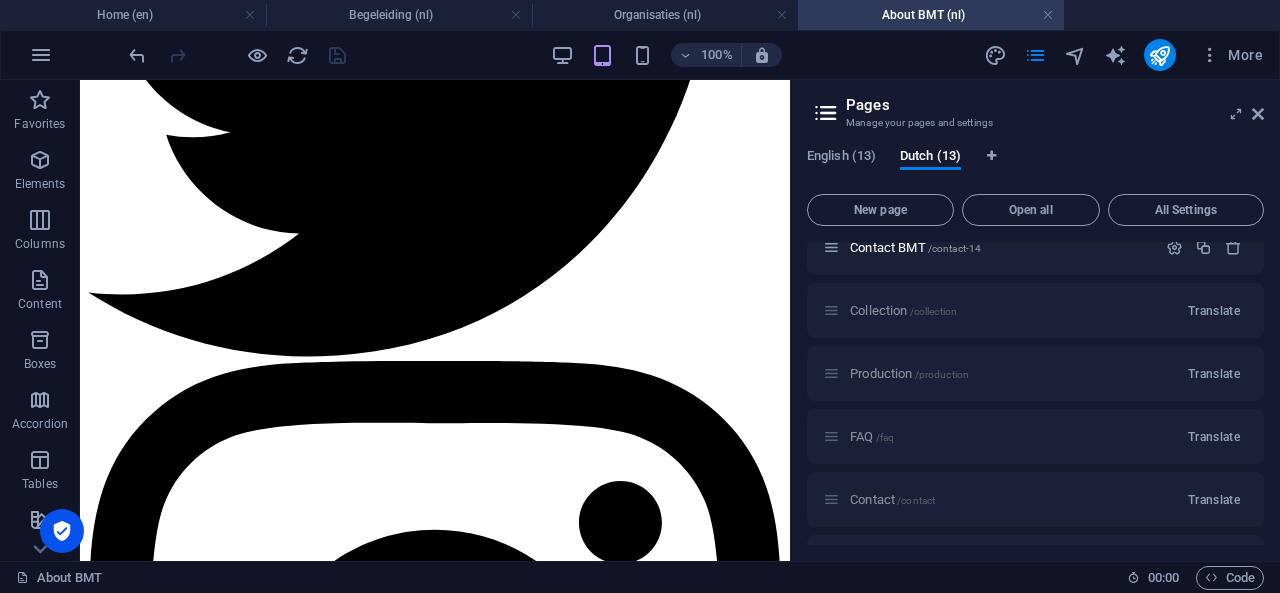 scroll, scrollTop: 658, scrollLeft: 0, axis: vertical 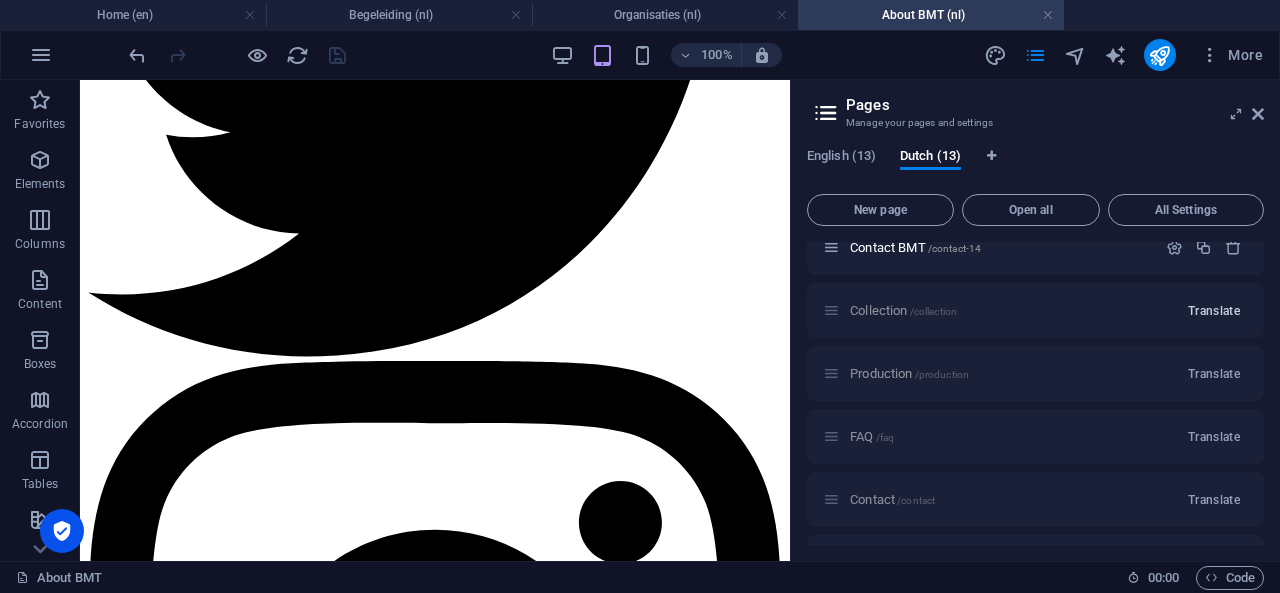 click on "Translate" at bounding box center [1214, 311] 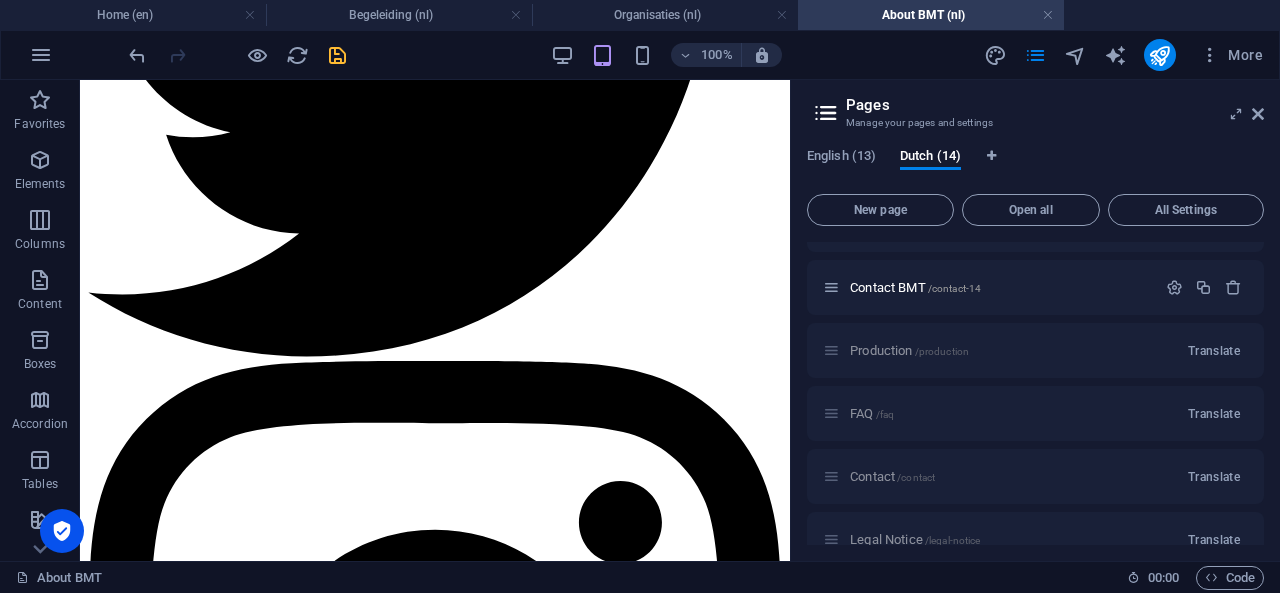 scroll, scrollTop: 1424, scrollLeft: 0, axis: vertical 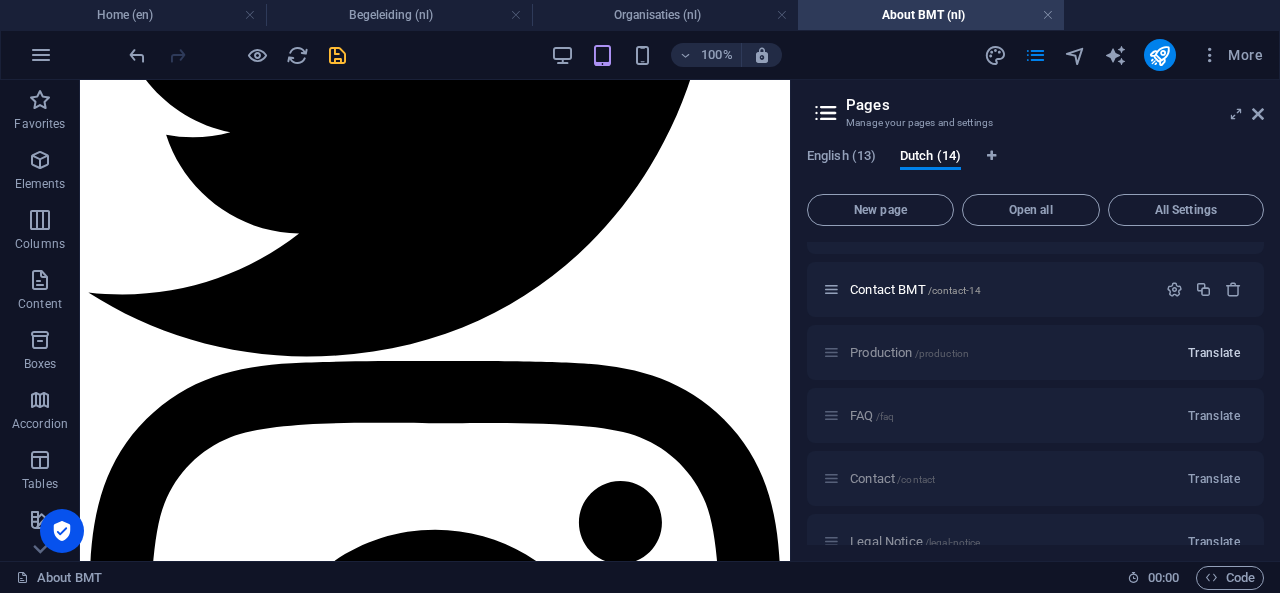 click on "Translate" at bounding box center (1214, 353) 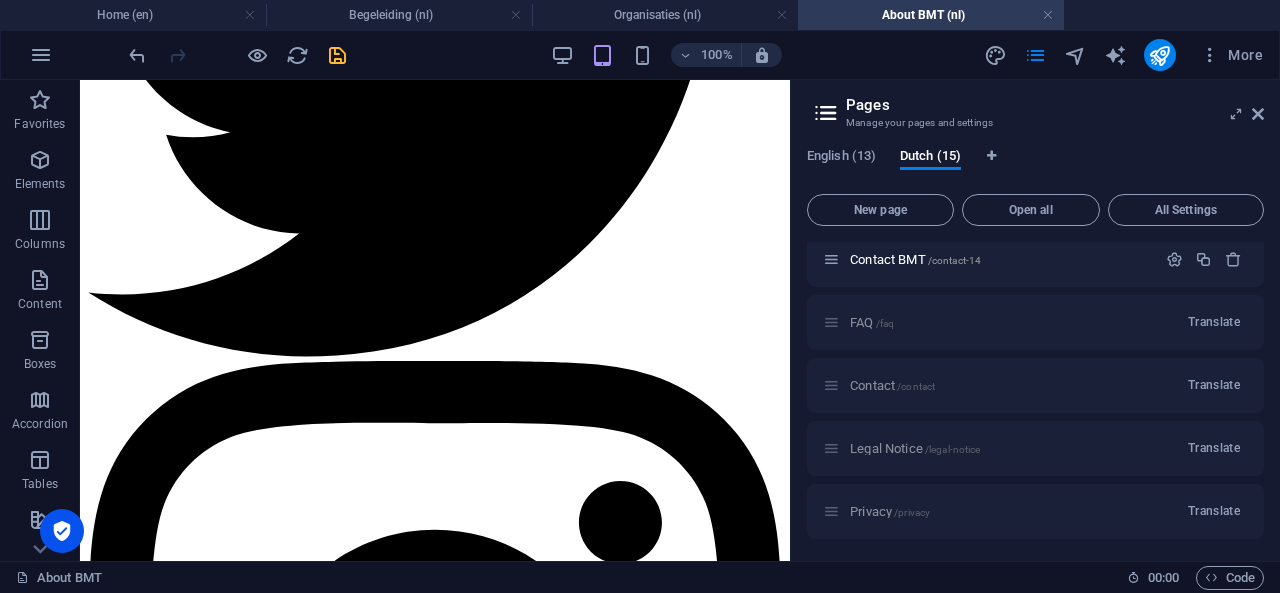 scroll, scrollTop: 2262, scrollLeft: 0, axis: vertical 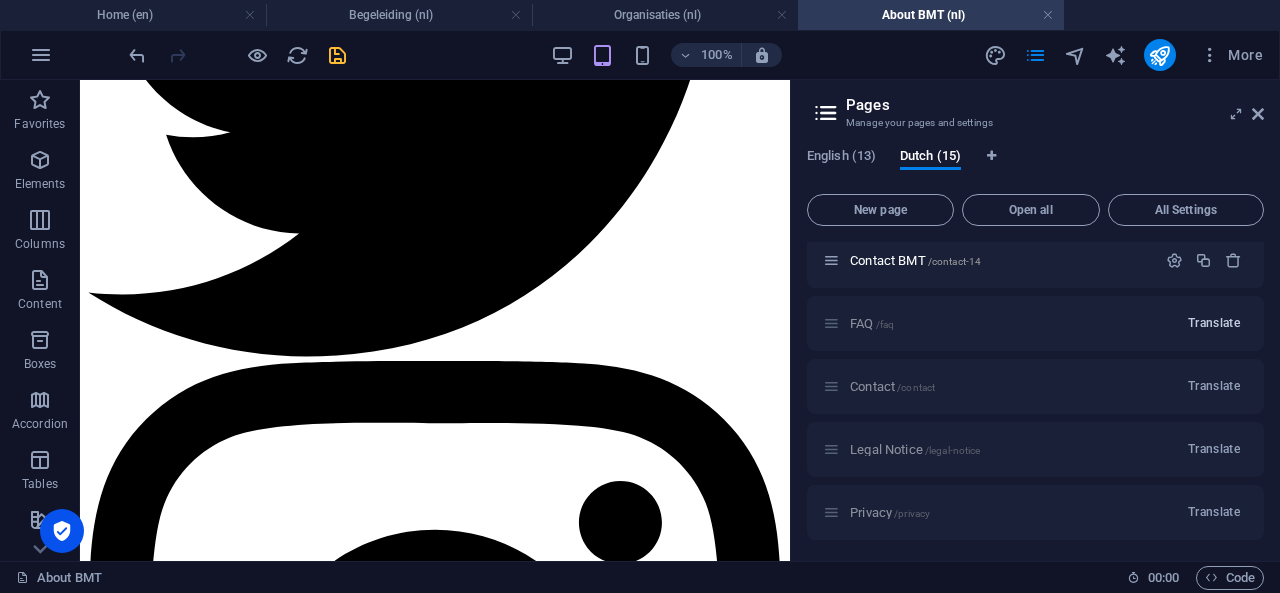 click on "Translate" at bounding box center (1214, 323) 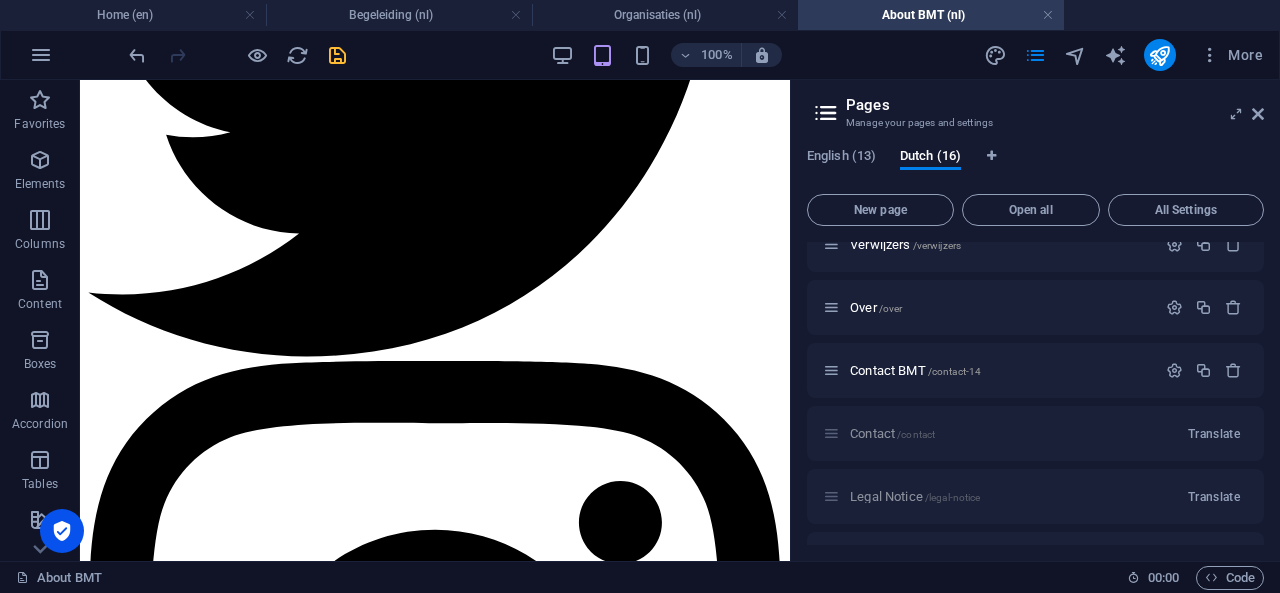scroll, scrollTop: 2974, scrollLeft: 0, axis: vertical 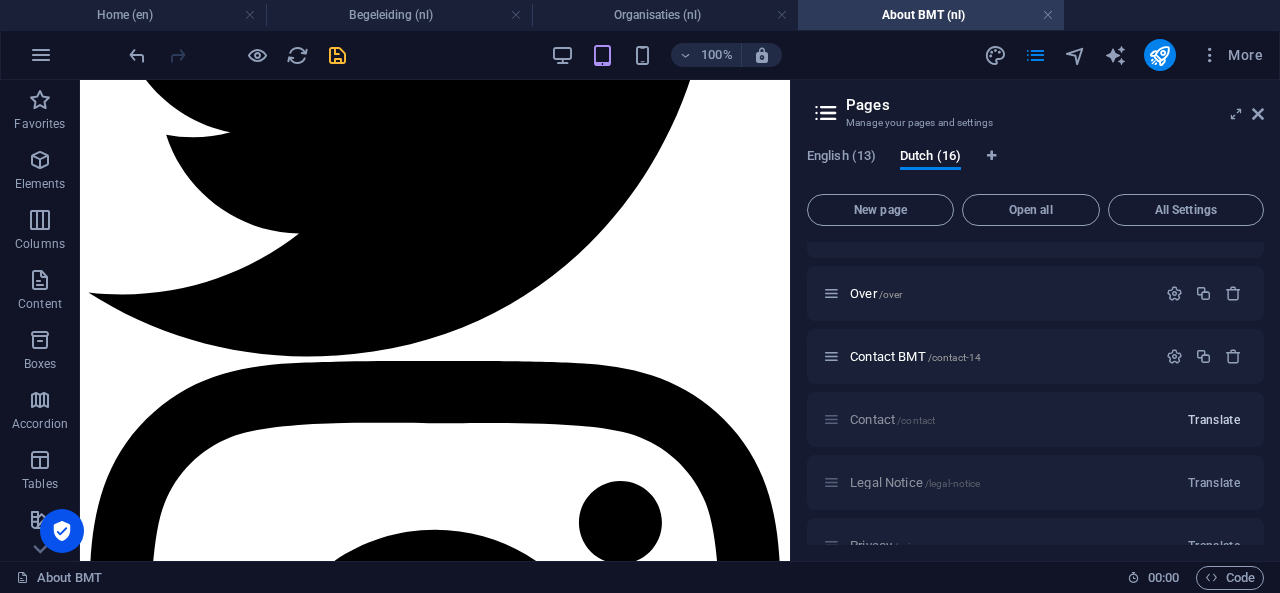 click on "Translate" at bounding box center (1214, 420) 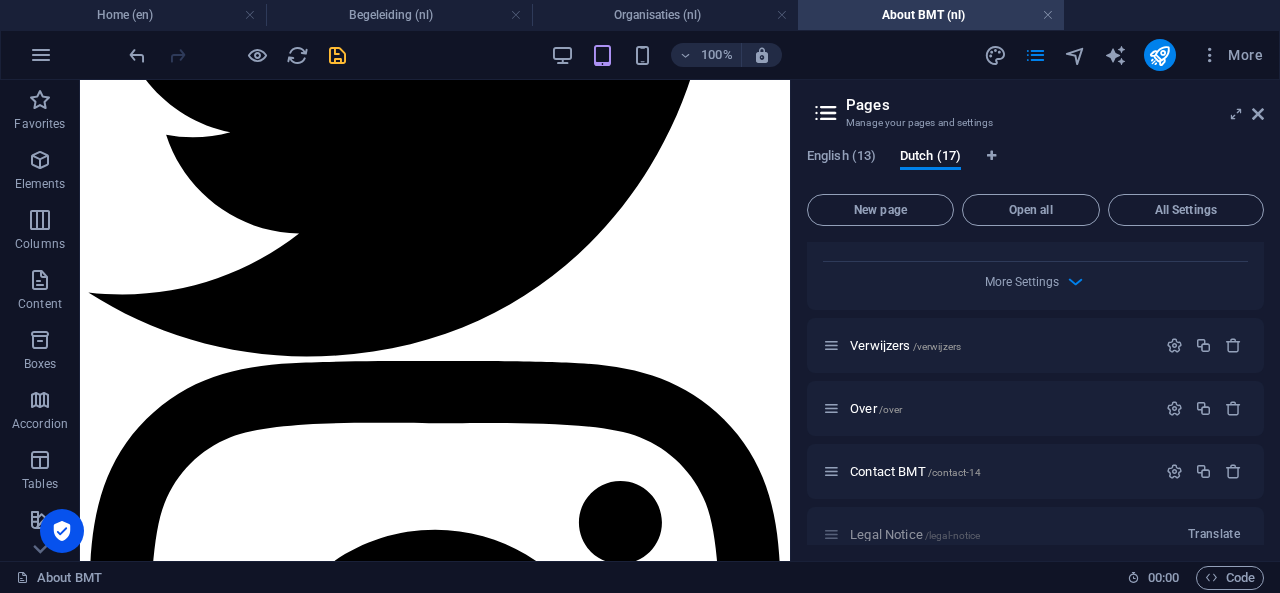 scroll, scrollTop: 3752, scrollLeft: 0, axis: vertical 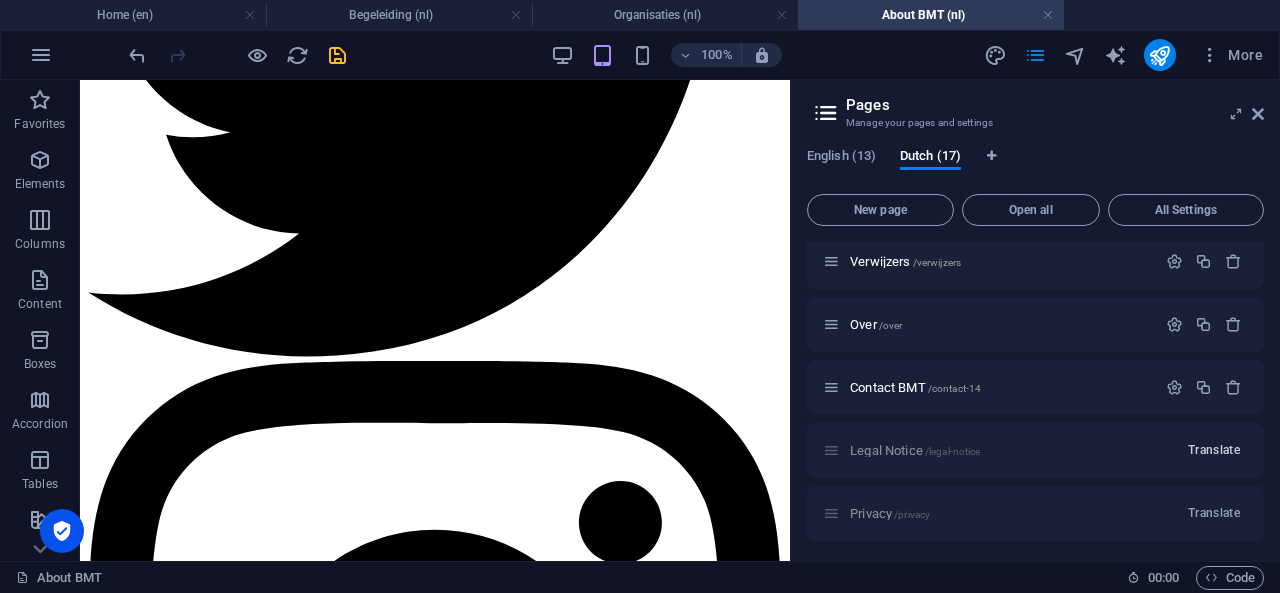 click on "Translate" at bounding box center (1214, 450) 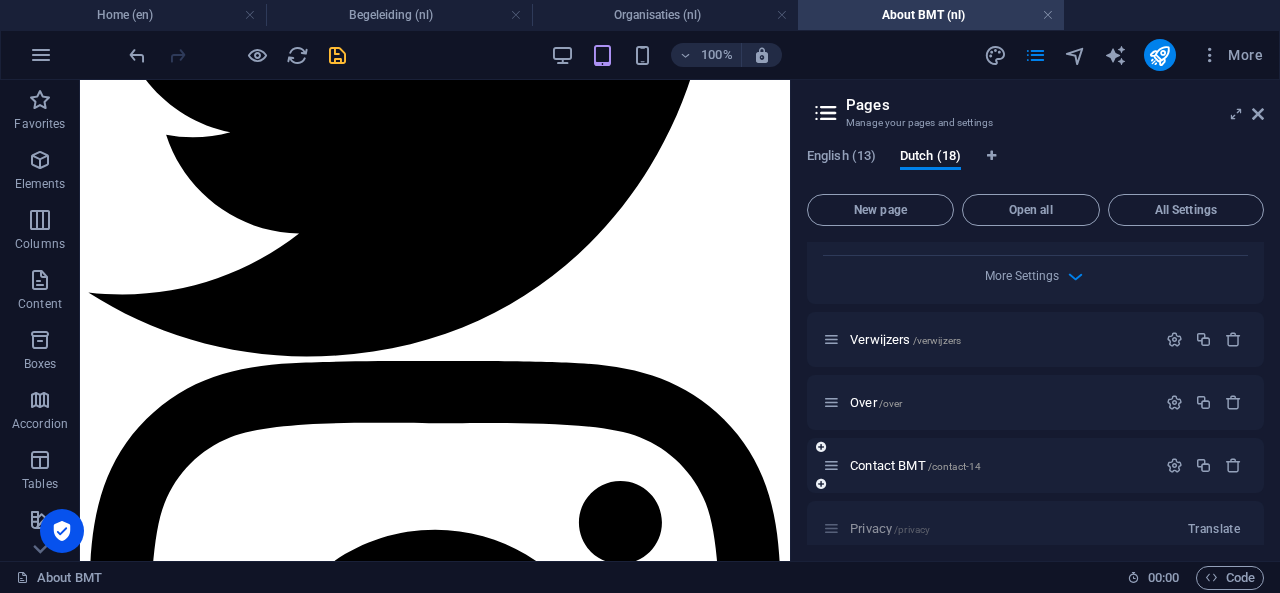 scroll, scrollTop: 4497, scrollLeft: 0, axis: vertical 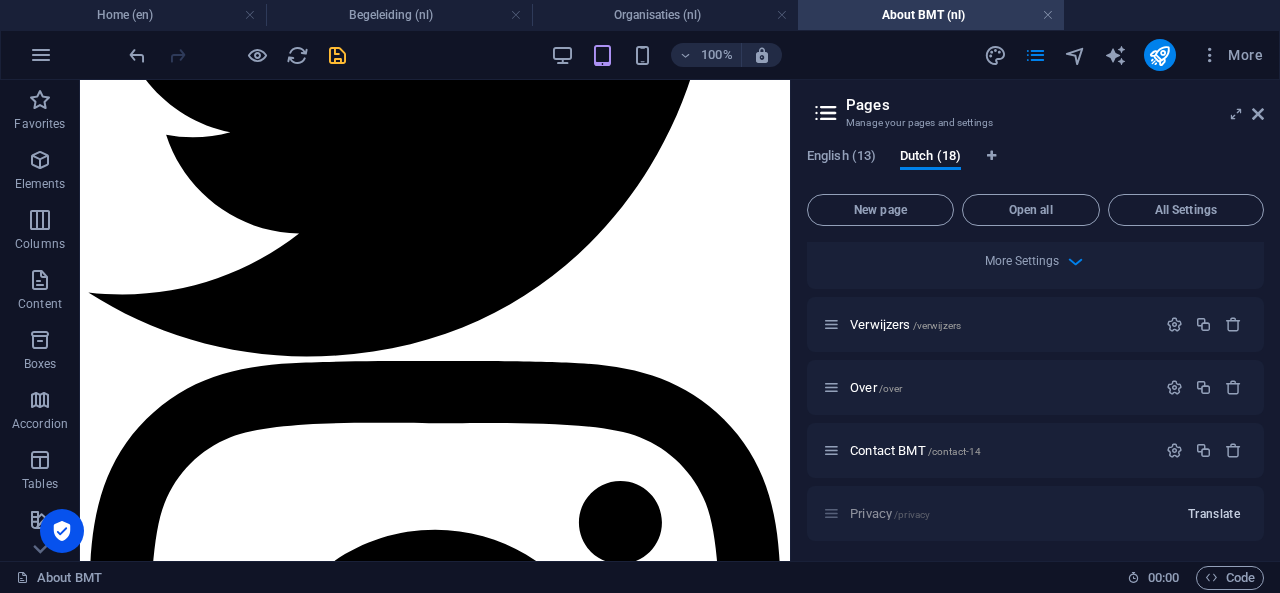 click on "Translate" at bounding box center (1214, 514) 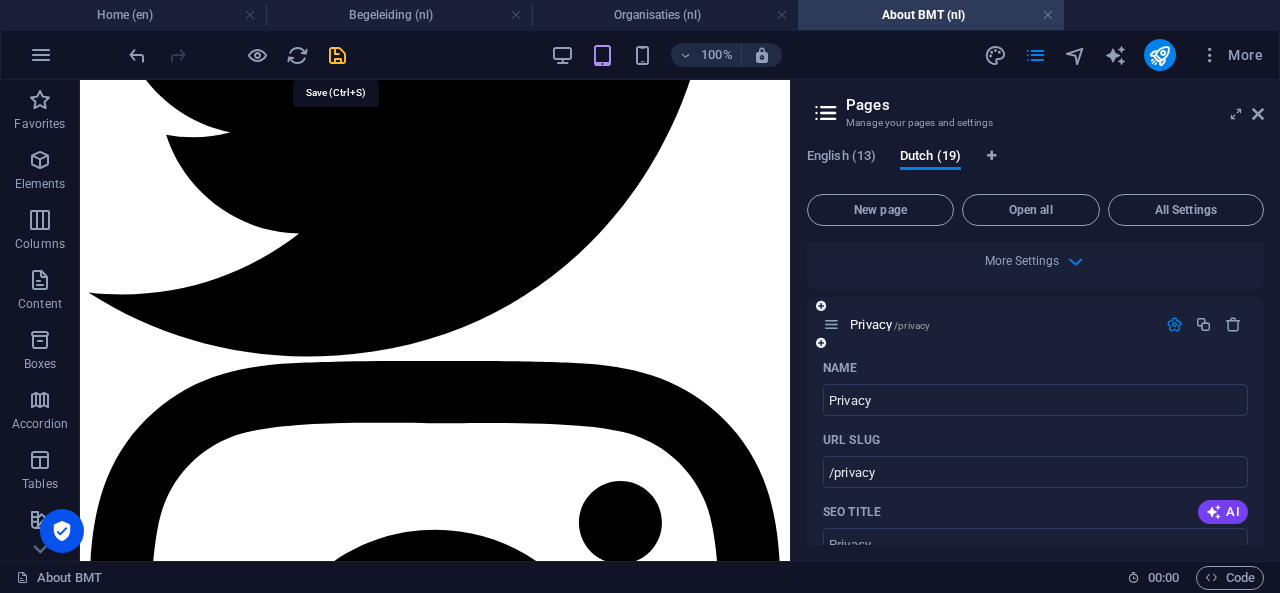 click at bounding box center (337, 55) 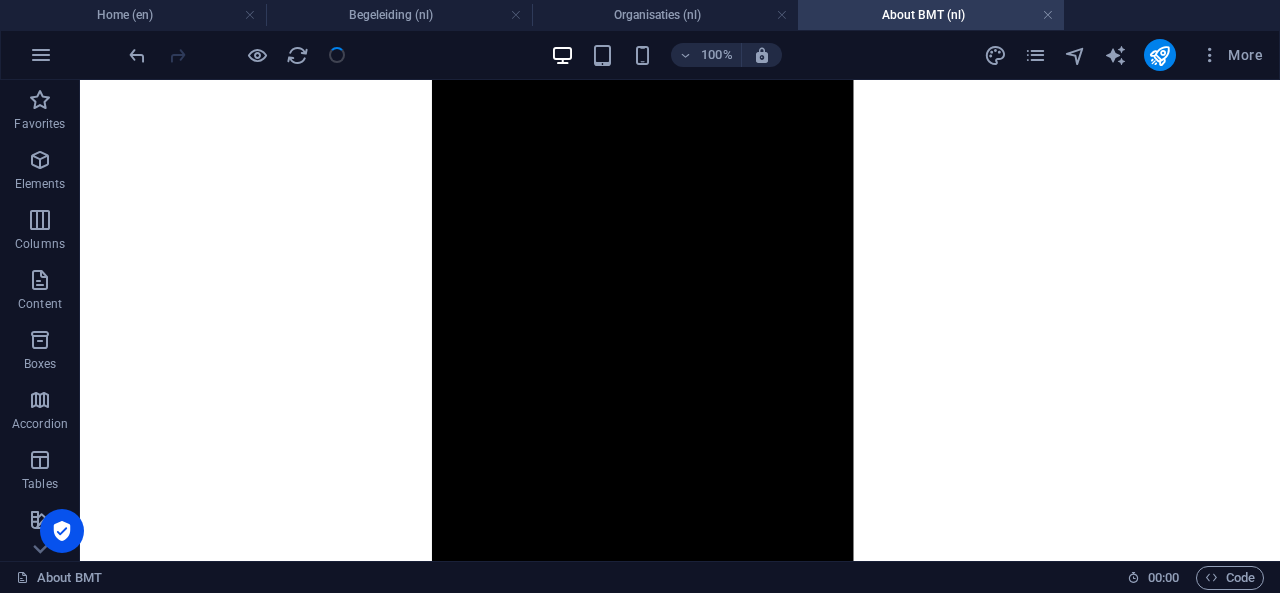 scroll, scrollTop: 2003, scrollLeft: 0, axis: vertical 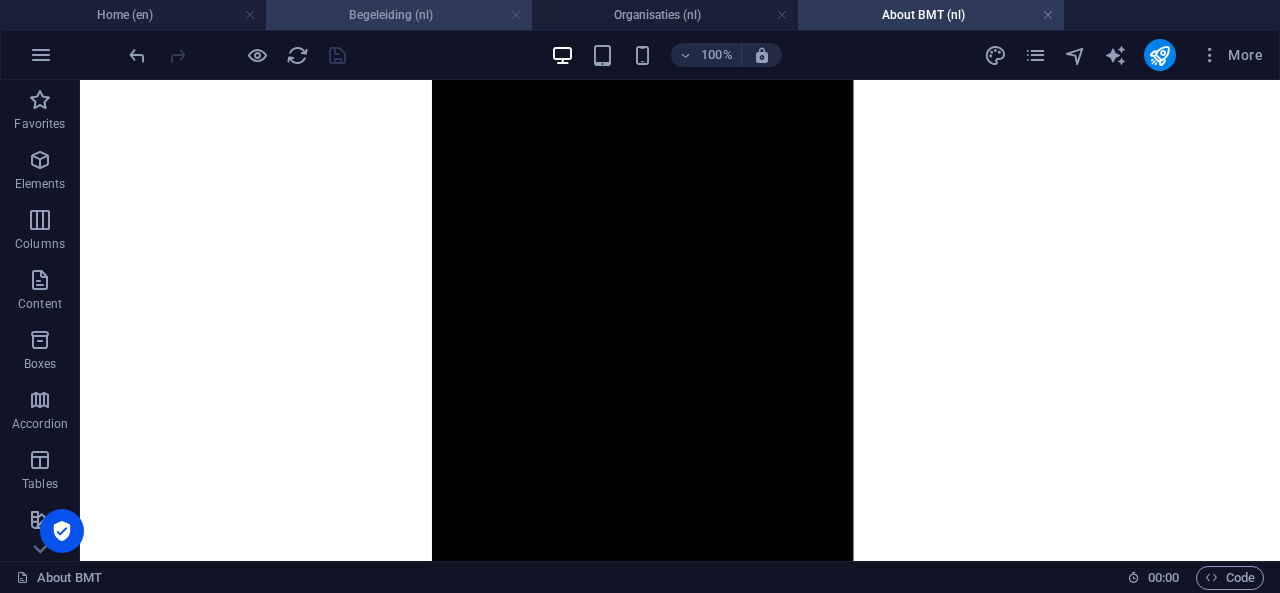 click at bounding box center [516, 15] 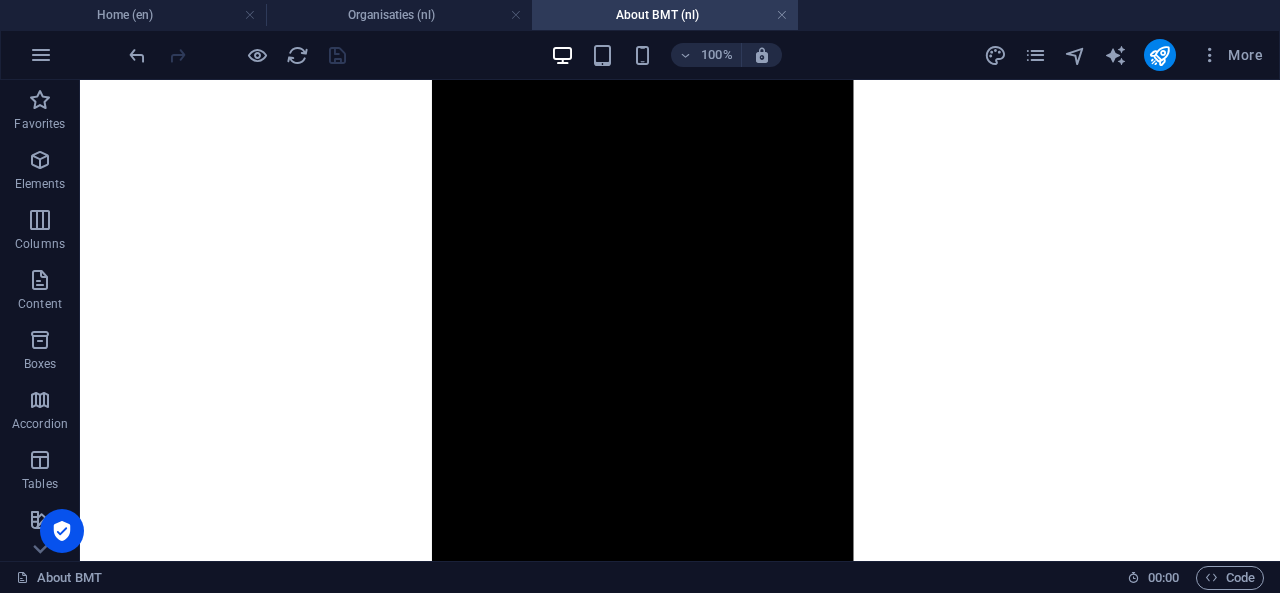 click at bounding box center [516, 15] 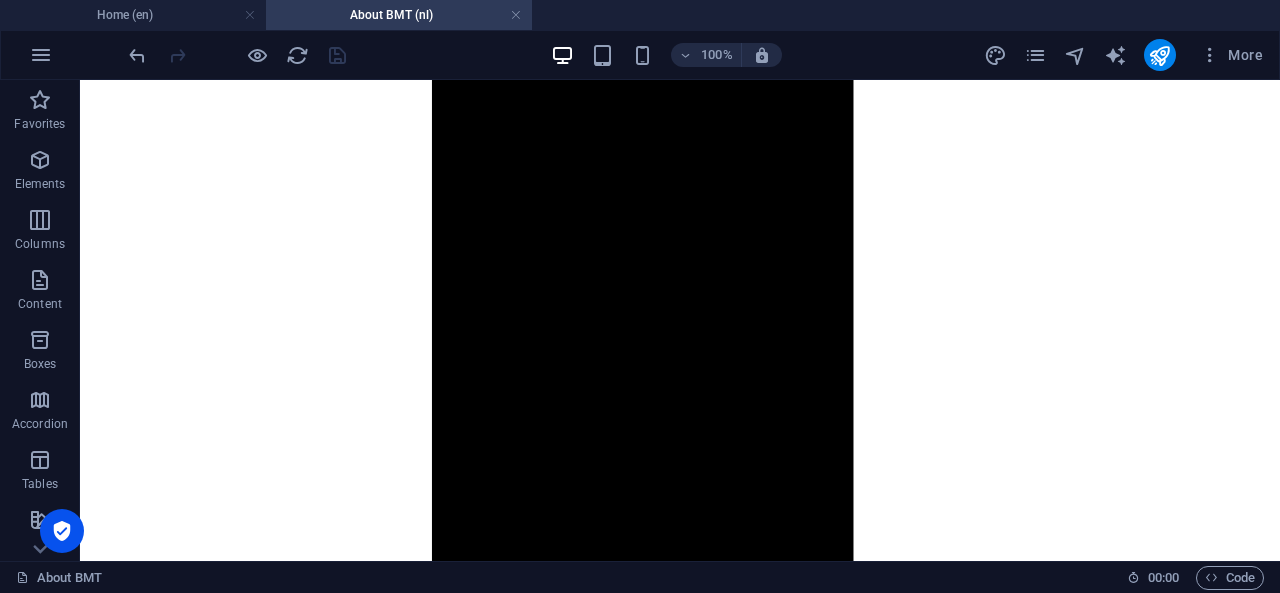 click at bounding box center (516, 15) 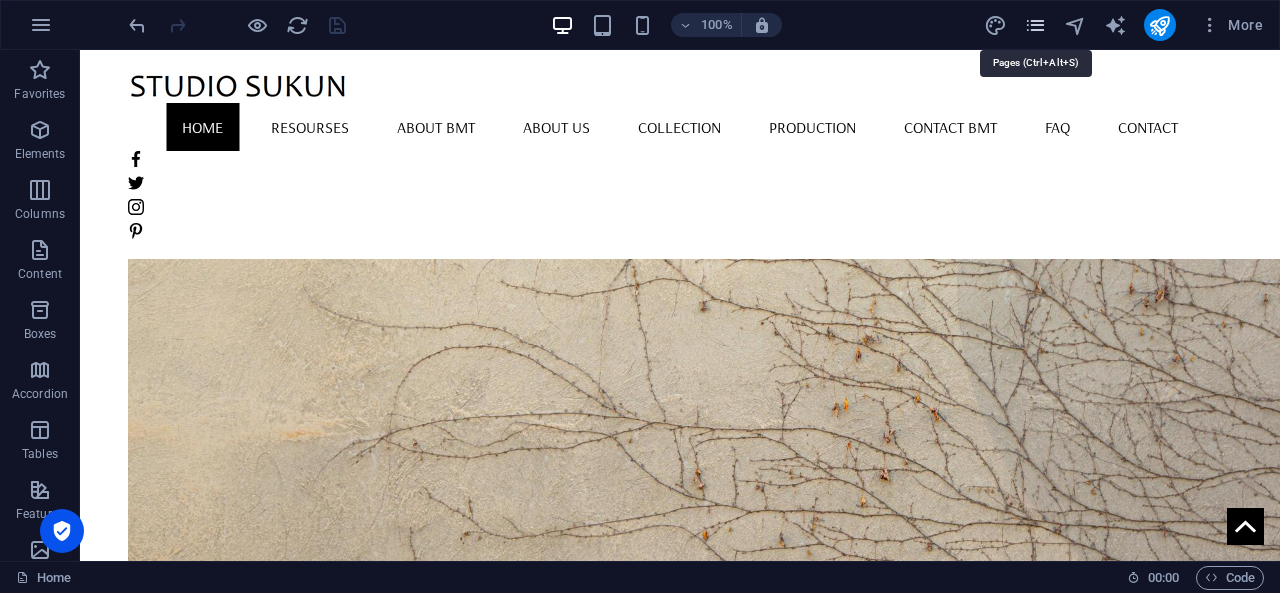 click at bounding box center (1035, 25) 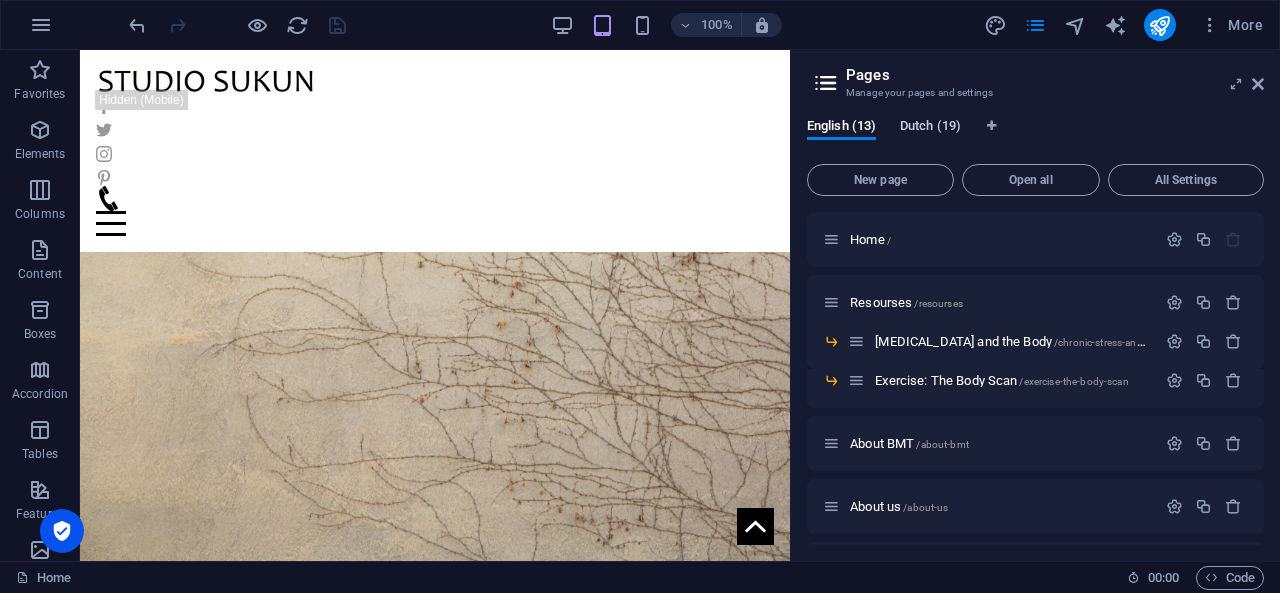 click on "Dutch (19)" at bounding box center (930, 128) 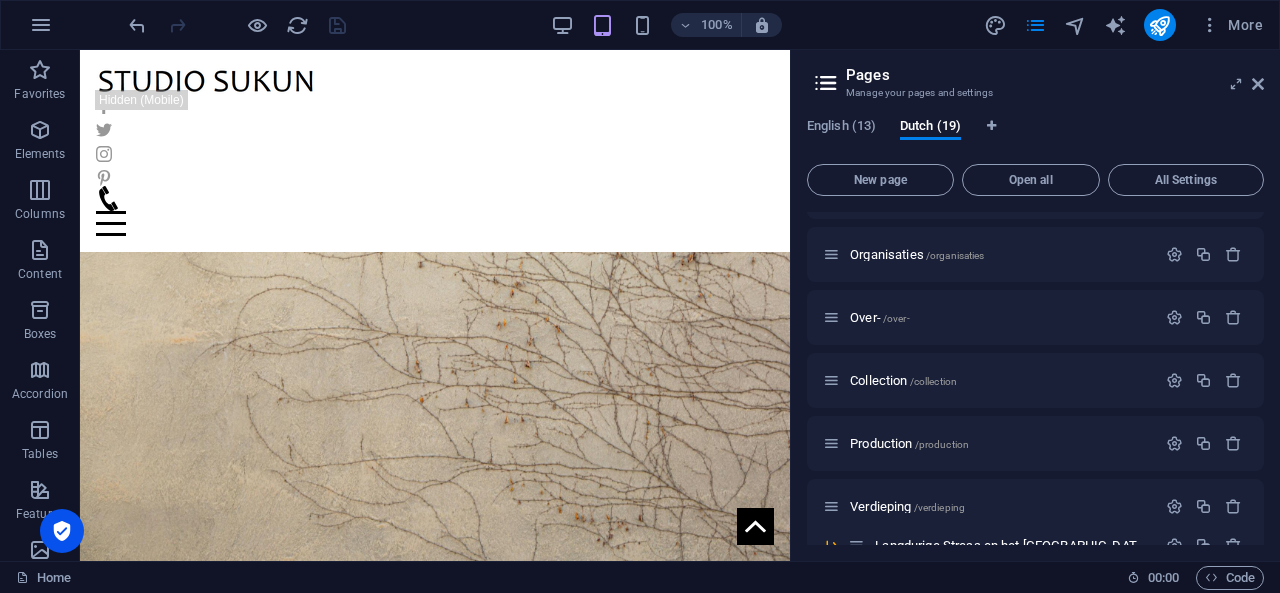 scroll, scrollTop: 230, scrollLeft: 0, axis: vertical 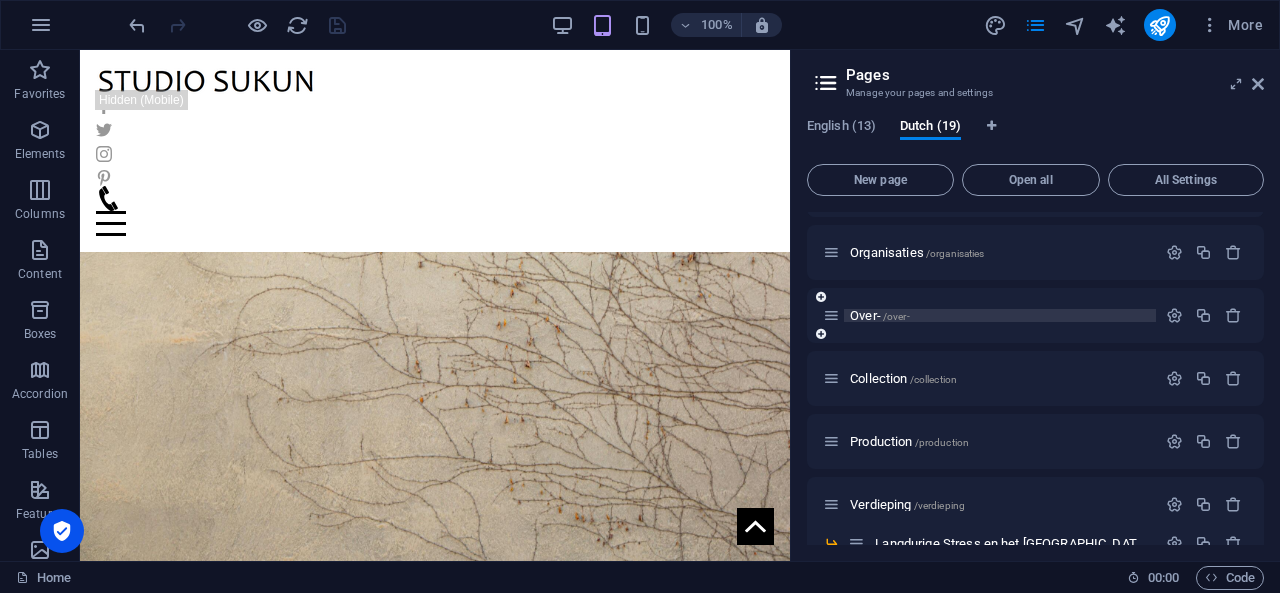 click on "/over-" at bounding box center [896, 316] 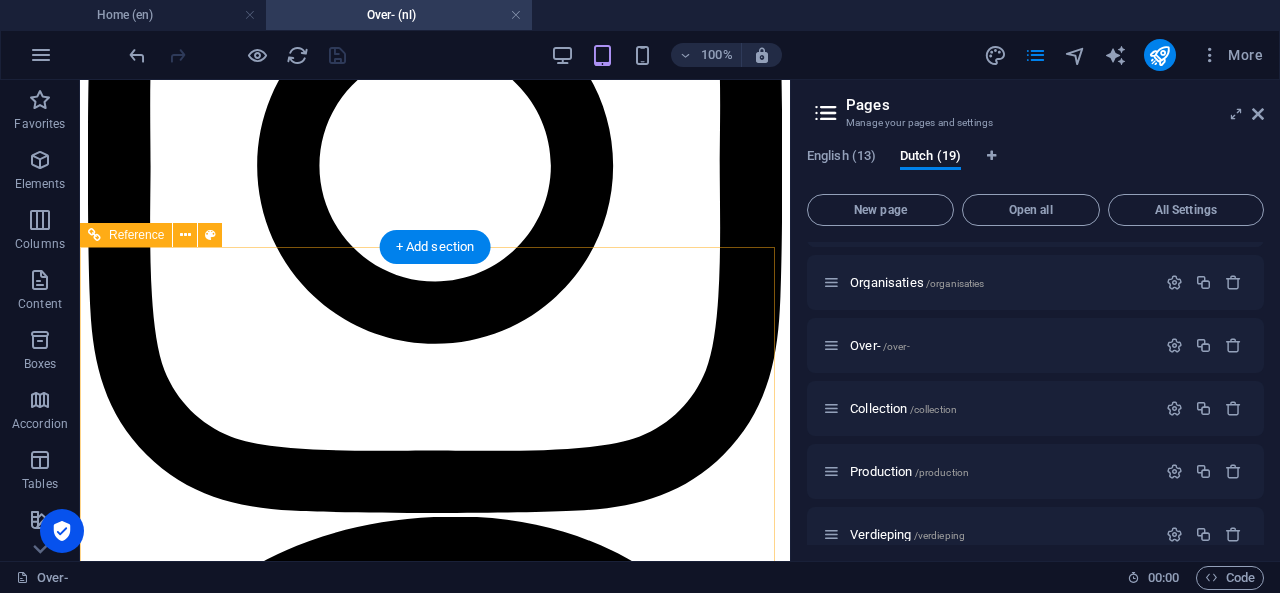 scroll, scrollTop: 3359, scrollLeft: 0, axis: vertical 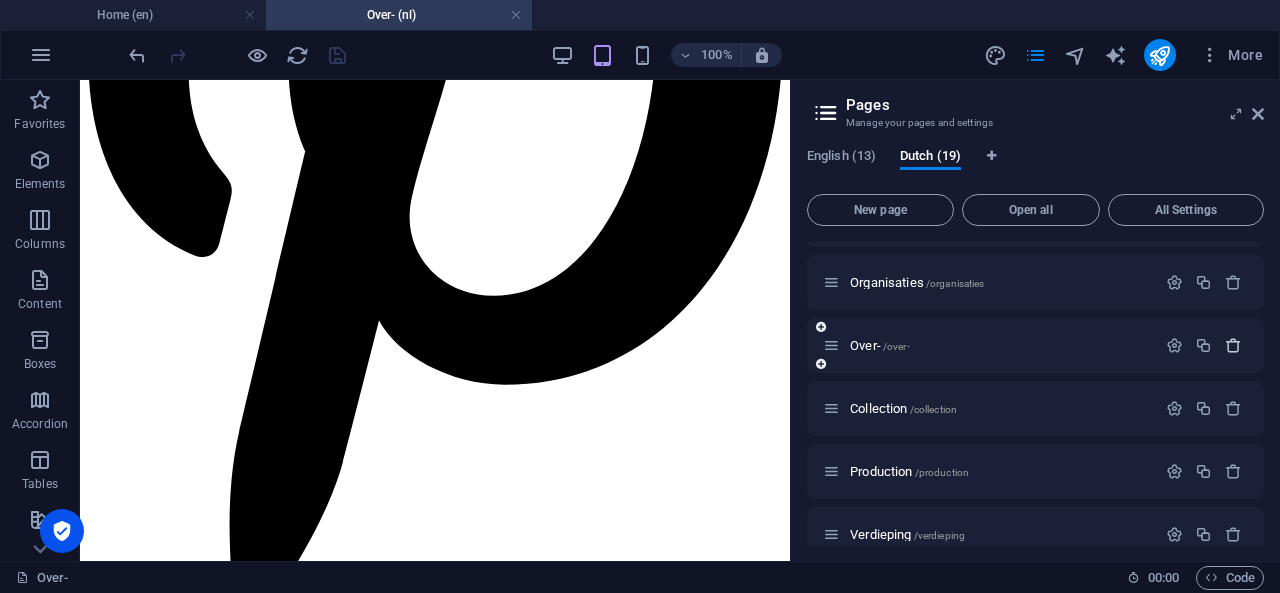 click at bounding box center [1233, 345] 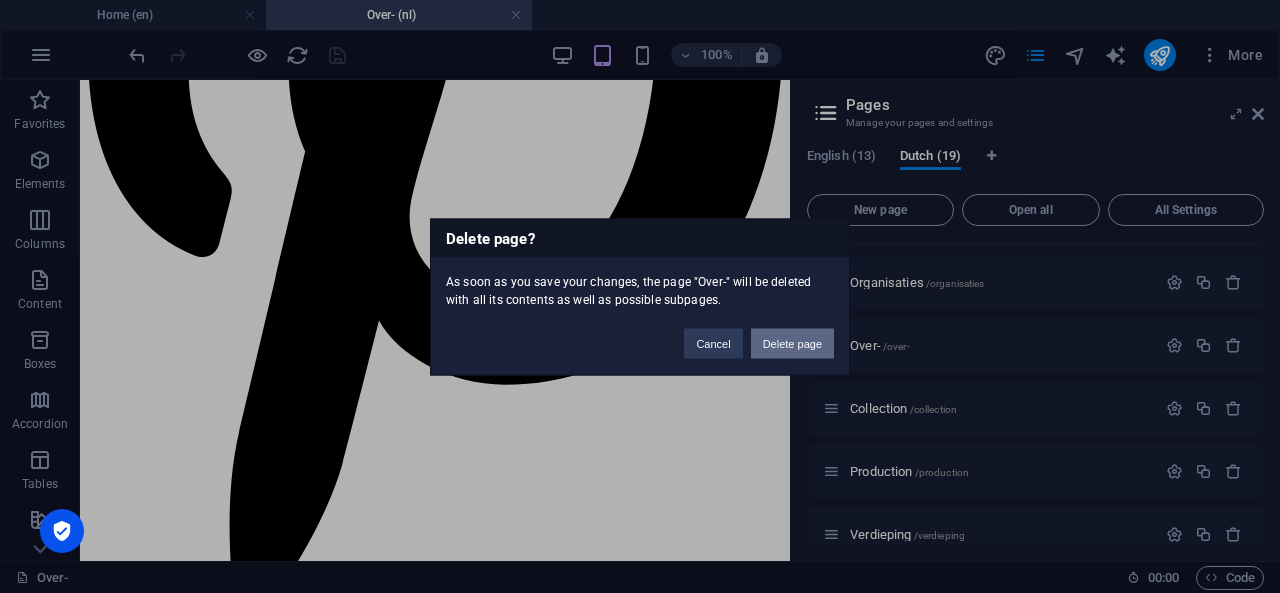 click on "Delete page" at bounding box center [792, 343] 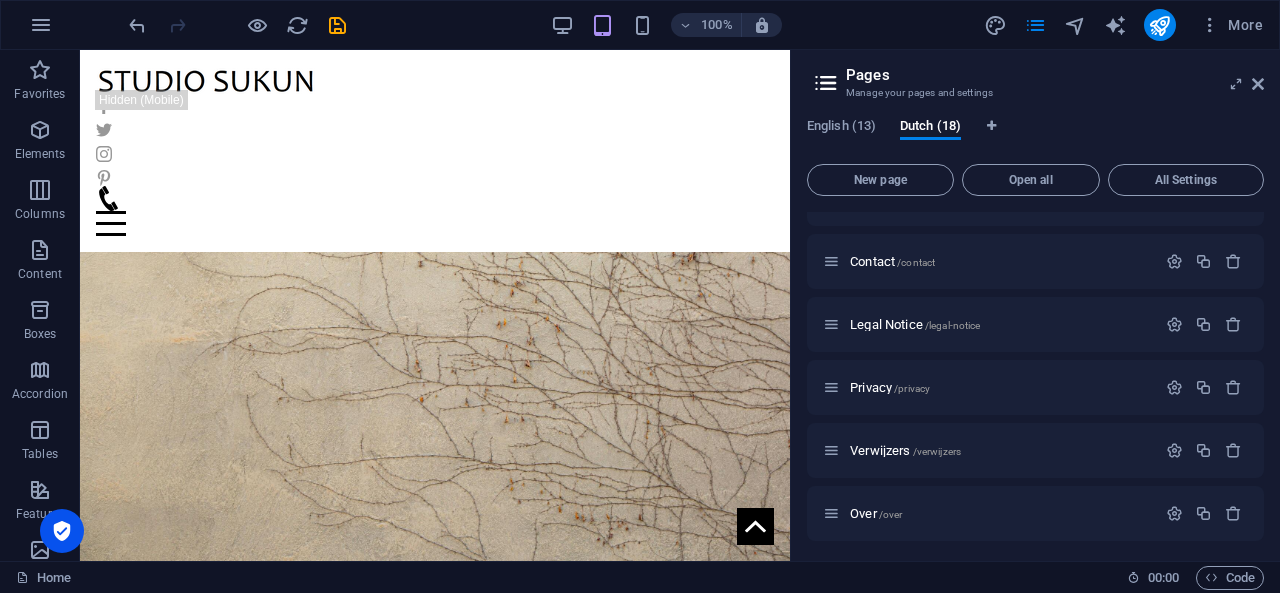 scroll, scrollTop: 621, scrollLeft: 0, axis: vertical 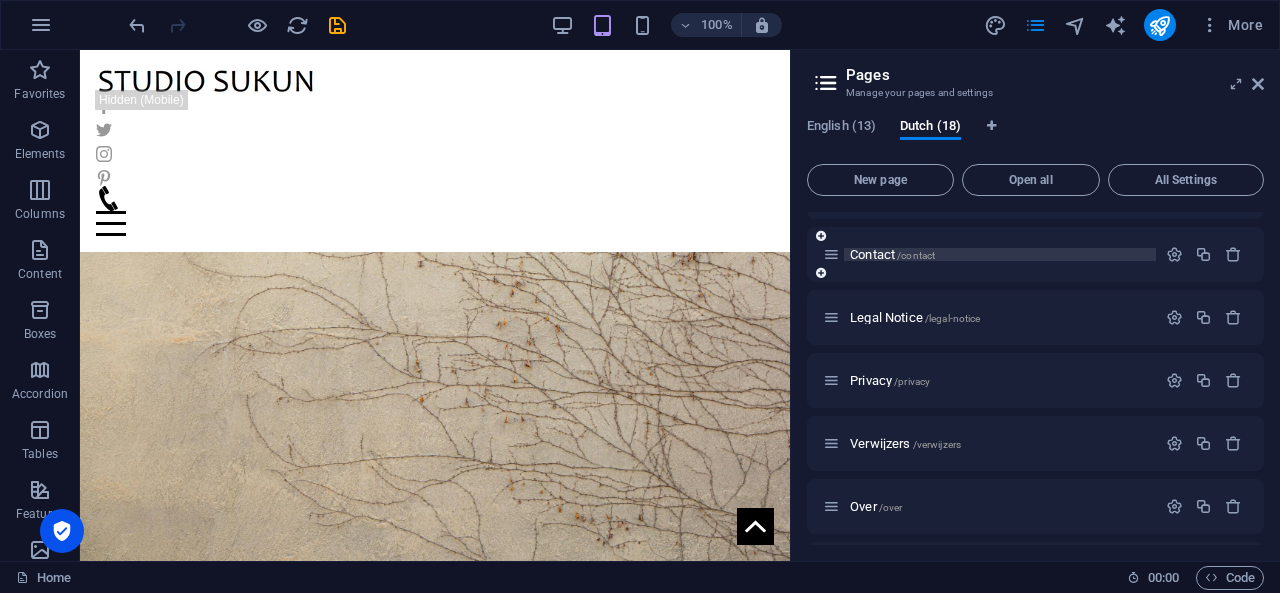 click on "Contact /contact" at bounding box center [892, 254] 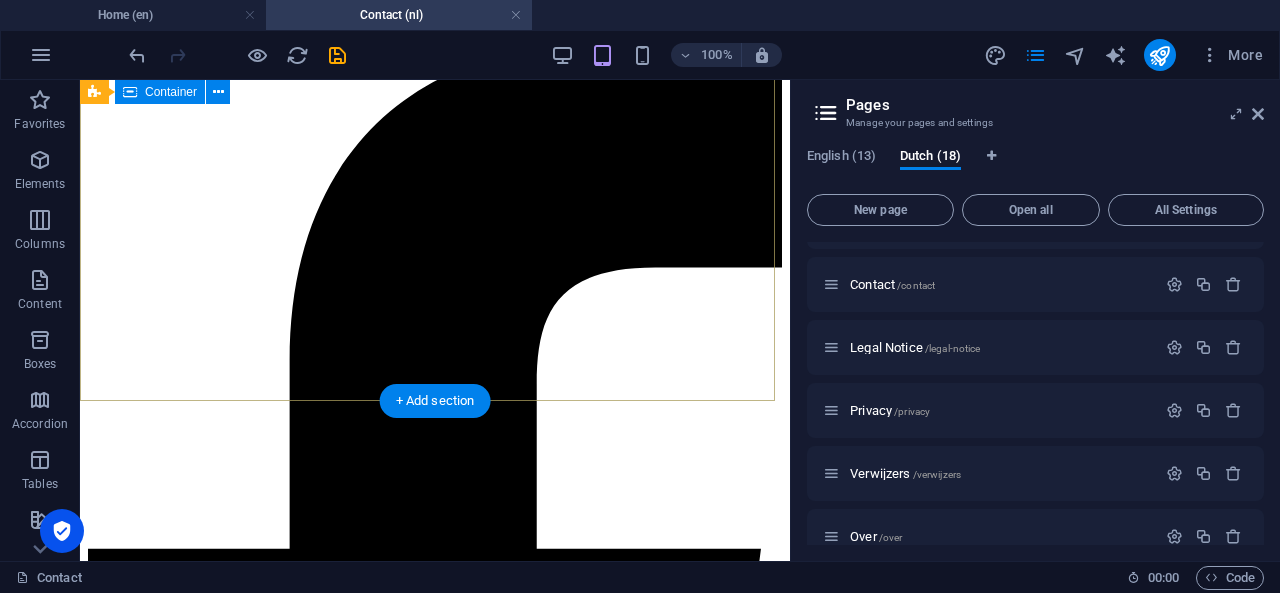scroll, scrollTop: 0, scrollLeft: 0, axis: both 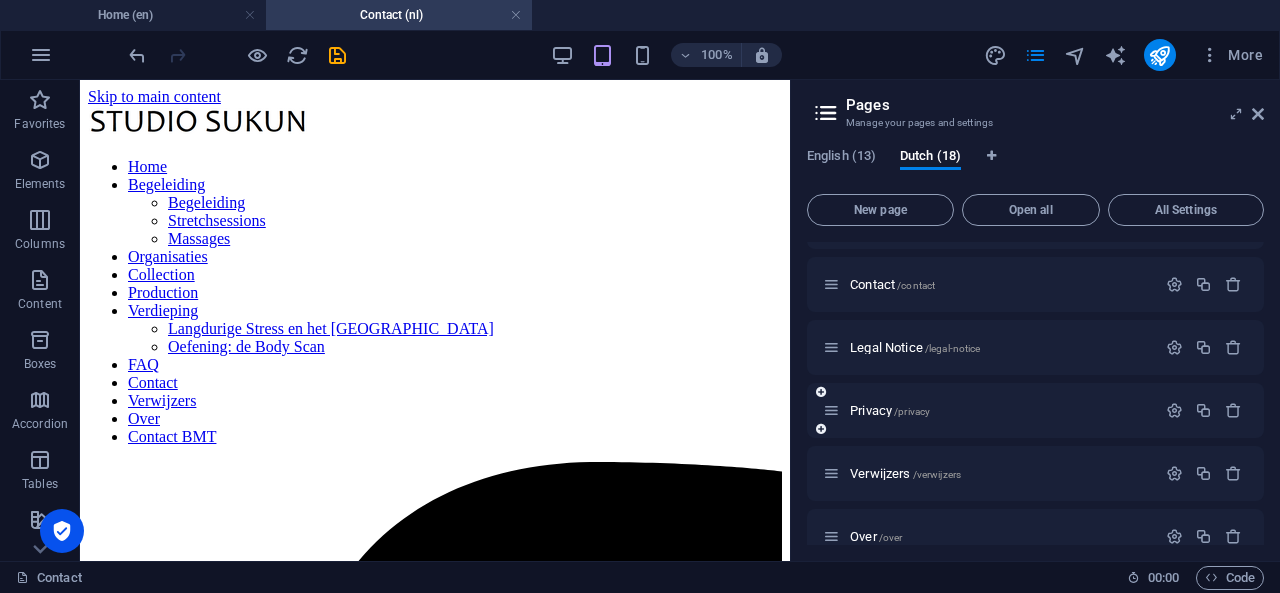 click on "Privacy /privacy" at bounding box center [1035, 410] 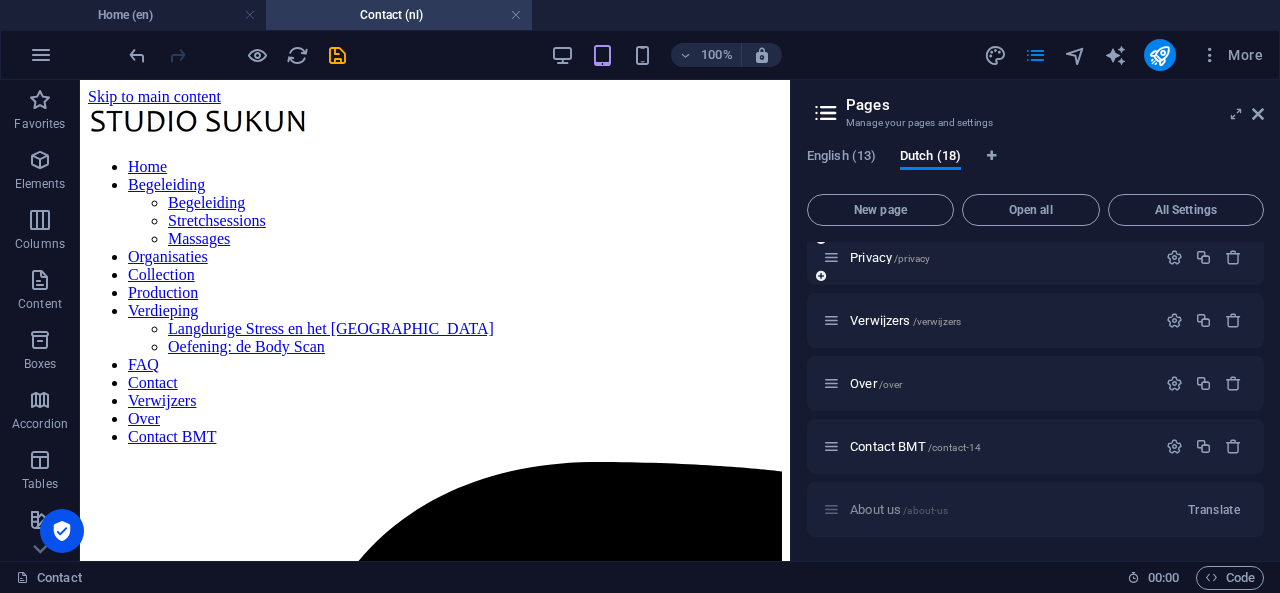 scroll, scrollTop: 773, scrollLeft: 0, axis: vertical 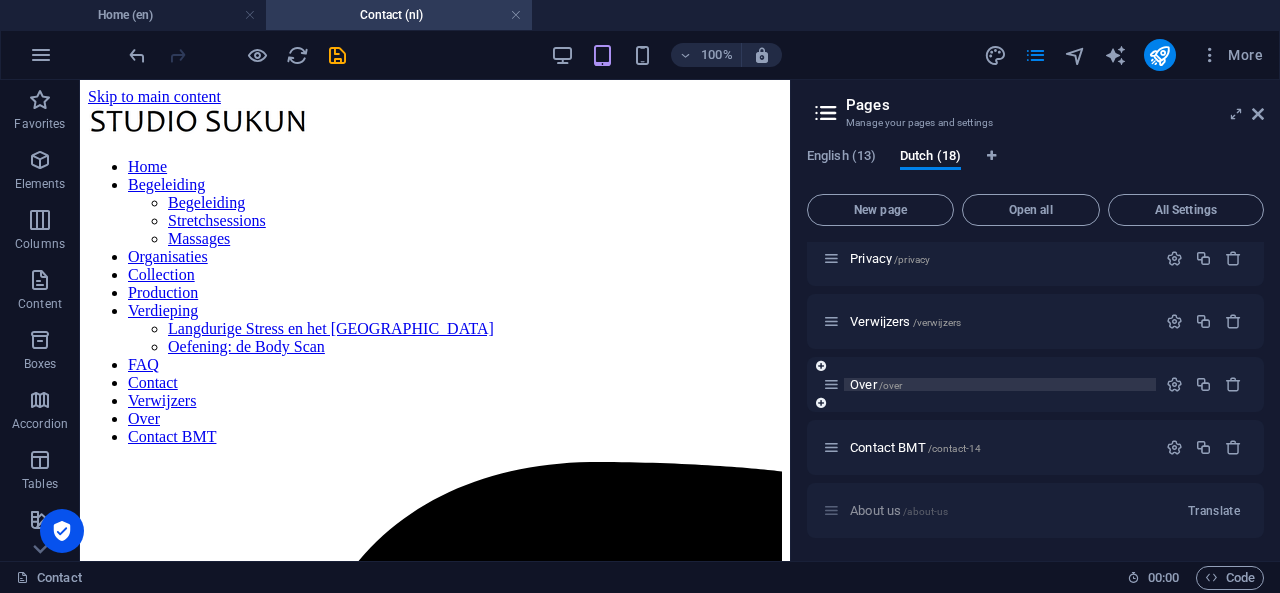 click on "Over /over" at bounding box center (876, 384) 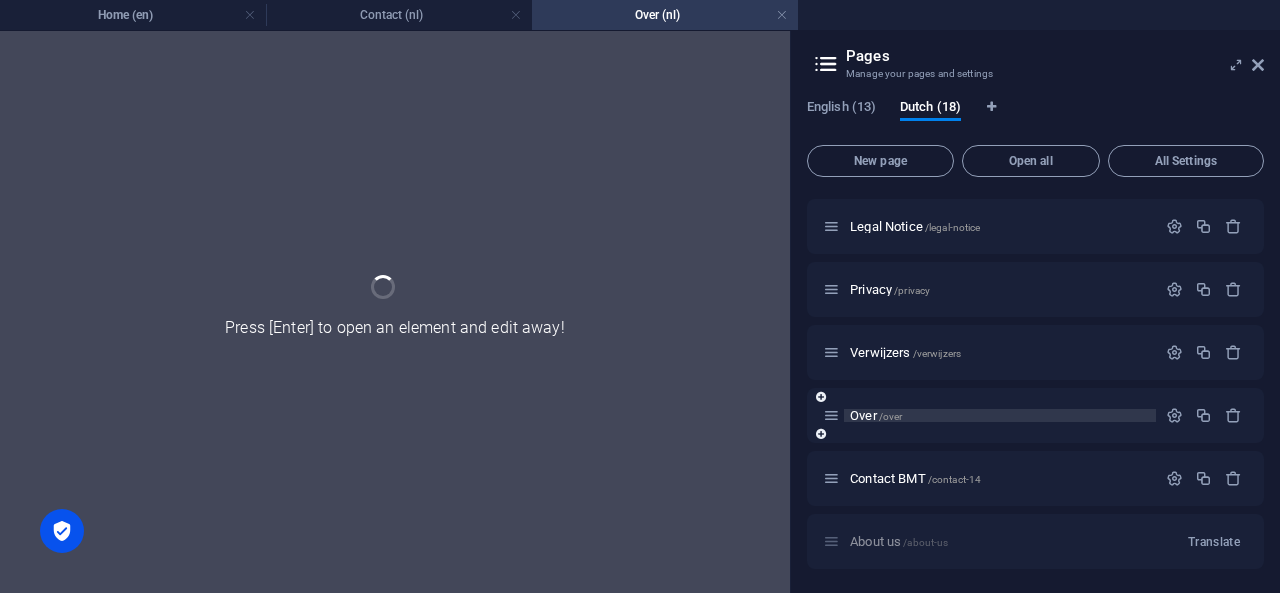 scroll, scrollTop: 692, scrollLeft: 0, axis: vertical 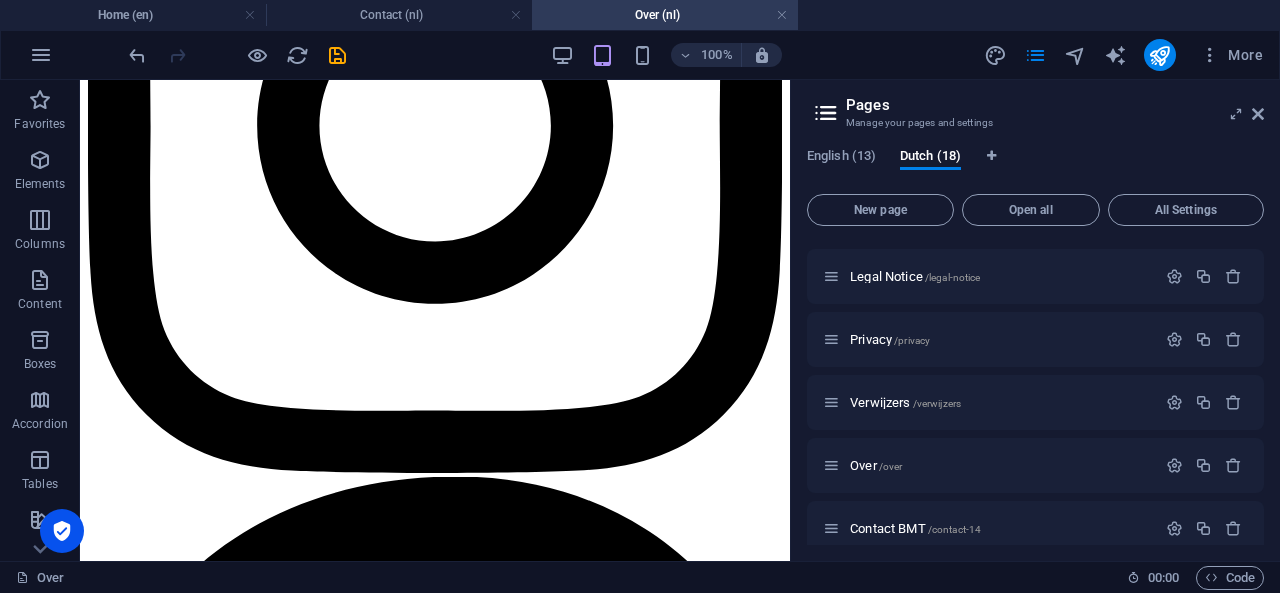 click at bounding box center [826, 113] 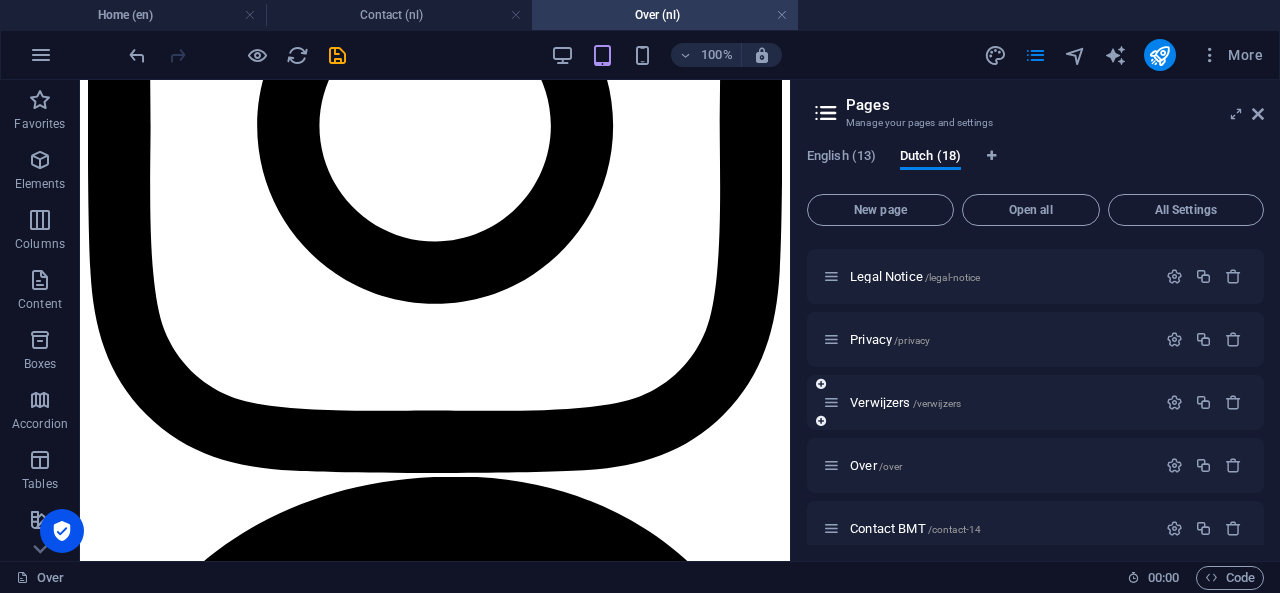 scroll, scrollTop: 774, scrollLeft: 0, axis: vertical 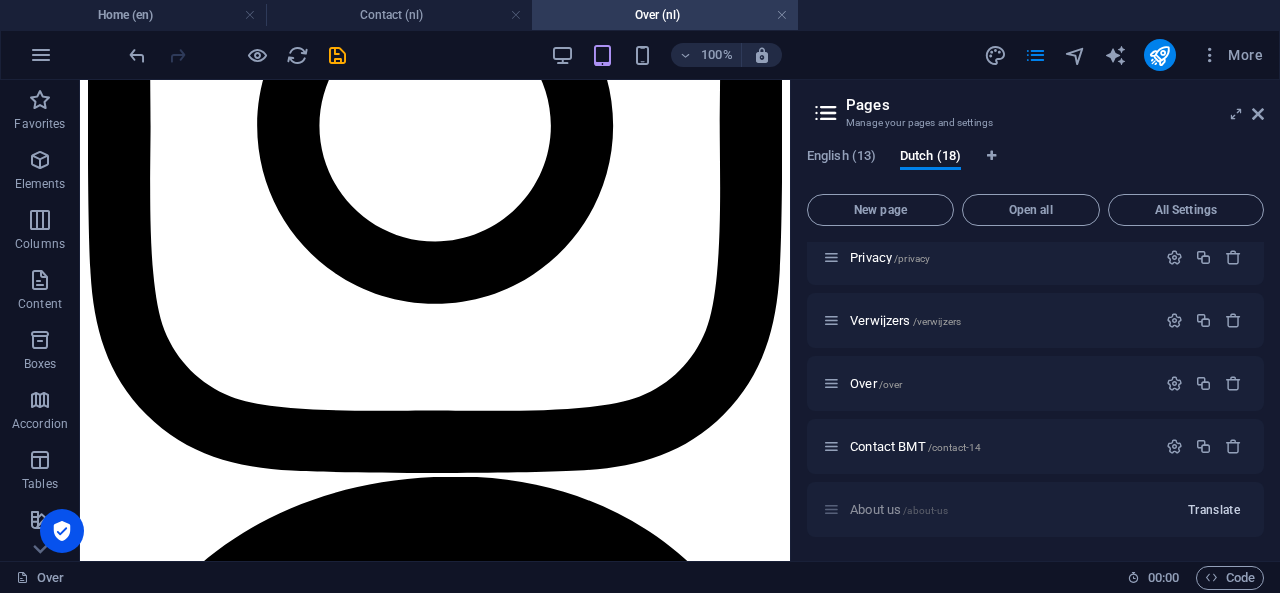 click on "Translate" at bounding box center (1214, 510) 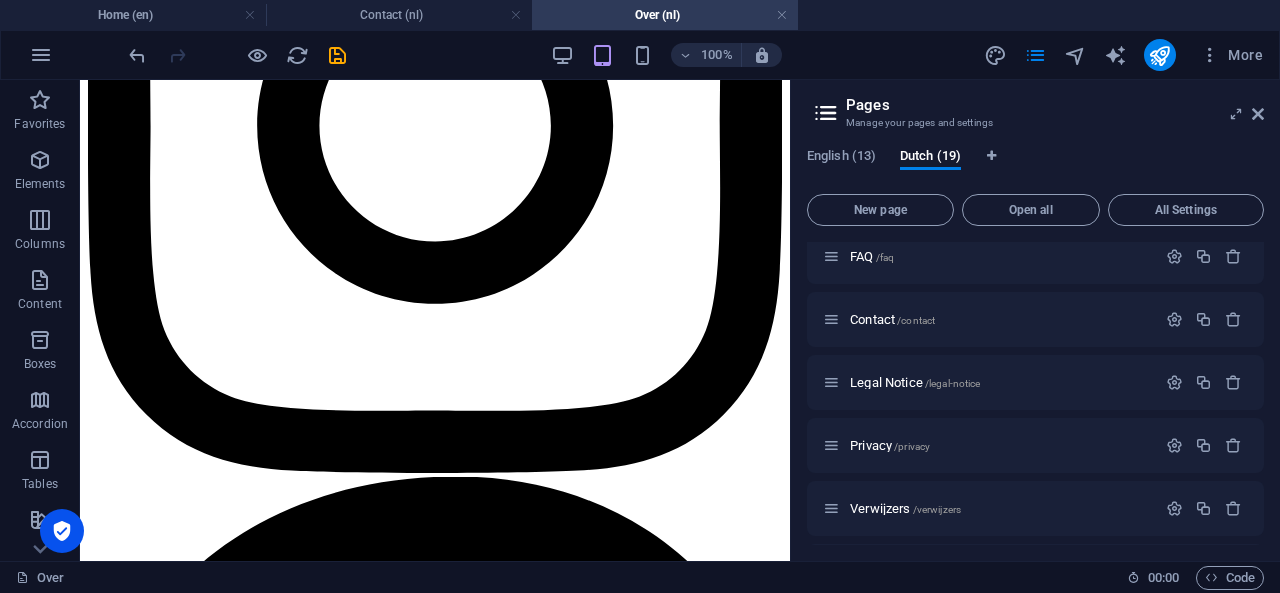 scroll, scrollTop: 1403, scrollLeft: 0, axis: vertical 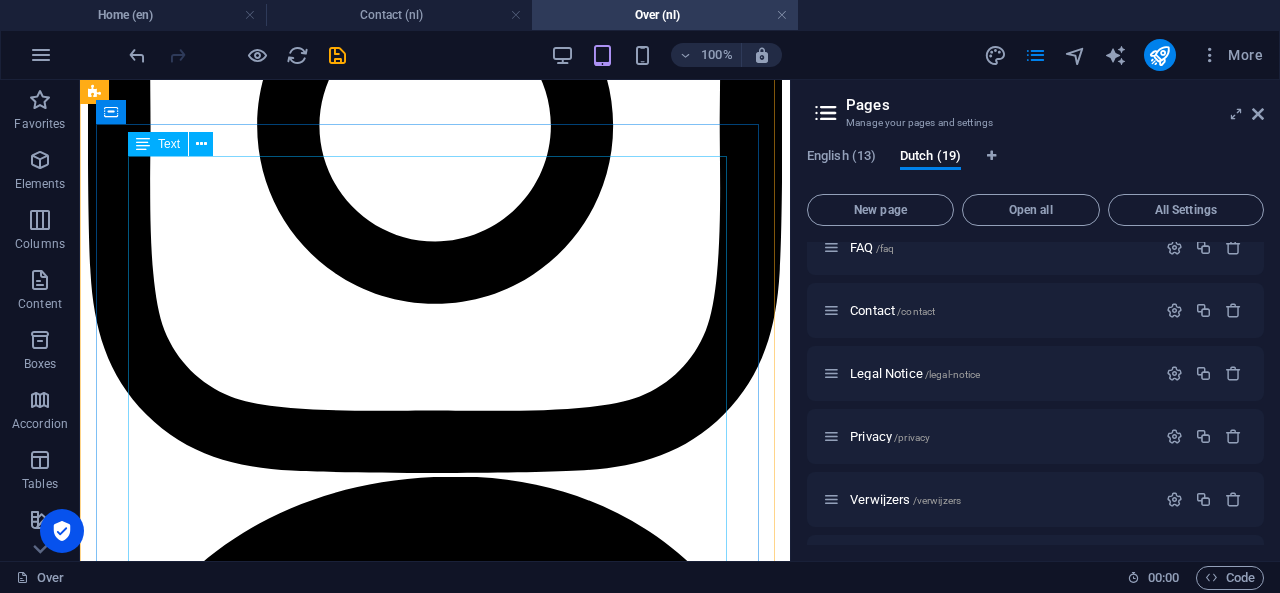 click on "My name is [PERSON_NAME] For over ten years, I’ve worked with people dealing with stress, tension, and overload, in contexts ranging from mental health care to social work and public policy. What has always fascinated me is how stress affects the body and mind, and how people can regain control when given the right tools. With a background in social work, I gradually shifted my focus to the physical side of well-being. This practice is the result: a place where body and mind come together, accessible, supportive, and tailored to the individual. My style is grounded and inquisitive. I help you recognize patterns, regulate tension, and apply practical techniques that fit your situation. I work best with people who are ready to take charge again, but don’t quite know where to start. I continue to train actively in stress regulation, body-oriented methods and biopsychosocial approaches. My work is  not therapy or medical treatment , but a  professional form of guidance" at bounding box center [435, 5043] 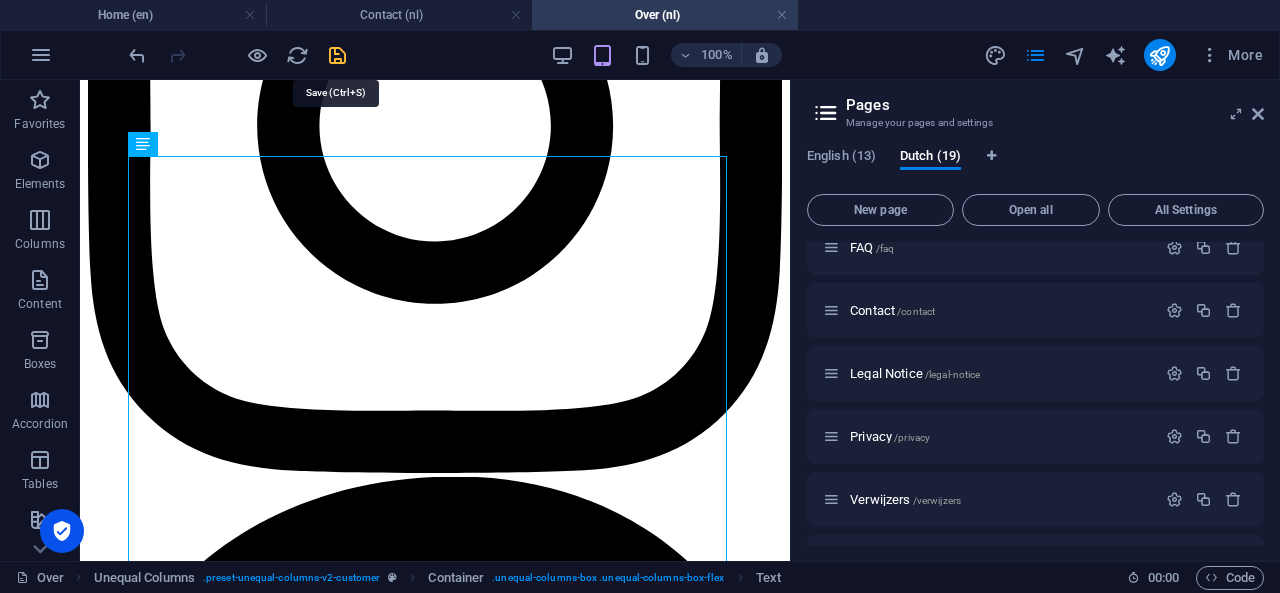 click at bounding box center [337, 55] 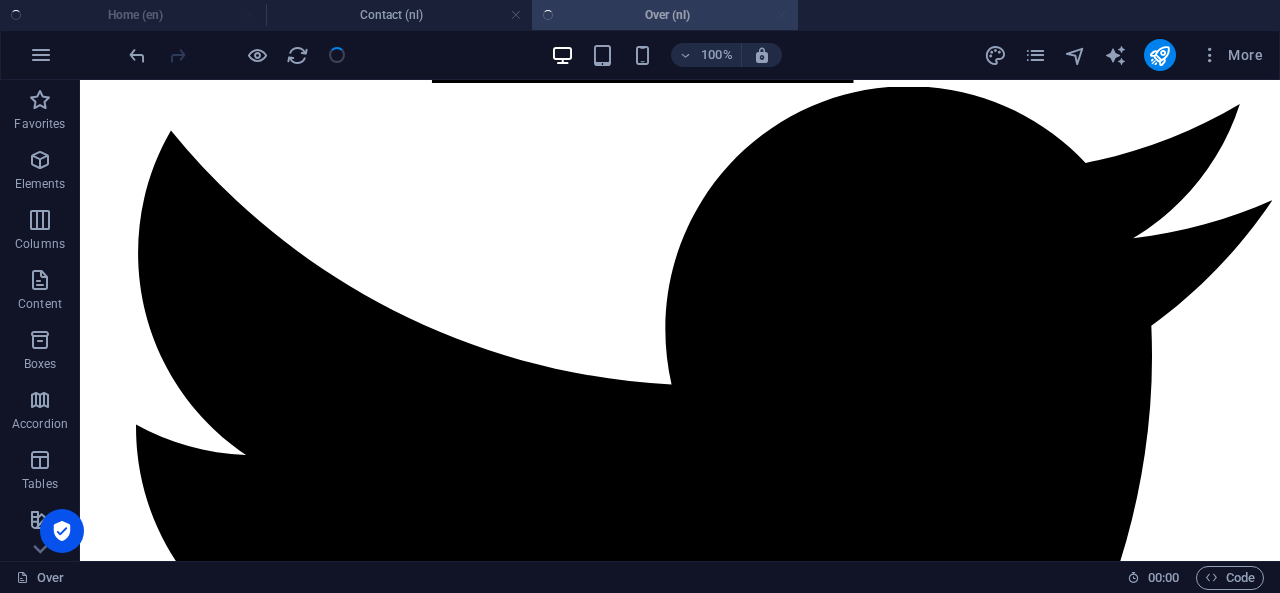 scroll, scrollTop: 2673, scrollLeft: 0, axis: vertical 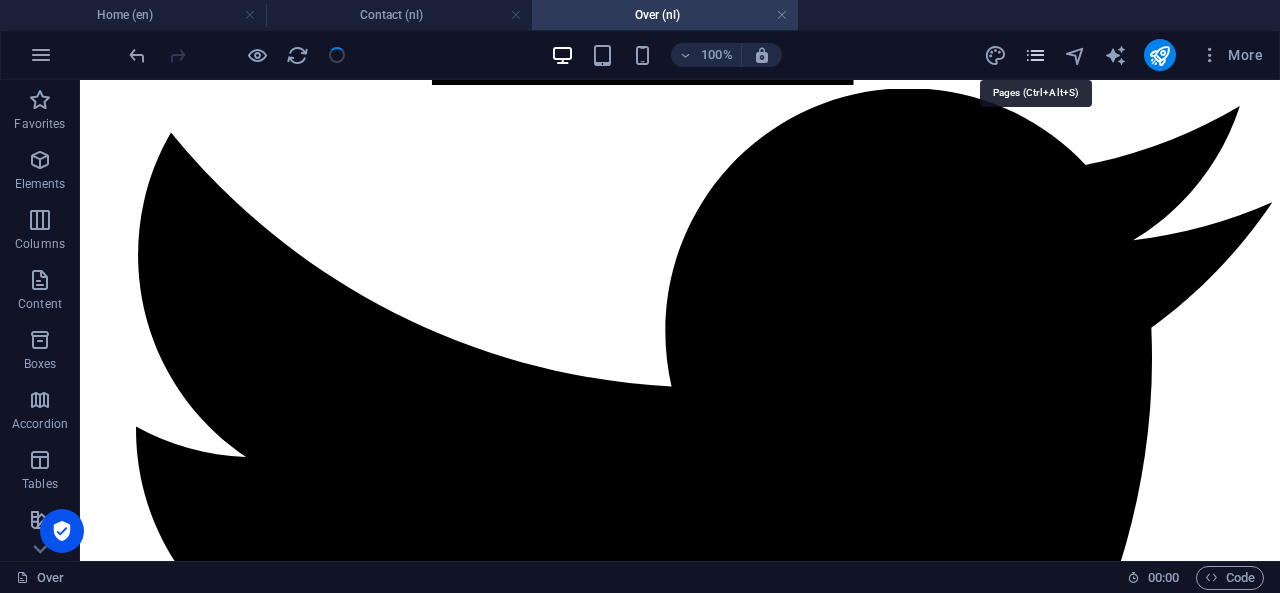 click at bounding box center [1035, 55] 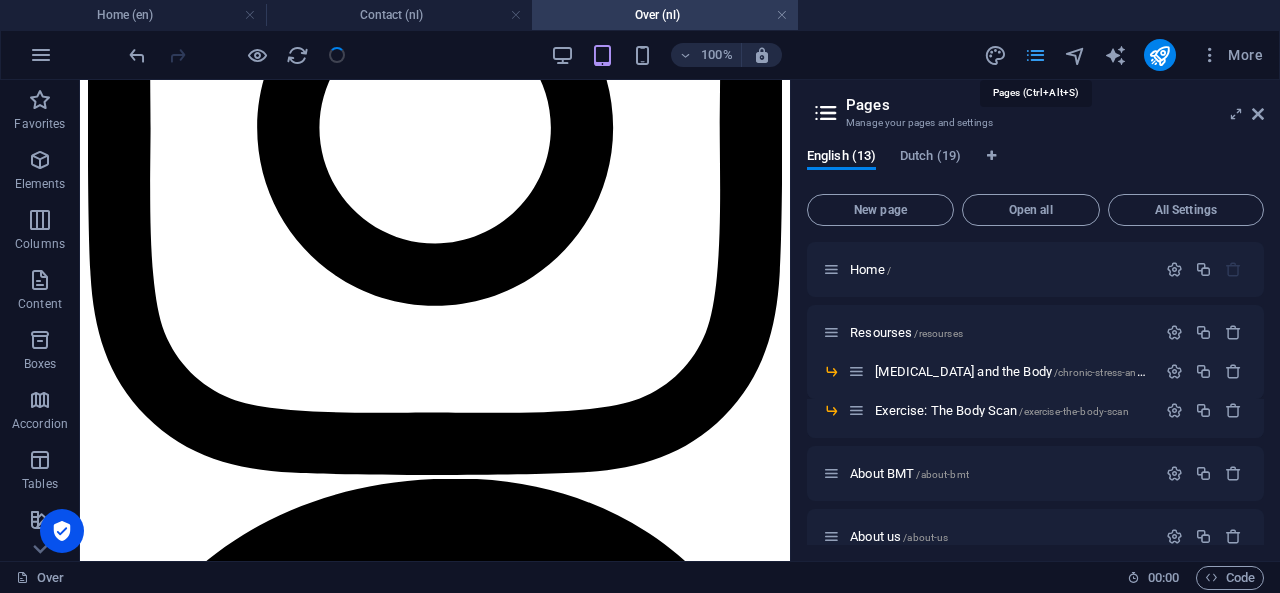 scroll, scrollTop: 2598, scrollLeft: 0, axis: vertical 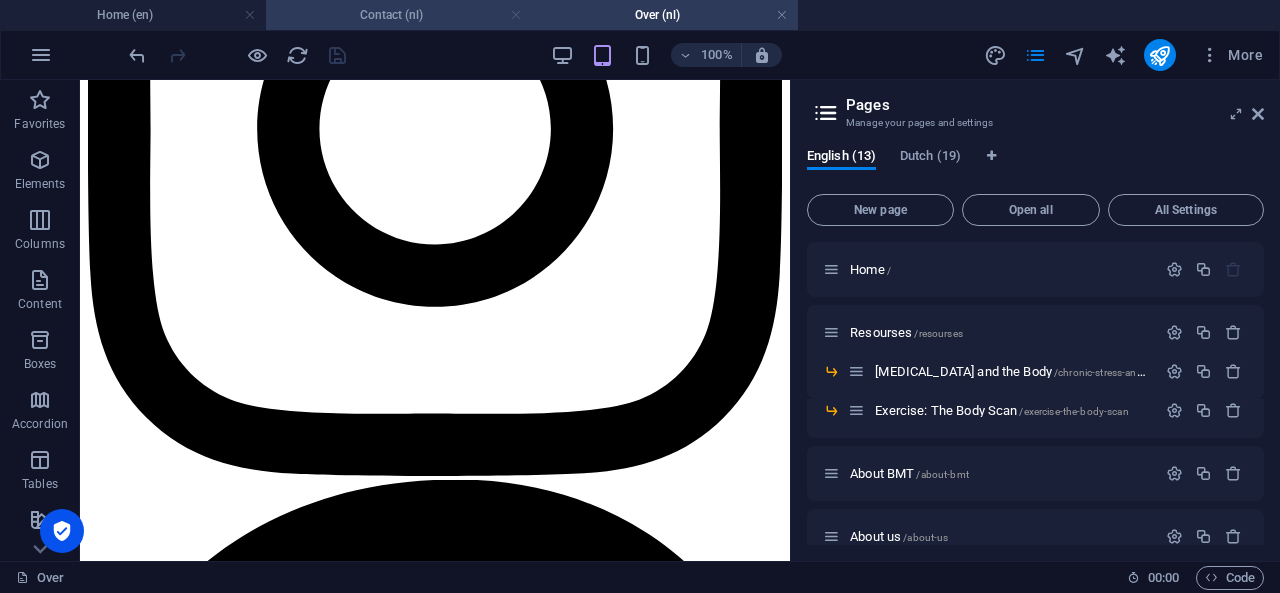 click at bounding box center (516, 15) 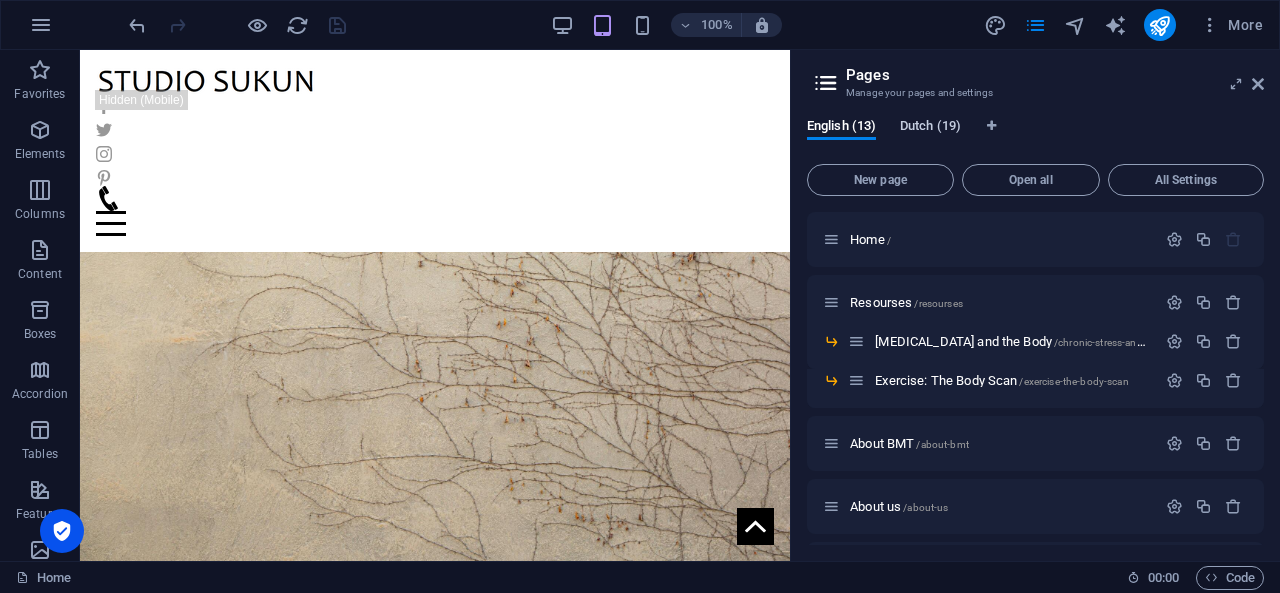click on "Dutch (19)" at bounding box center [930, 128] 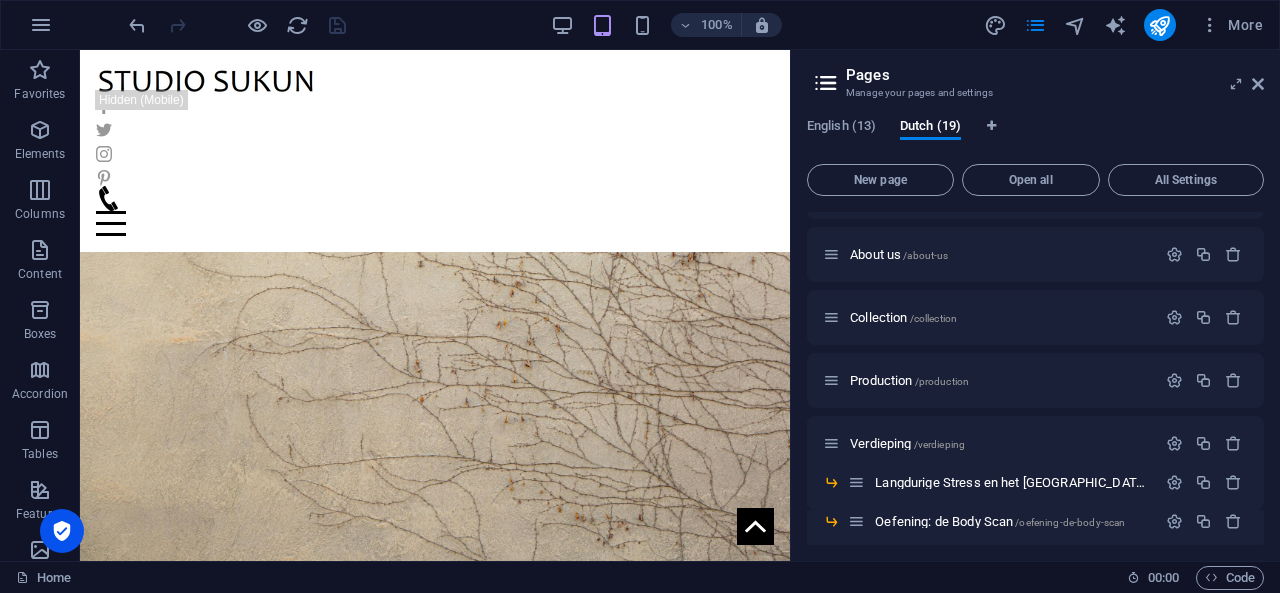 scroll, scrollTop: 290, scrollLeft: 0, axis: vertical 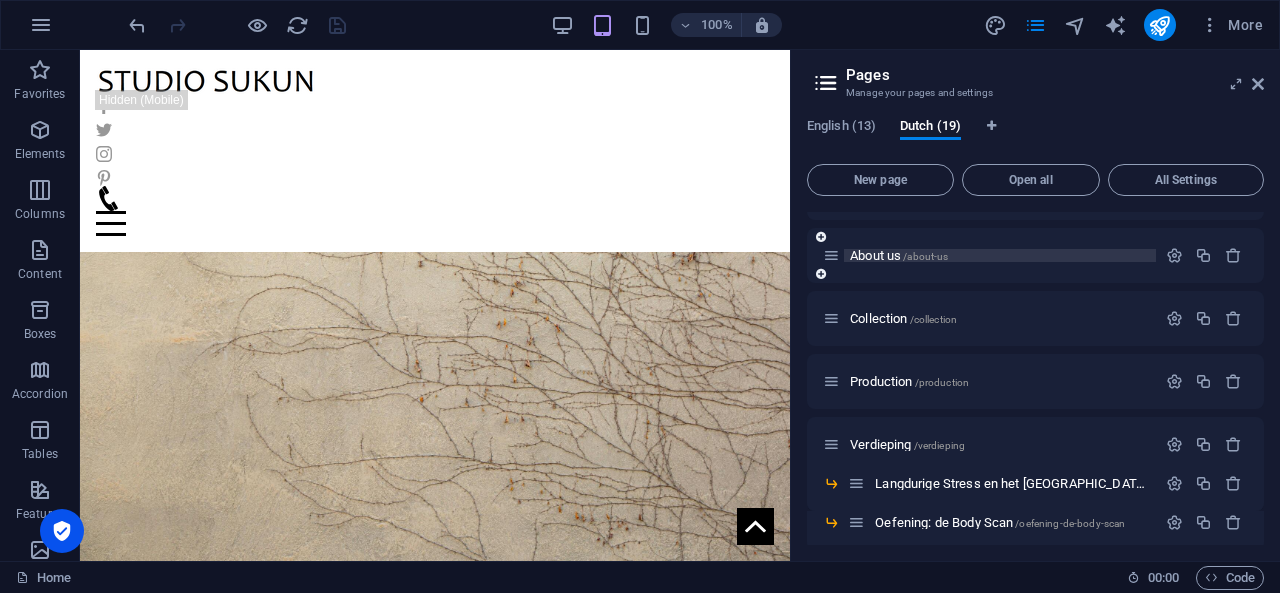click on "About us /about-us" at bounding box center (899, 255) 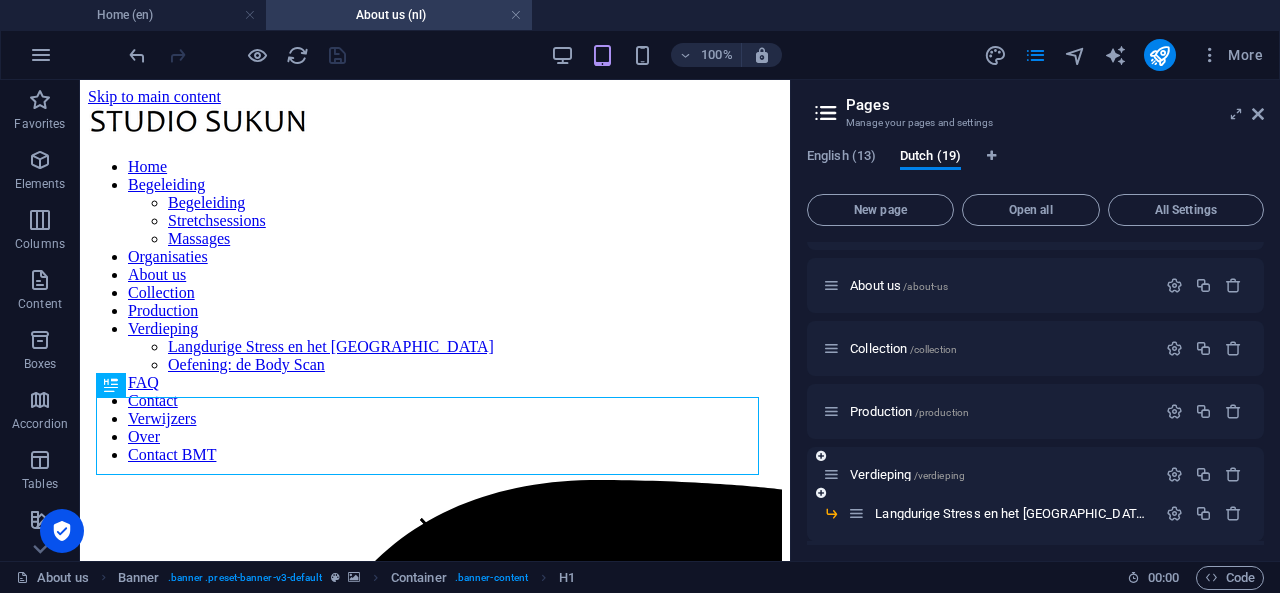 scroll, scrollTop: 514, scrollLeft: 0, axis: vertical 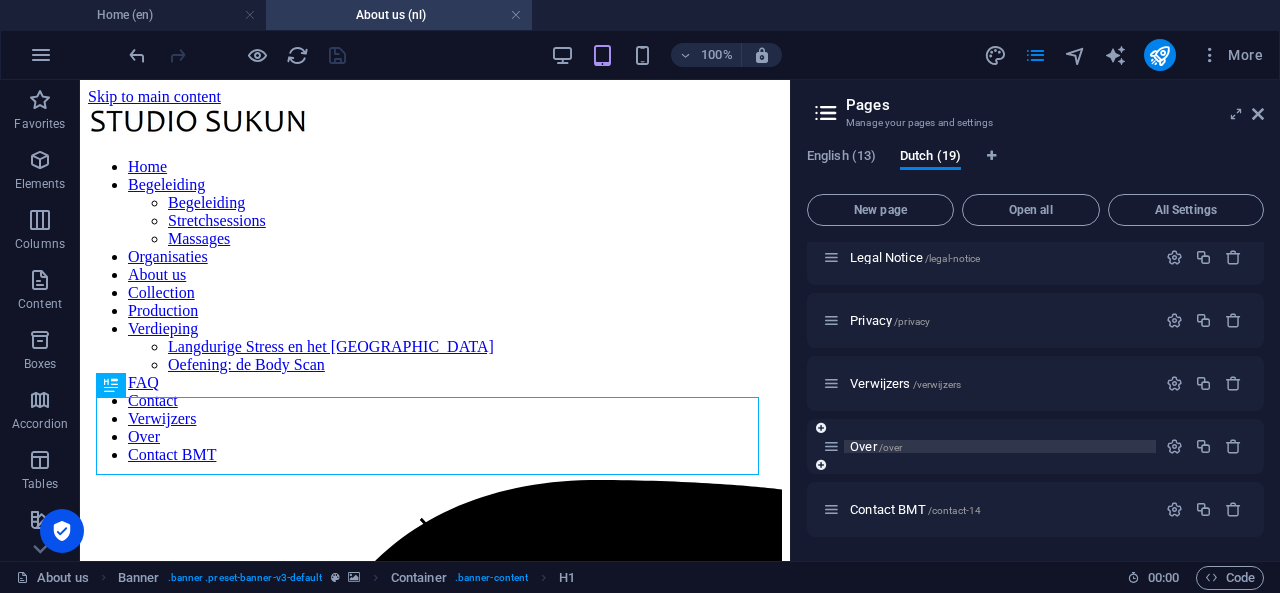 click on "Over /over" at bounding box center [876, 446] 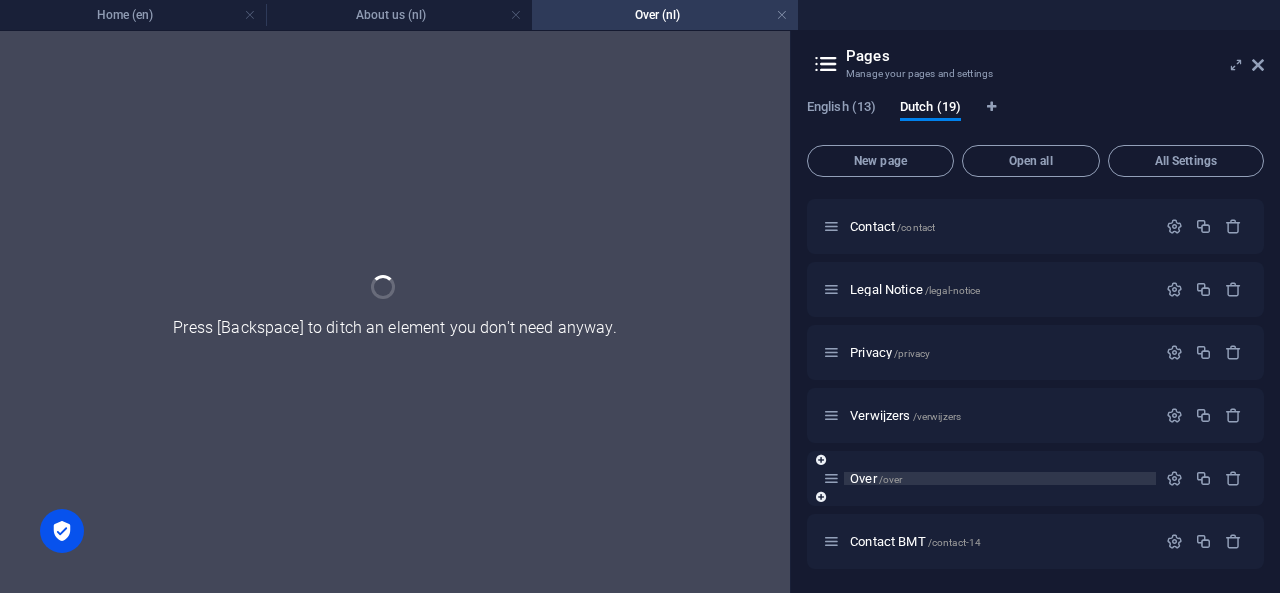 scroll, scrollTop: 692, scrollLeft: 0, axis: vertical 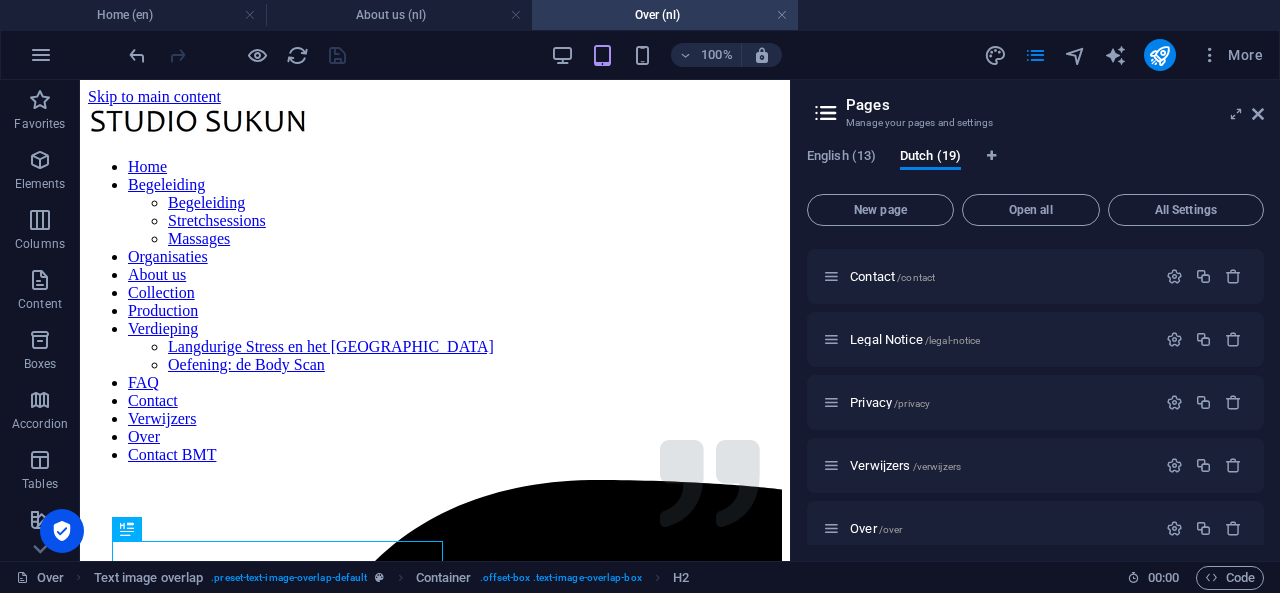click on "Over (nl)" at bounding box center (665, 15) 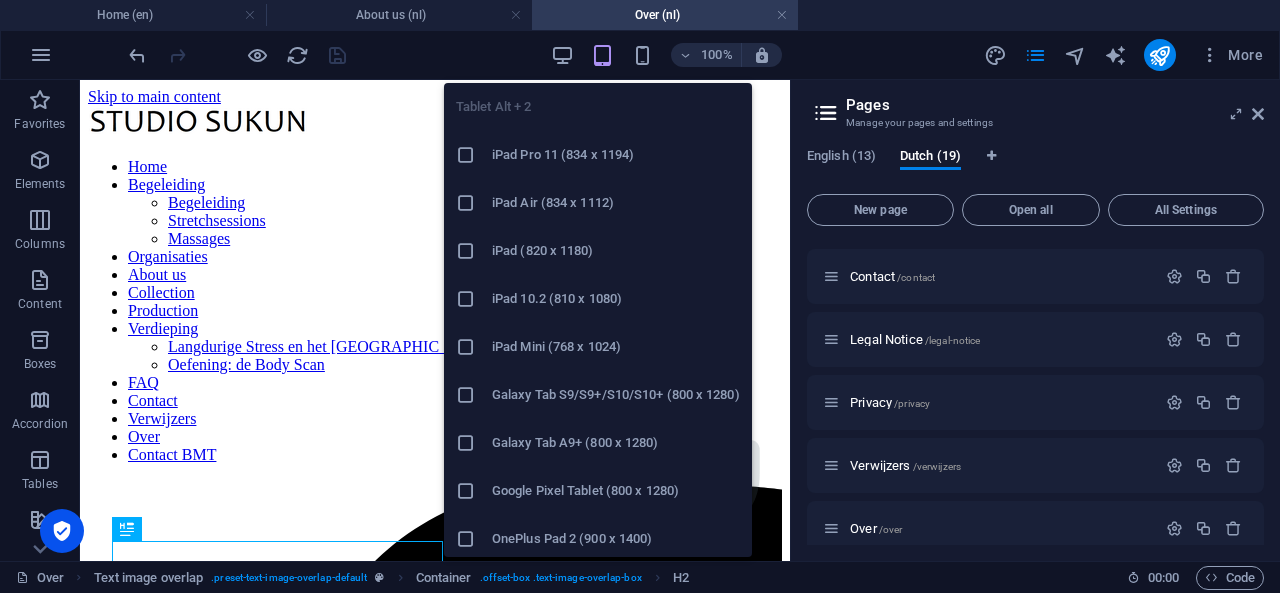 scroll, scrollTop: 245, scrollLeft: 0, axis: vertical 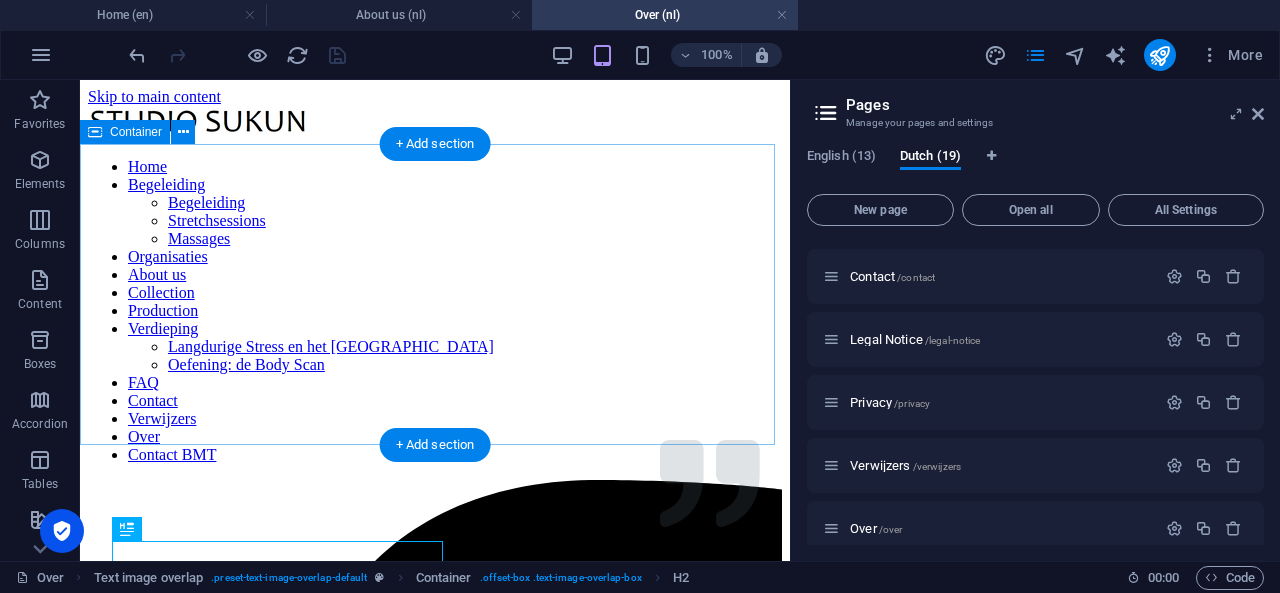 click on "Drop content here or  Add elements  Paste clipboard" at bounding box center (435, 4972) 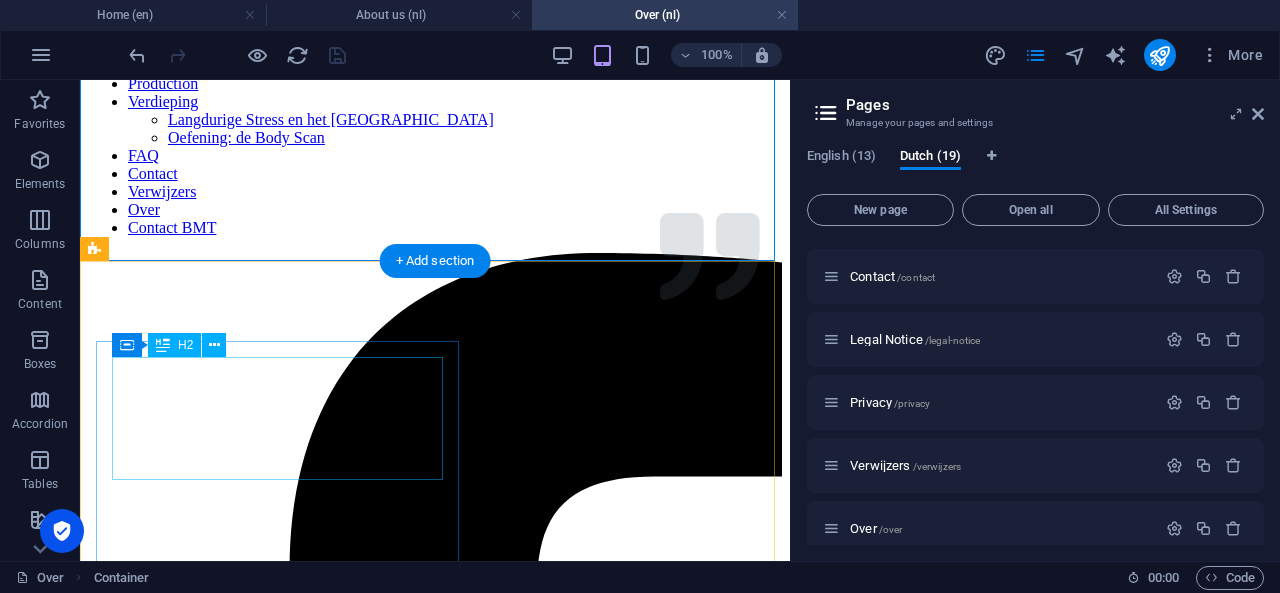 scroll, scrollTop: 228, scrollLeft: 0, axis: vertical 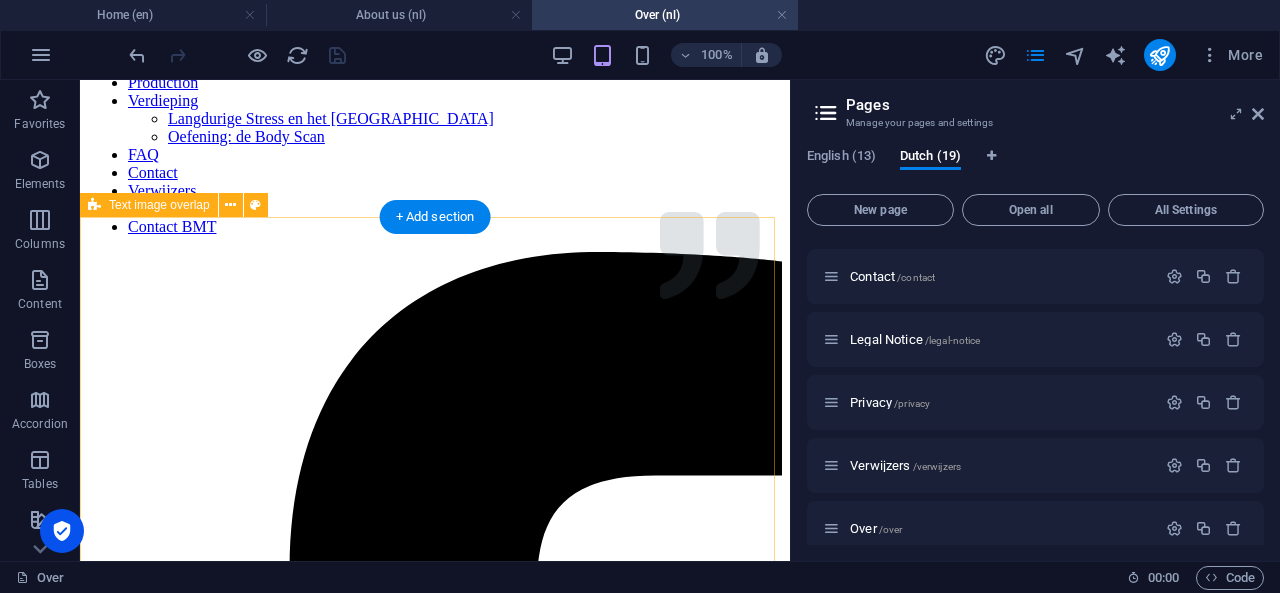click on "Breathe. Move. Touch. "We have the ability to regulate our own physiology, including some of the so-called involuntary functions of the body and brain, through such basic activities as breathing, moving, and touching.  -  [PERSON_NAME]  MD" at bounding box center [435, 5125] 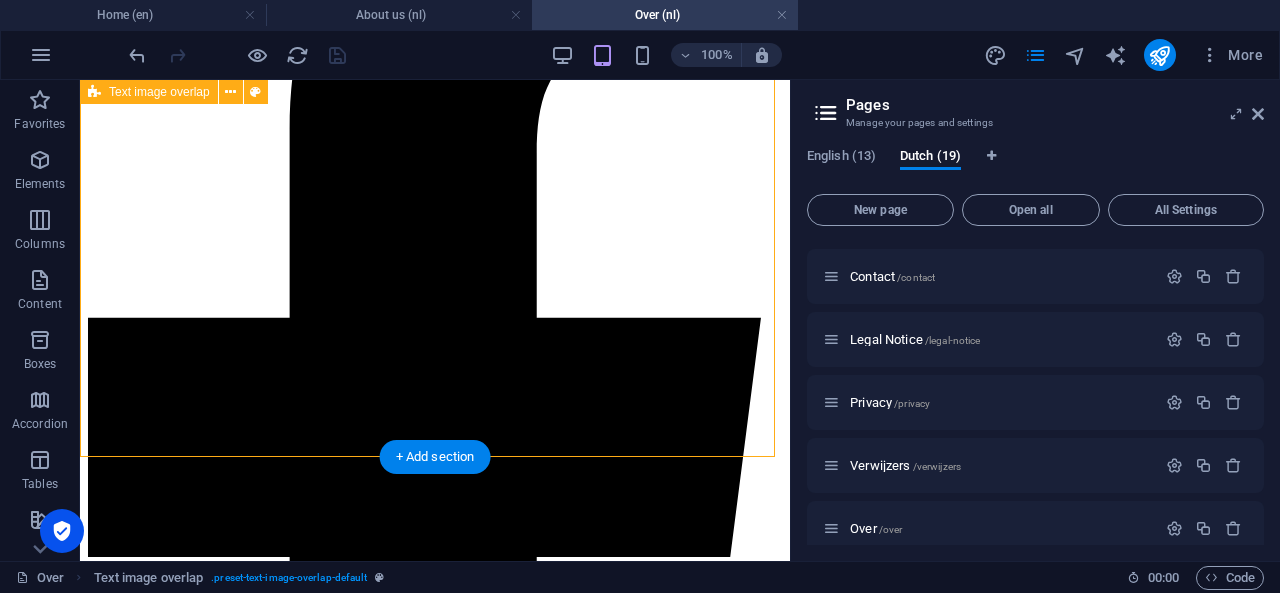 scroll, scrollTop: 667, scrollLeft: 0, axis: vertical 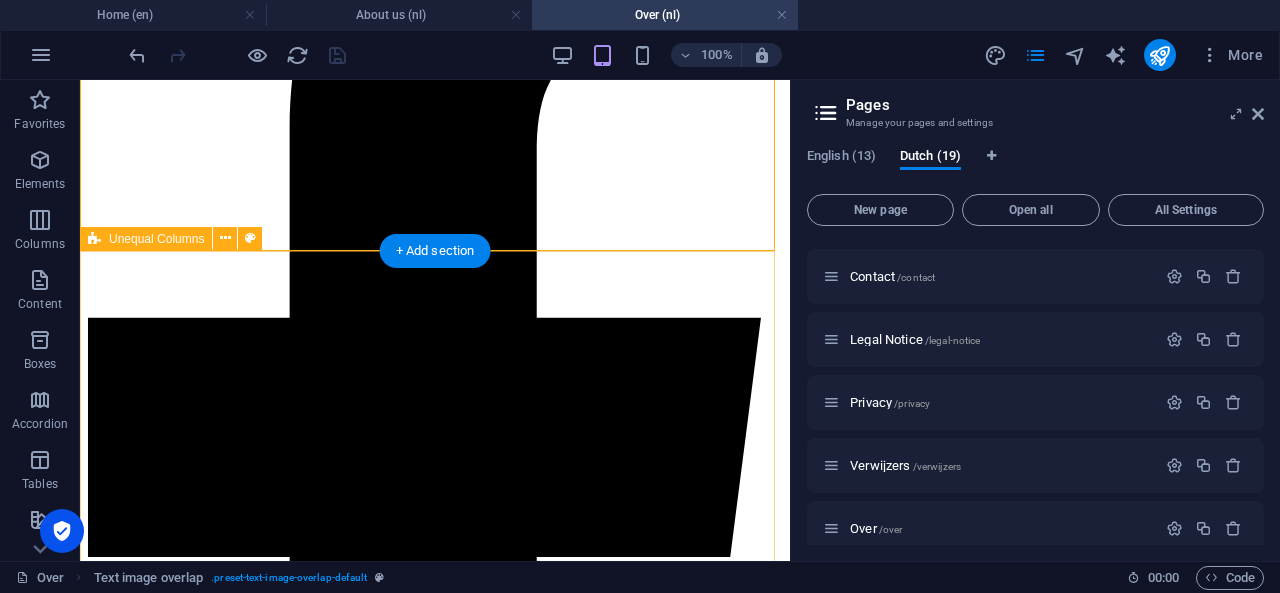 click on "Doortje Psychofysiek begeleider Mijn naam is [PERSON_NAME]  Ik werk al ruim tien jaar met mensen die te maken hebben met stress, spanning en overbelasting – in uiteenlopende contexten zoals de geestelijke gezondheidszorg, maatschappelijke opvang en beleidswereld. Wat mij altijd heeft gefascineerd, is wat stress en spanning doet én hoe mensen daar, met de juiste handvatten, weer grip op kunnen krijgen. Vanuit mijn achtergrond in maatschappelijk werk ben ik me steeds meer gaan verdiepen in de fysieke kant van herstel. De praktijk die je hier ziet, is daar het resultaat van: een plek waar ruimte is voor lichaam, adem en bewustwording – laagdrempelig, ondersteunend en op maat. Mijn stijl is nuchter en onderzoekend. Ik help je om patronen te herkennen, spanning te reguleren en praktische technieken toe te passen die passen bij jouw situatie. Ik werk graag met mensen die het heft weer in eigen handen willen nemen, maar even niet weten waar te beginnen." at bounding box center [435, 5403] 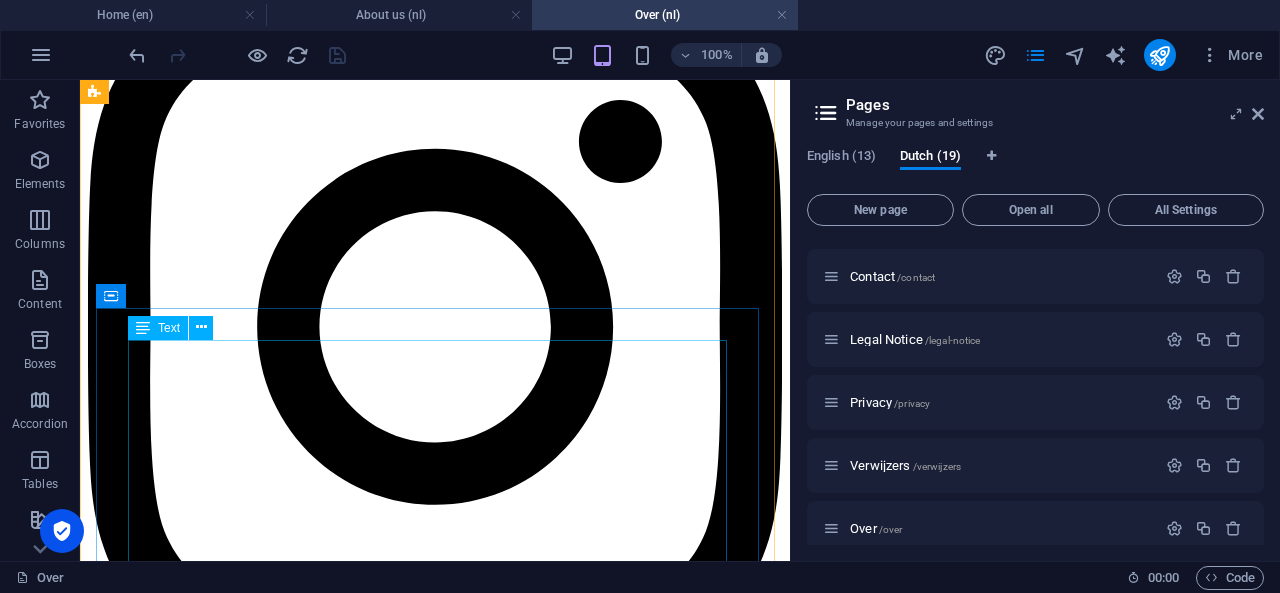 scroll, scrollTop: 2417, scrollLeft: 0, axis: vertical 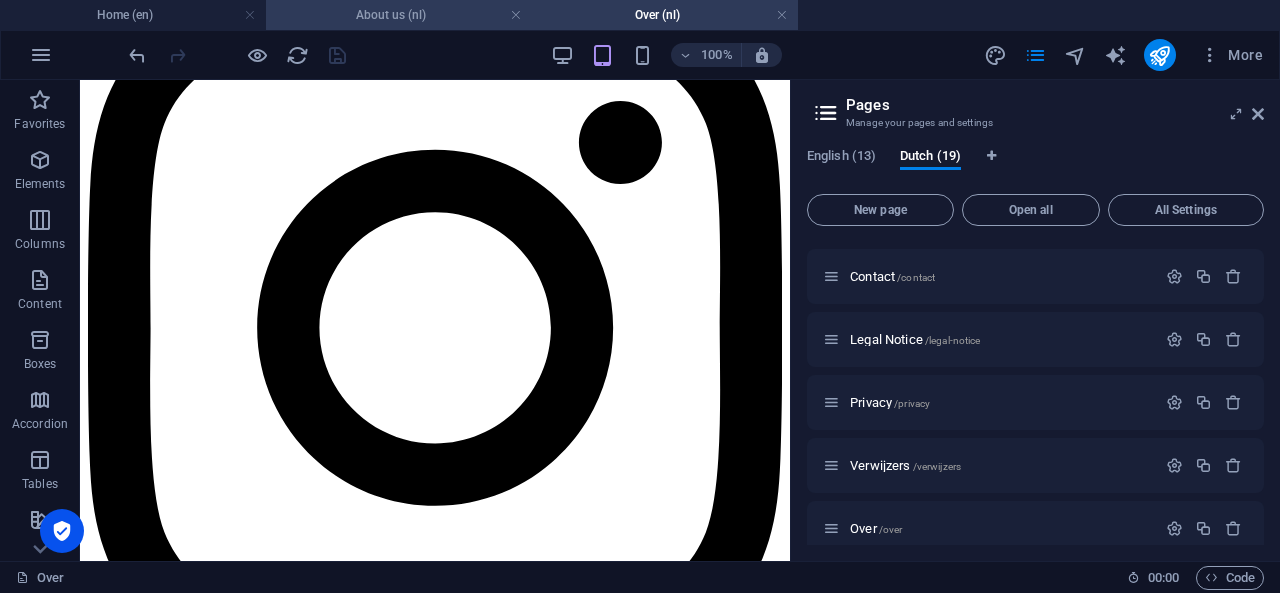 click on "About us (nl)" at bounding box center [399, 15] 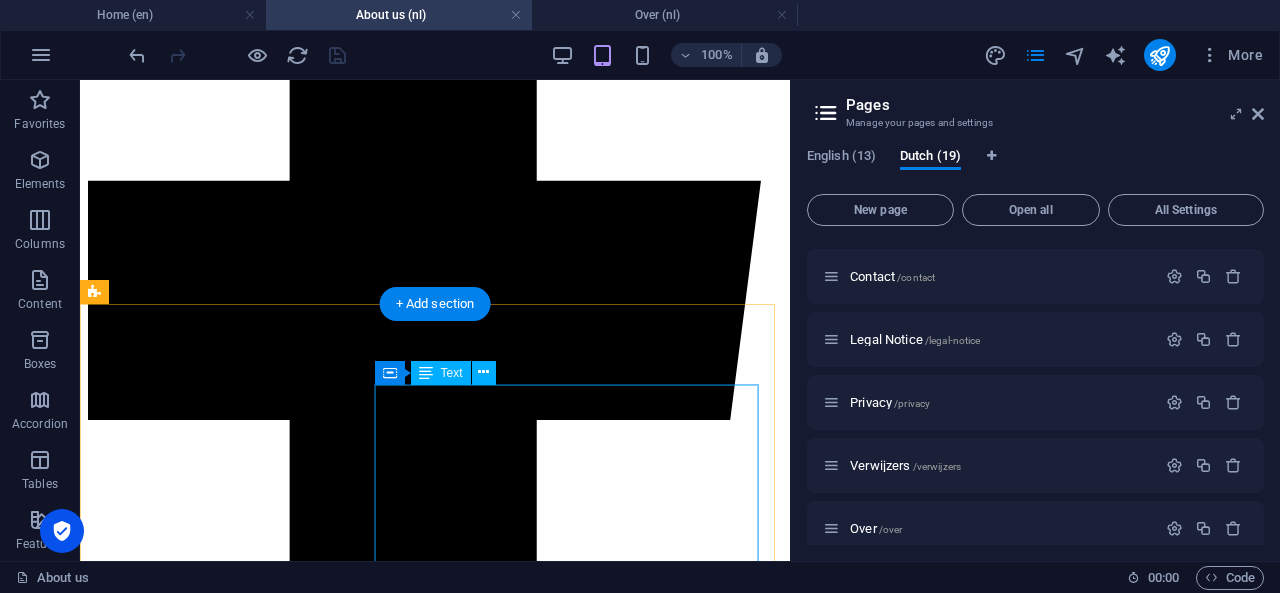 scroll, scrollTop: 0, scrollLeft: 0, axis: both 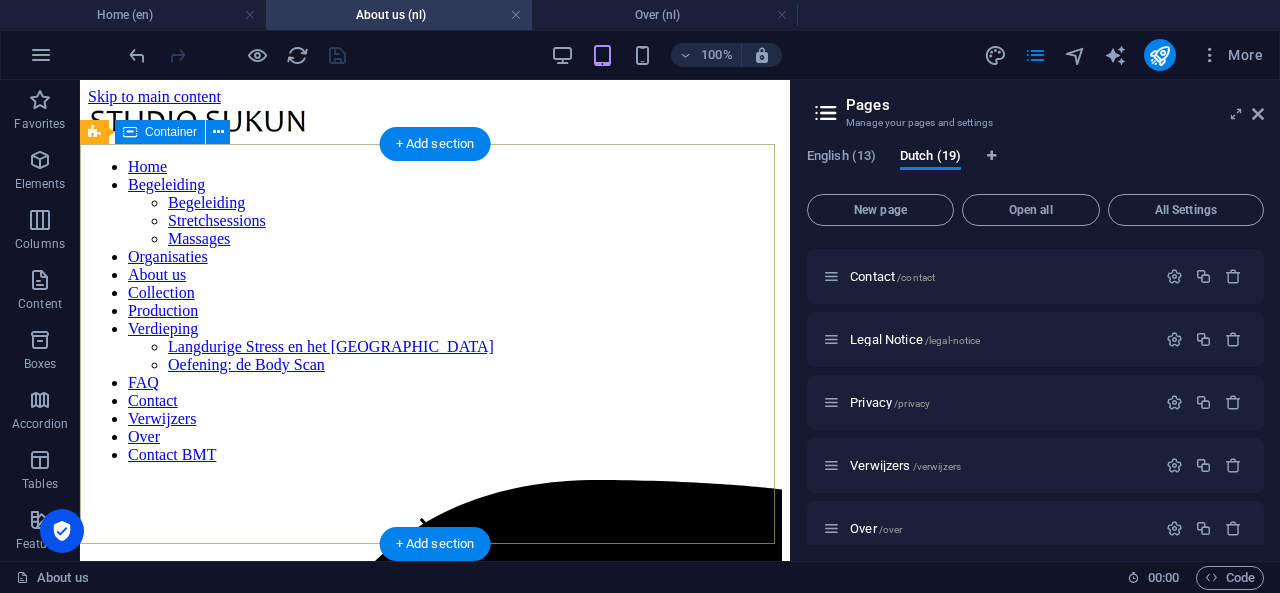 click on "About Handmade Home  /  About us" at bounding box center (435, 10153) 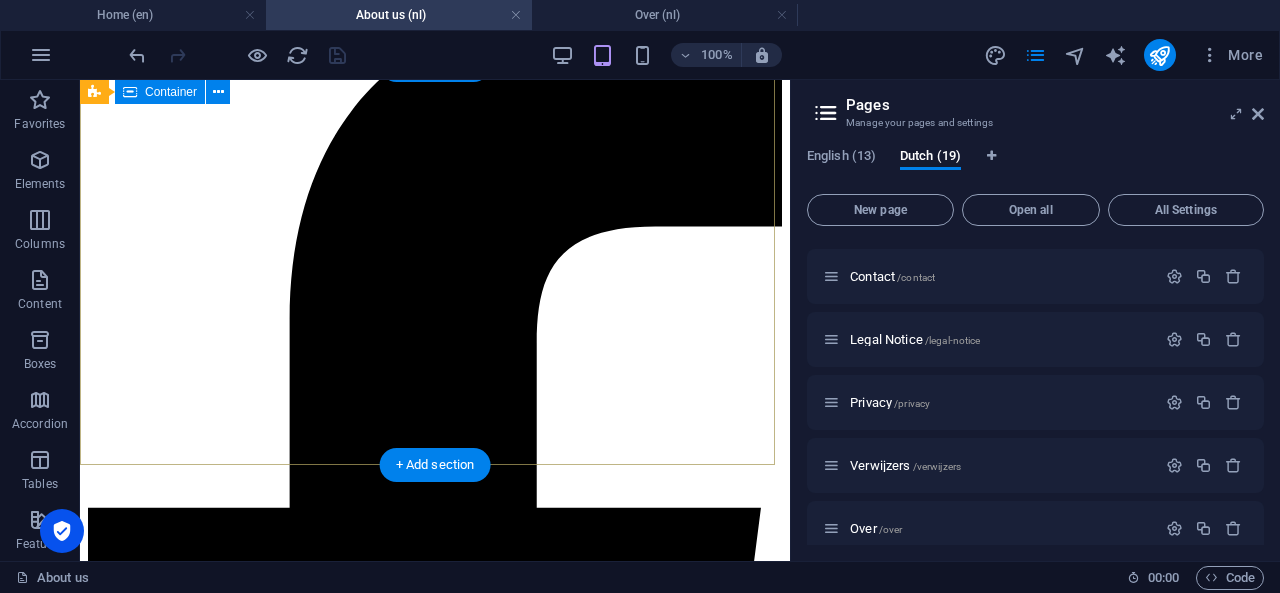 scroll, scrollTop: 472, scrollLeft: 0, axis: vertical 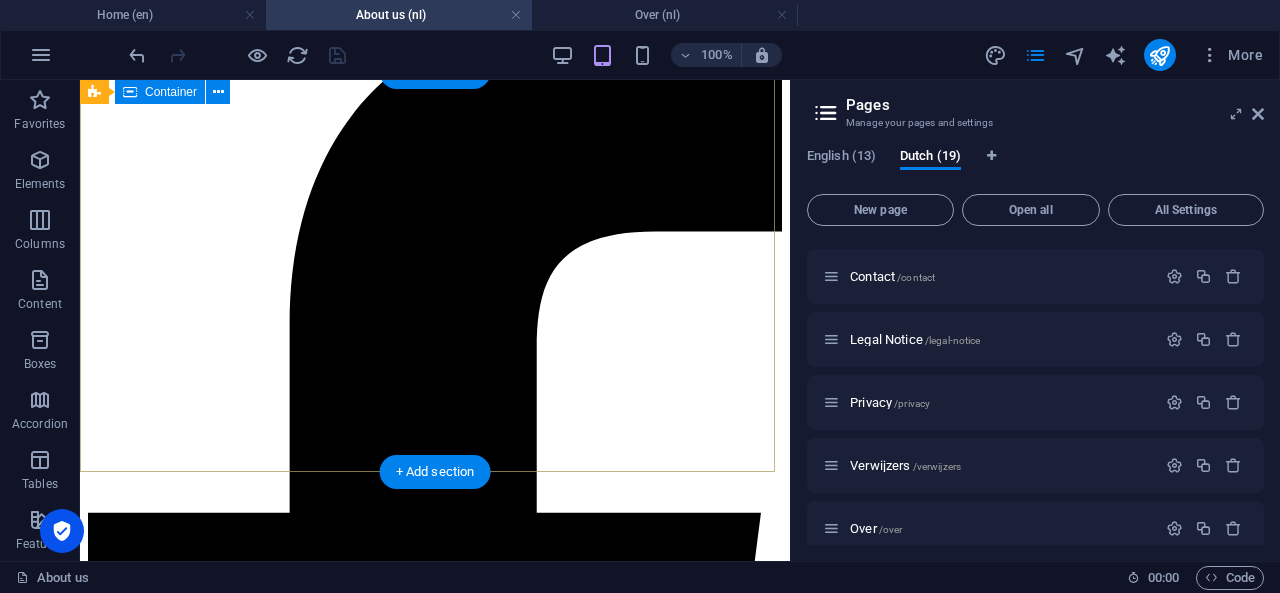 click on "About Handmade Home  /  About us" at bounding box center (435, 10195) 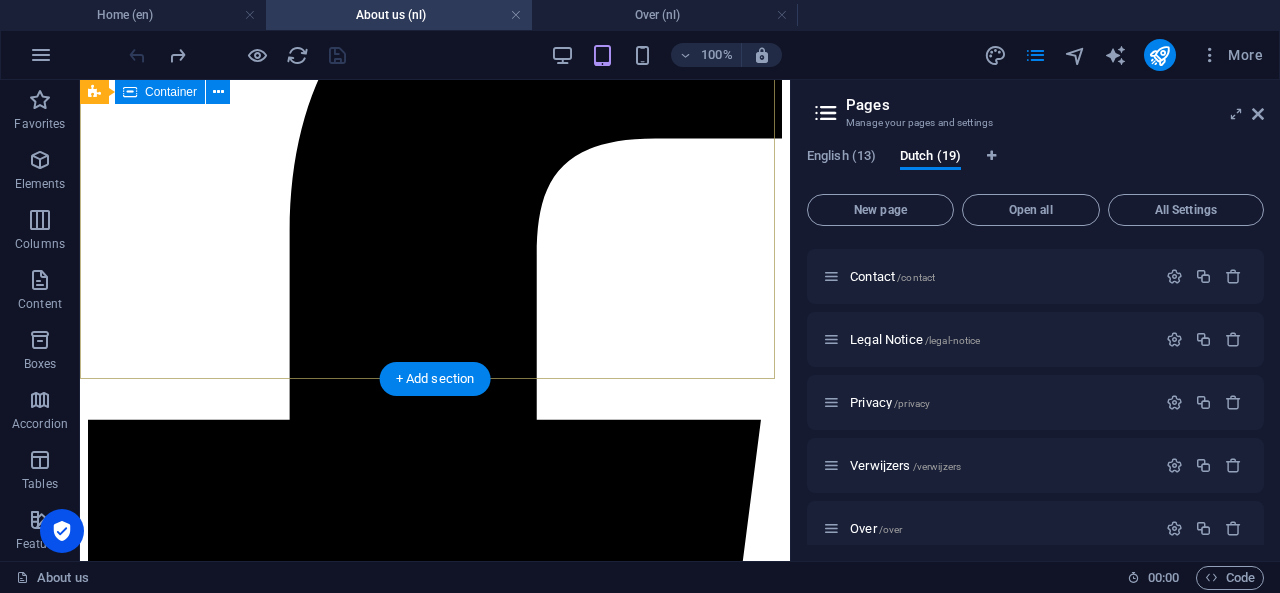 scroll, scrollTop: 704, scrollLeft: 0, axis: vertical 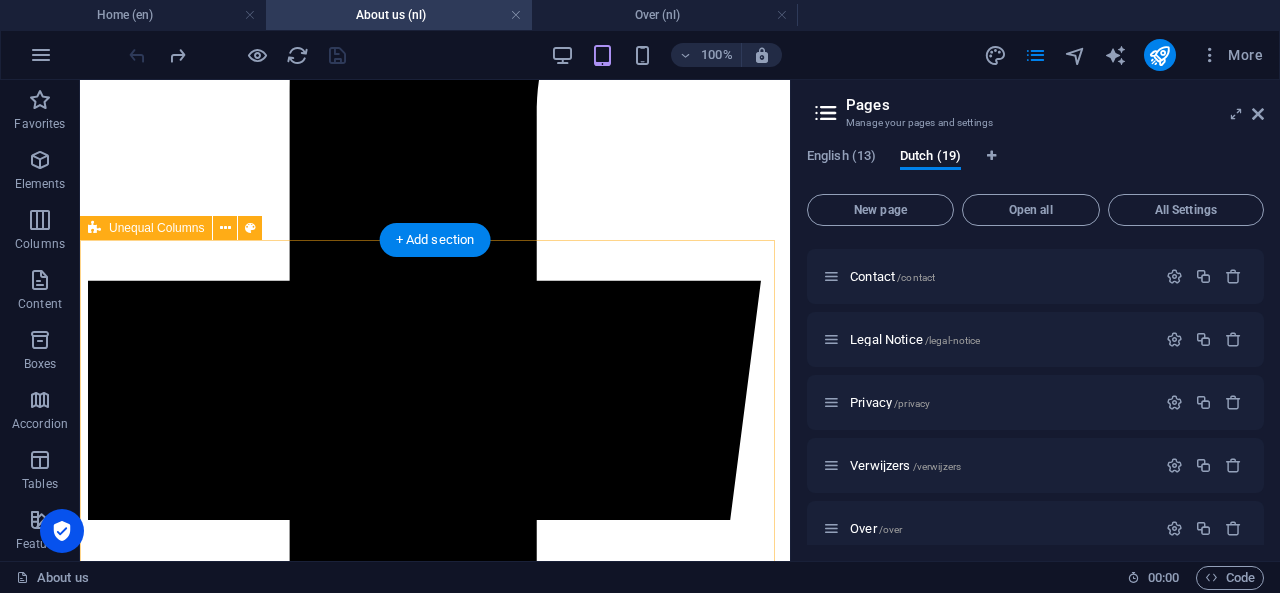 click on "We create sustainable furniture Lorem ipsum dolor sit amet, consectetuer adipiscing elit. Aenean commodo ligula eget dolor. Aenean massa. Cum sociis natoque penatibus et magnis dis parturient montes, nascetur ridiculus mus. Donec quam felis, ultricies nec, pellentesque eu, pretium quis, sem. Nulla consequat massa quis enim. Donec pede justo, fringilla vel, aliquet nec, vulputate eget, arcu. In enim justo, rhoncus ut, imperdiet a, venenatis vitae, justo. Nullam dictum felis eu pede mollis pretium. Integer tincidunt. Cras dapibus." at bounding box center (435, 10114) 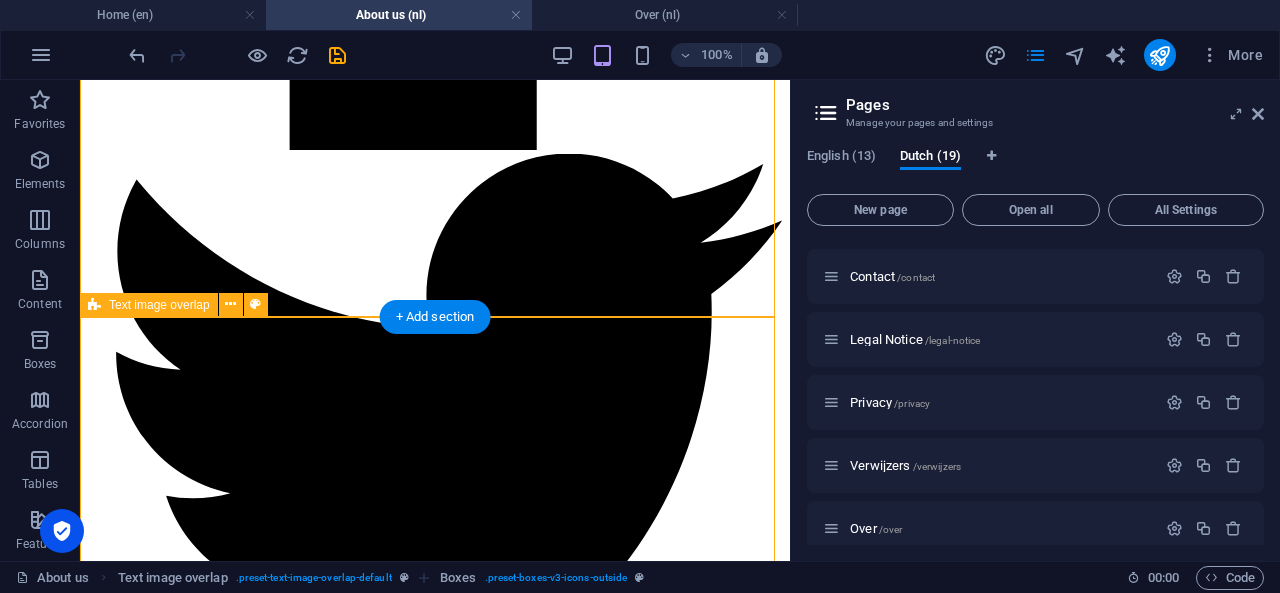 scroll, scrollTop: 1052, scrollLeft: 0, axis: vertical 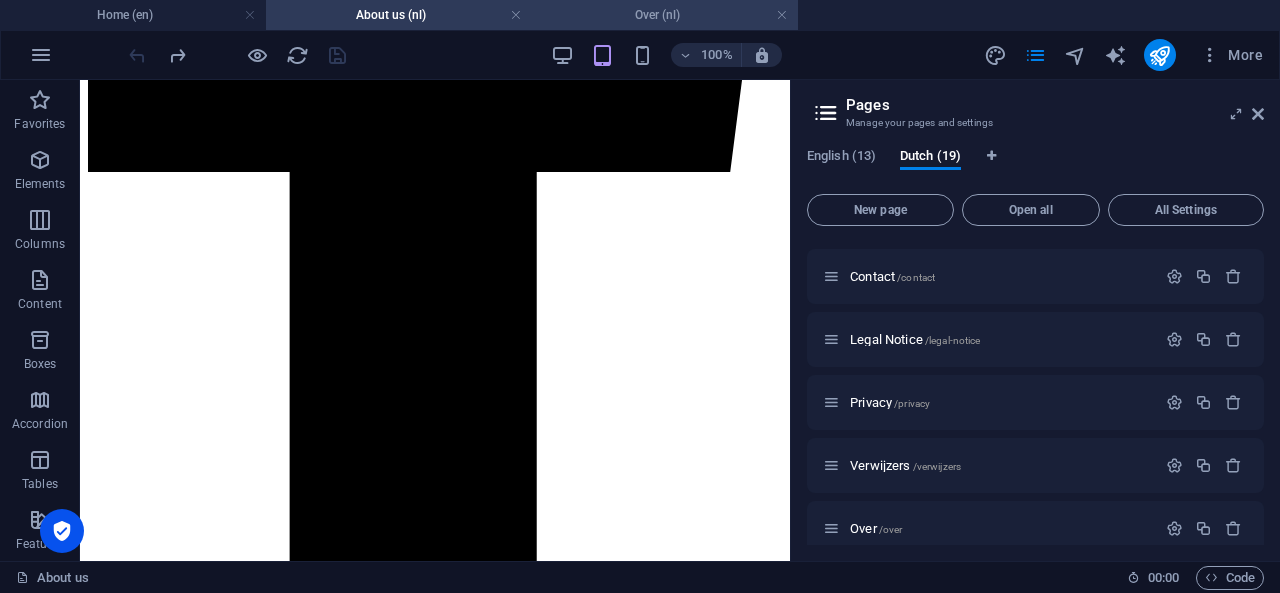 click on "Over (nl)" at bounding box center [665, 15] 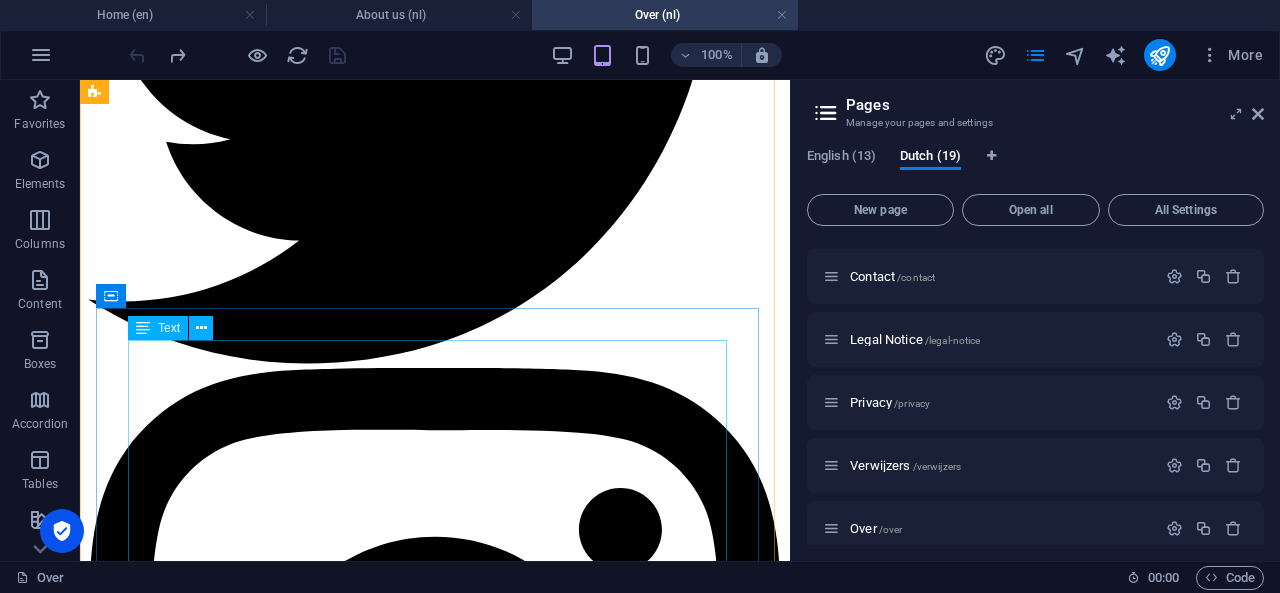 scroll, scrollTop: 2024, scrollLeft: 0, axis: vertical 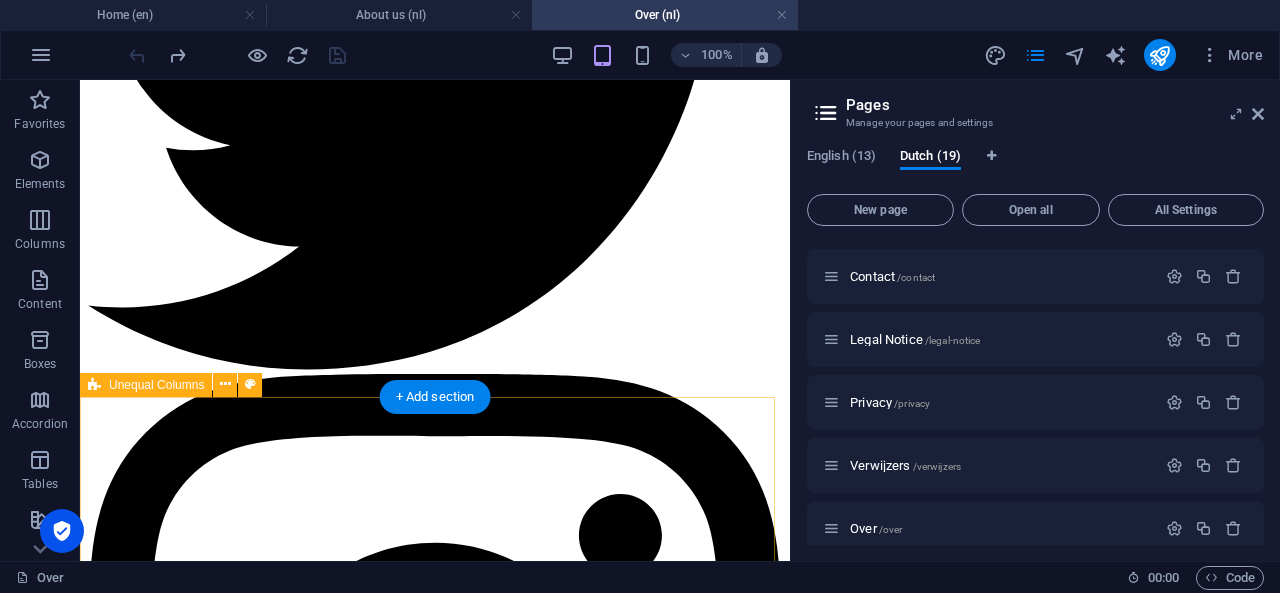 click on "Doortje Psychophysical Practitioner My name is [PERSON_NAME] For over ten years, I’ve worked with people dealing with stress, tension, and overload, in contexts ranging from mental health care to social work and public policy. What has always fascinated me is how stress affects the body and mind, and how people can regain control when given the right tools. With a background in social work, I gradually shifted my focus to the physical side of well-being. This practice is the result: a place where body and mind come together, accessible, supportive, and tailored to the individual. My style is grounded and inquisitive. I help you recognize patterns, regulate tension, and apply practical techniques that fit your situation. I work best with people who are ready to take charge again, but don’t quite know where to start. I continue to train actively in stress regulation, body-oriented methods and biopsychosocial approaches. My work is  not therapy or medical treatment , but a  professional form of guidance" at bounding box center (435, 5505) 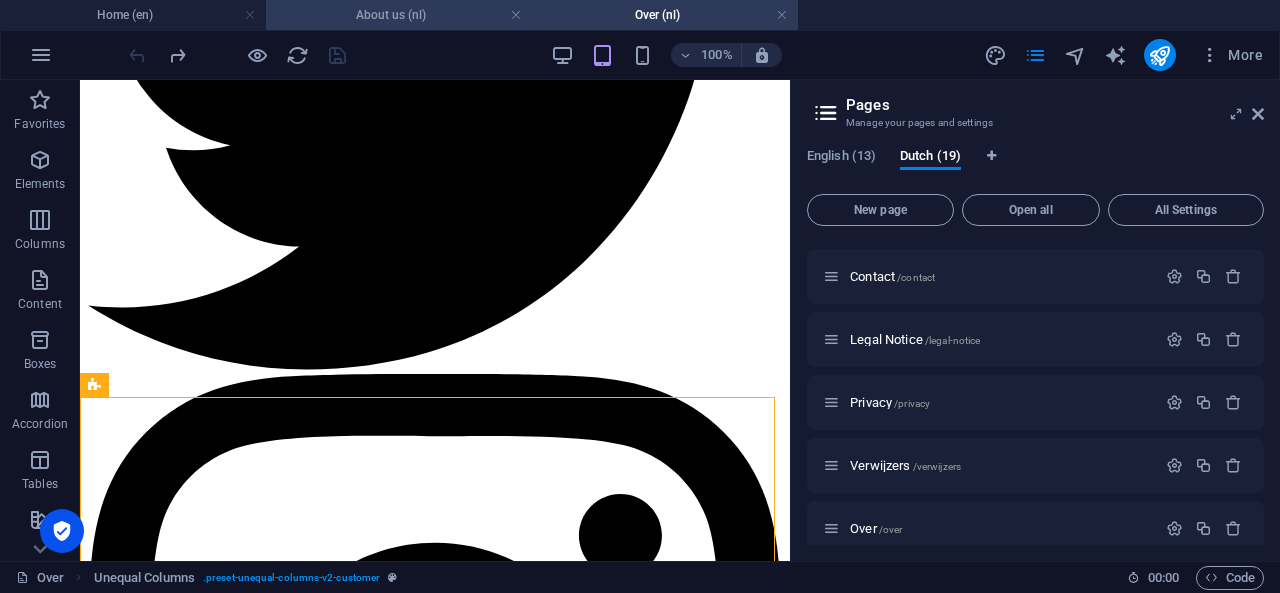 click on "About us (nl)" at bounding box center [399, 15] 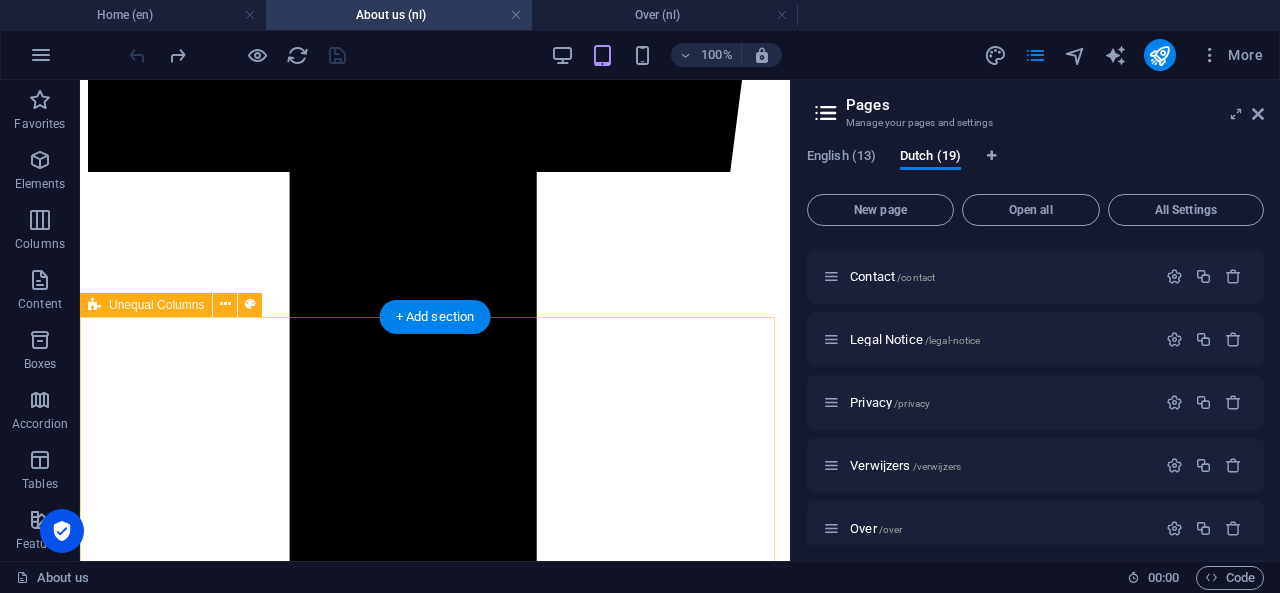 click on "We create sustainable furniture Lorem ipsum dolor sit amet, consectetuer adipiscing elit. Aenean commodo ligula eget dolor. Aenean massa. Cum sociis natoque penatibus et magnis dis parturient montes, nascetur ridiculus mus. Donec quam felis, ultricies nec, pellentesque eu, pretium quis, sem. Nulla consequat massa quis enim. Donec pede justo, fringilla vel, aliquet nec, vulputate eget, arcu. In enim justo, rhoncus ut, imperdiet a, venenatis vitae, justo. Nullam dictum felis eu pede mollis pretium. Integer tincidunt. Cras dapibus." at bounding box center (435, 9955) 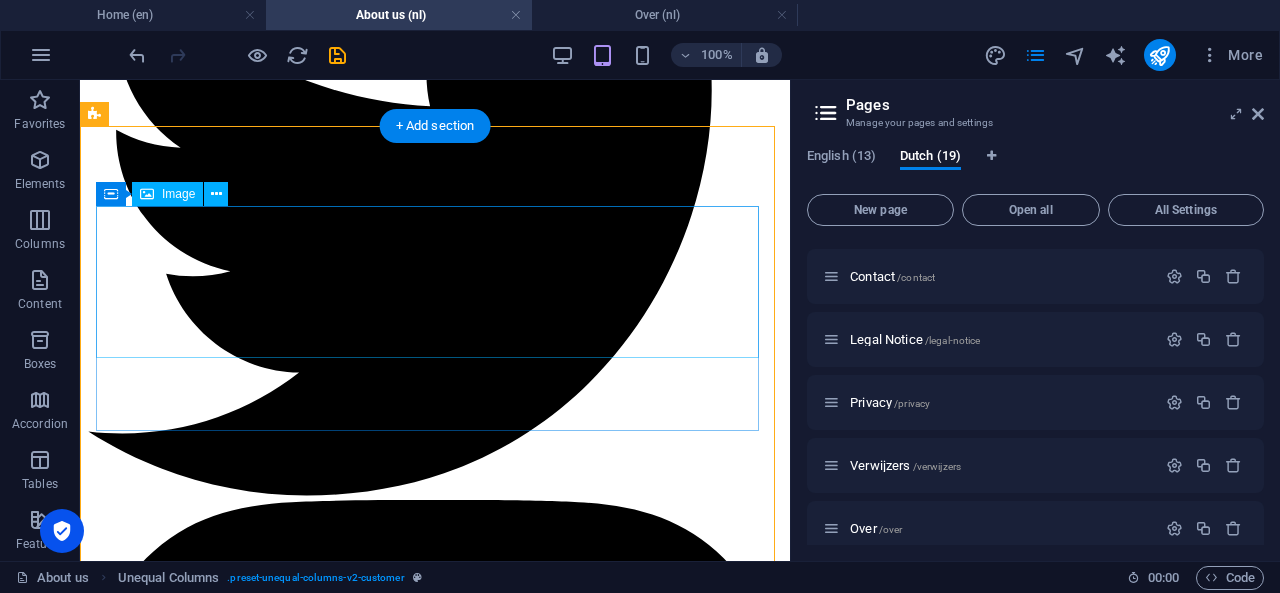 scroll, scrollTop: 1962, scrollLeft: 0, axis: vertical 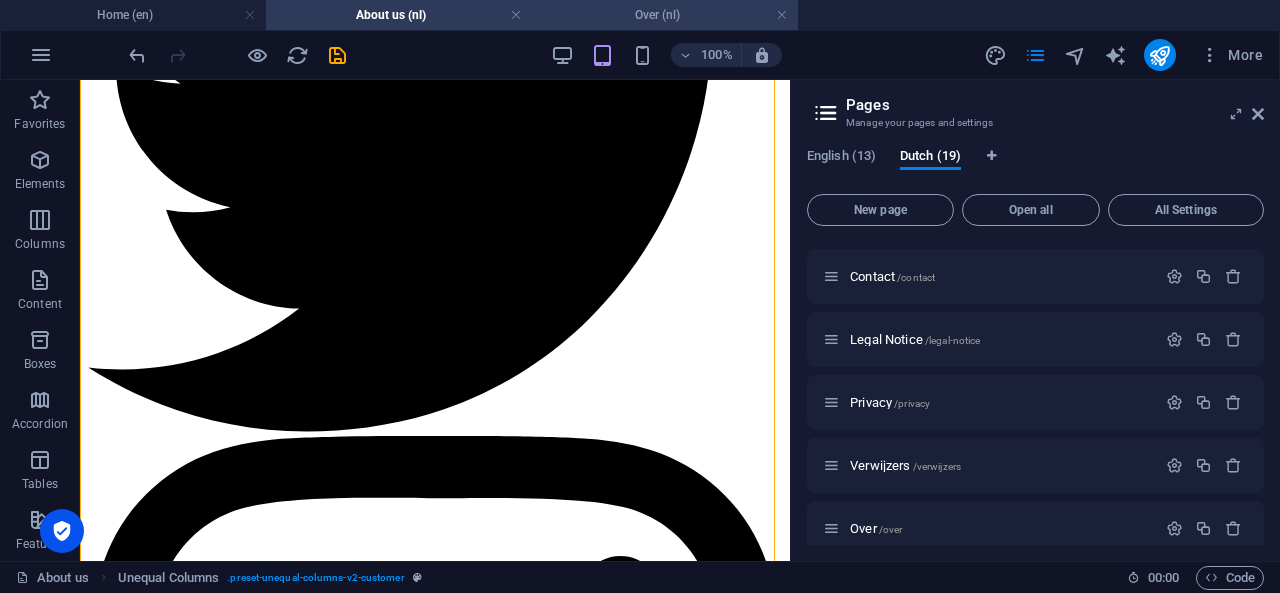 click on "Over (nl)" at bounding box center [665, 15] 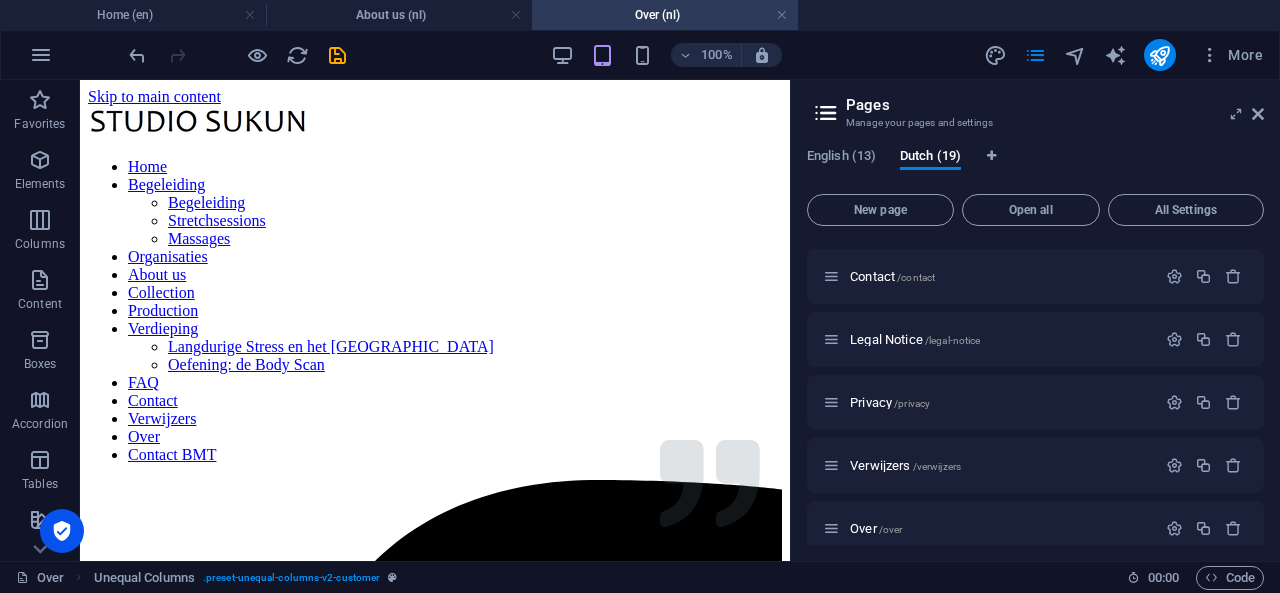 scroll, scrollTop: 2024, scrollLeft: 0, axis: vertical 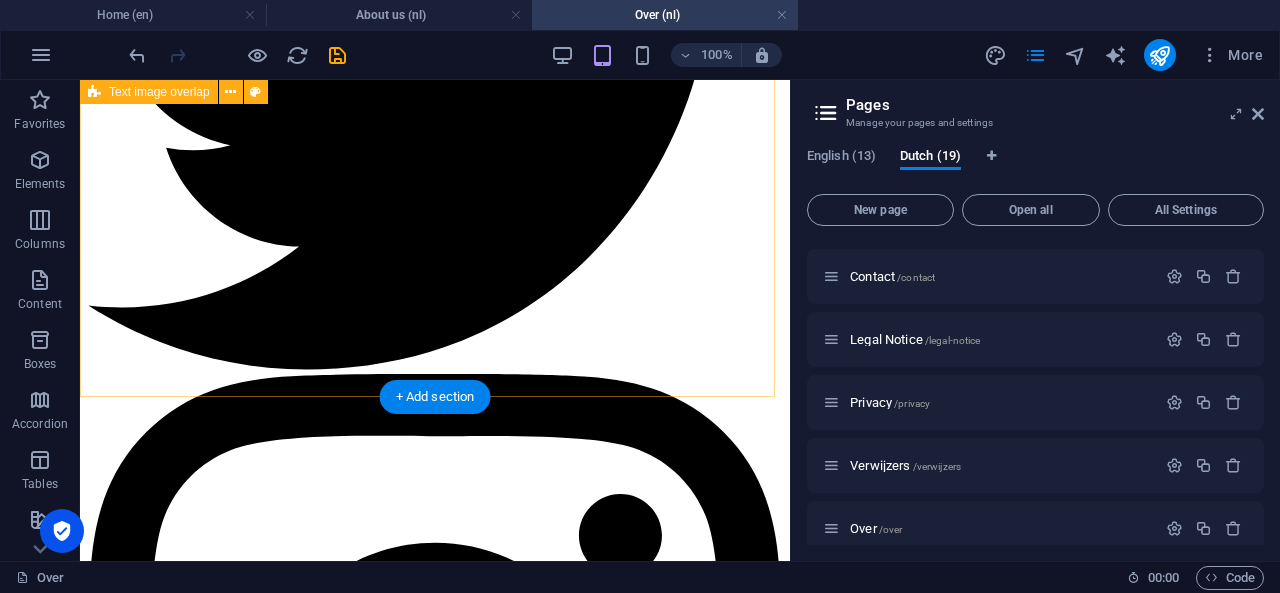click on "Breathe. Move. Touch. "We have the ability to regulate our own physiology, including some of the so-called involuntary functions of the body and brain, trough such basic activities as breathing, moving, and touching." -  [PERSON_NAME]  MD" at bounding box center (435, 4762) 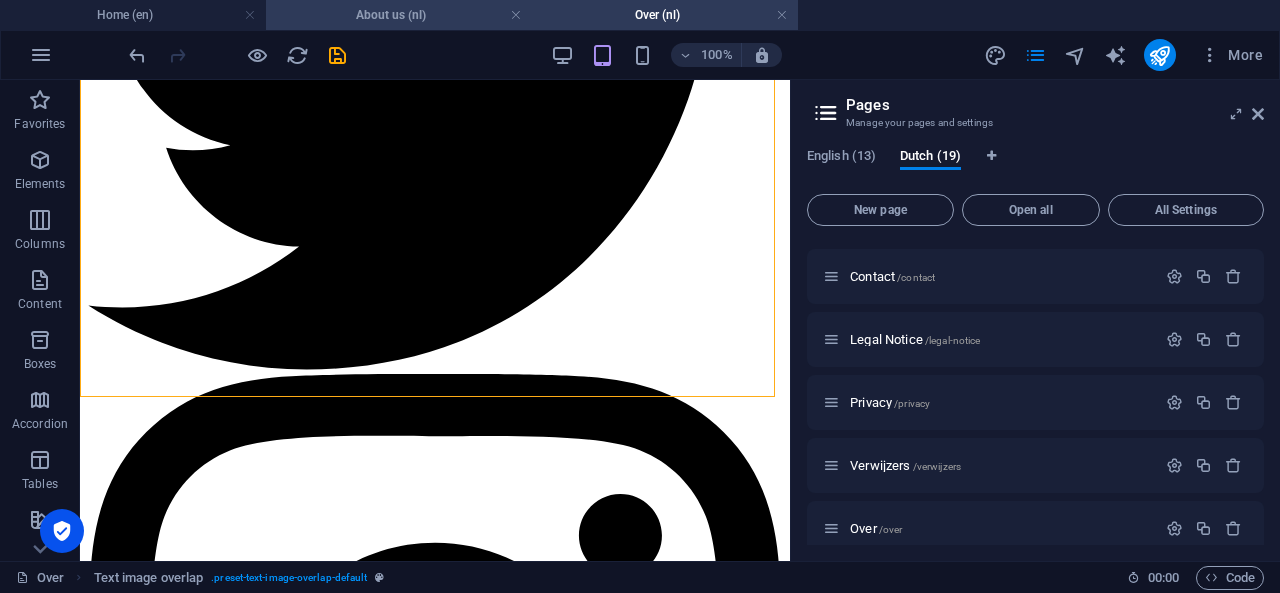 click on "About us (nl)" at bounding box center [399, 15] 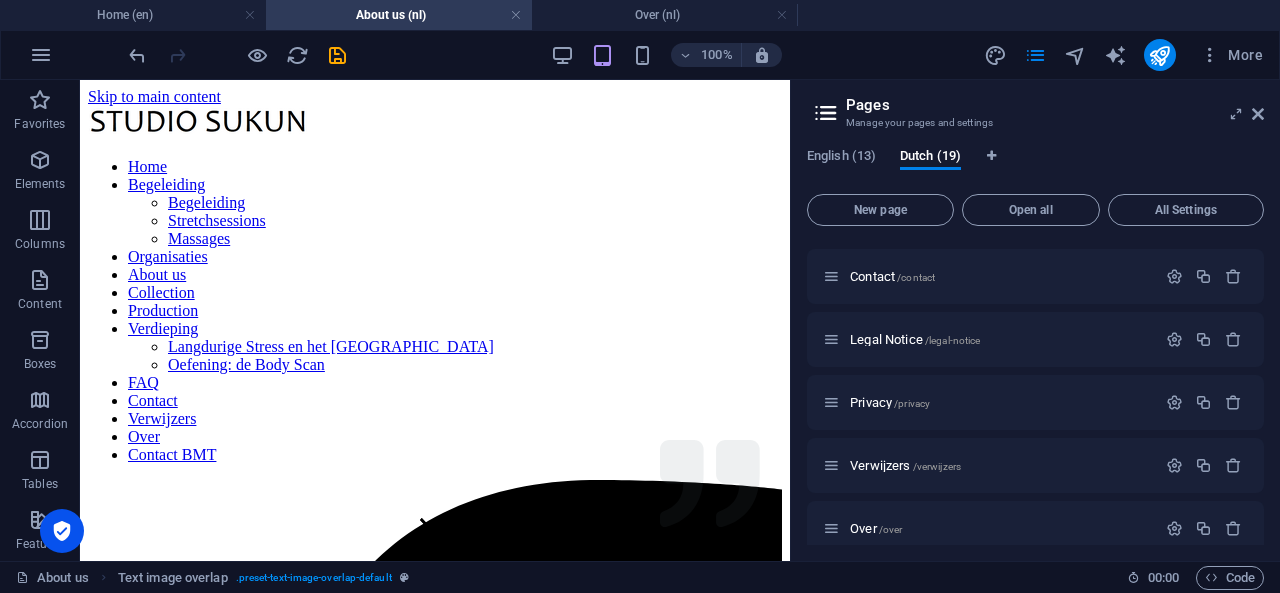 scroll 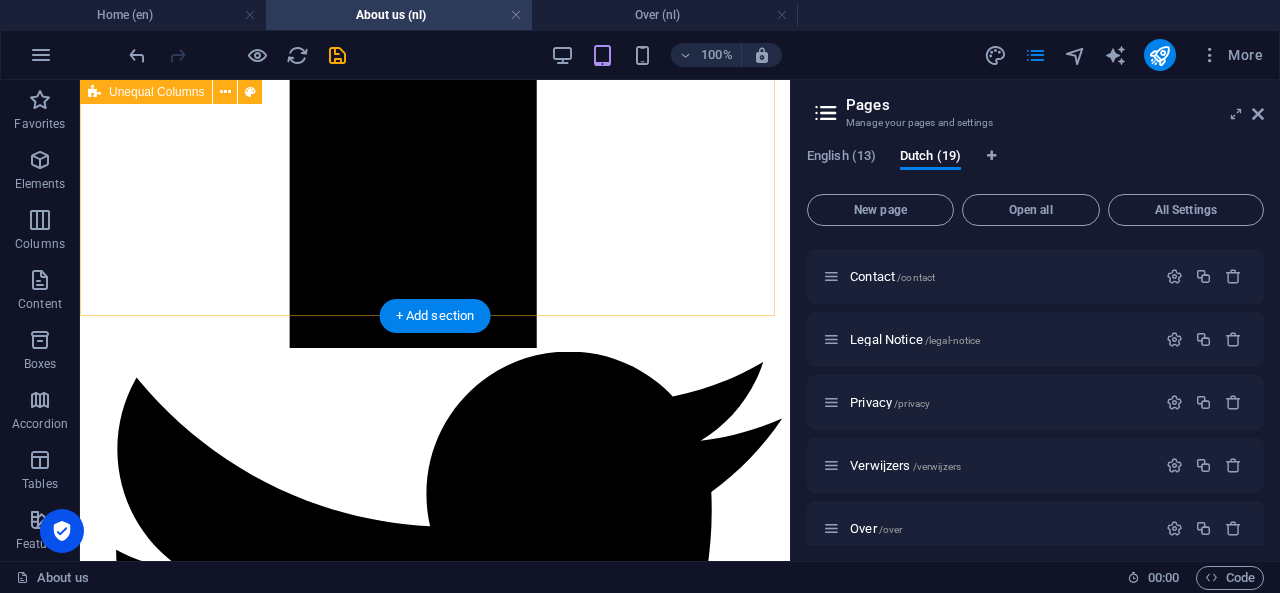 click on "We create sustainable furniture Lorem ipsum dolor sit amet, consectetuer adipiscing elit. Aenean commodo ligula eget dolor. Aenean massa. Cum sociis natoque penatibus et magnis dis parturient montes, nascetur ridiculus mus. Donec quam felis, ultricies nec, pellentesque eu, pretium quis, sem. Nulla consequat massa quis enim. Donec pede justo, fringilla vel, aliquet nec, vulputate eget, arcu. In enim justo, rhoncus ut, imperdiet a, venenatis vitae, justo. Nullam dictum felis eu pede mollis pretium. Integer tincidunt. Cras dapibus." at bounding box center (435, 9529) 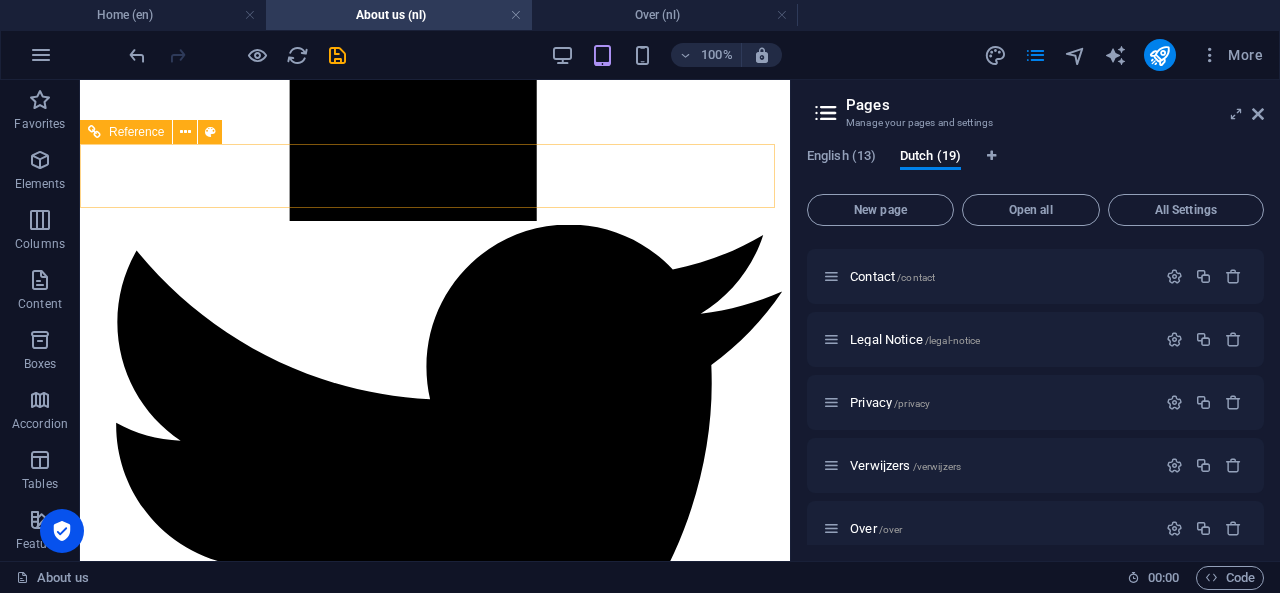 click on "Home Begeleiding Begeleiding Stretchsessions Massages Organisaties About us Collection Production Verdieping Langdurige Stress en het Lichaam Oefening: de Body Scan FAQ Contact Verwijzers Over Contact BMT" at bounding box center [435, 5693] 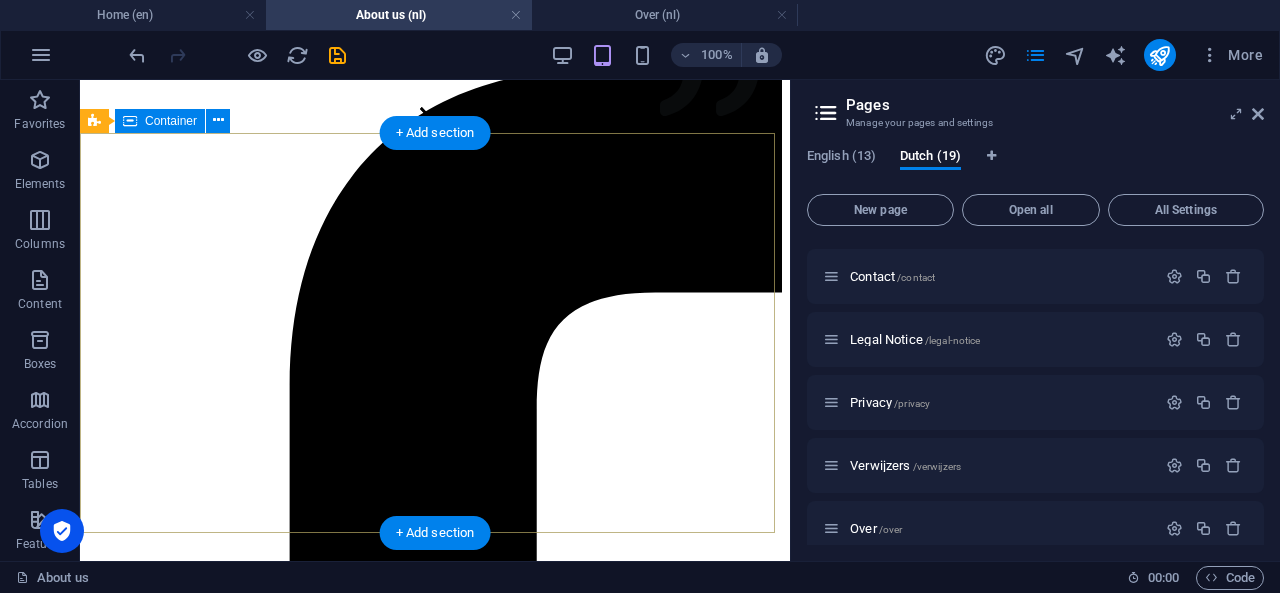 click on "About Handmade Home  /  About us" at bounding box center [435, 5461] 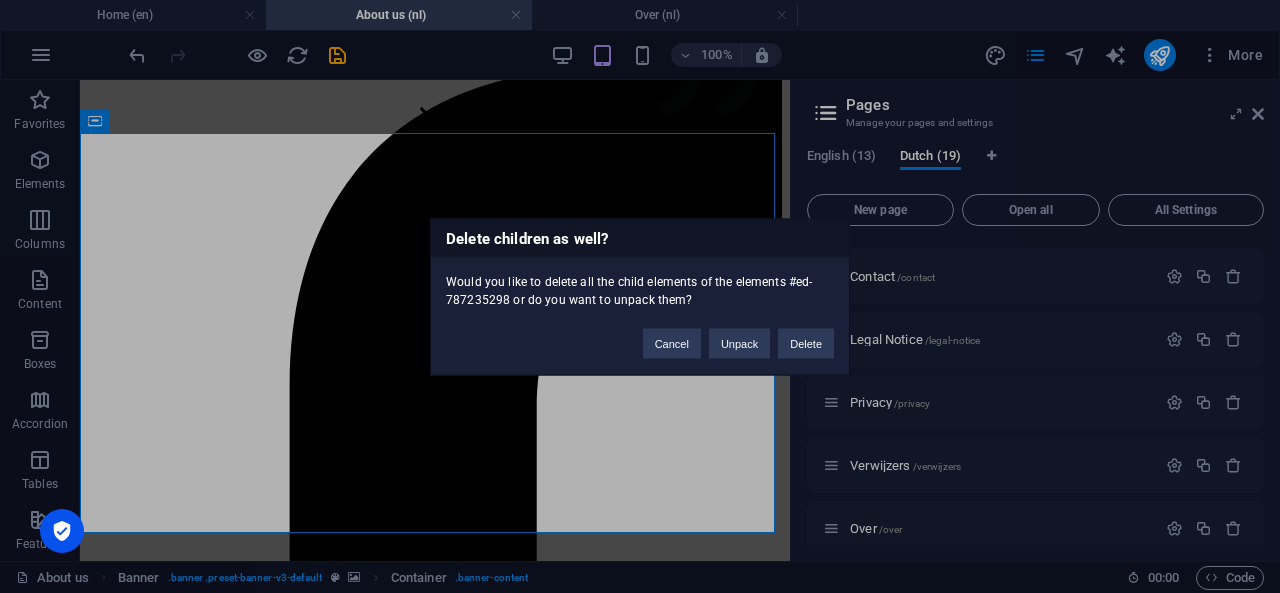 type 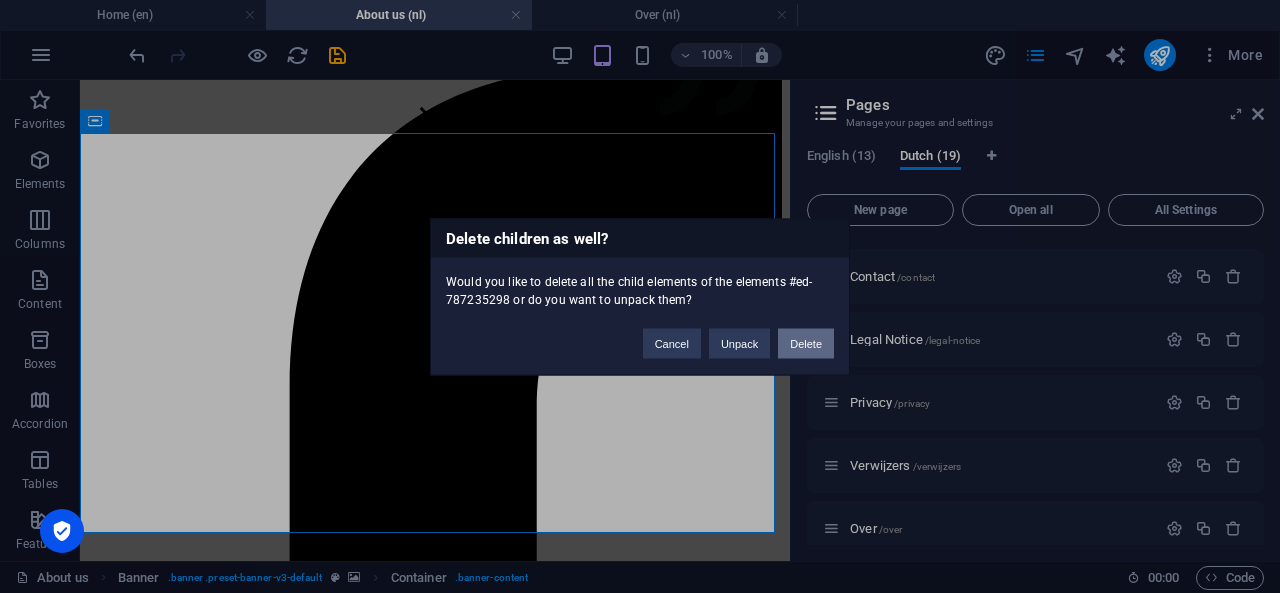 click on "Delete" at bounding box center (806, 343) 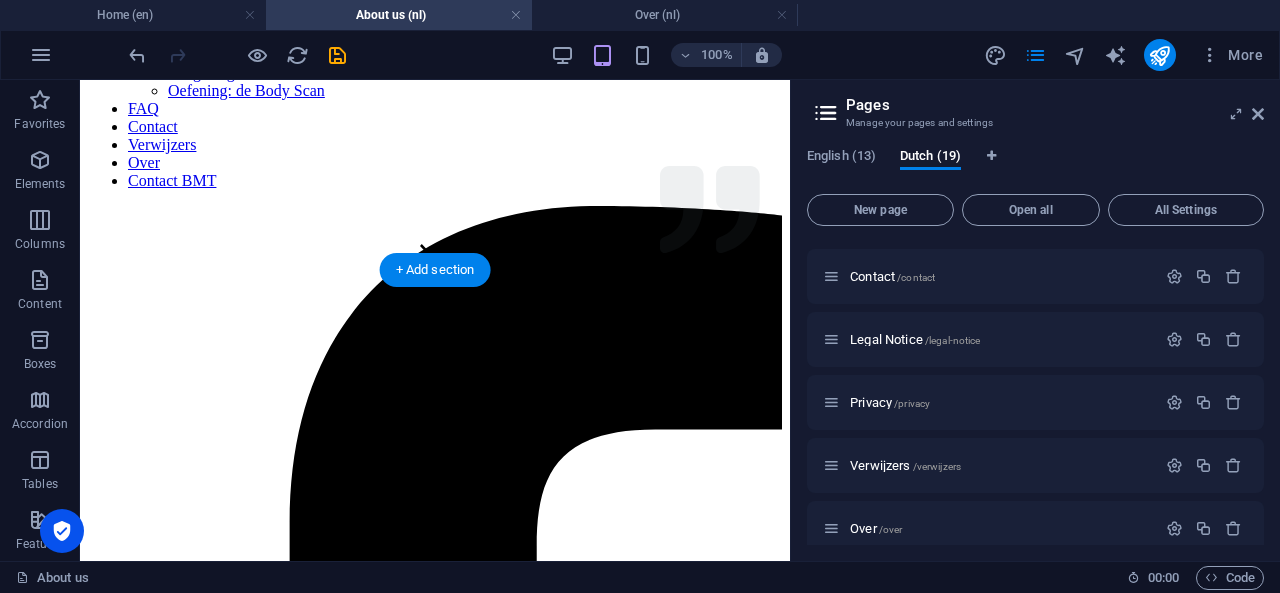 click at bounding box center (435, 5141) 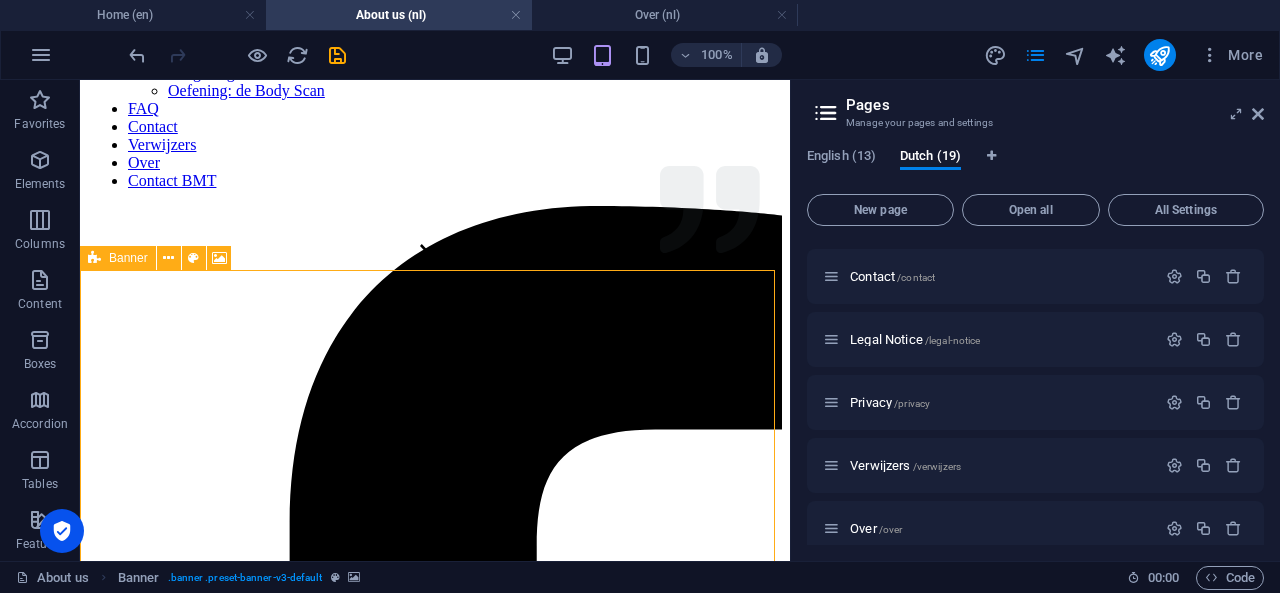 click on "Banner" at bounding box center [128, 258] 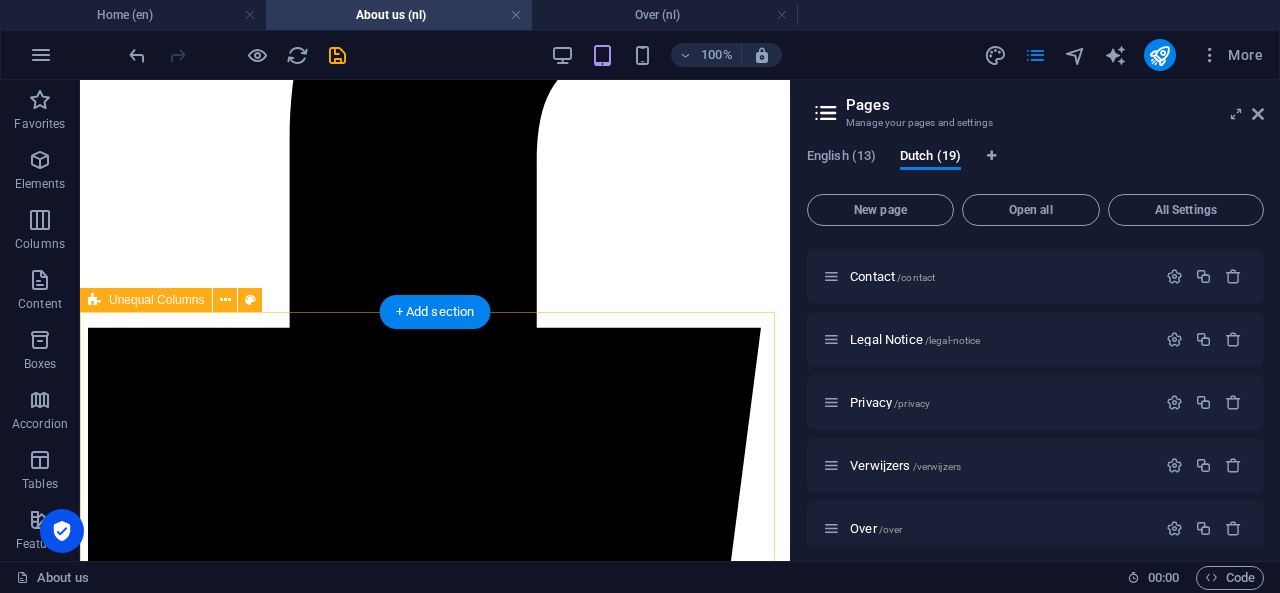 click on "We create sustainable furniture Lorem ipsum dolor sit amet, consectetuer adipiscing elit. Aenean commodo ligula eget dolor. Aenean massa. Cum sociis natoque penatibus et magnis dis parturient montes, nascetur ridiculus mus. Donec quam felis, ultricies nec, pellentesque eu, pretium quis, sem. Nulla consequat massa quis enim. Donec pede justo, fringilla vel, aliquet nec, vulputate eget, arcu. In enim justo, rhoncus ut, imperdiet a, venenatis vitae, justo. Nullam dictum felis eu pede mollis pretium. Integer tincidunt. Cras dapibus." at bounding box center (435, 5041) 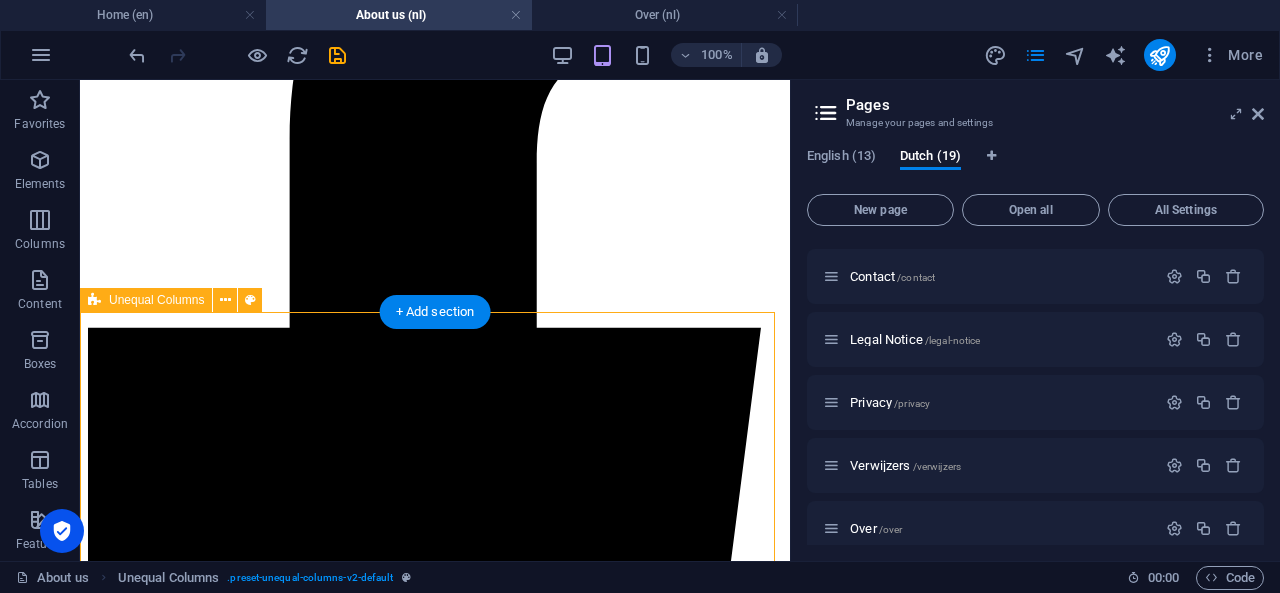click on "We create sustainable furniture Lorem ipsum dolor sit amet, consectetuer adipiscing elit. Aenean commodo ligula eget dolor. Aenean massa. Cum sociis natoque penatibus et magnis dis parturient montes, nascetur ridiculus mus. Donec quam felis, ultricies nec, pellentesque eu, pretium quis, sem. Nulla consequat massa quis enim. Donec pede justo, fringilla vel, aliquet nec, vulputate eget, arcu. In enim justo, rhoncus ut, imperdiet a, venenatis vitae, justo. Nullam dictum felis eu pede mollis pretium. Integer tincidunt. Cras dapibus." at bounding box center (435, 5041) 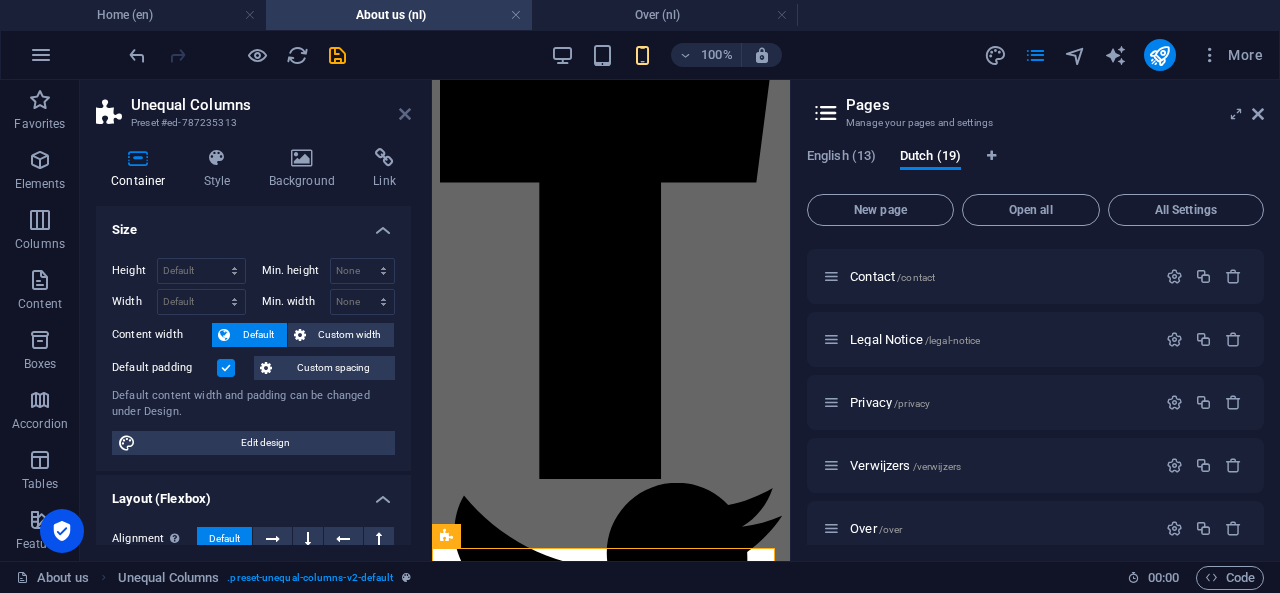 click at bounding box center [405, 114] 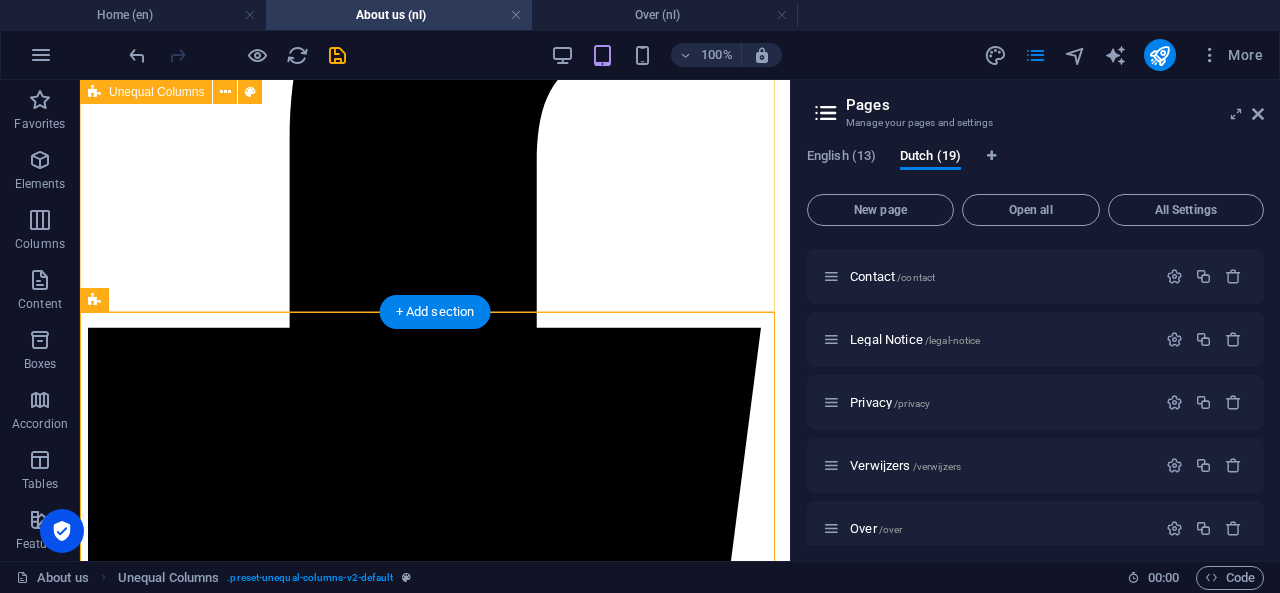 click on "We create sustainable furniture Lorem ipsum dolor sit amet, consectetuer adipiscing elit. Aenean commodo ligula eget dolor. Aenean massa. Cum sociis natoque penatibus et magnis dis parturient montes, nascetur ridiculus mus. Donec quam felis, ultricies nec, pellentesque eu, pretium quis, sem. Nulla consequat massa quis enim. Donec pede justo, fringilla vel, aliquet nec, vulputate eget, arcu. In enim justo, rhoncus ut, imperdiet a, venenatis vitae, justo. Nullam dictum felis eu pede mollis pretium. Integer tincidunt. Cras dapibus." at bounding box center [435, 4852] 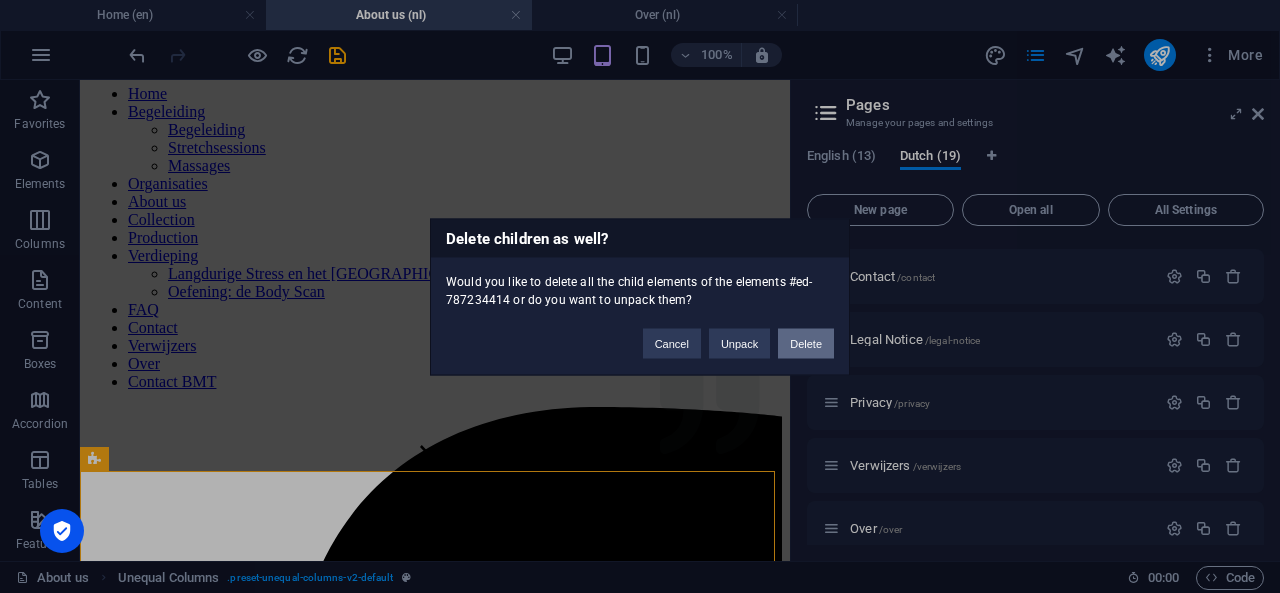 click on "Delete" at bounding box center [806, 343] 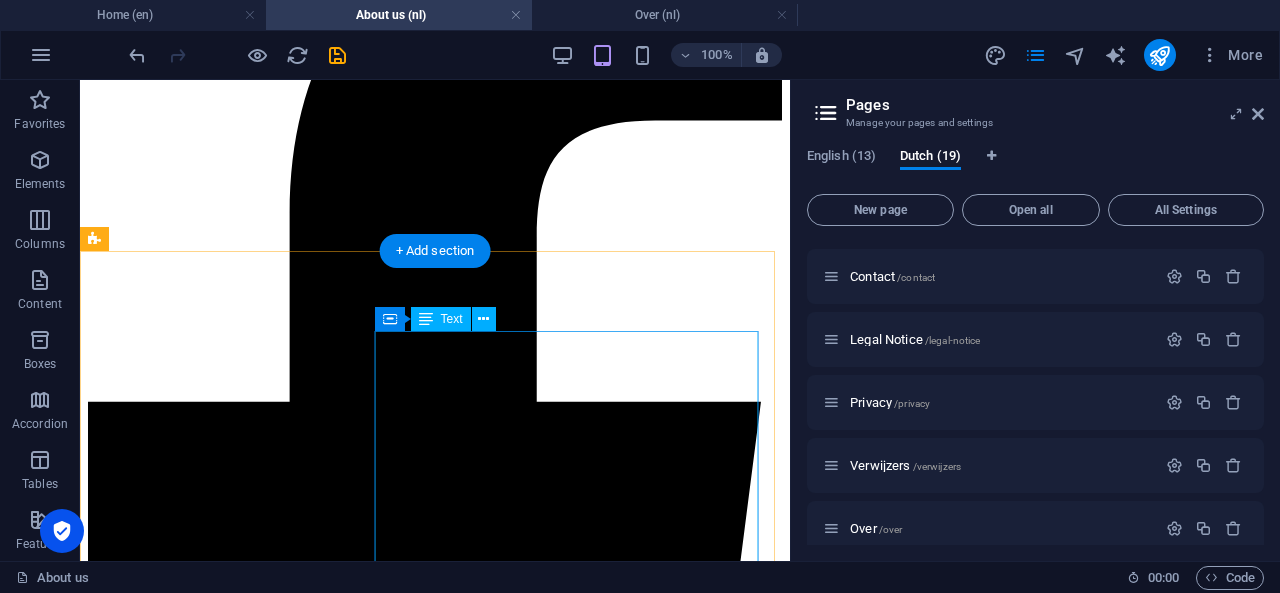 scroll, scrollTop: 0, scrollLeft: 0, axis: both 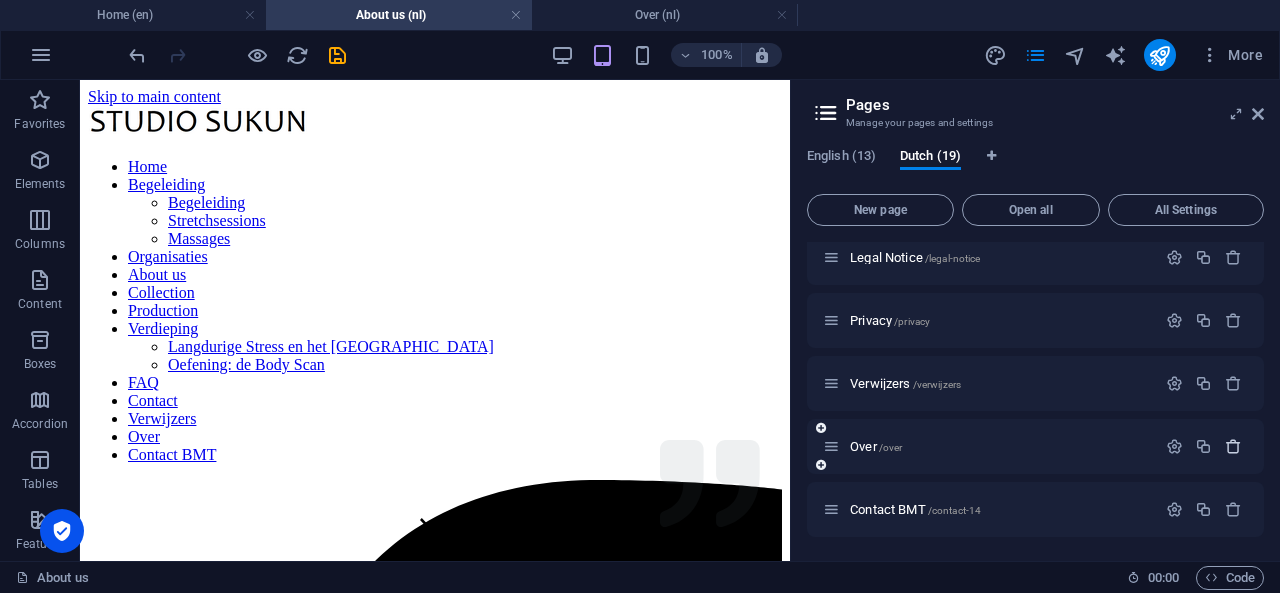 click at bounding box center (1233, 446) 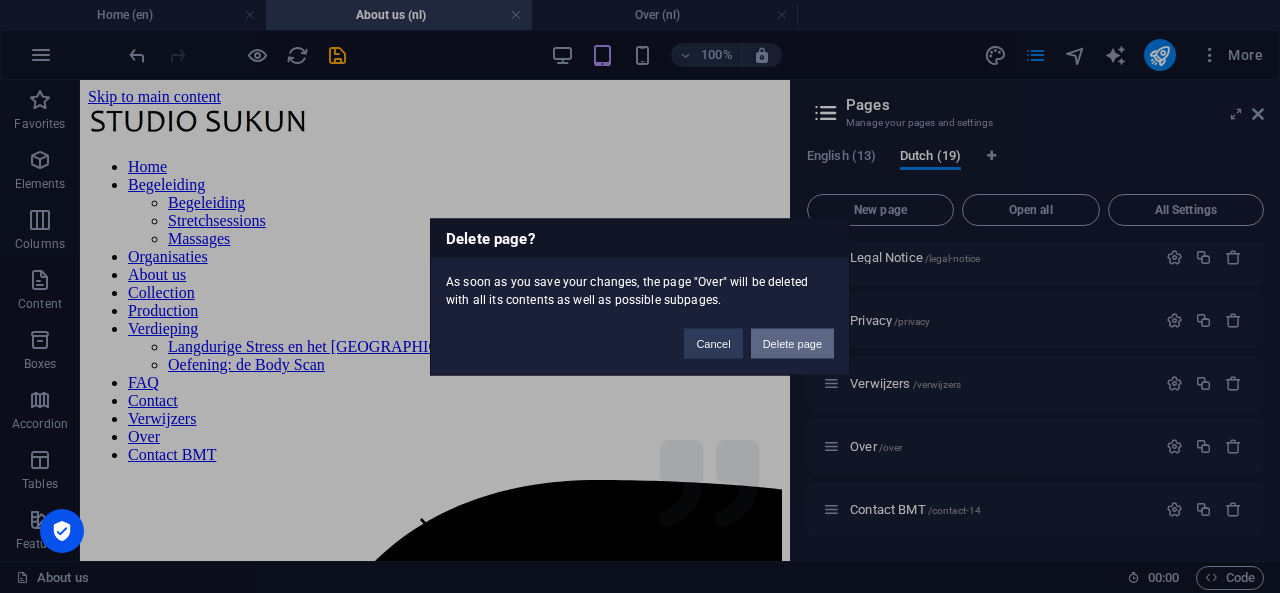 click on "Delete page" at bounding box center (792, 343) 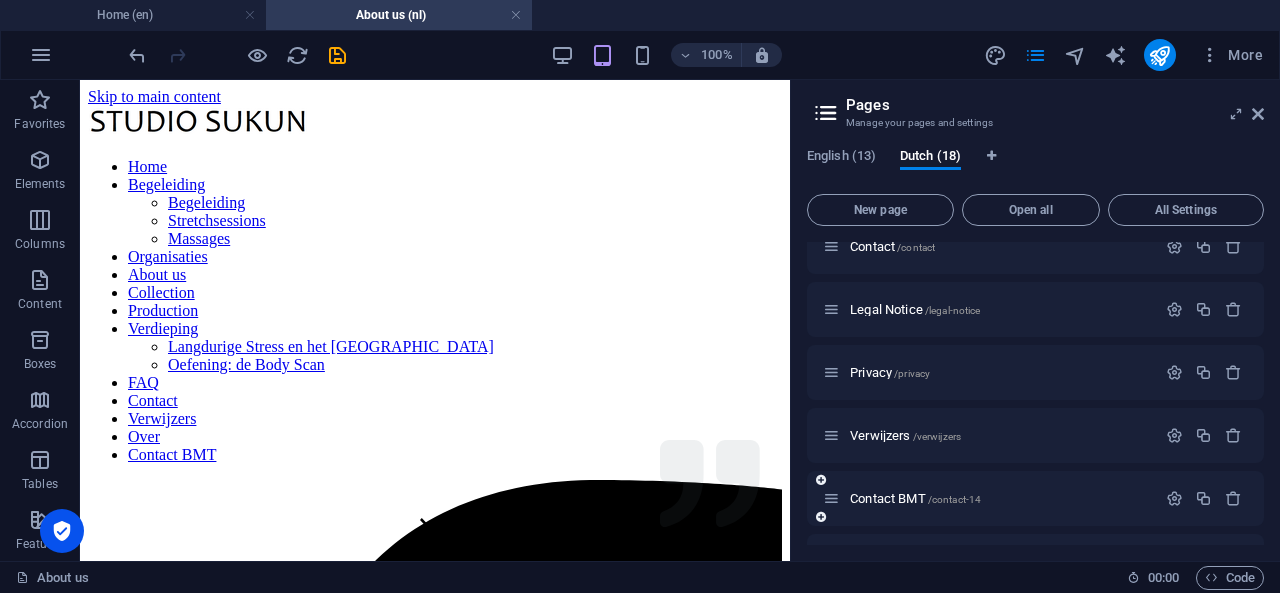 scroll, scrollTop: 774, scrollLeft: 0, axis: vertical 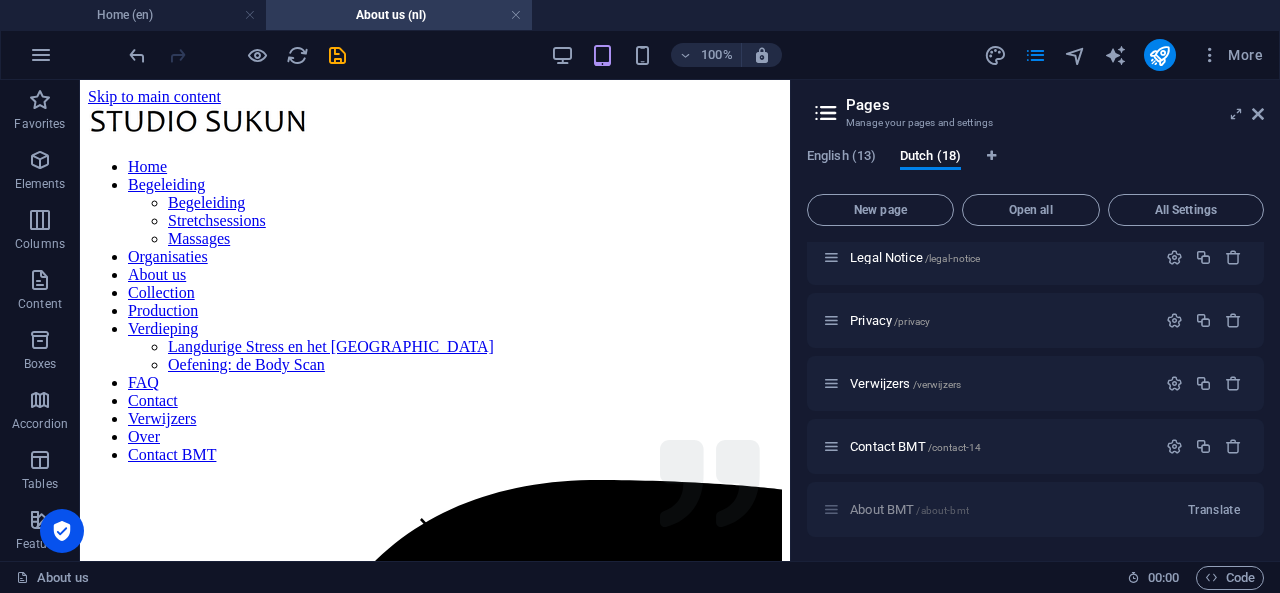 click on "About us (nl)" at bounding box center (399, 15) 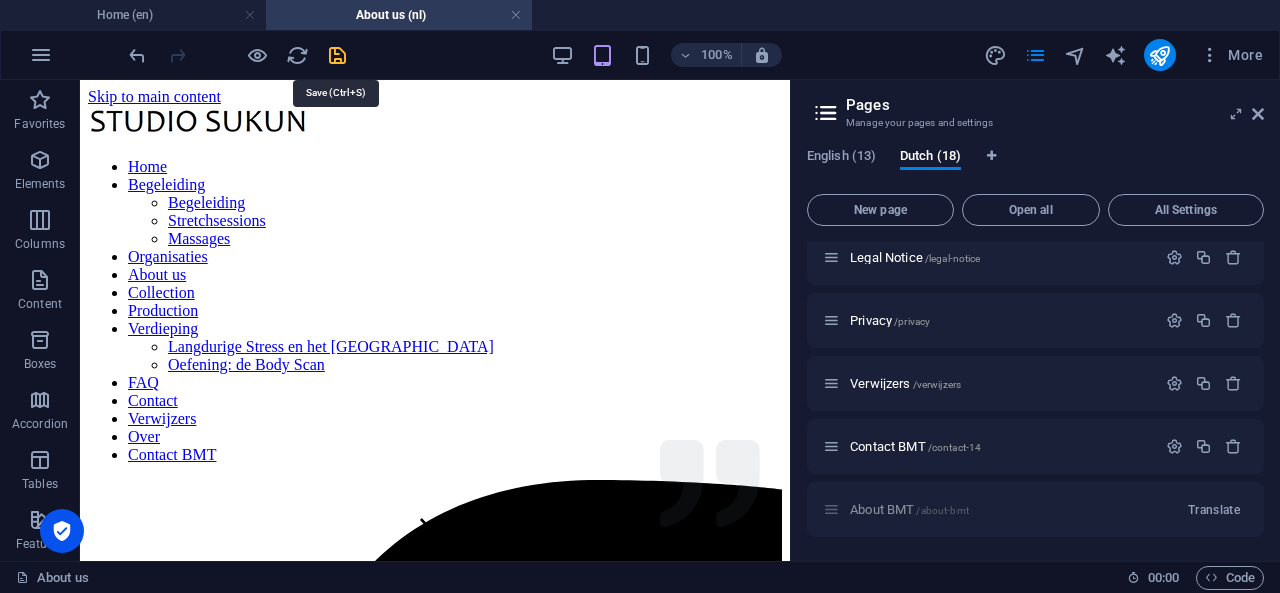 click at bounding box center (337, 55) 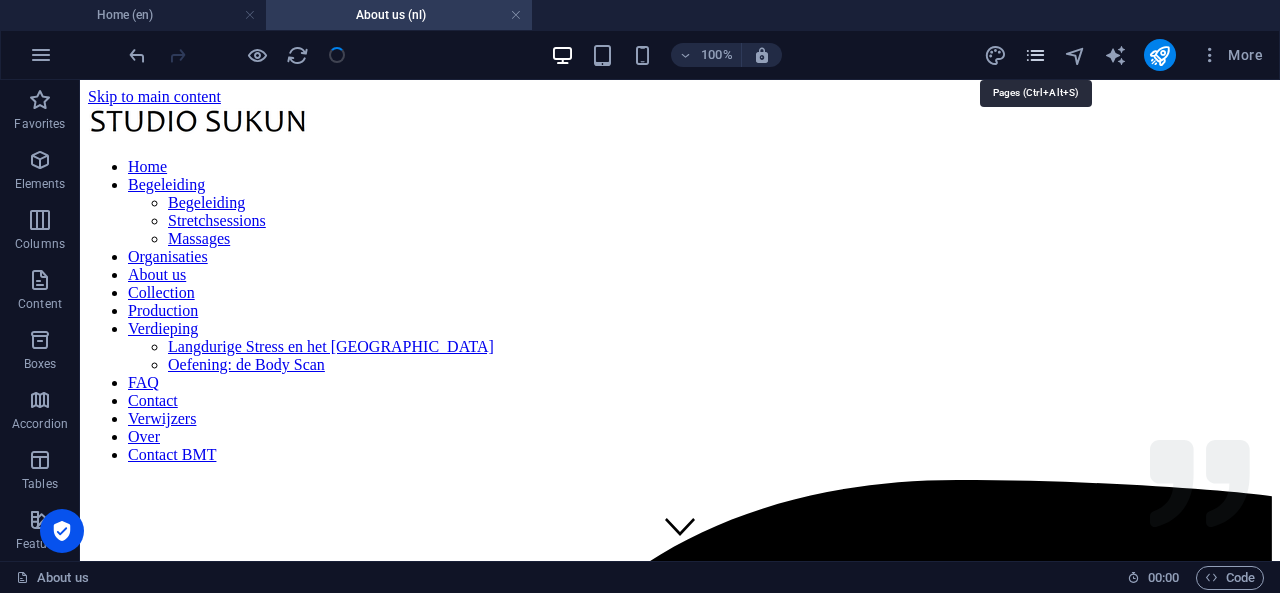 click at bounding box center [1035, 55] 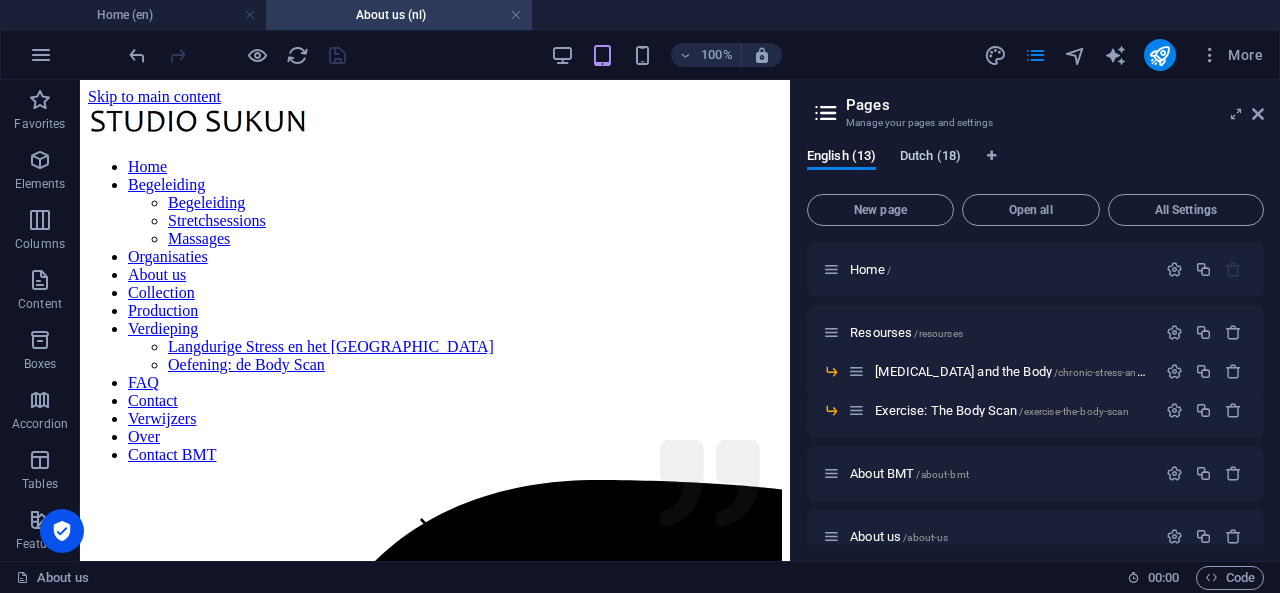 click on "Dutch (18)" at bounding box center [930, 158] 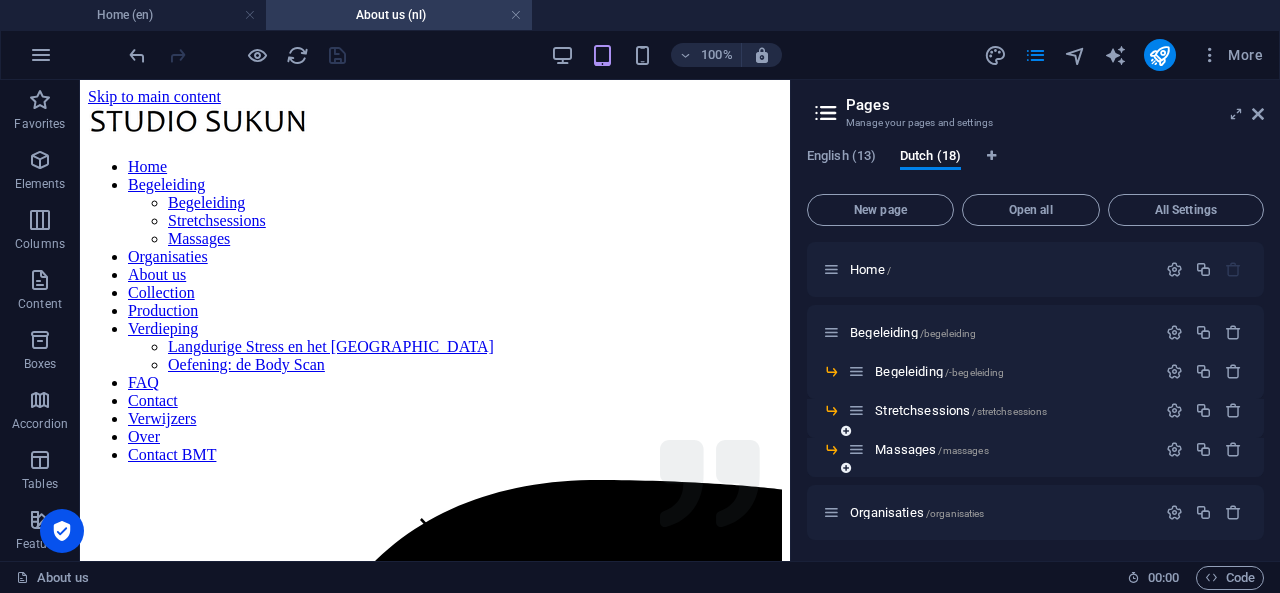 scroll, scrollTop: 774, scrollLeft: 0, axis: vertical 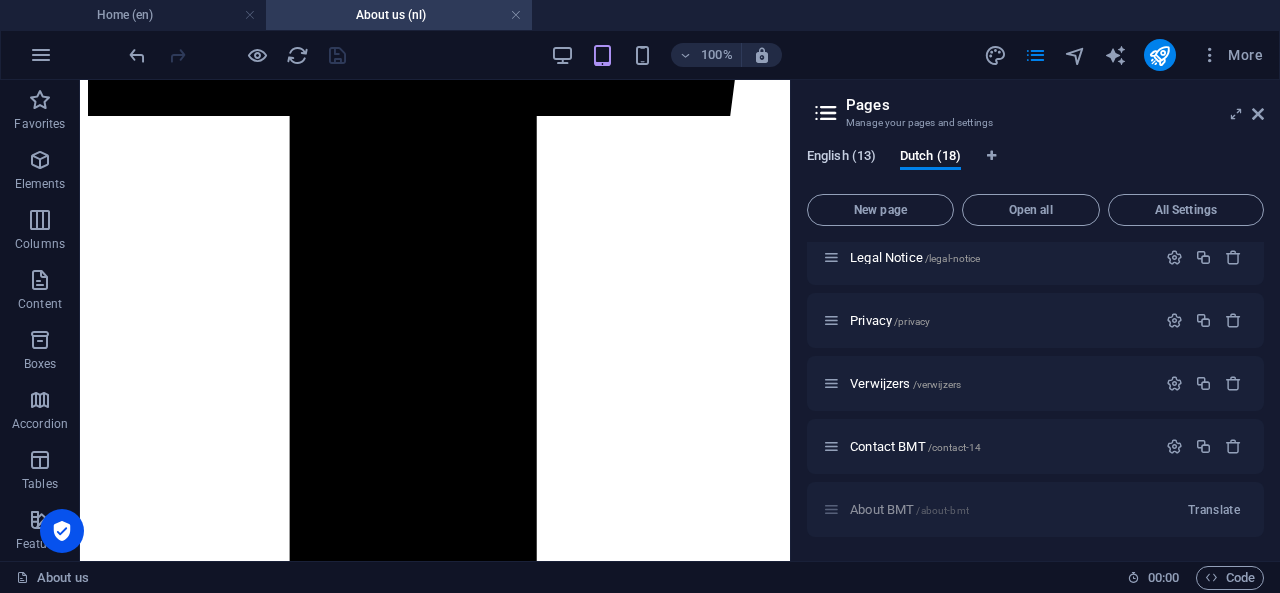 click on "English (13)" at bounding box center (841, 158) 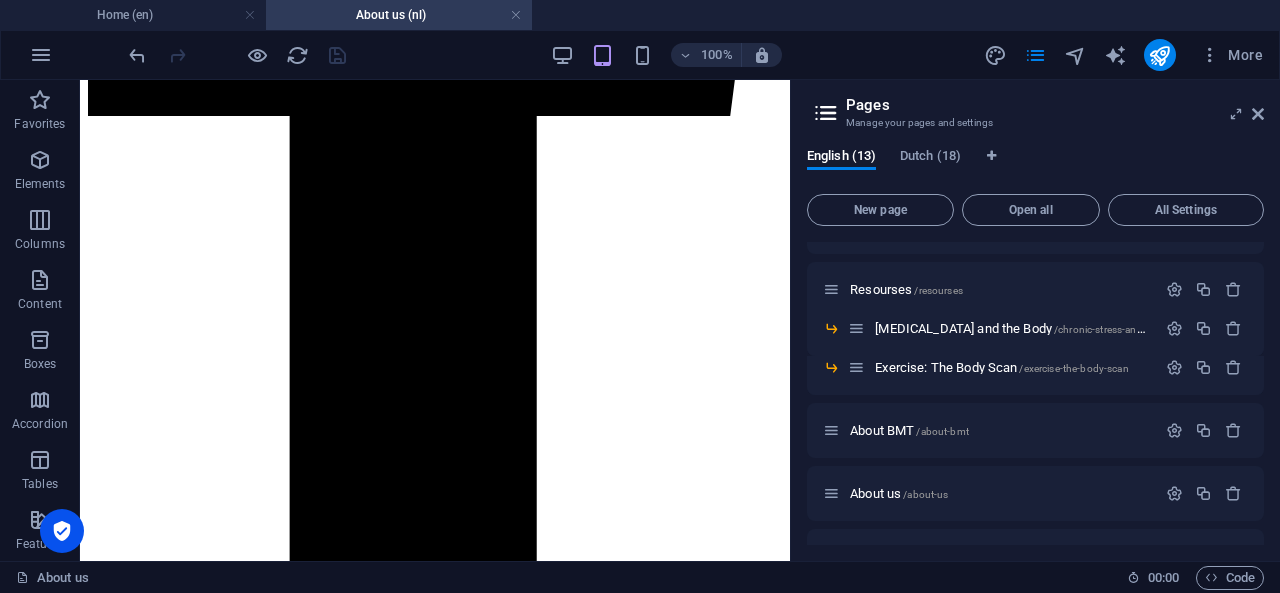 scroll, scrollTop: 55, scrollLeft: 0, axis: vertical 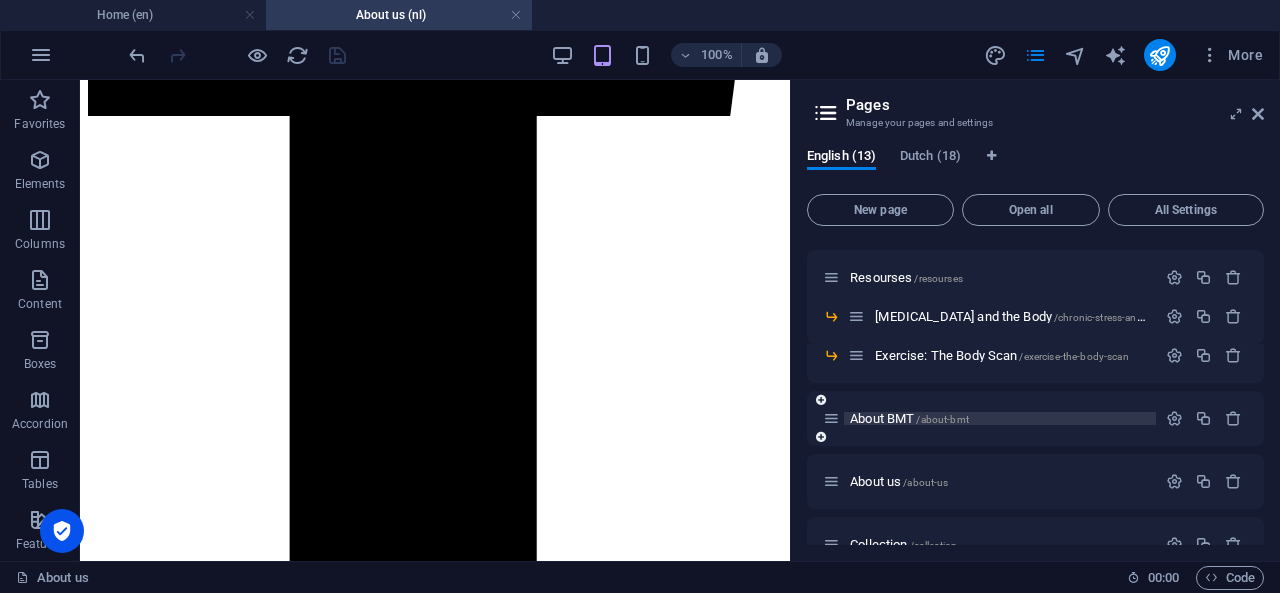 click on "About BMT /about-bmt" at bounding box center [909, 418] 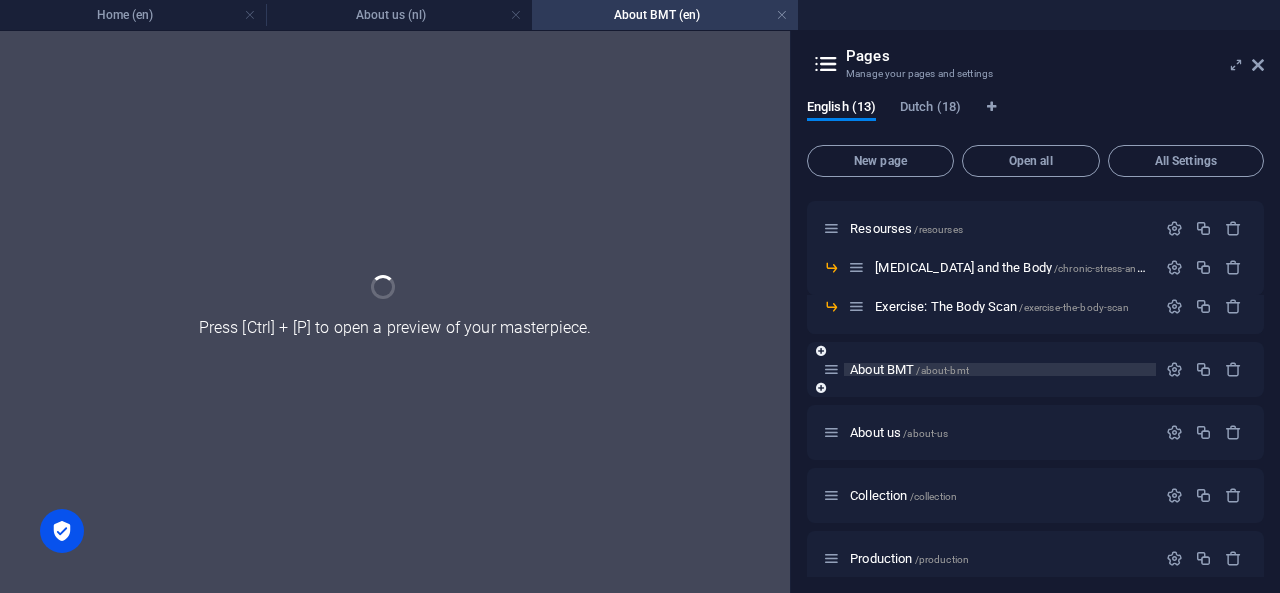 scroll, scrollTop: 0, scrollLeft: 0, axis: both 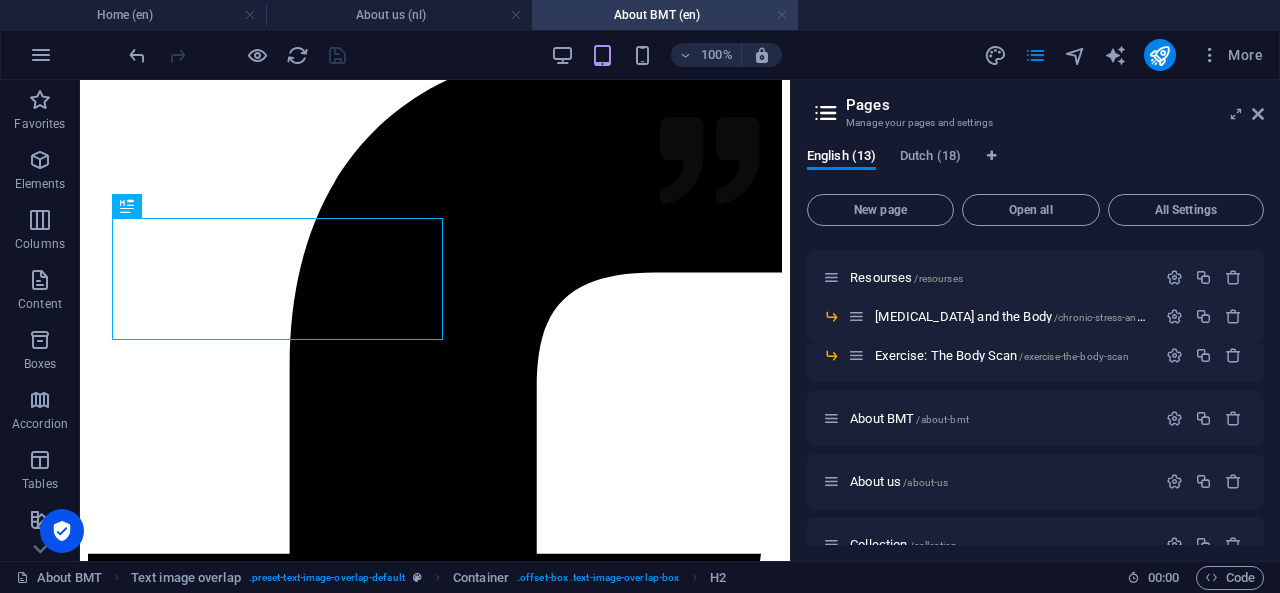 click at bounding box center (782, 15) 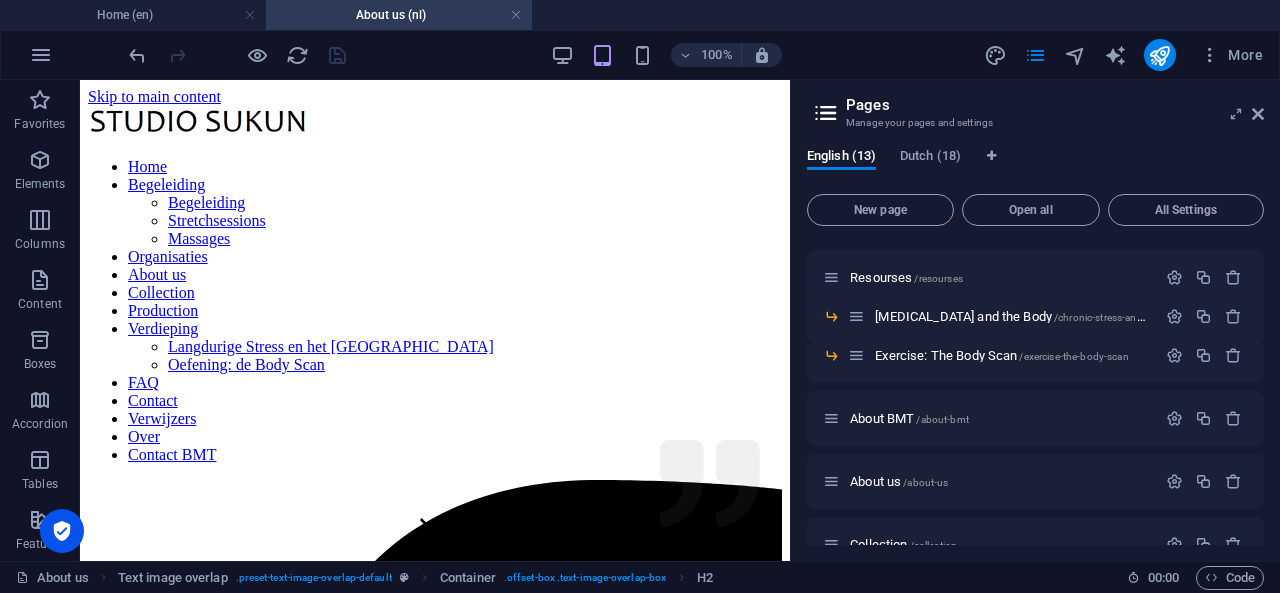 scroll, scrollTop: 1108, scrollLeft: 0, axis: vertical 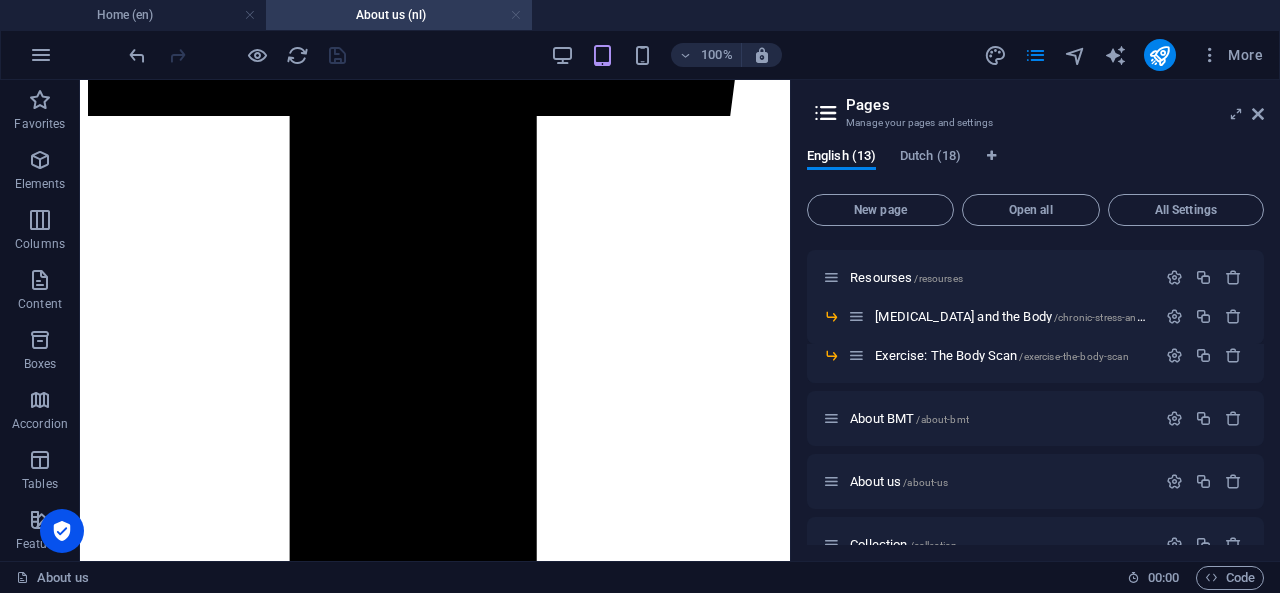 click at bounding box center (516, 15) 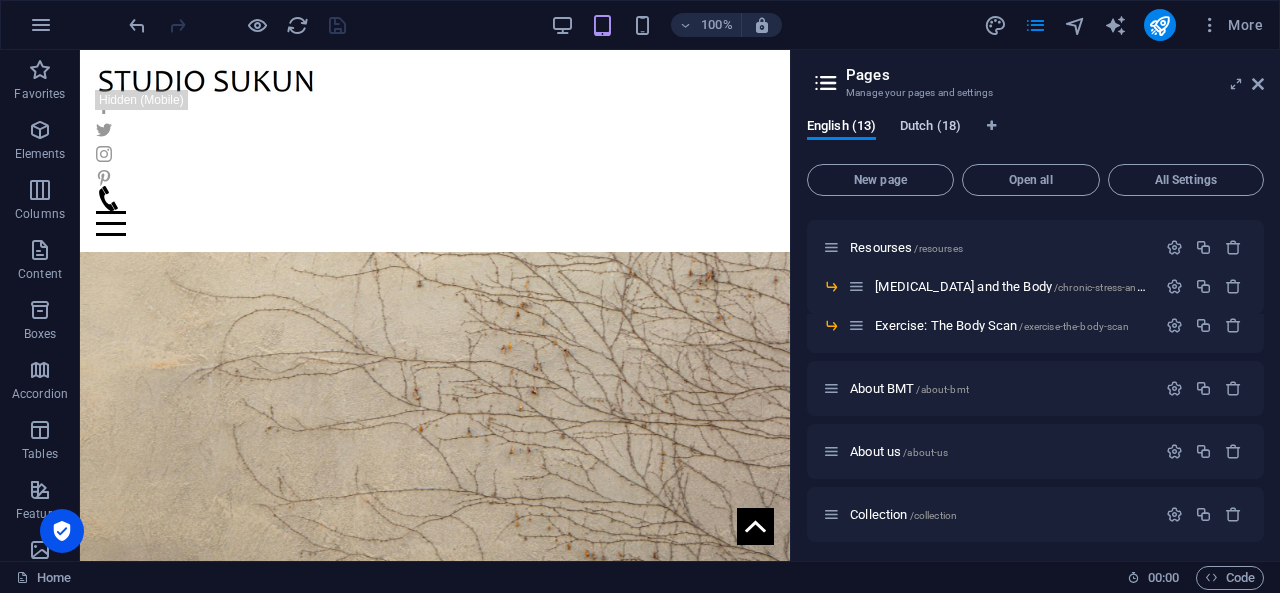 click on "Dutch (18)" at bounding box center [930, 128] 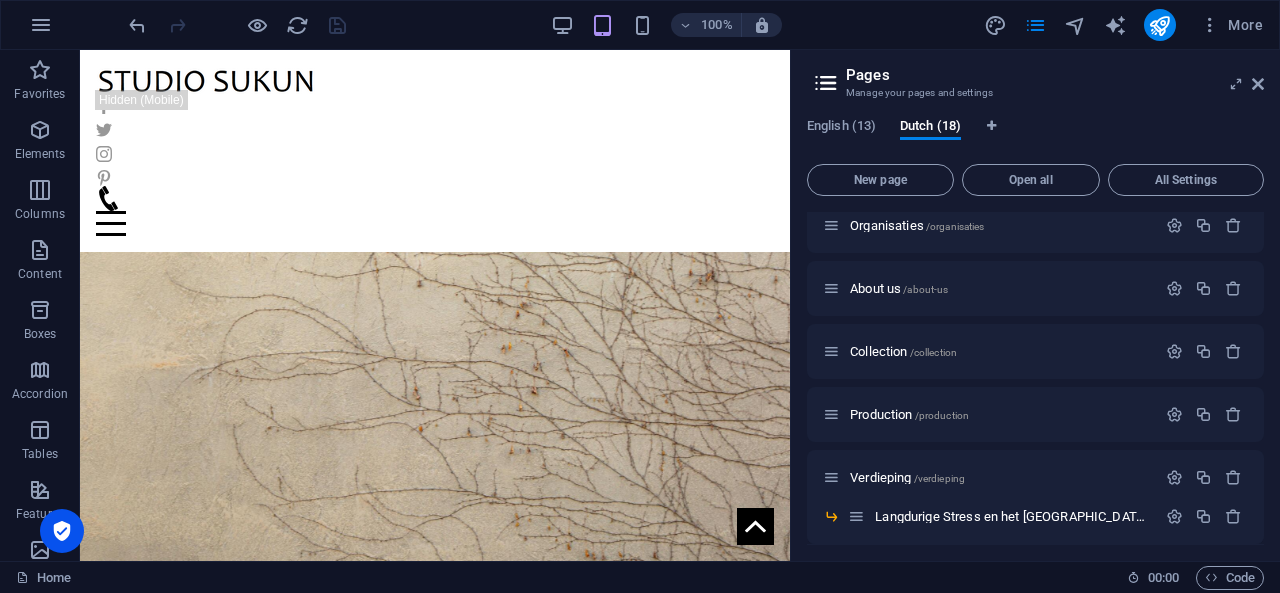 scroll, scrollTop: 286, scrollLeft: 0, axis: vertical 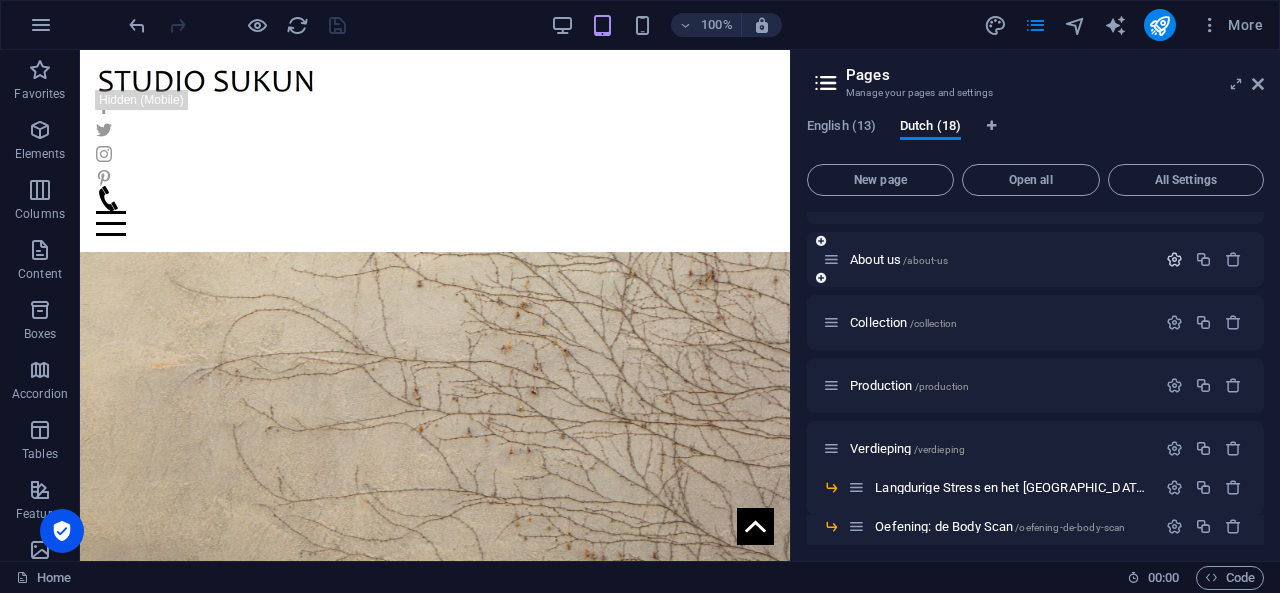 click at bounding box center [1174, 259] 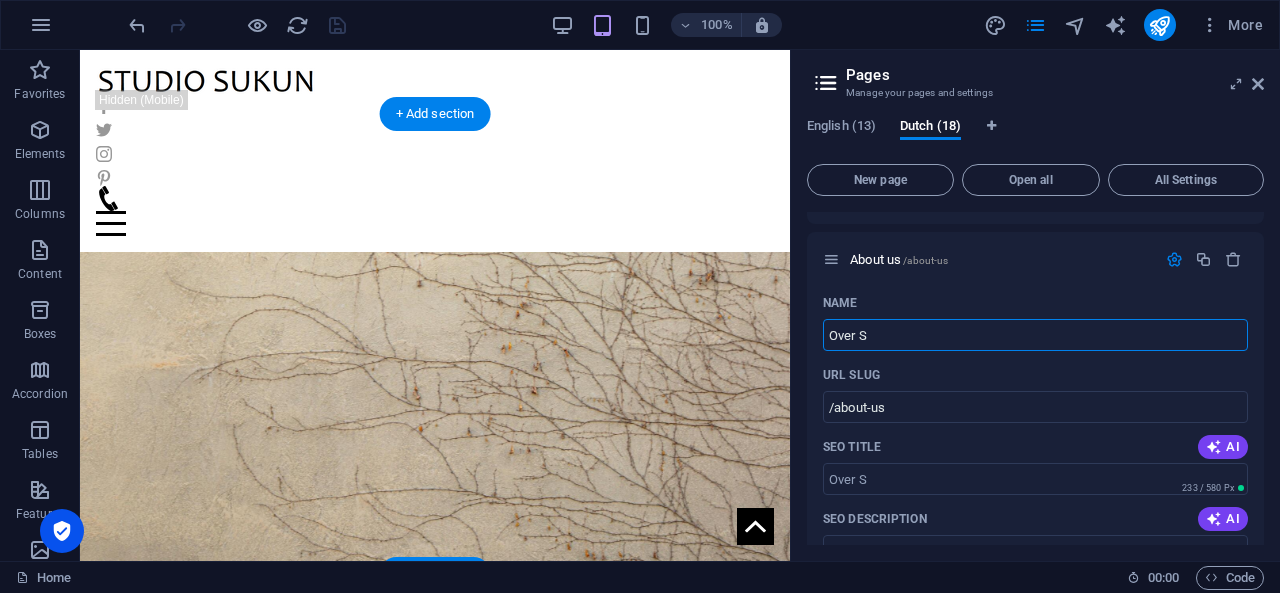 type on "Over S" 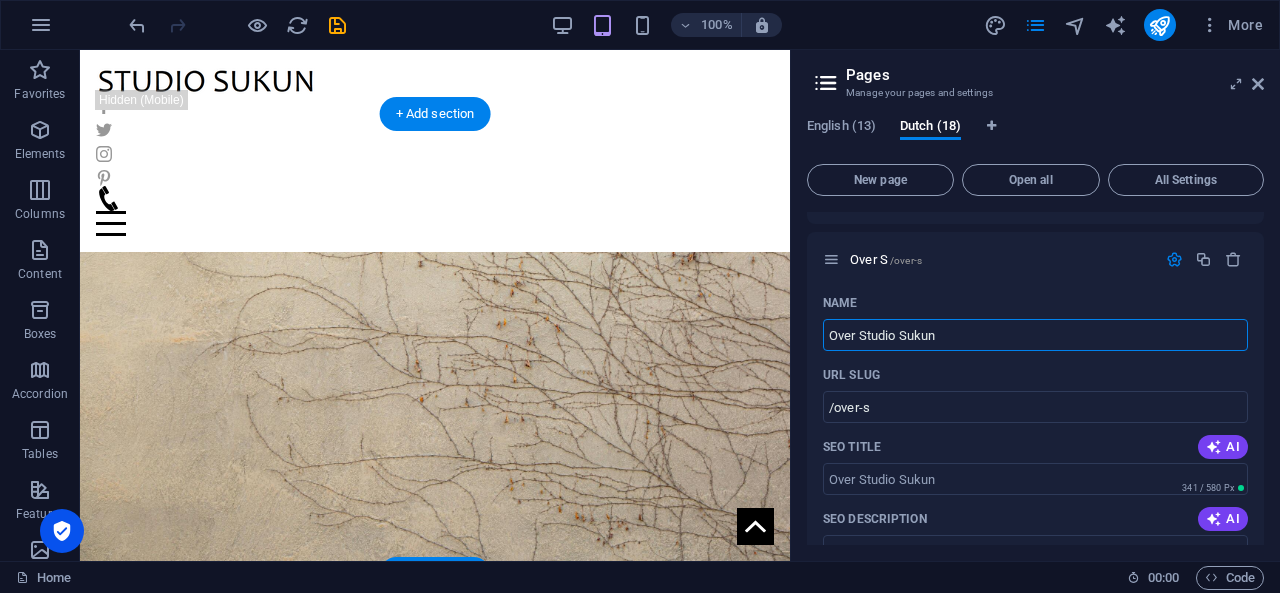 type on "Over Studio Sukun" 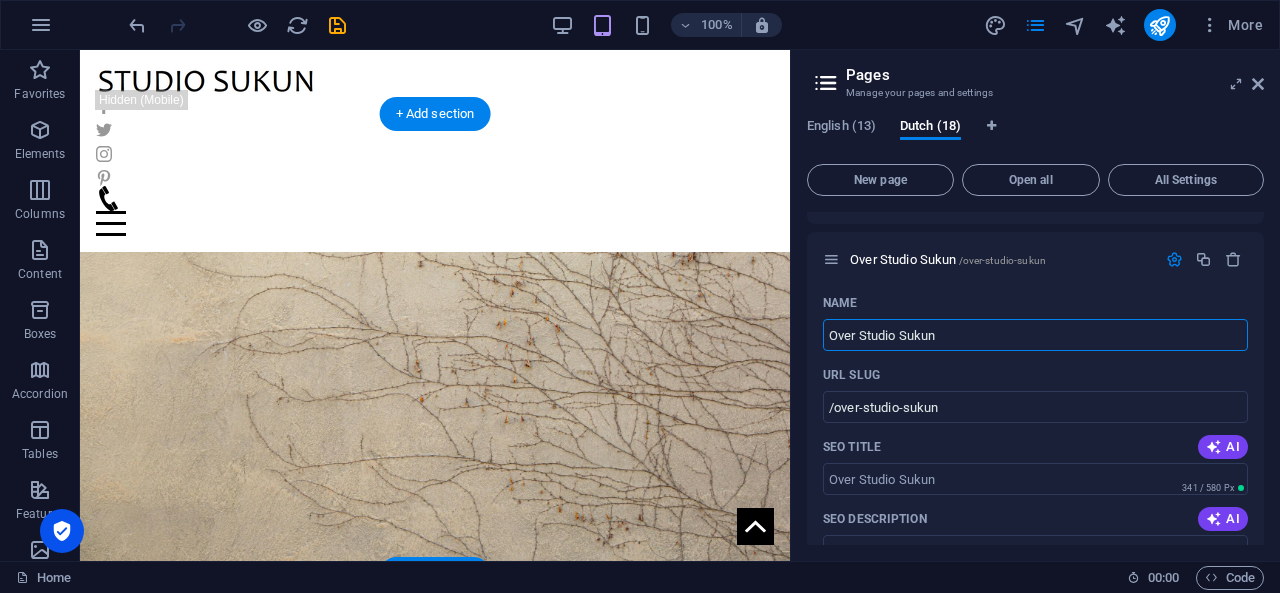 type on "Over Studio Sukun" 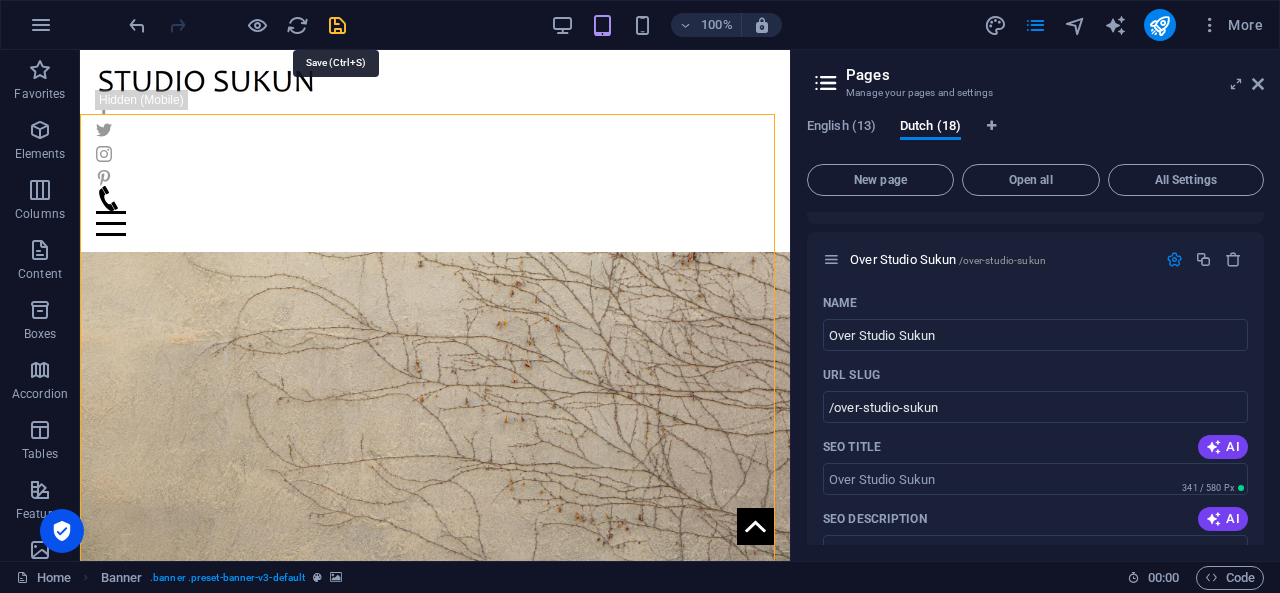 click at bounding box center (337, 25) 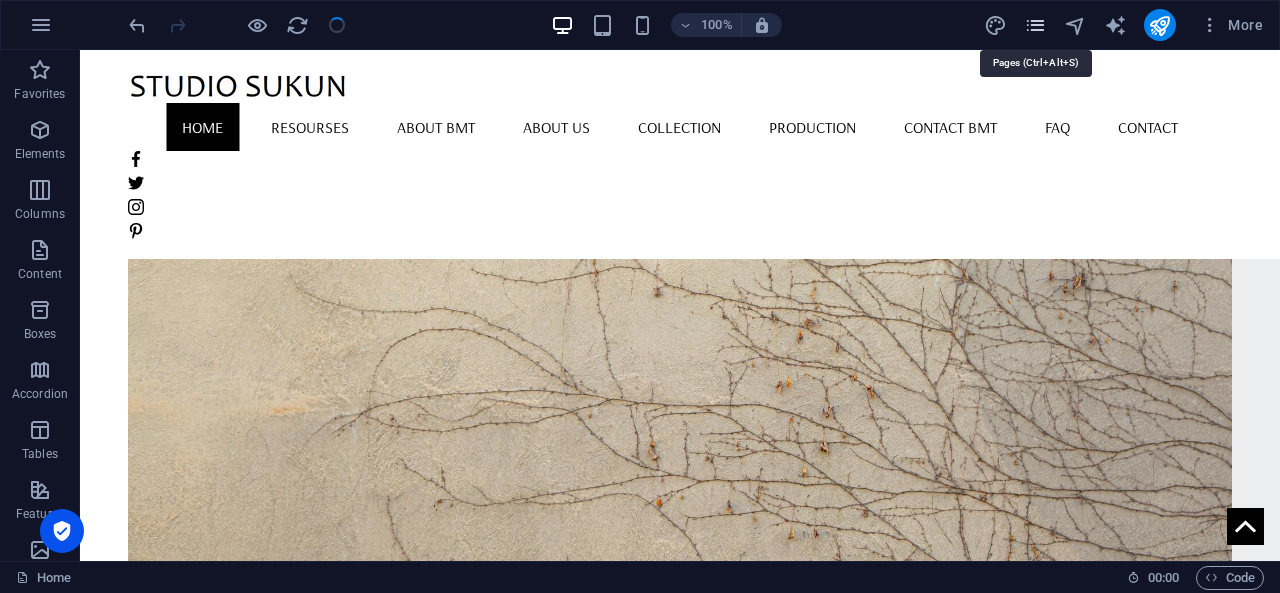 click at bounding box center [1035, 25] 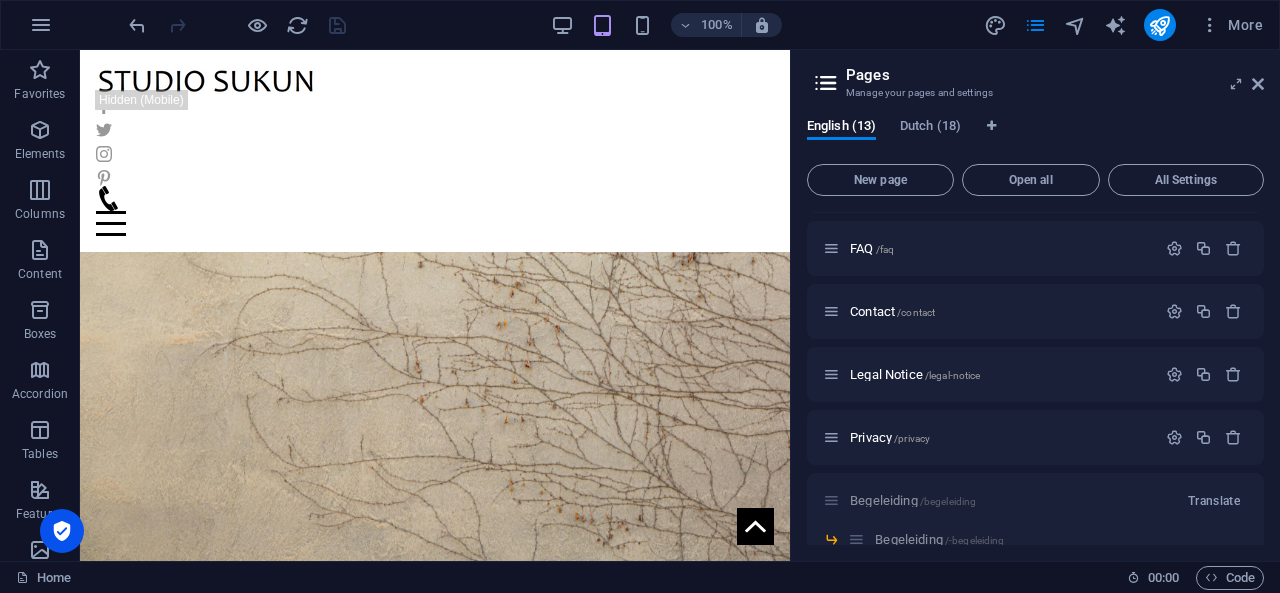 scroll, scrollTop: 507, scrollLeft: 0, axis: vertical 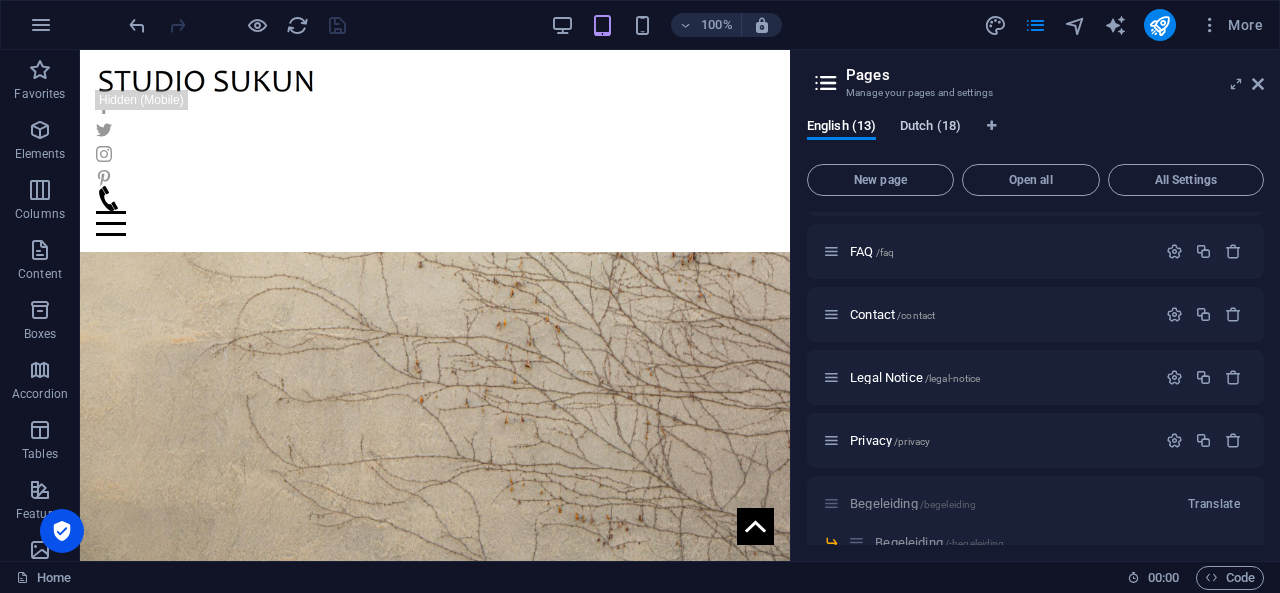 click on "Dutch (18)" at bounding box center [930, 128] 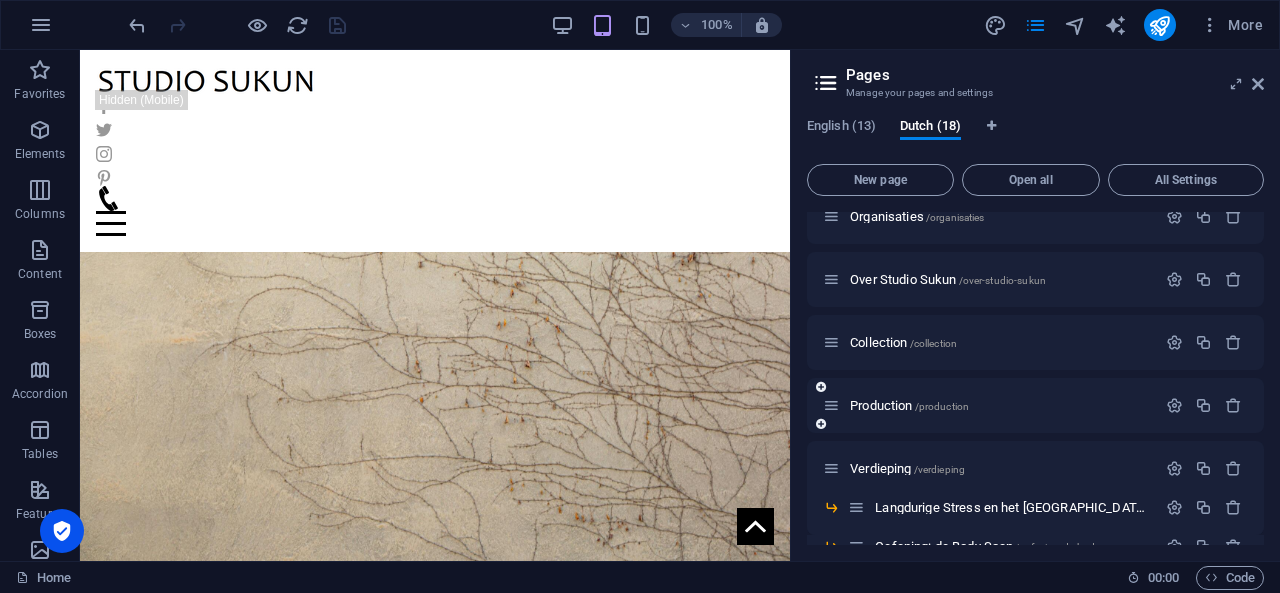 scroll, scrollTop: 286, scrollLeft: 0, axis: vertical 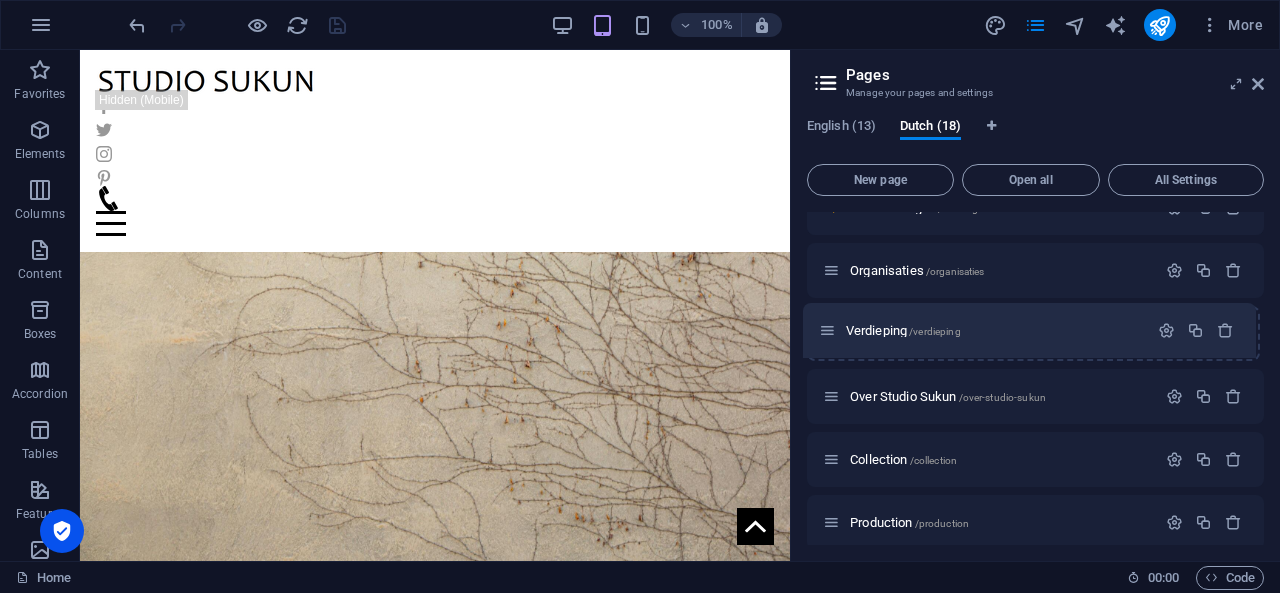 drag, startPoint x: 828, startPoint y: 451, endPoint x: 826, endPoint y: 327, distance: 124.01613 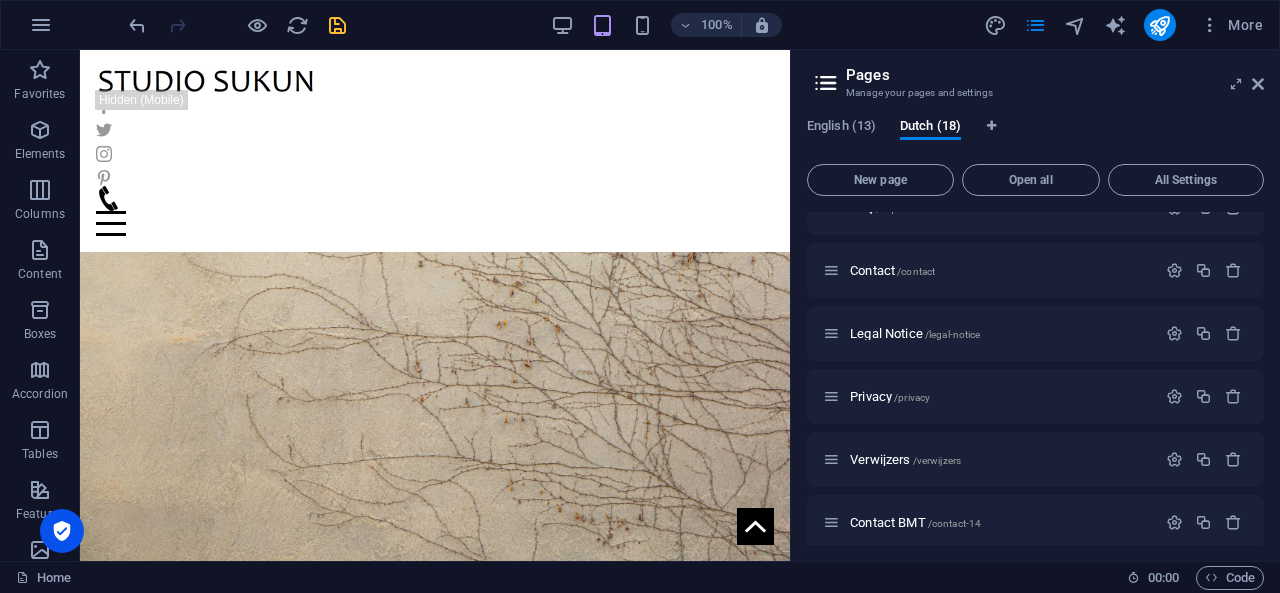 scroll, scrollTop: 666, scrollLeft: 0, axis: vertical 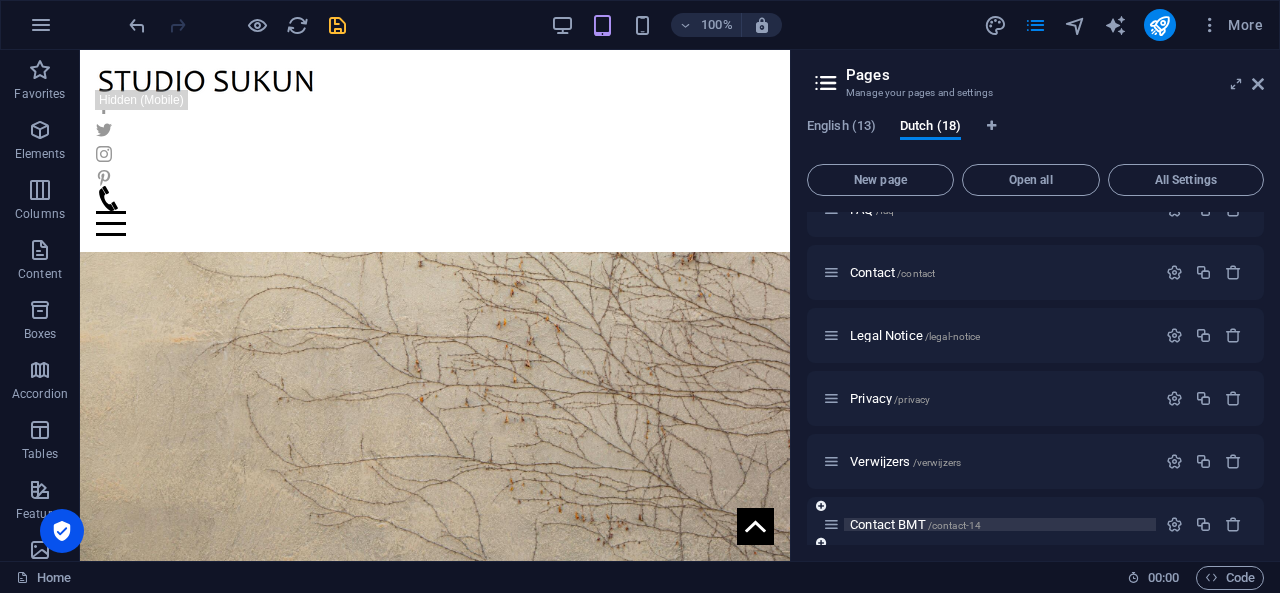 click on "Contact BMT /contact-14" at bounding box center (915, 524) 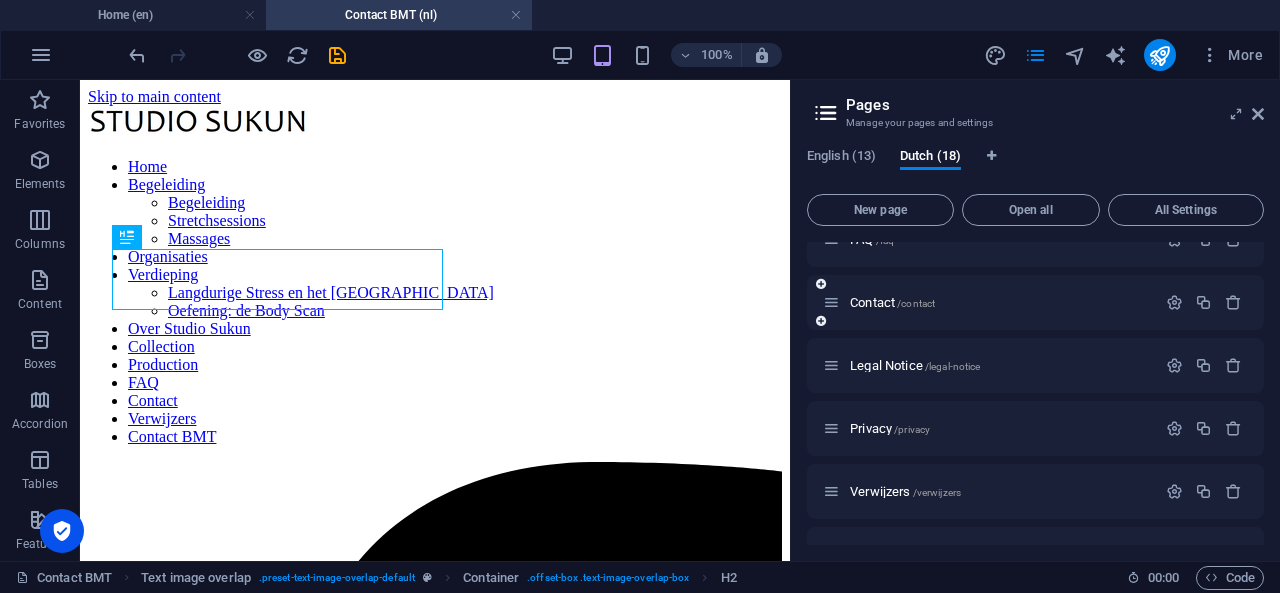 scroll, scrollTop: 320, scrollLeft: 0, axis: vertical 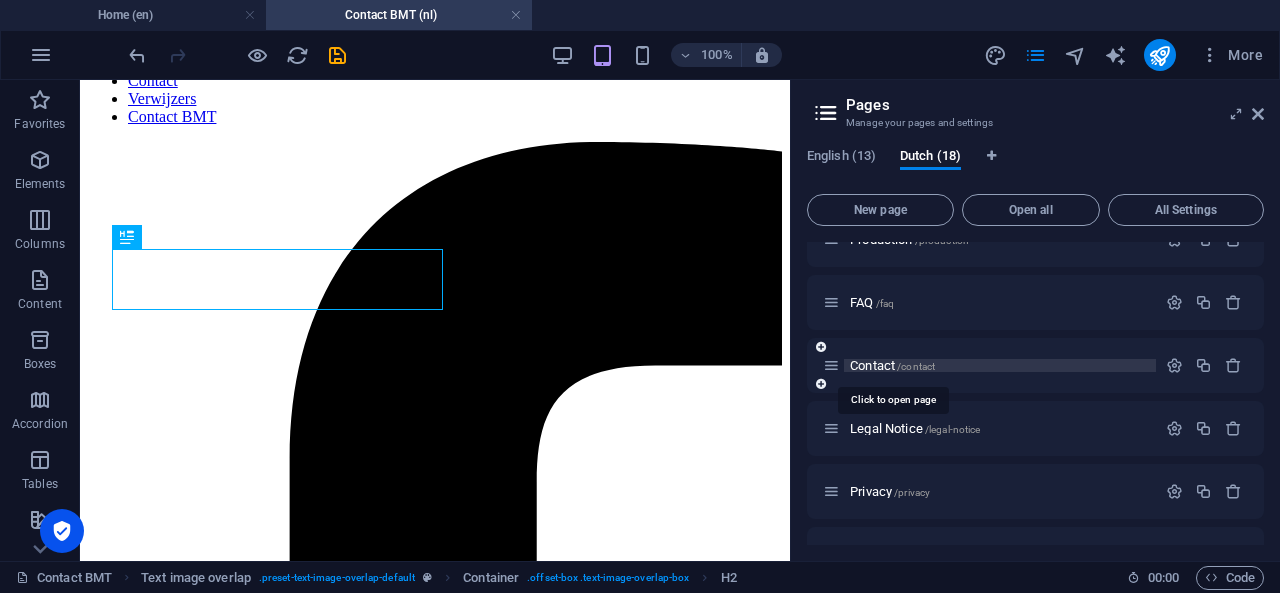 click on "Contact /contact" at bounding box center [892, 365] 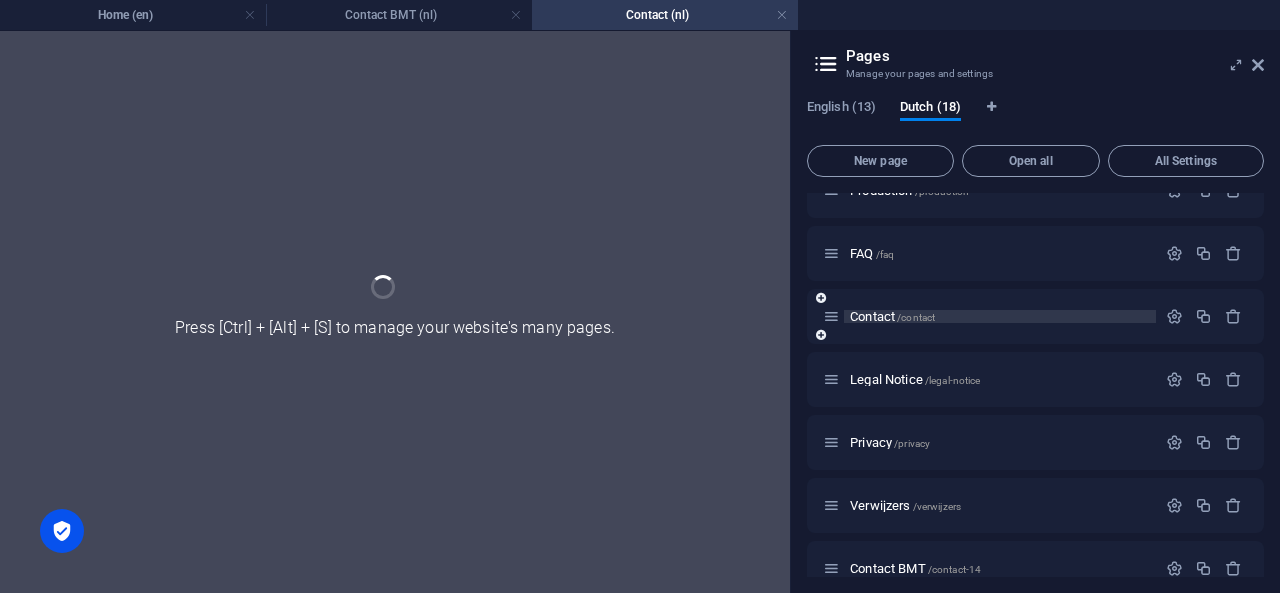 scroll, scrollTop: 0, scrollLeft: 0, axis: both 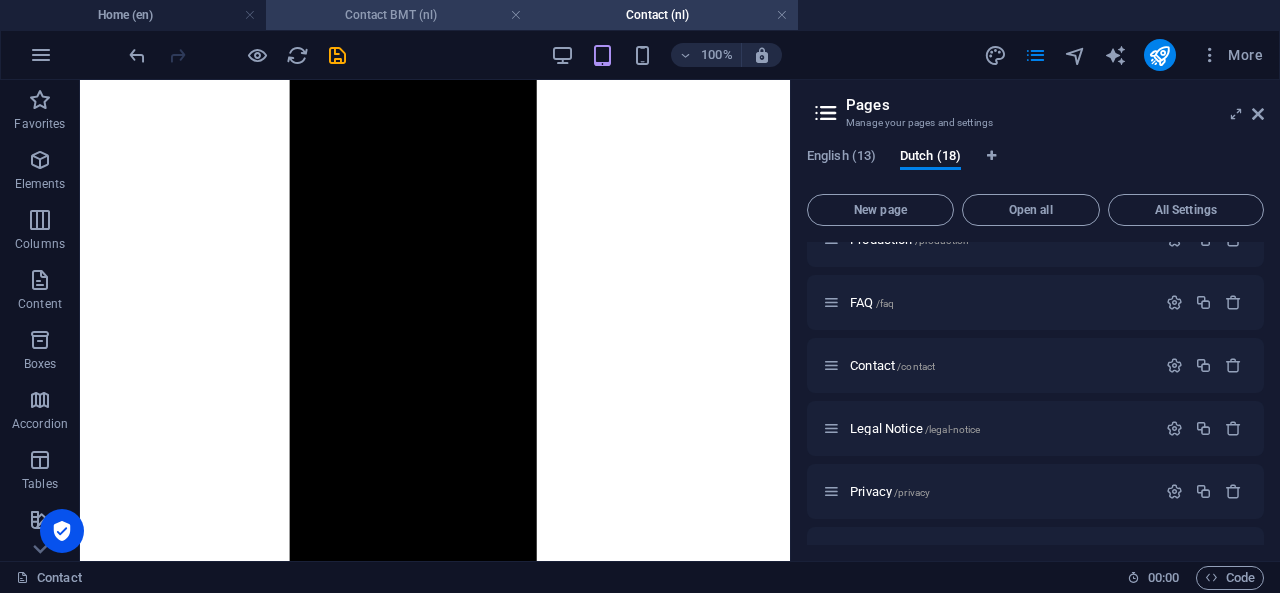 drag, startPoint x: 397, startPoint y: 21, endPoint x: 343, endPoint y: 159, distance: 148.18907 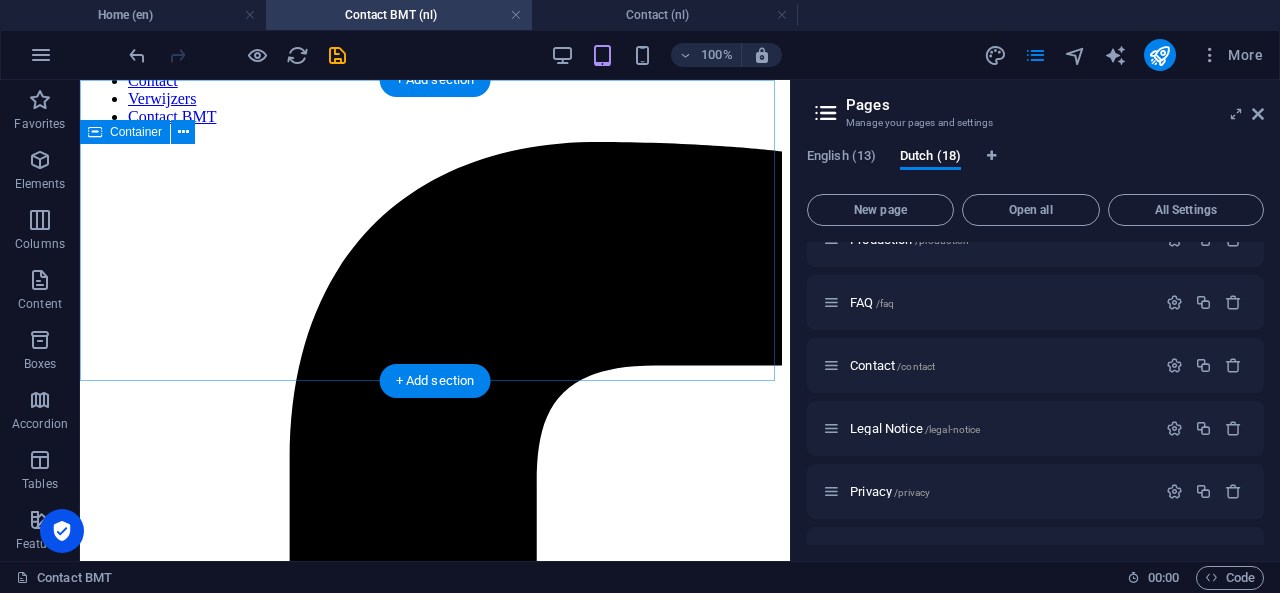 scroll, scrollTop: 0, scrollLeft: 0, axis: both 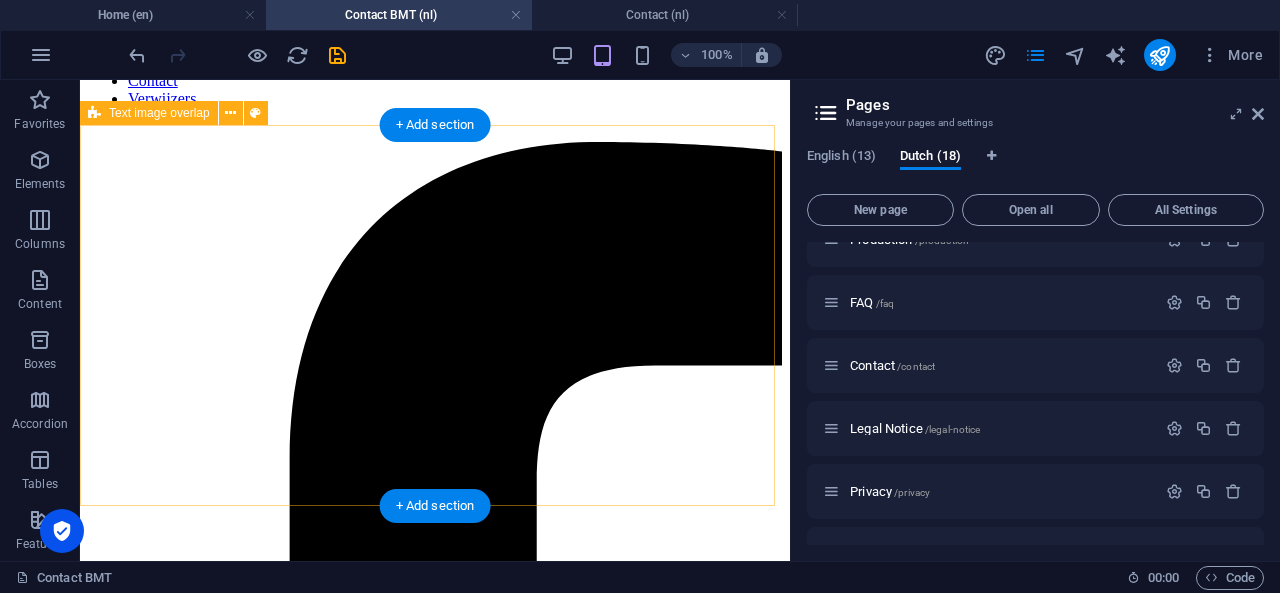 click on "Contact      [EMAIL_ADDRESS][DOMAIN_NAME]     06-16901458" at bounding box center (435, 5783) 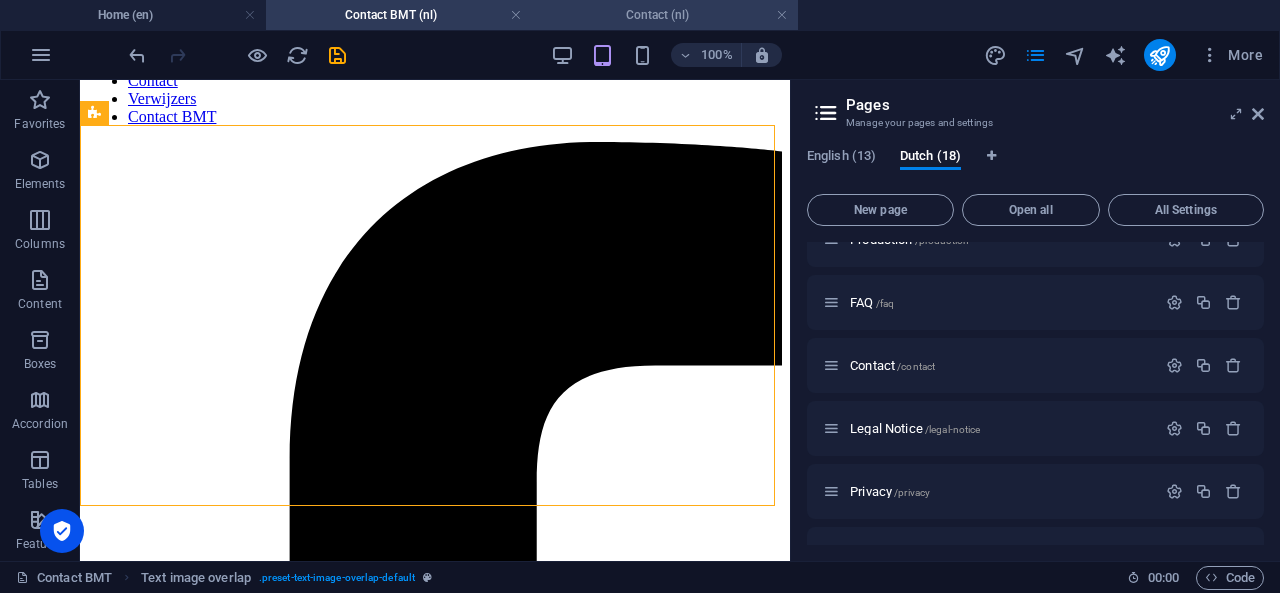 click on "Contact (nl)" at bounding box center [665, 15] 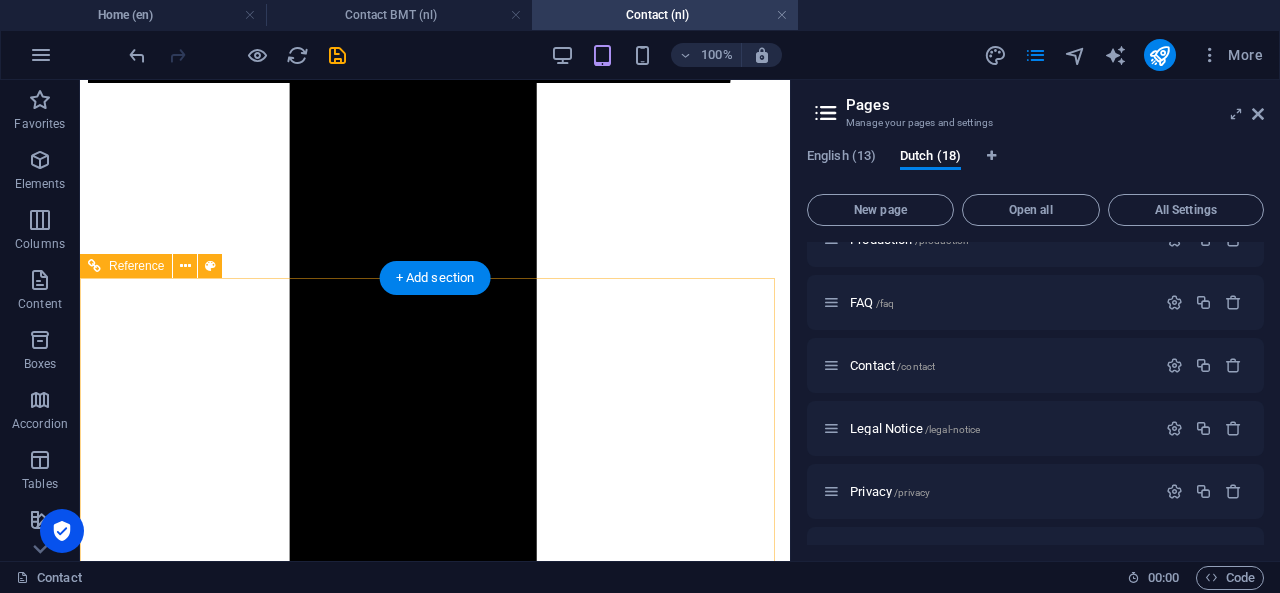 scroll, scrollTop: 1122, scrollLeft: 0, axis: vertical 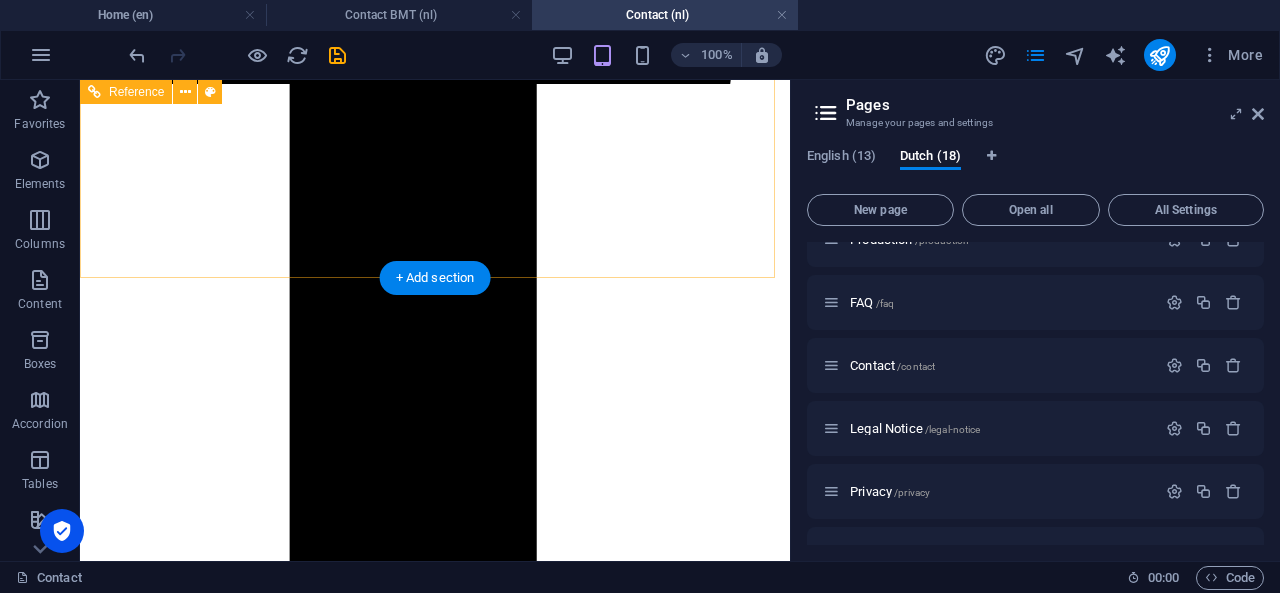 click at bounding box center (435, 4712) 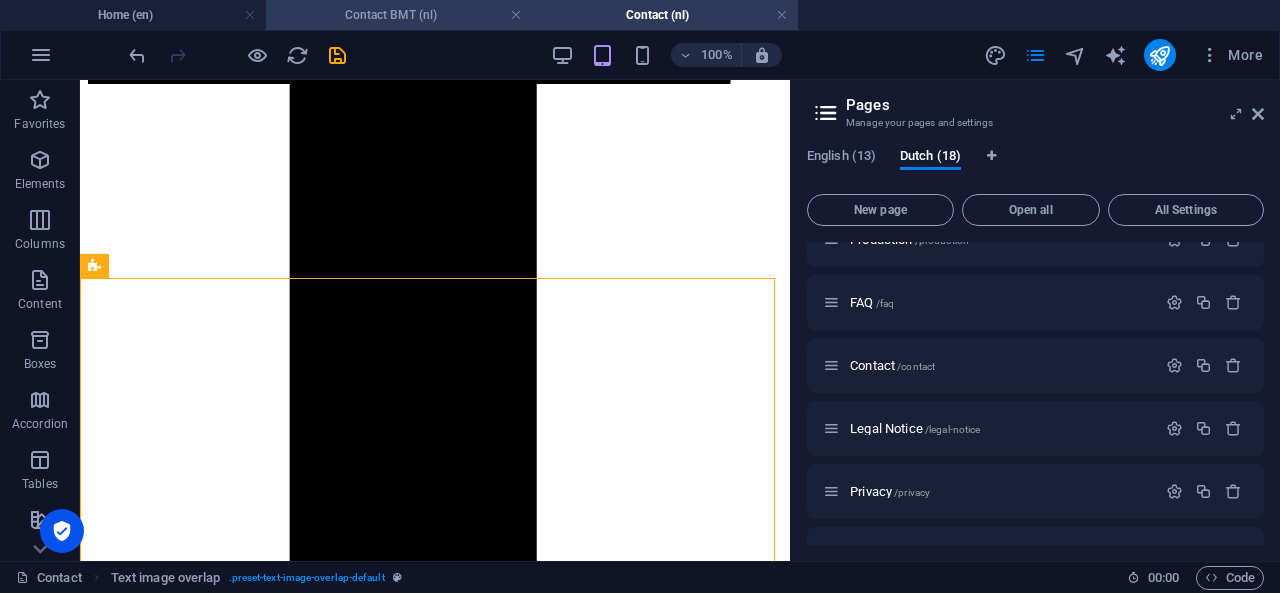 click on "Contact BMT (nl)" at bounding box center (399, 15) 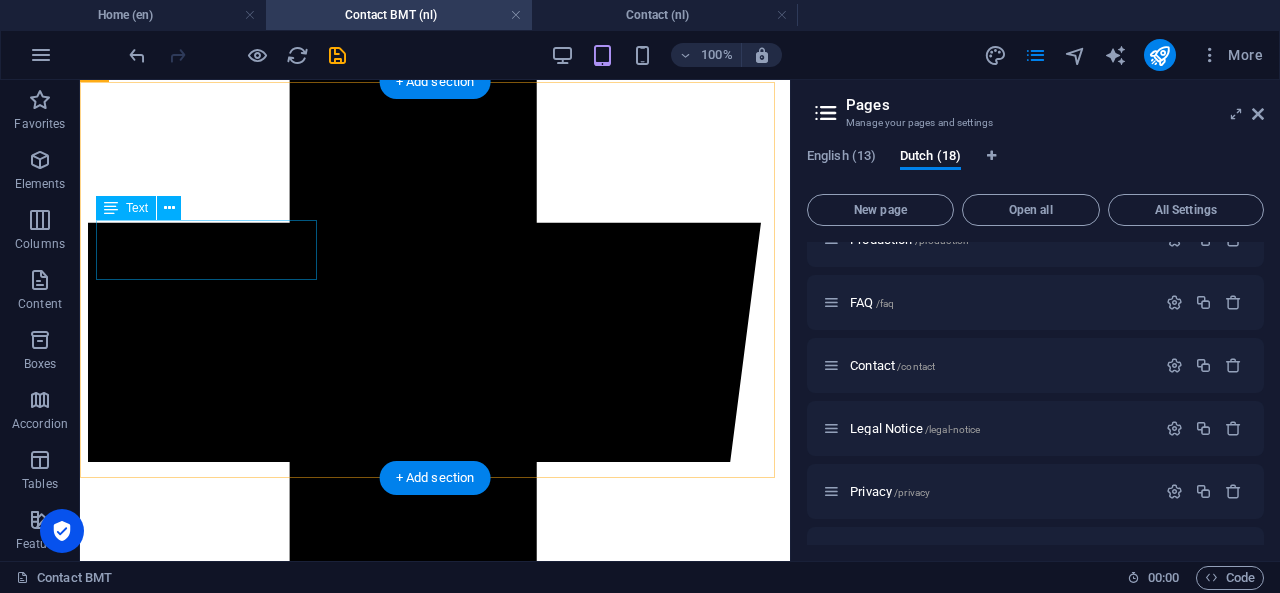 scroll, scrollTop: 571, scrollLeft: 0, axis: vertical 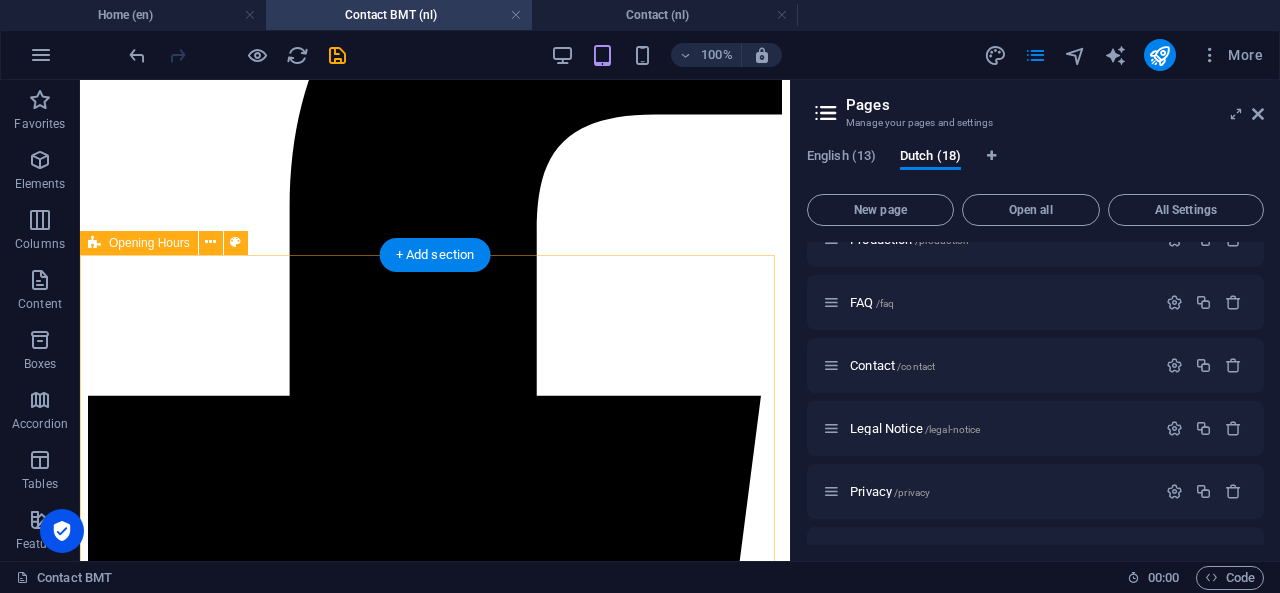 click on "Maandag gesloten dinsdag gesloten Woensdag 14:00 - 20:00 donderdag gesloten vrijdag 14:00 - 20:00 zaterdag 10:00 - 16:00 zondag gesloten" at bounding box center [435, 7205] 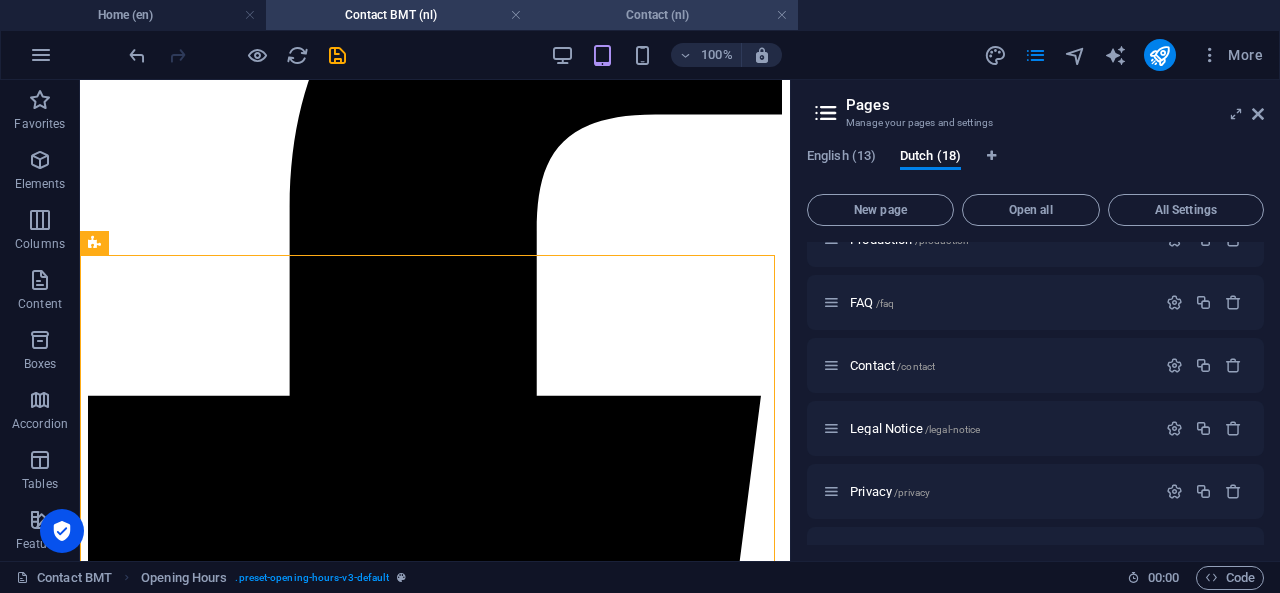 click on "Contact (nl)" at bounding box center (665, 15) 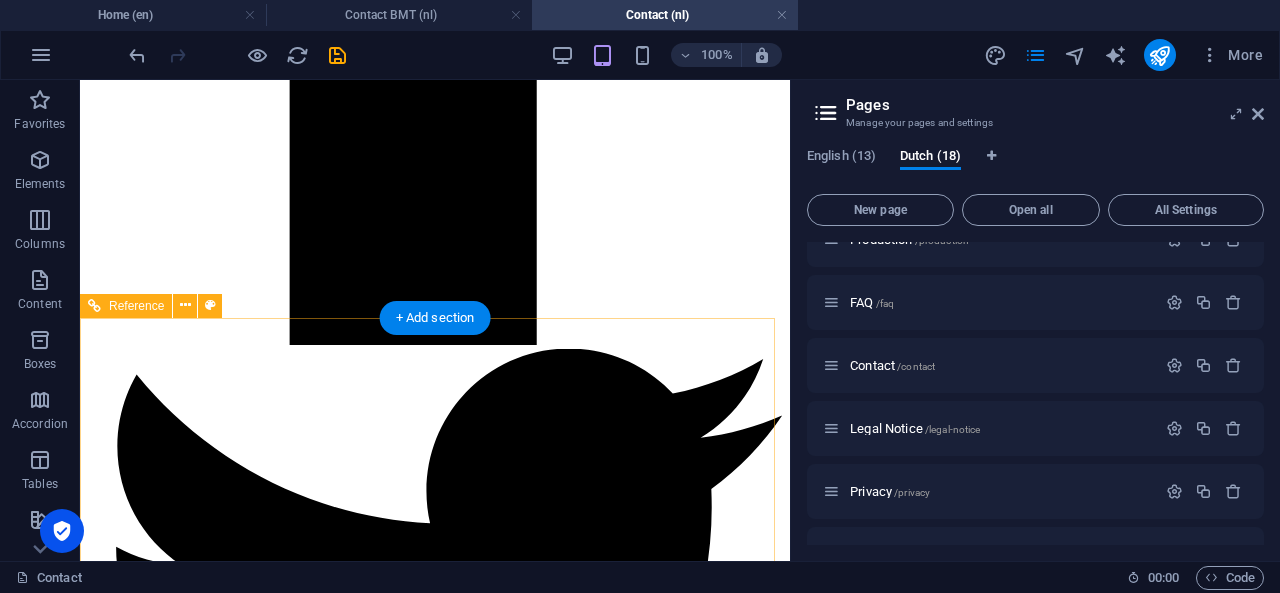 scroll, scrollTop: 1555, scrollLeft: 0, axis: vertical 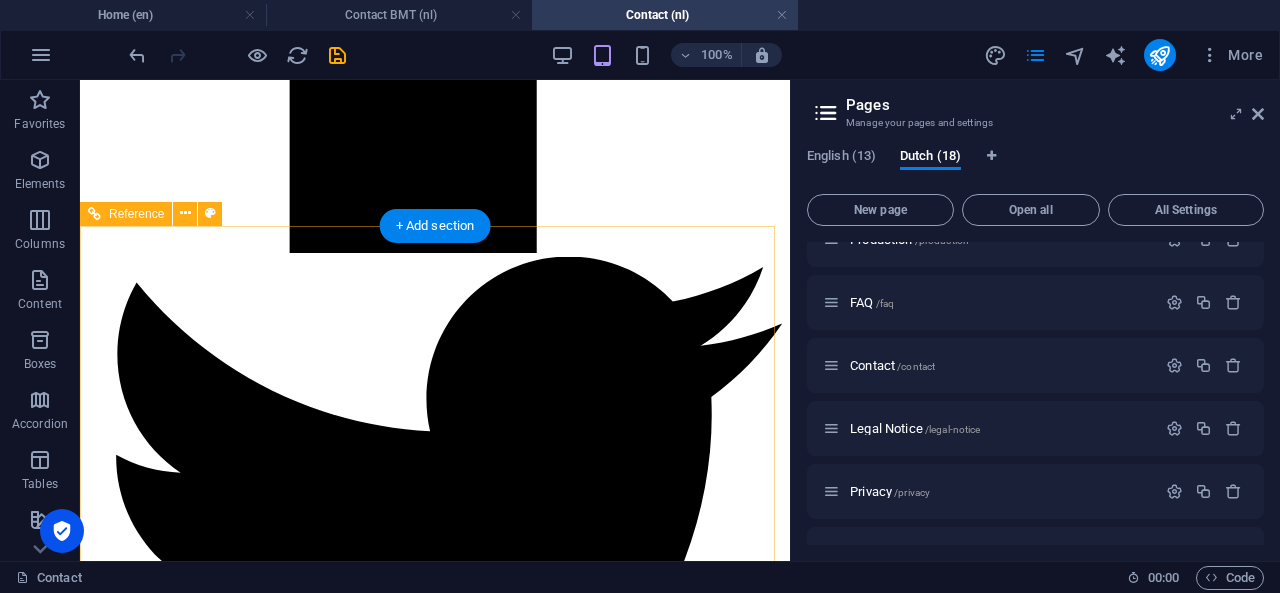 click on "Address [STREET_ADDRESS] Phone Phone:  [PHONE_NUMBER] Mobile:  Contact [EMAIL_ADDRESS] Legal Notice  |  Privacy Policy" at bounding box center (435, 9931) 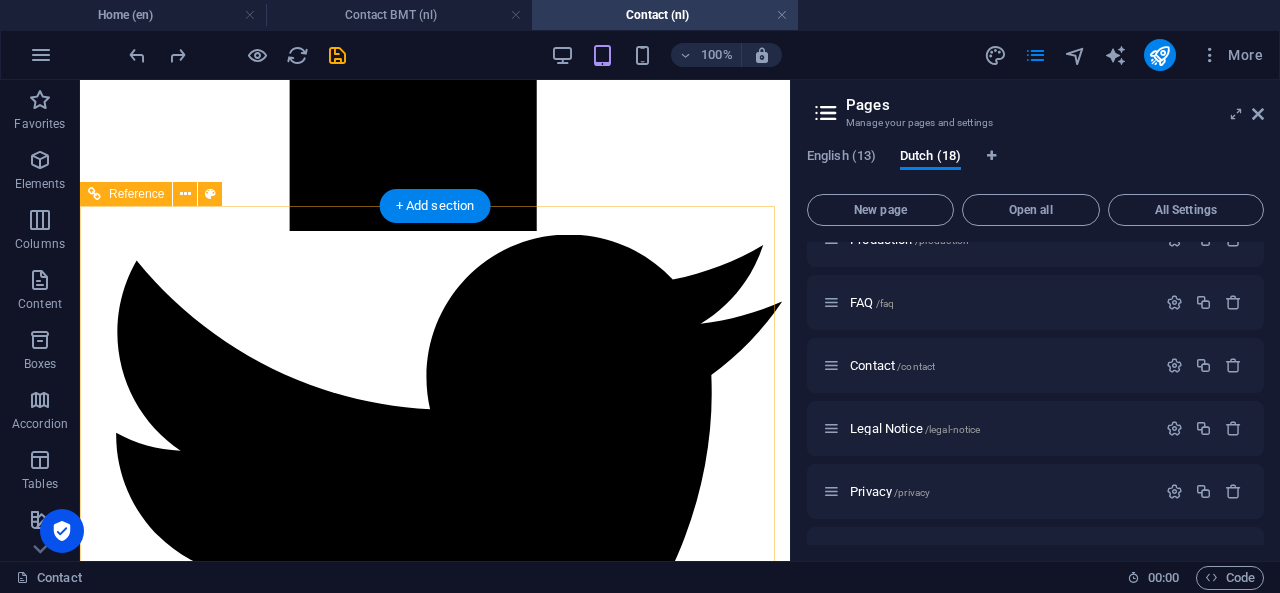 scroll, scrollTop: 1574, scrollLeft: 0, axis: vertical 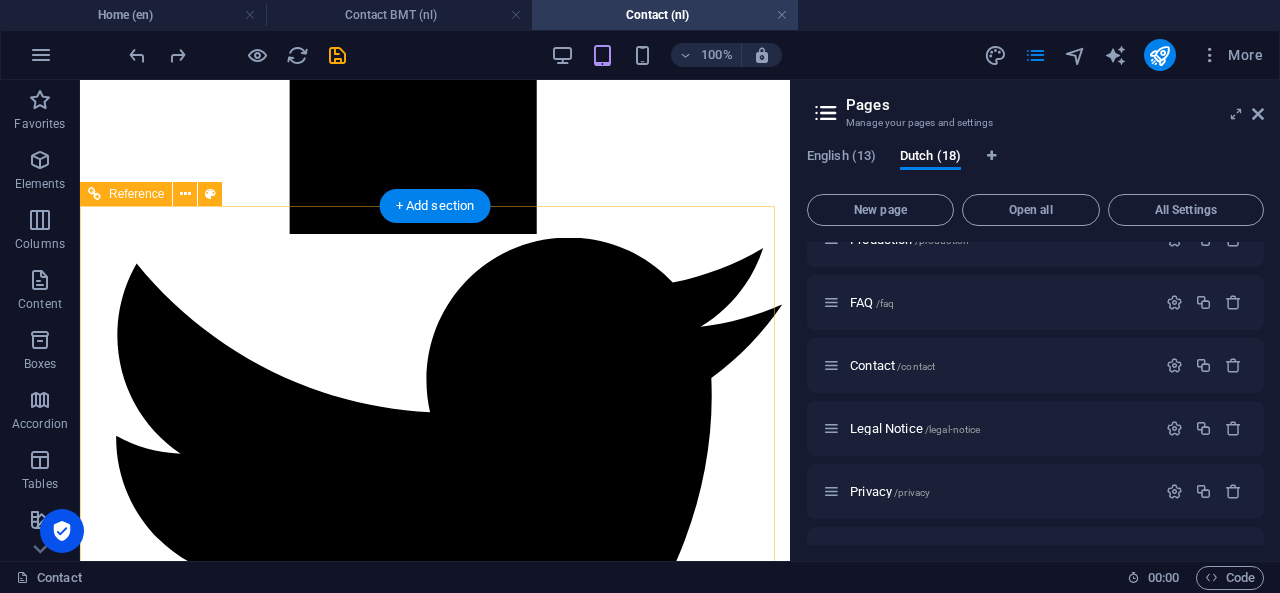 click on "Address [STREET_ADDRESS] Phone Phone:  [PHONE_NUMBER] Mobile:  Contact [EMAIL_ADDRESS] Legal Notice  |  Privacy Policy" at bounding box center [435, 9912] 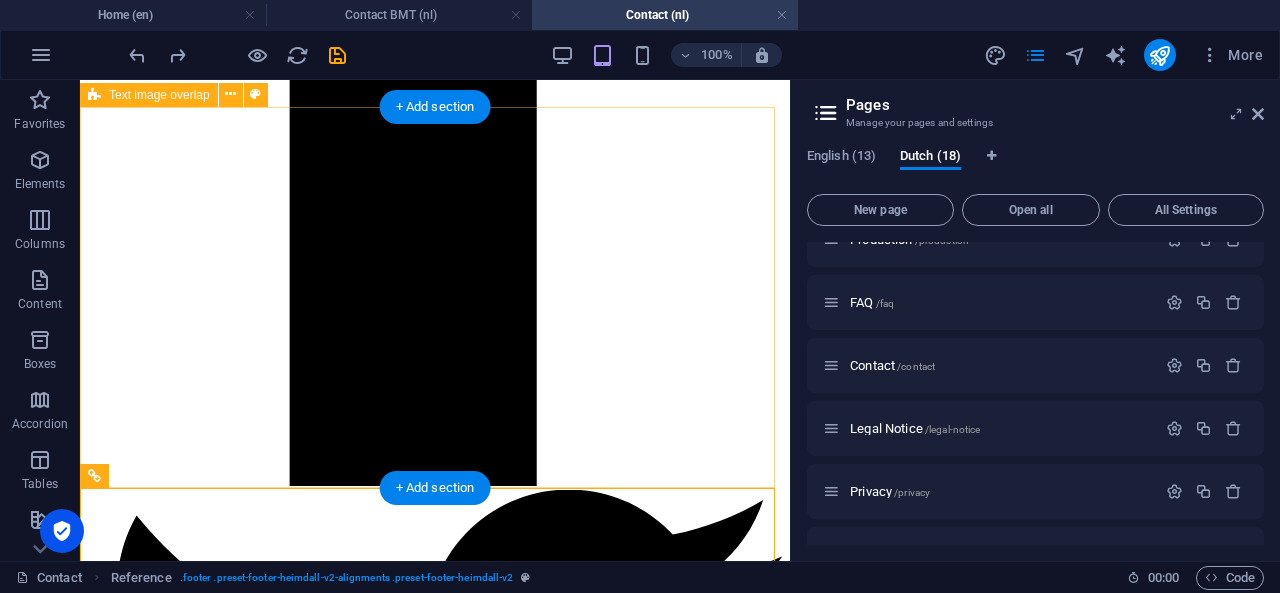 scroll, scrollTop: 1292, scrollLeft: 0, axis: vertical 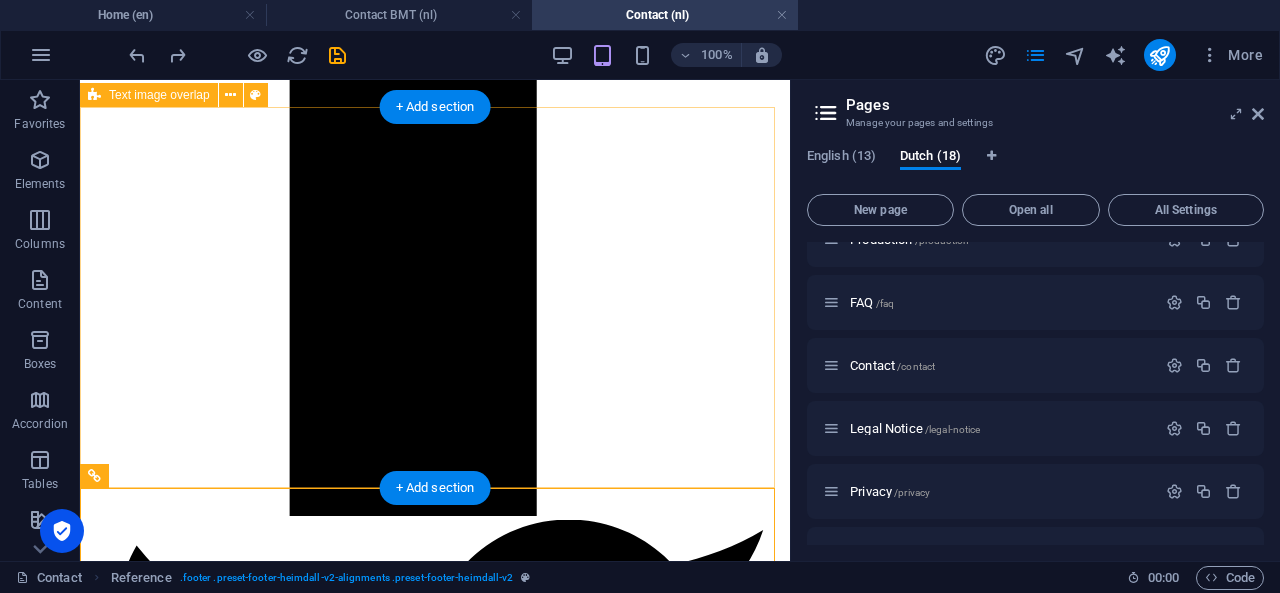 click on "Contact      [EMAIL_ADDRESS][DOMAIN_NAME]     06-16901458" at bounding box center (435, 6079) 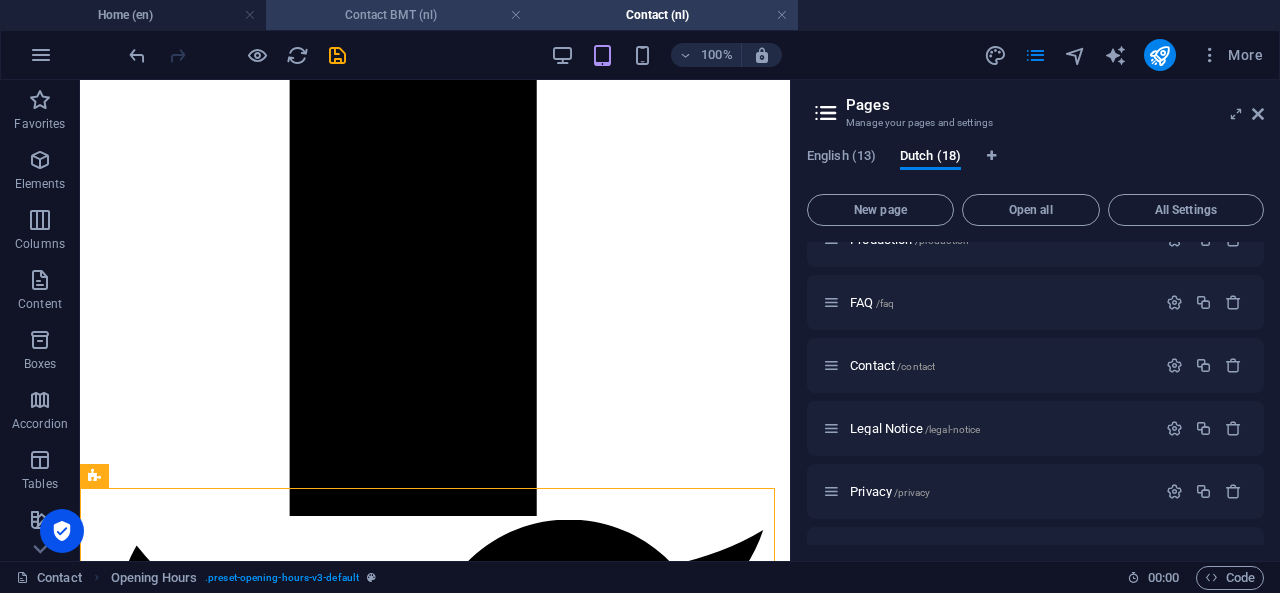 click on "Contact BMT (nl)" at bounding box center [399, 15] 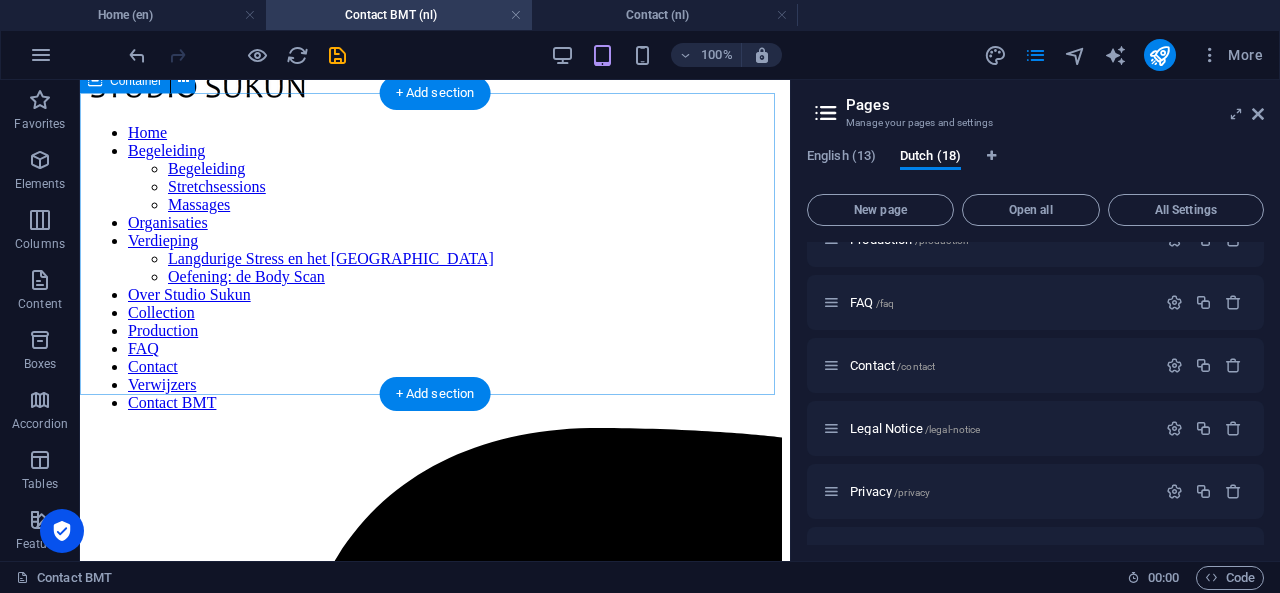 scroll, scrollTop: 0, scrollLeft: 0, axis: both 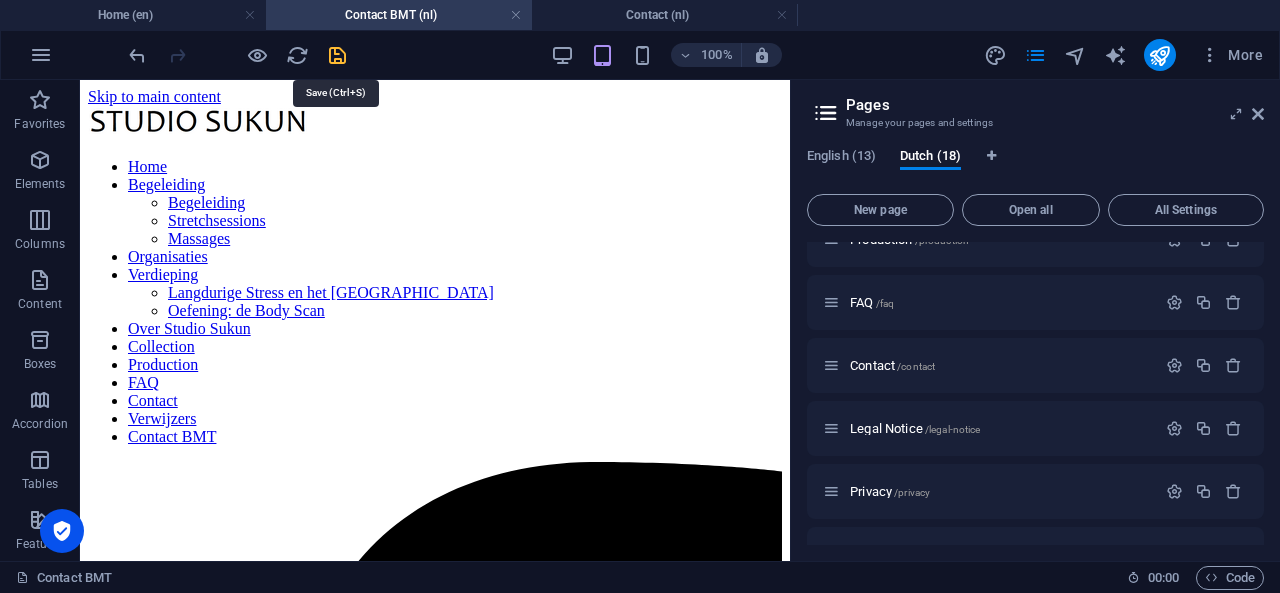 click at bounding box center (337, 55) 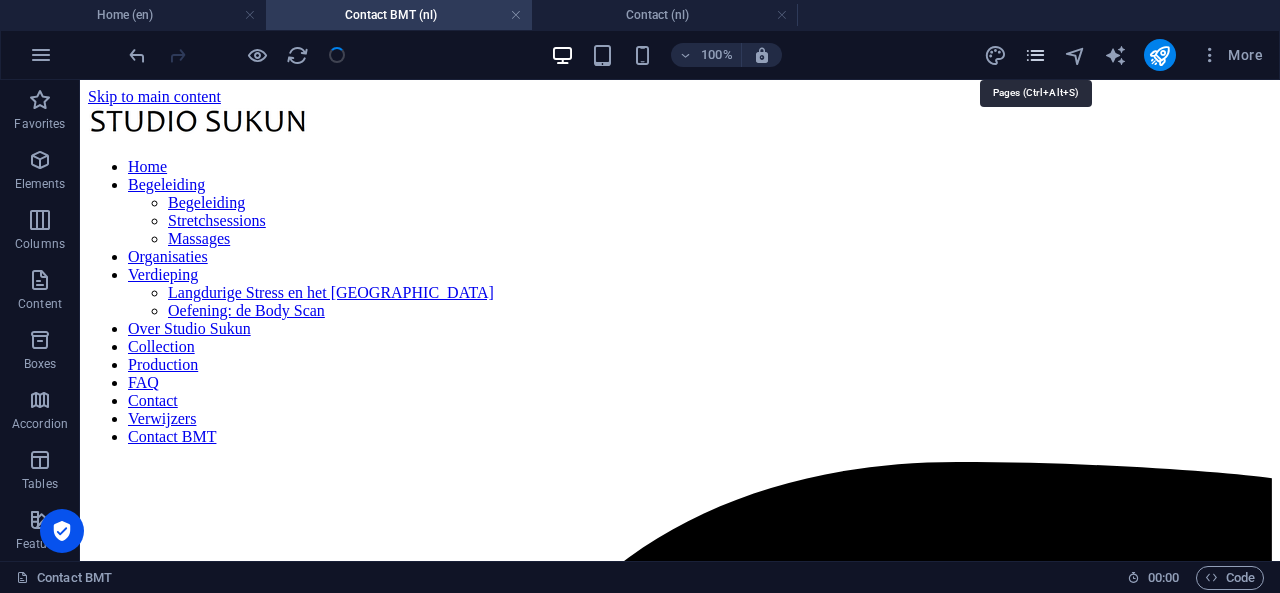 click at bounding box center [1035, 55] 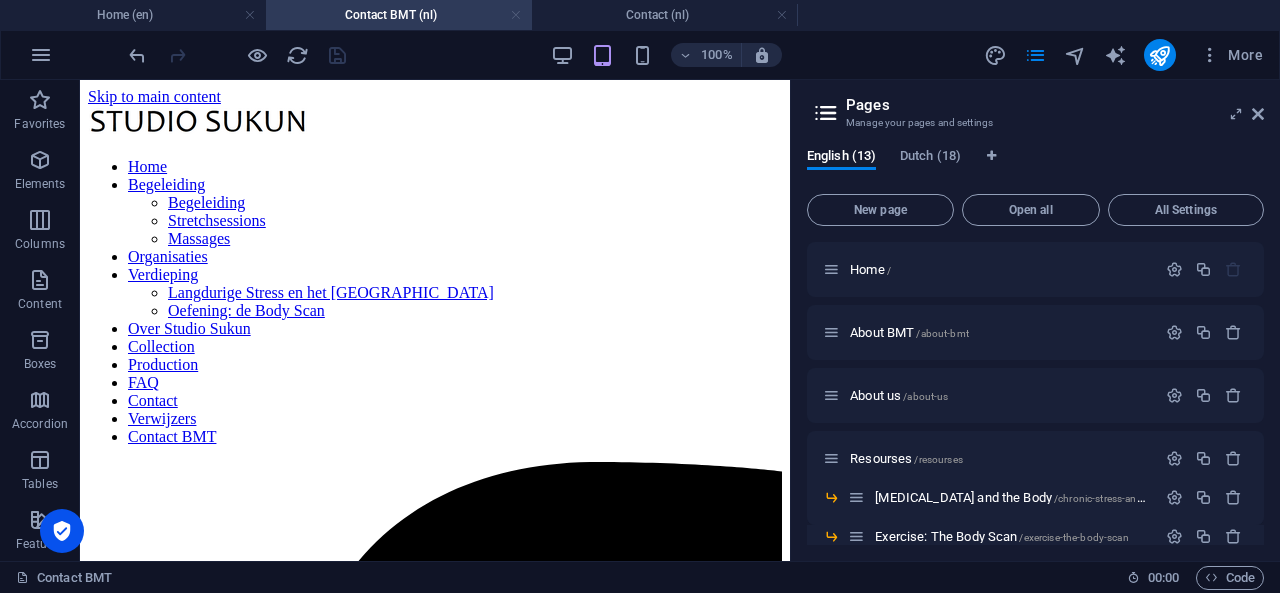 click at bounding box center [516, 15] 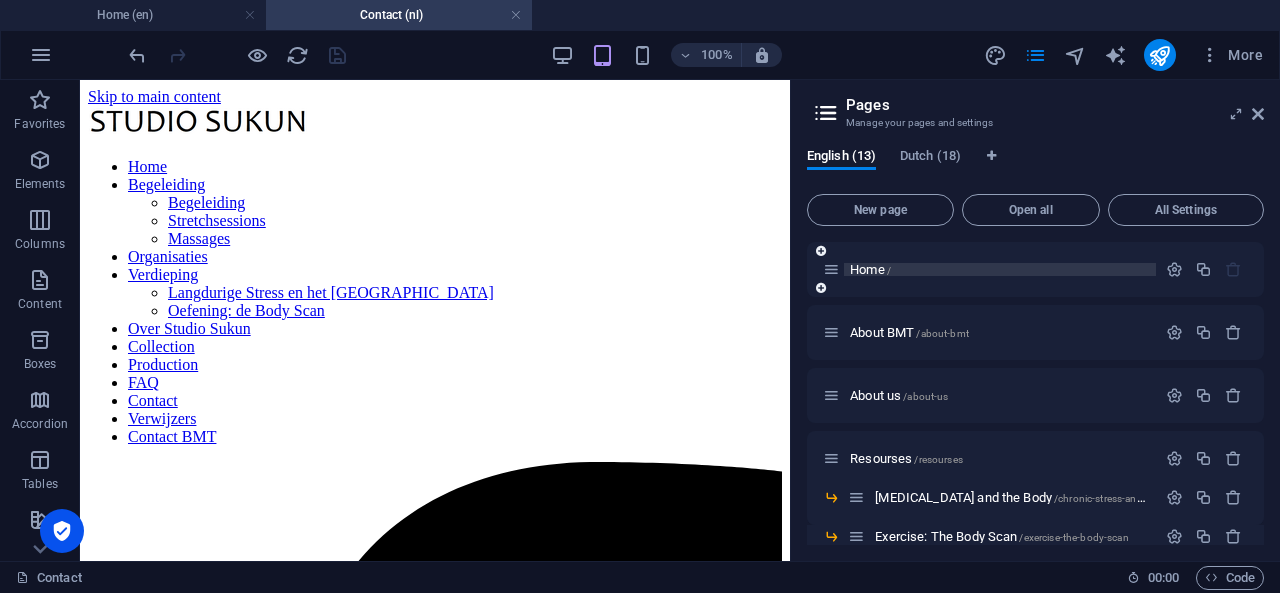scroll, scrollTop: 1292, scrollLeft: 0, axis: vertical 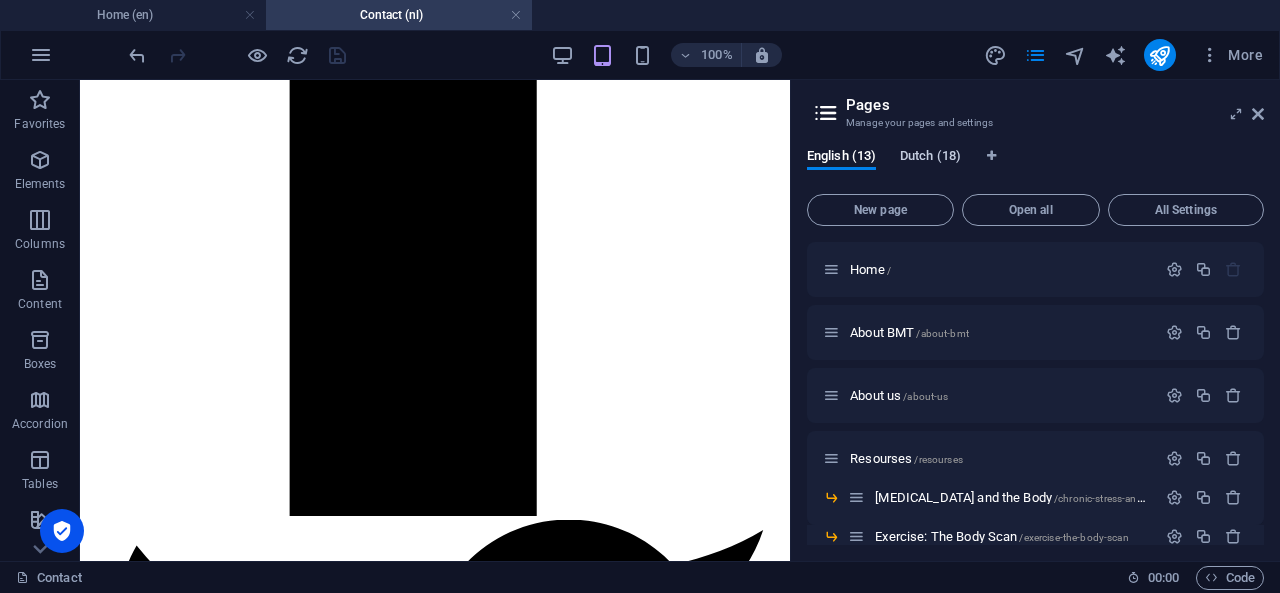 click on "Dutch (18)" at bounding box center (930, 158) 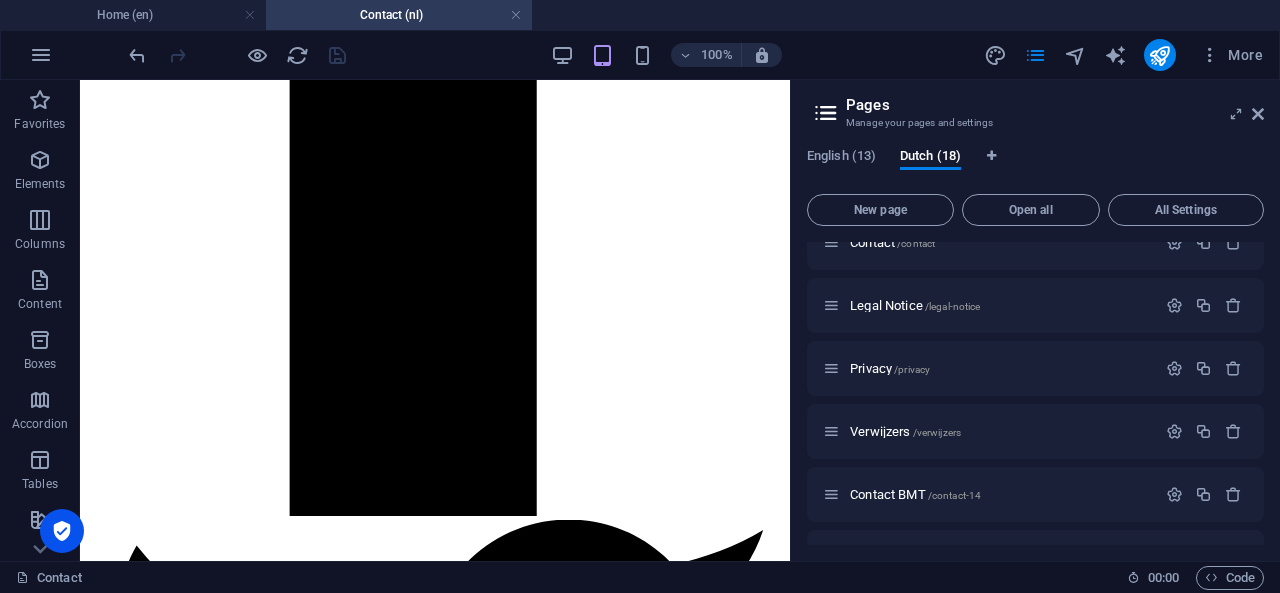 scroll, scrollTop: 774, scrollLeft: 0, axis: vertical 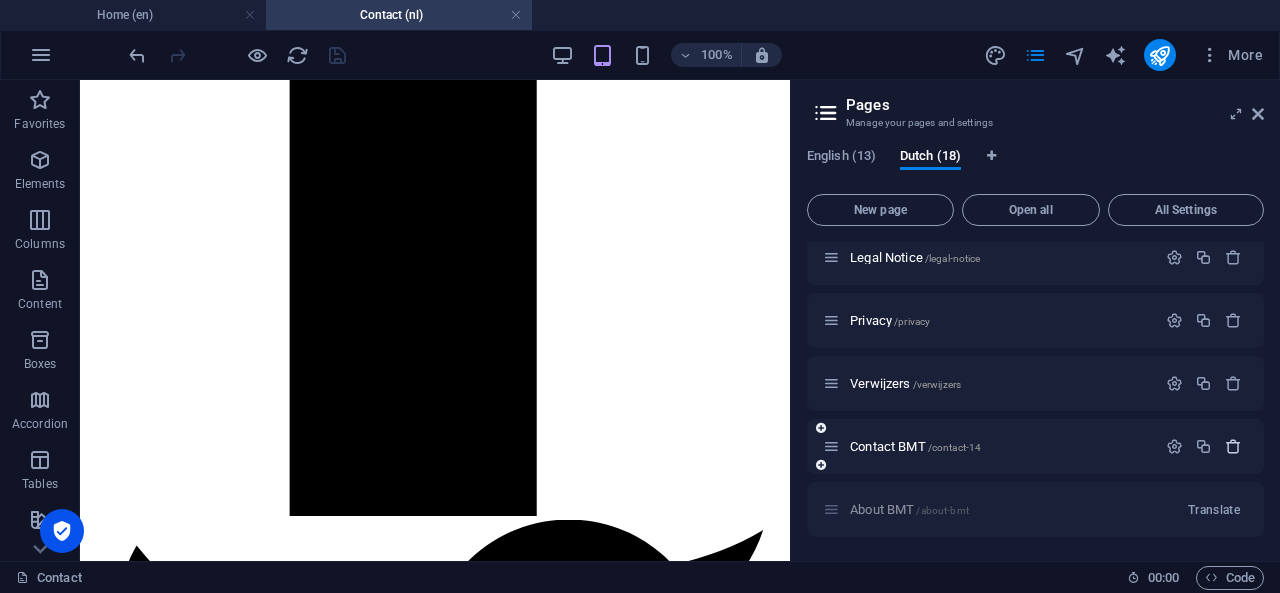 click at bounding box center [1233, 446] 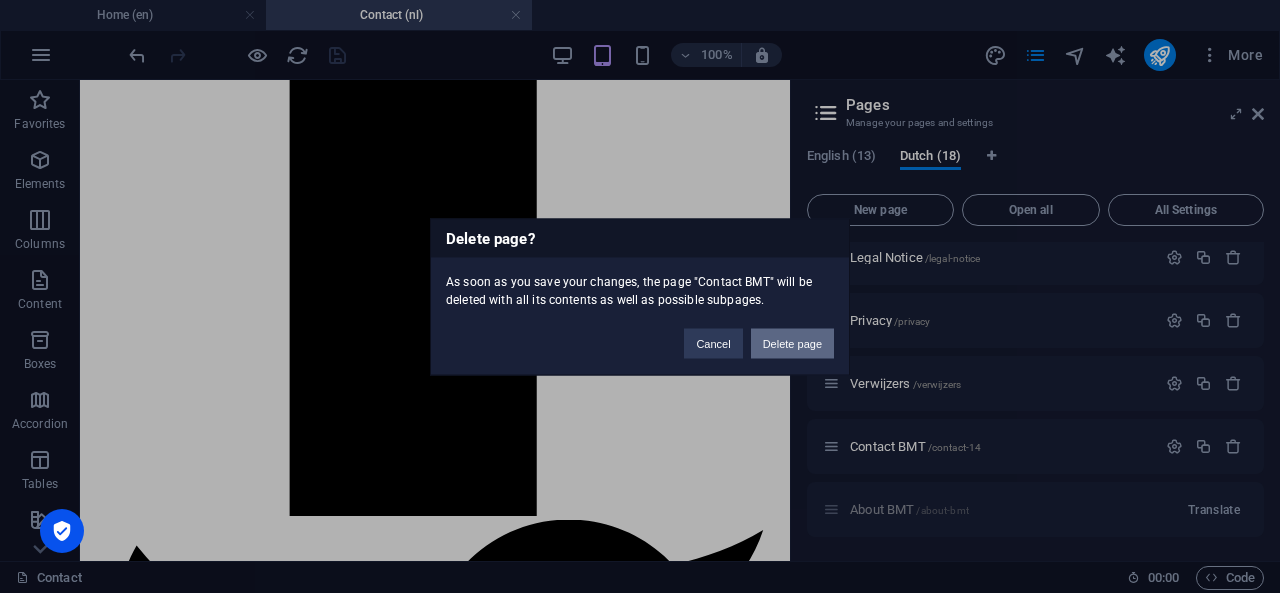 click on "Delete page" at bounding box center [792, 343] 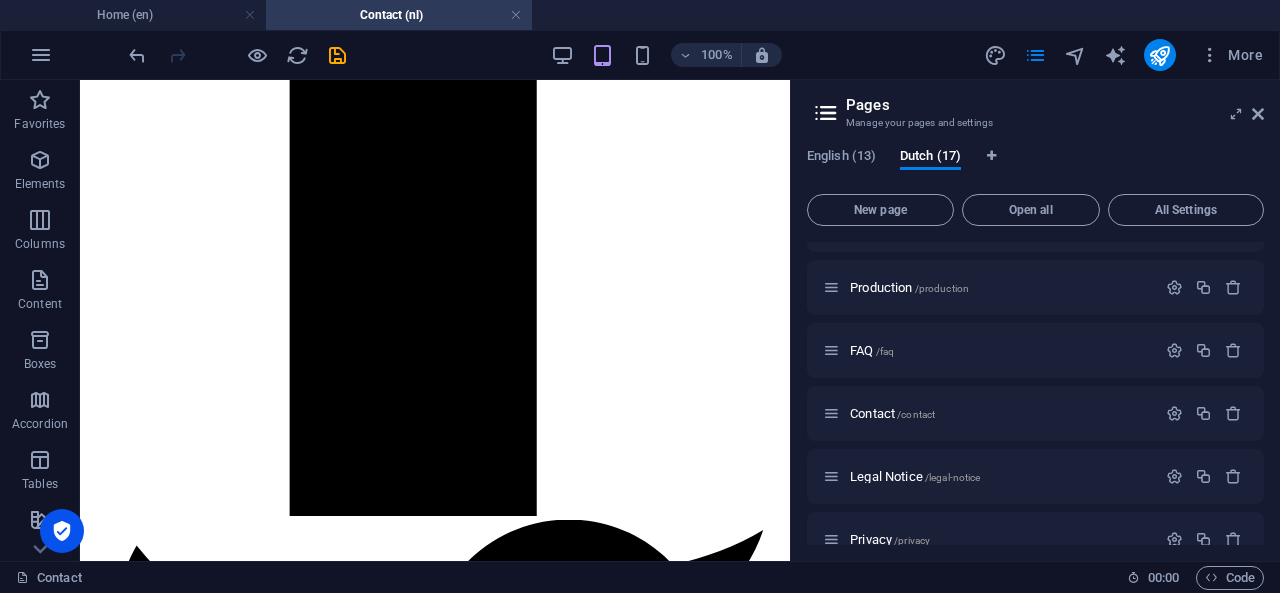 scroll, scrollTop: 541, scrollLeft: 0, axis: vertical 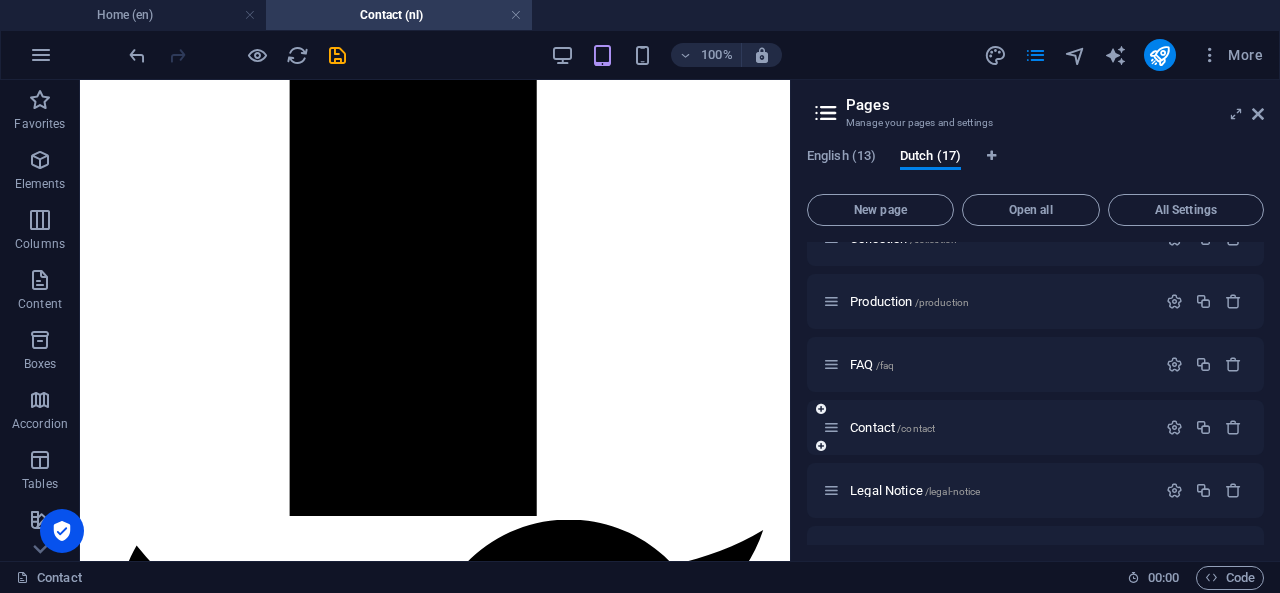 click on "Contact /contact" at bounding box center (892, 427) 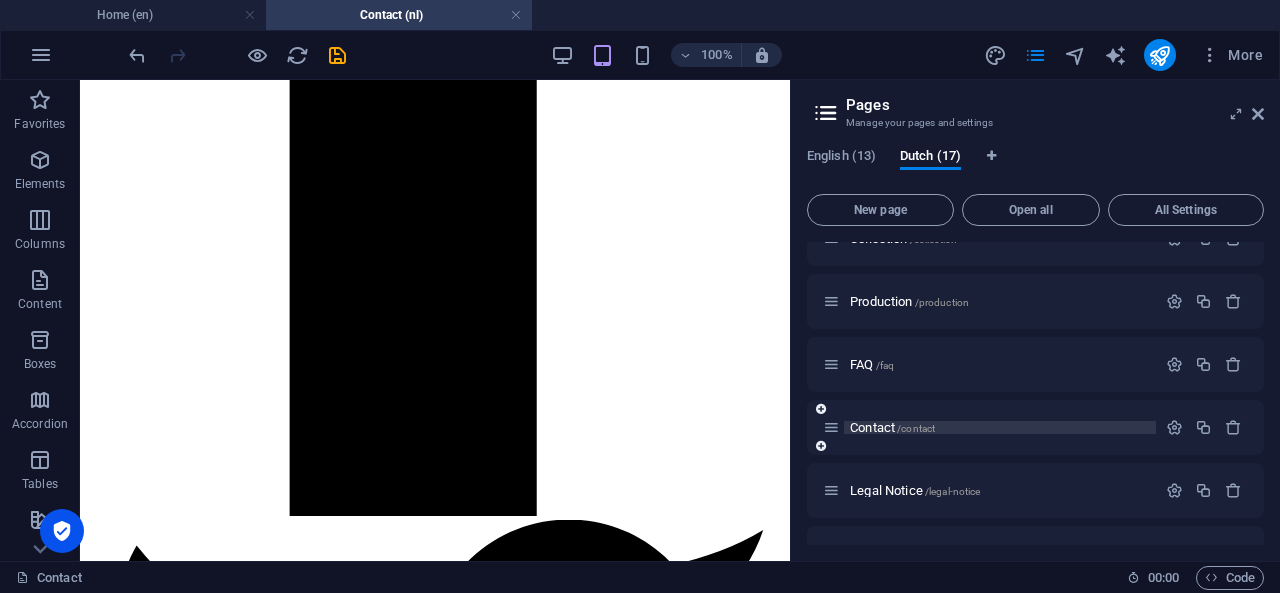 click on "Contact /contact" at bounding box center [892, 427] 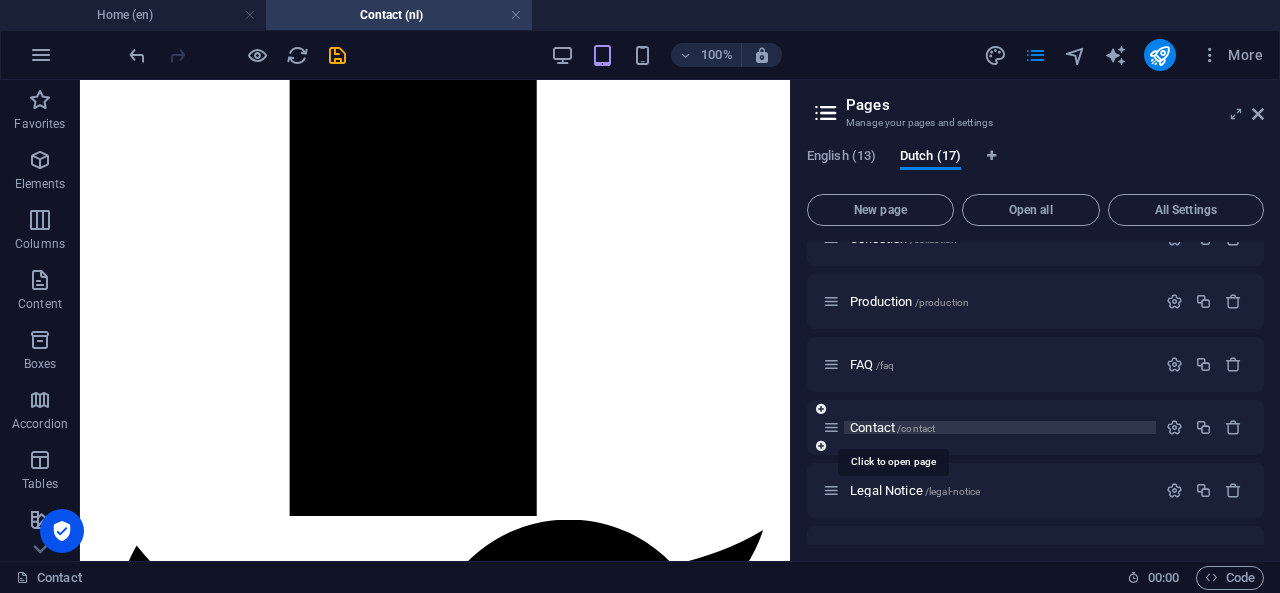 click on "Contact /contact" at bounding box center [892, 427] 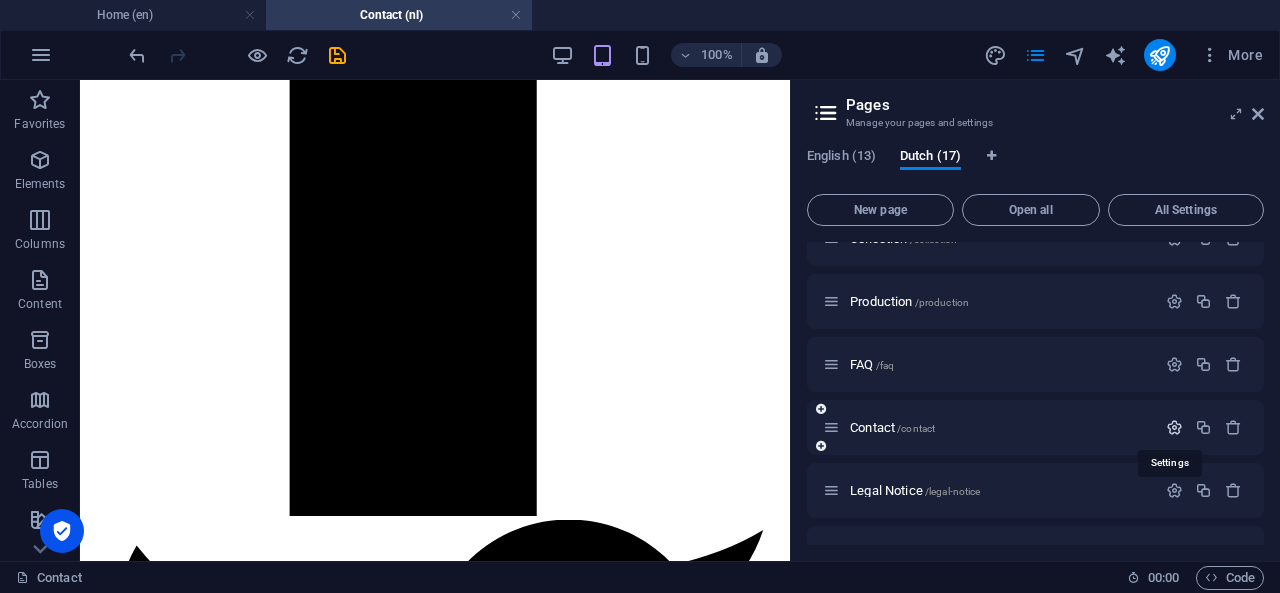 click at bounding box center [1174, 427] 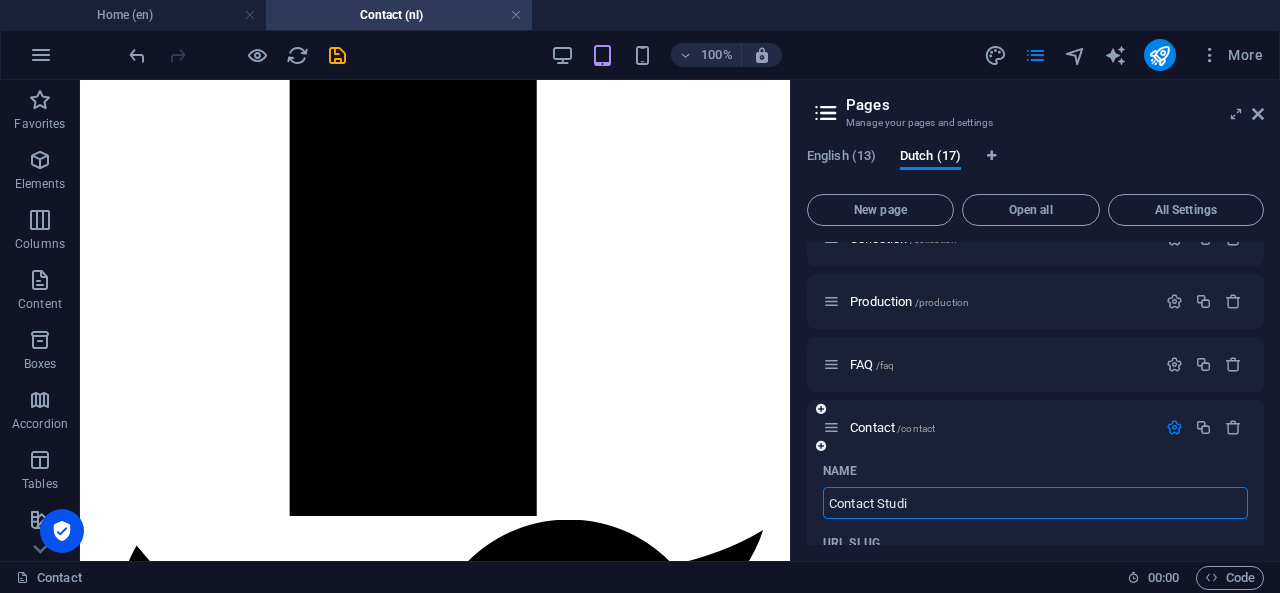 type on "Contact Studio" 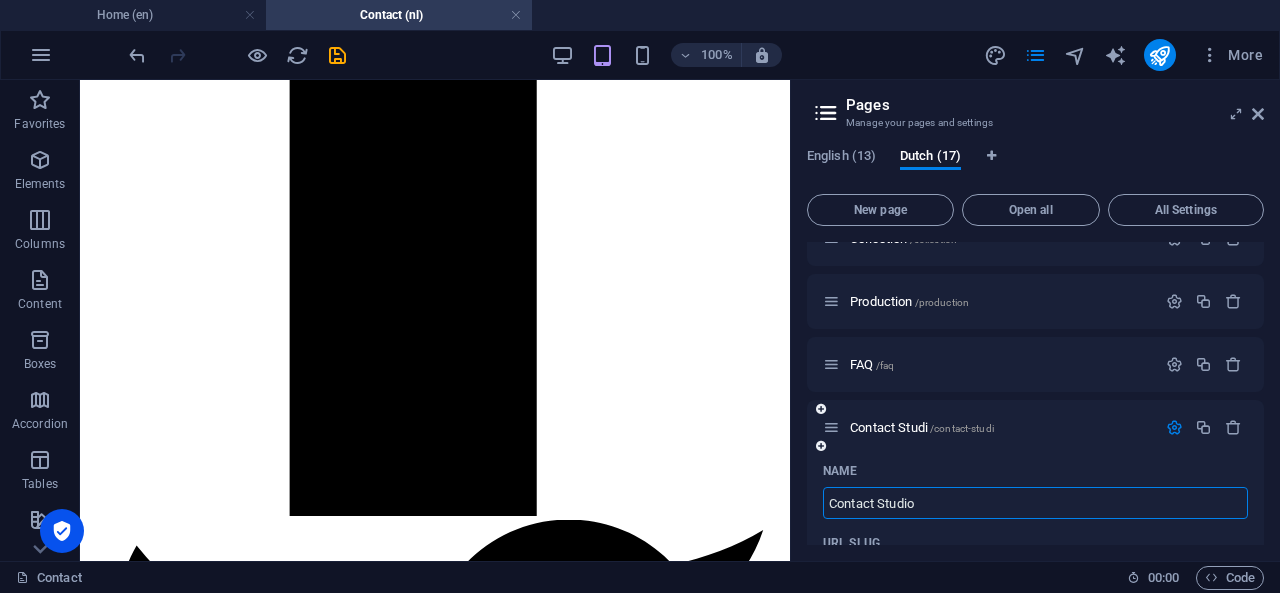 type on "/contact-studi" 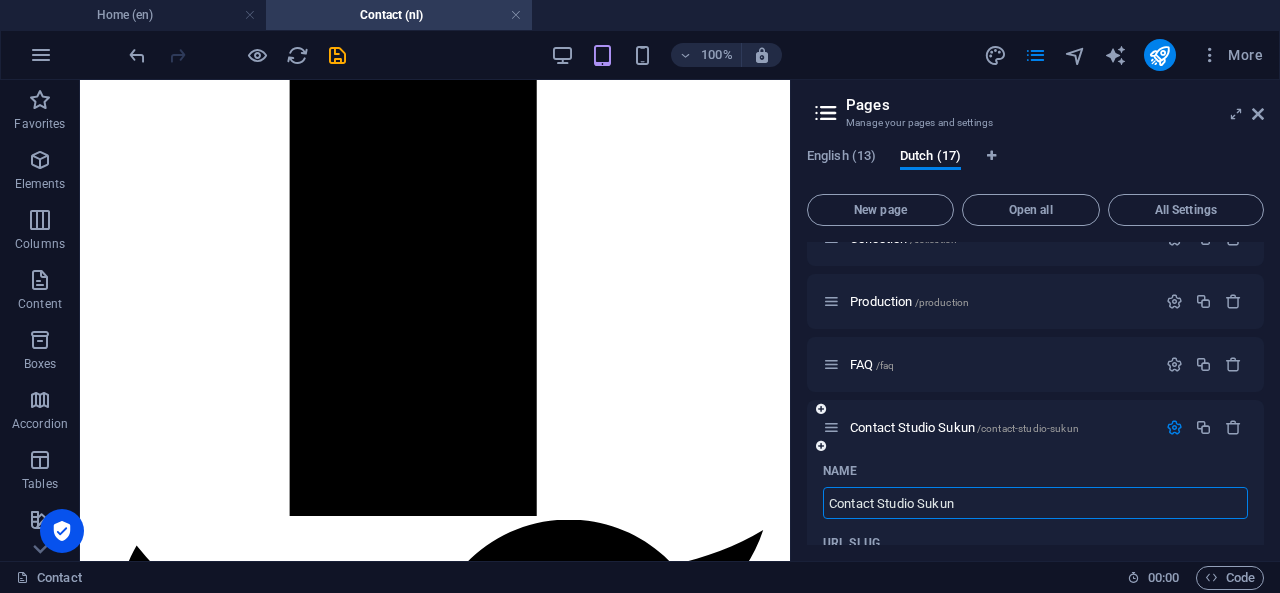 type on "Contact Studio Sukun" 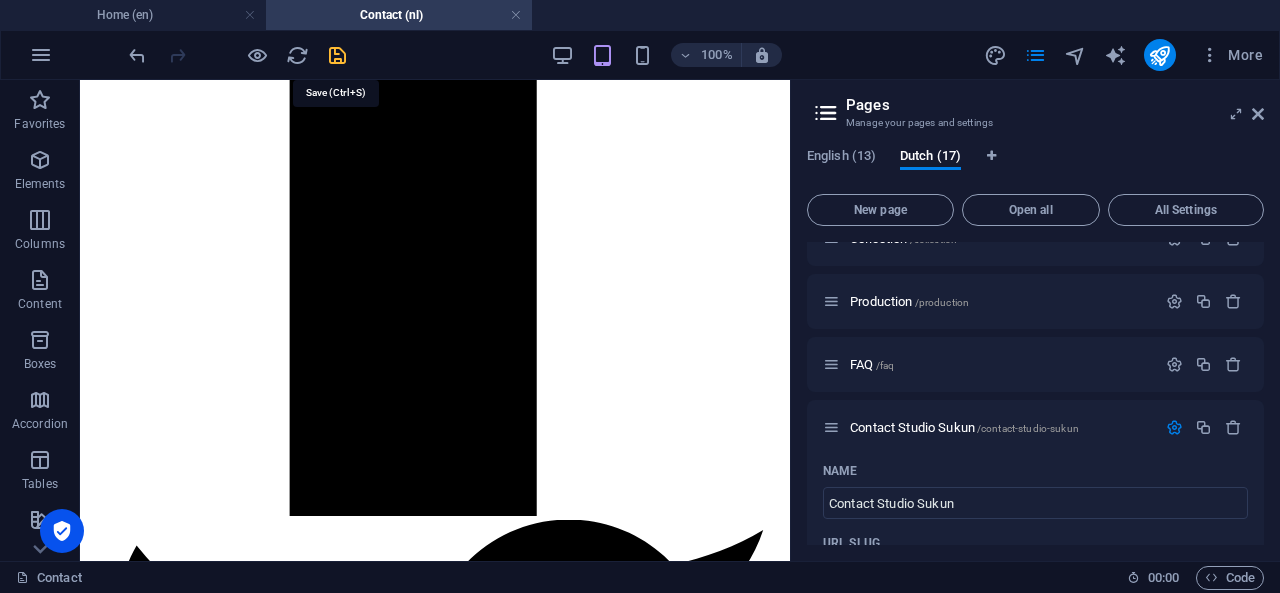 click at bounding box center [337, 55] 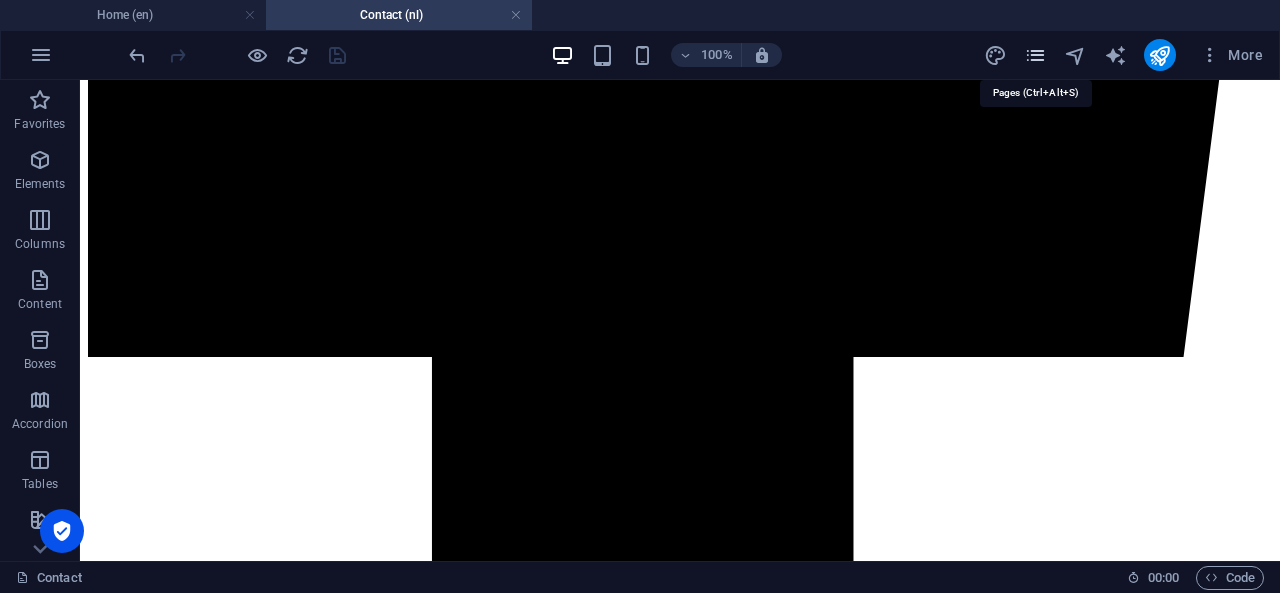 click at bounding box center [1035, 55] 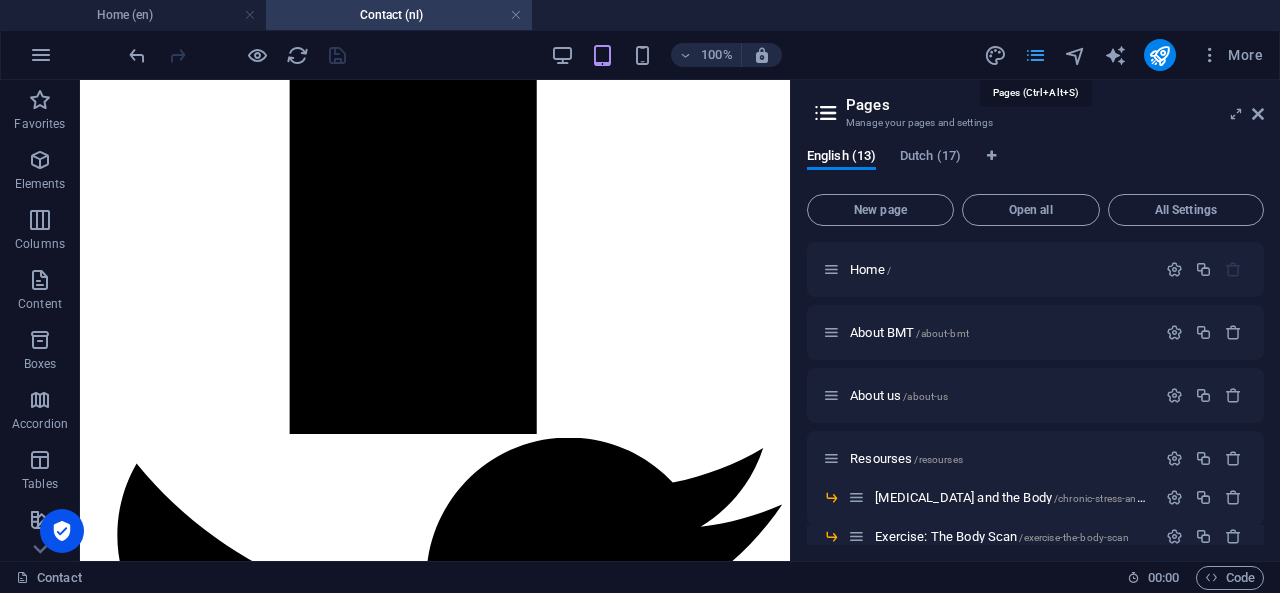 scroll, scrollTop: 1302, scrollLeft: 0, axis: vertical 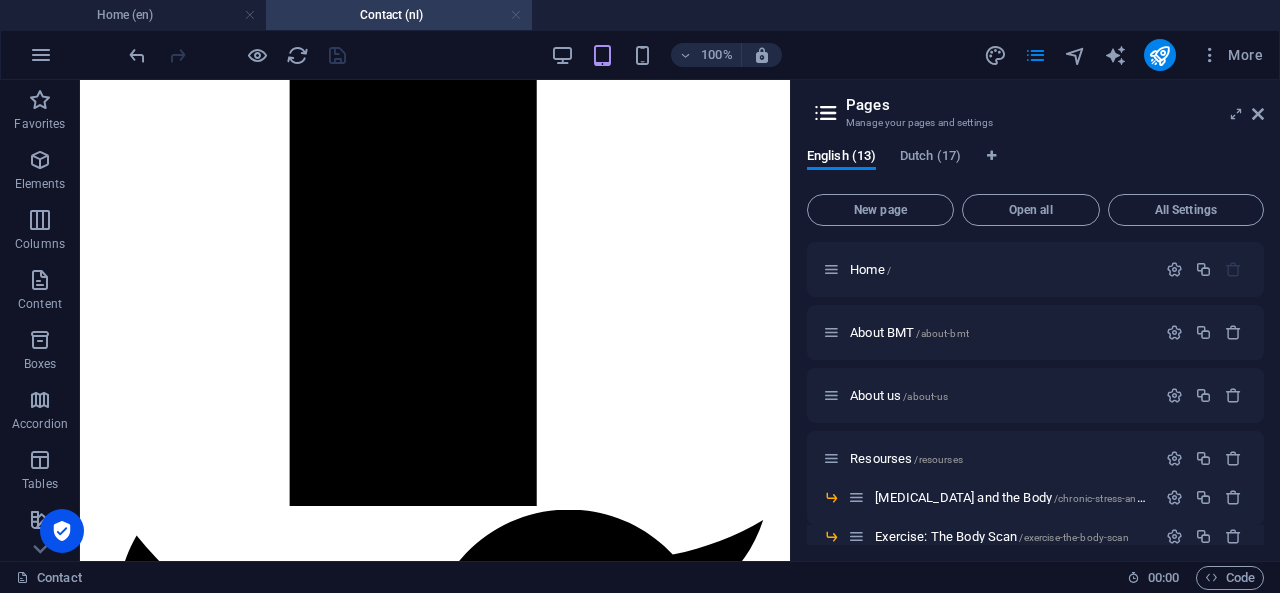 click at bounding box center (516, 15) 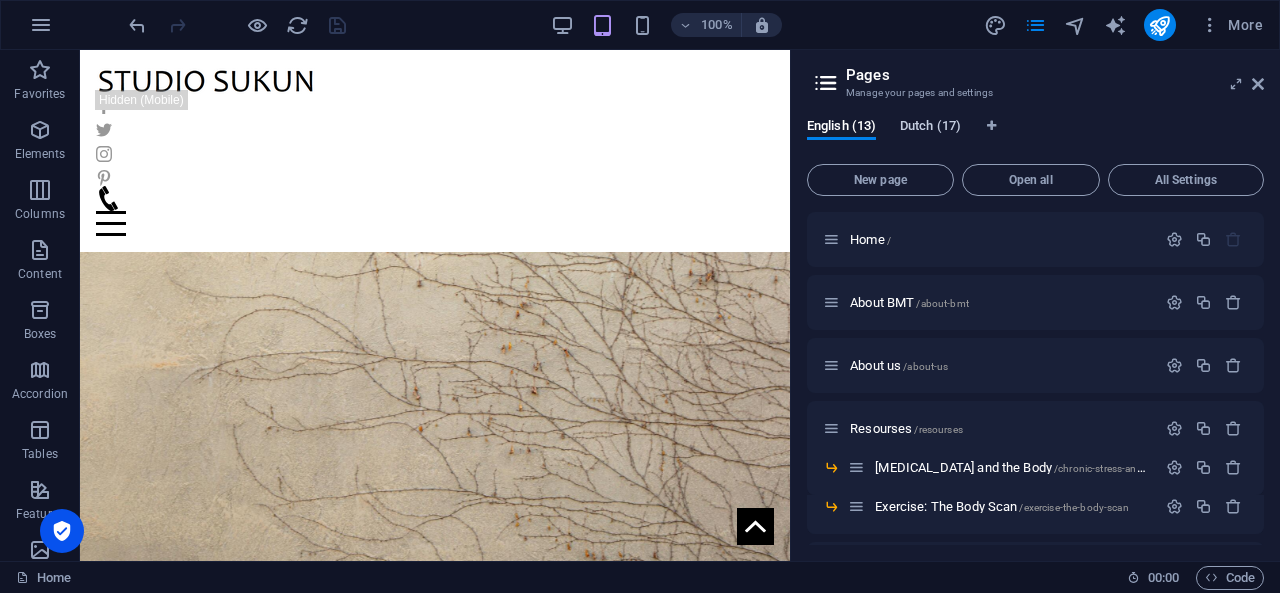 click on "Dutch (17)" at bounding box center [930, 128] 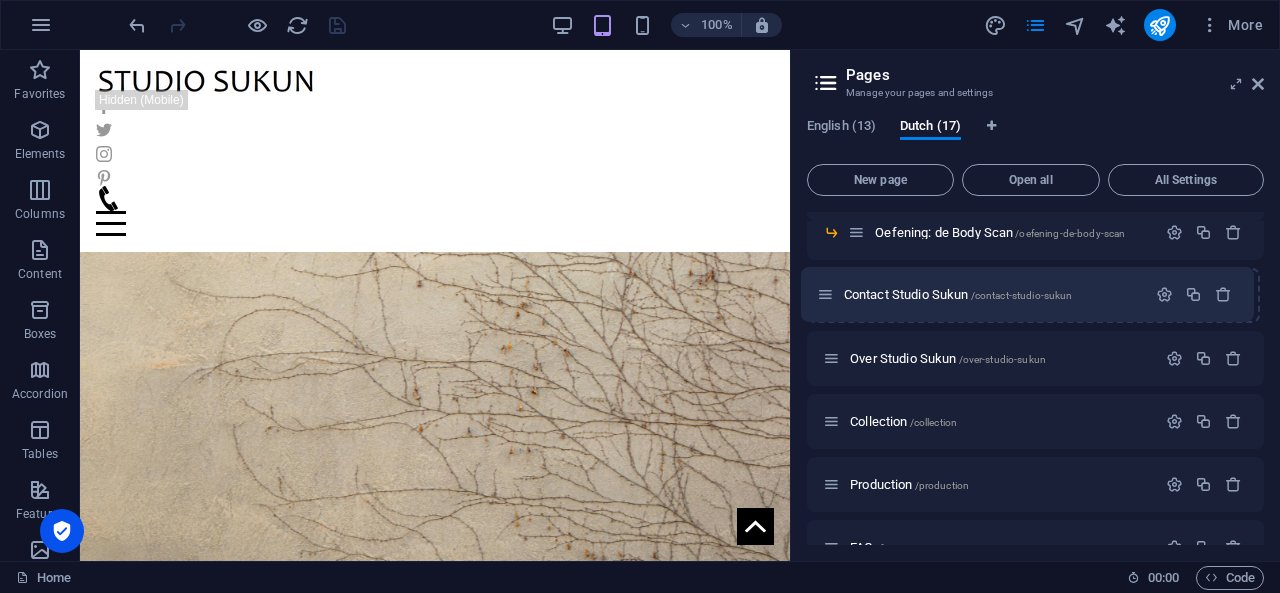 scroll, scrollTop: 384, scrollLeft: 0, axis: vertical 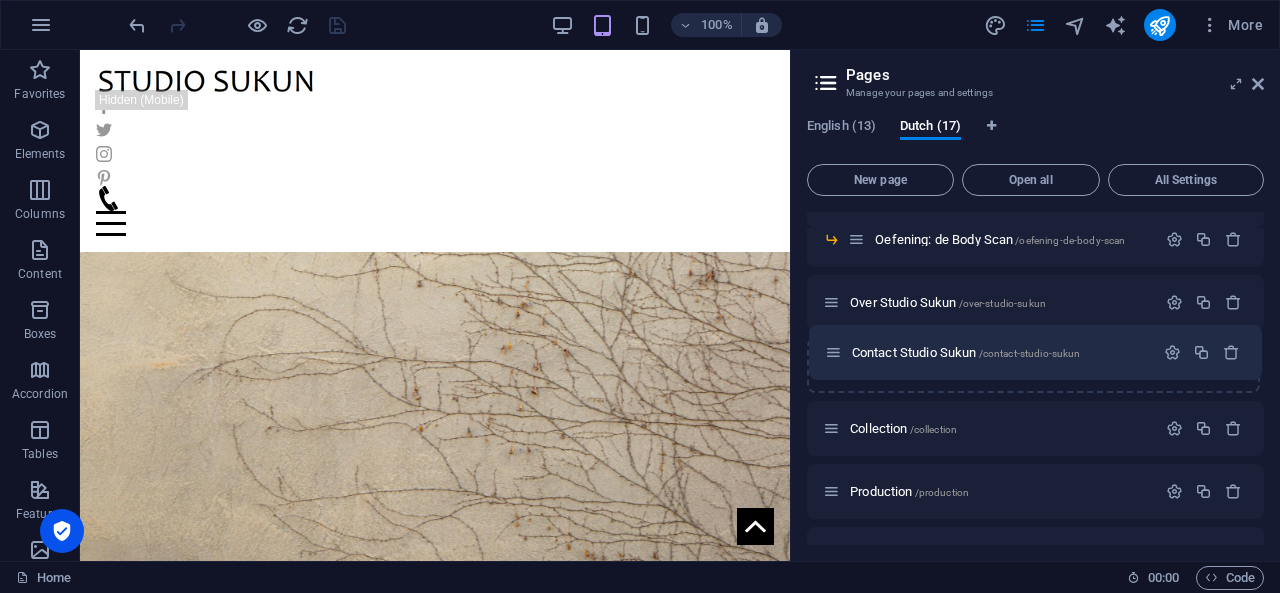 drag, startPoint x: 837, startPoint y: 429, endPoint x: 838, endPoint y: 345, distance: 84.00595 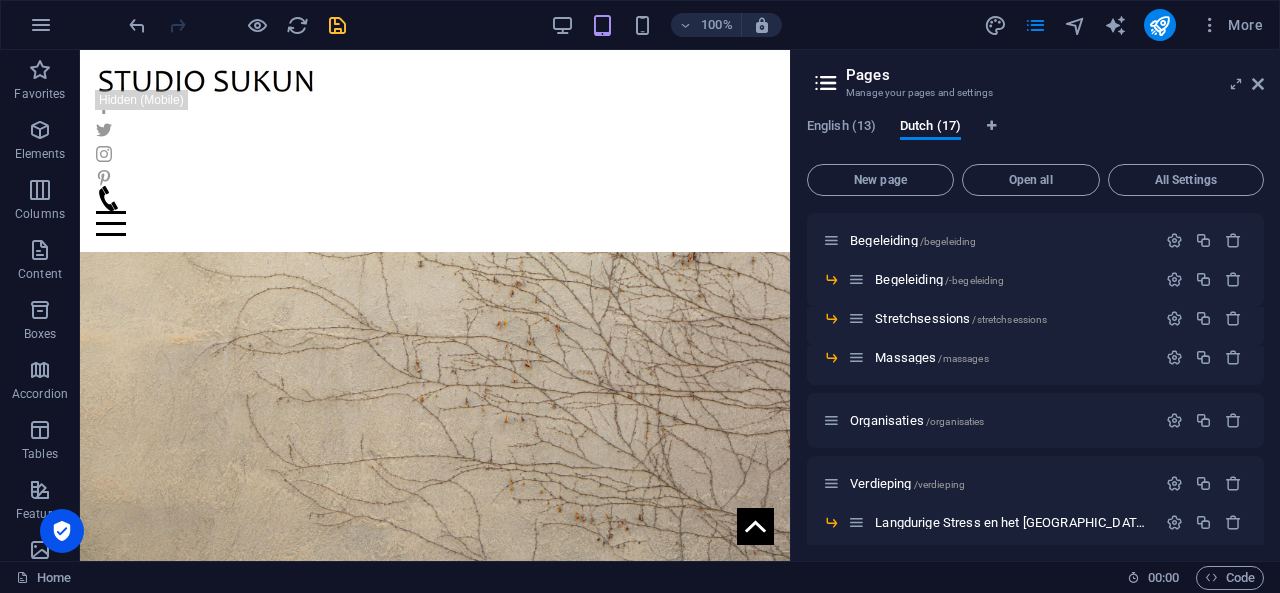 scroll, scrollTop: 0, scrollLeft: 0, axis: both 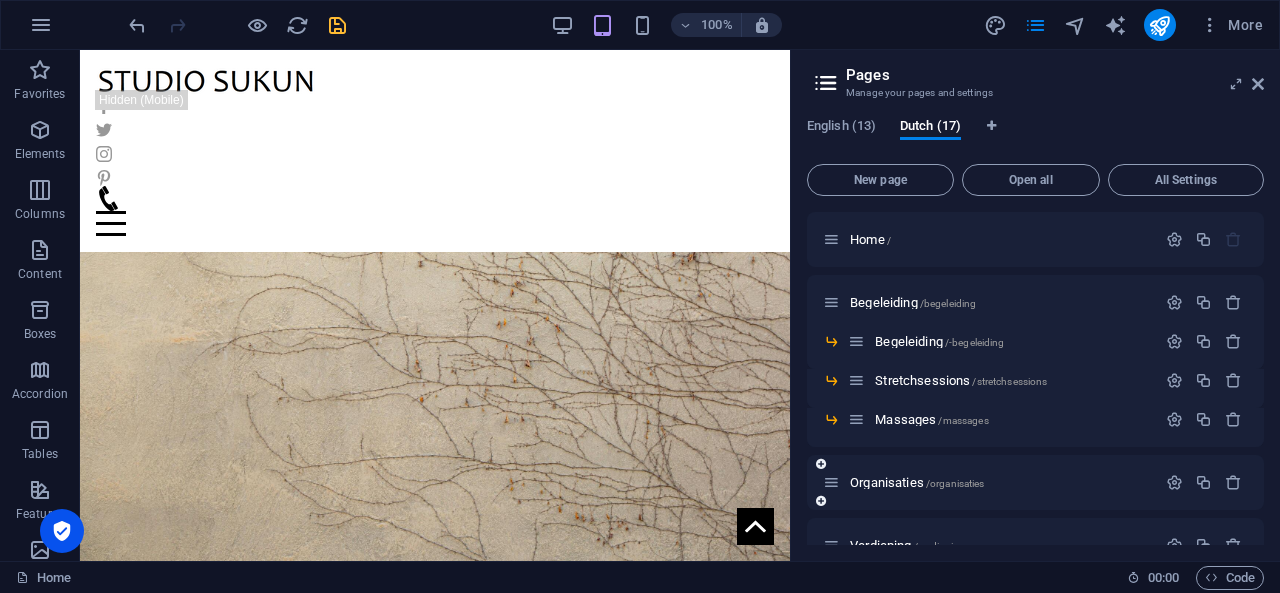 click at bounding box center (821, 501) 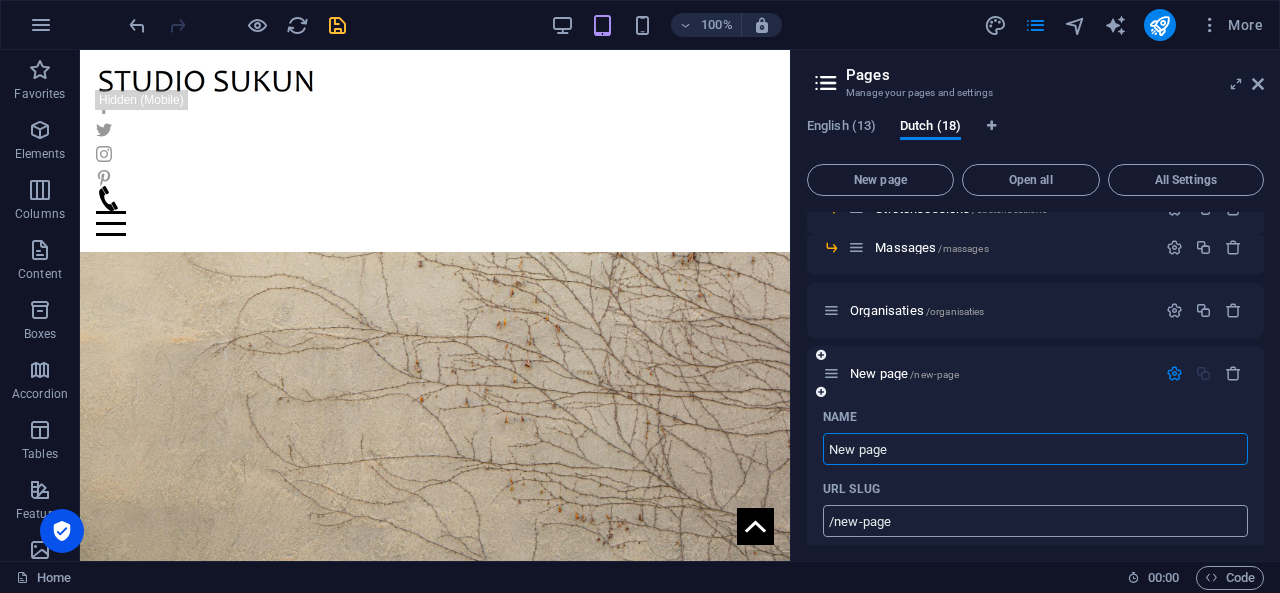 scroll, scrollTop: 96, scrollLeft: 0, axis: vertical 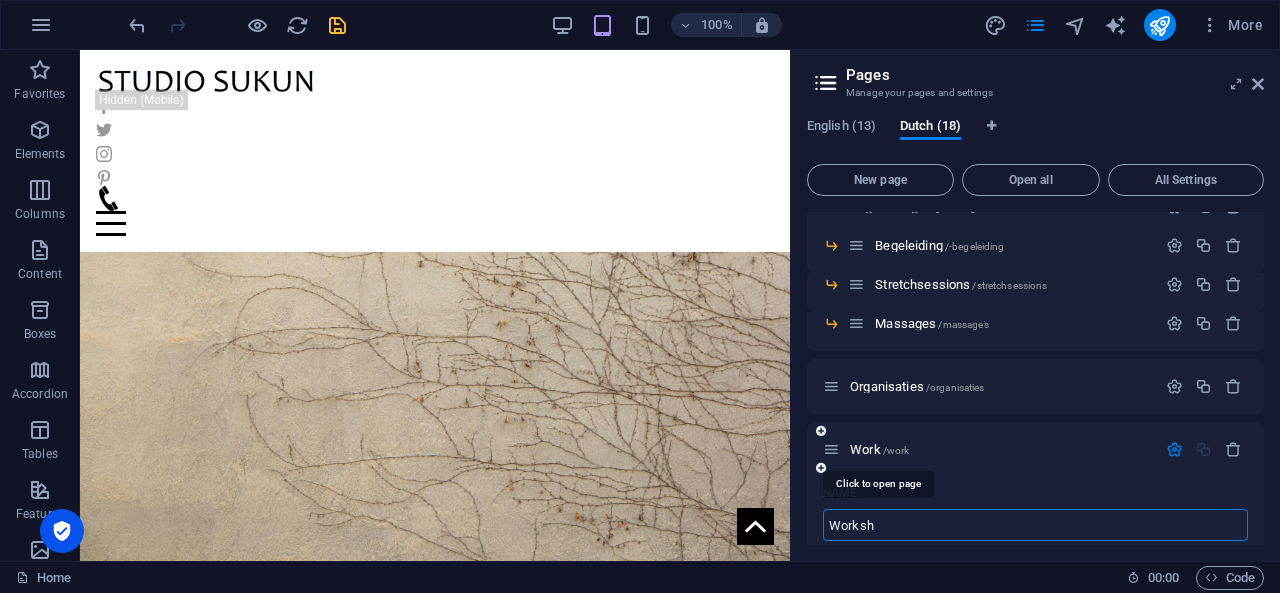 type on "Worksho" 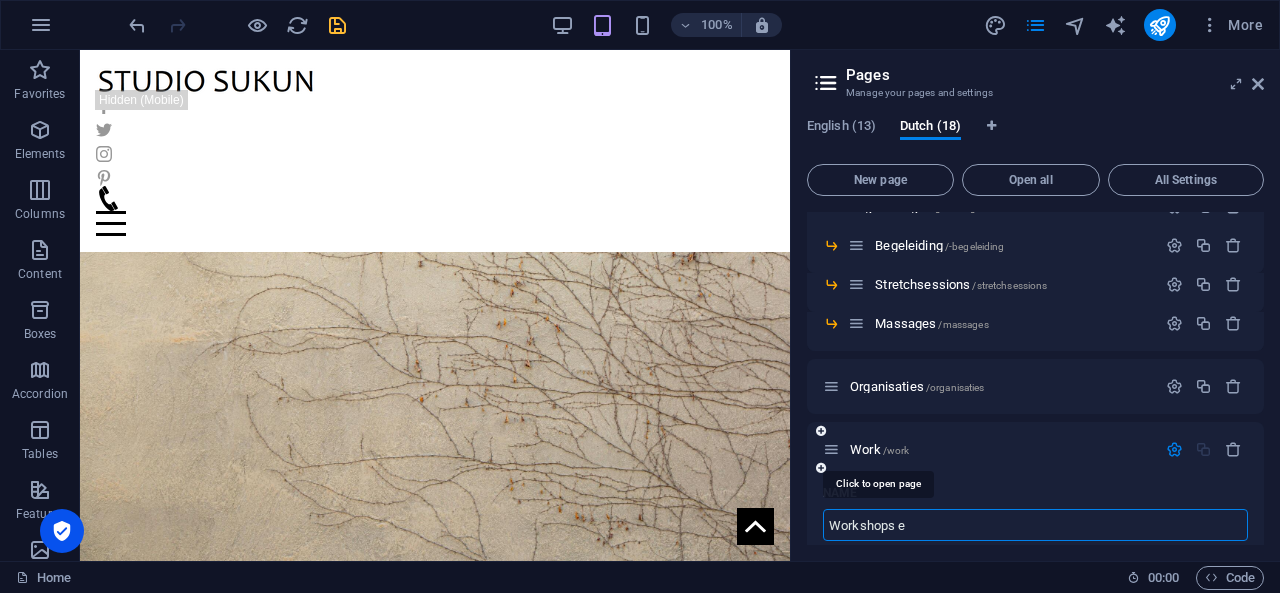 type on "Workshops en" 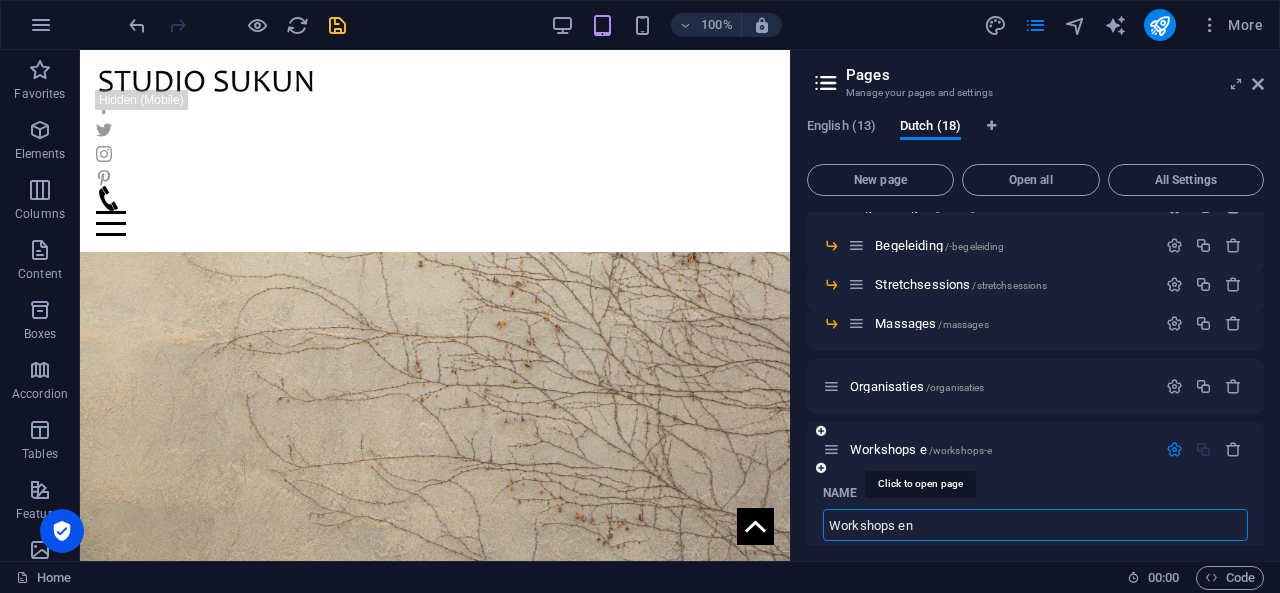 type on "/workshops-e" 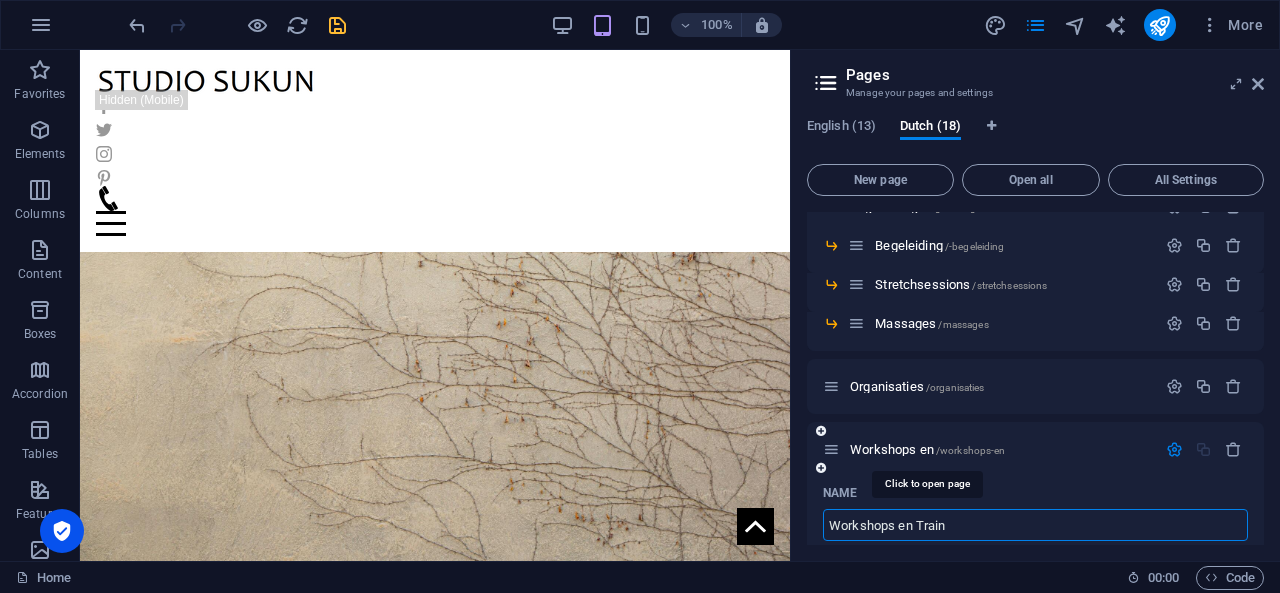type on "Workshops en Traini" 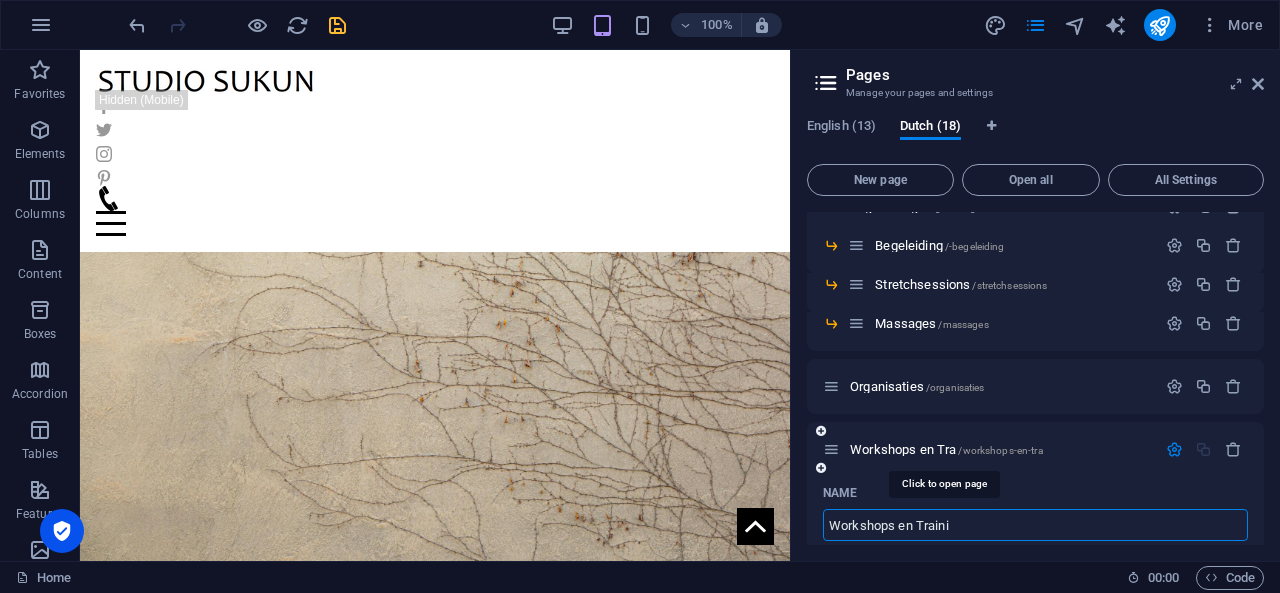 type on "/workshops-en-tra" 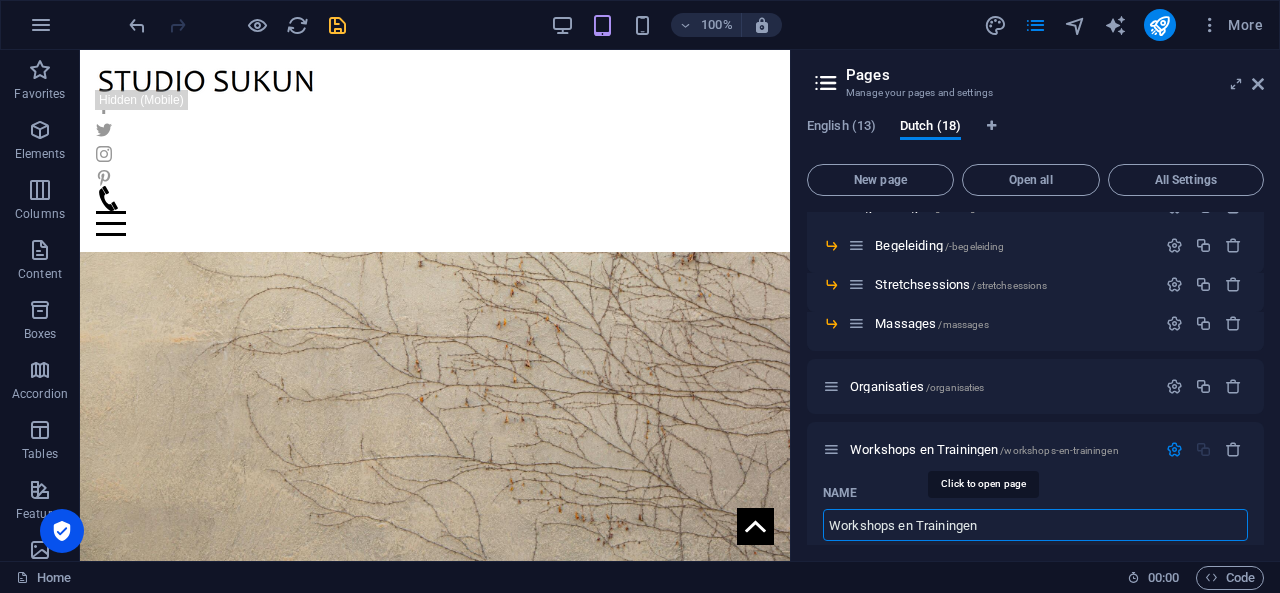 type on "Workshops en Trainingen" 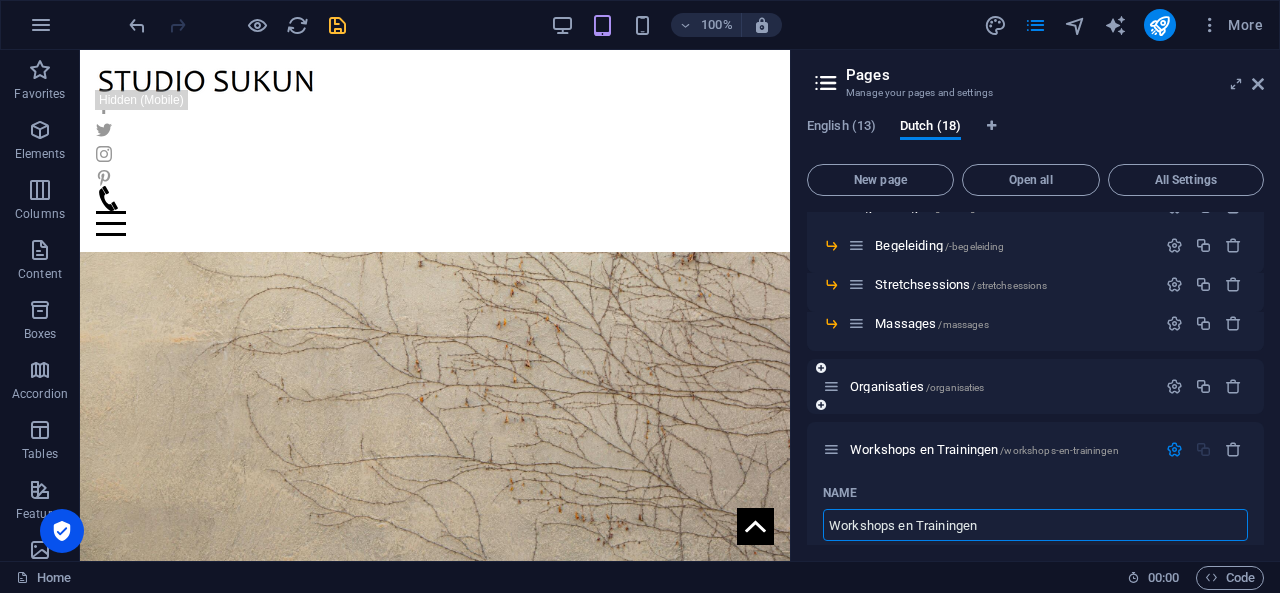 type on "Workshops en Trainingen" 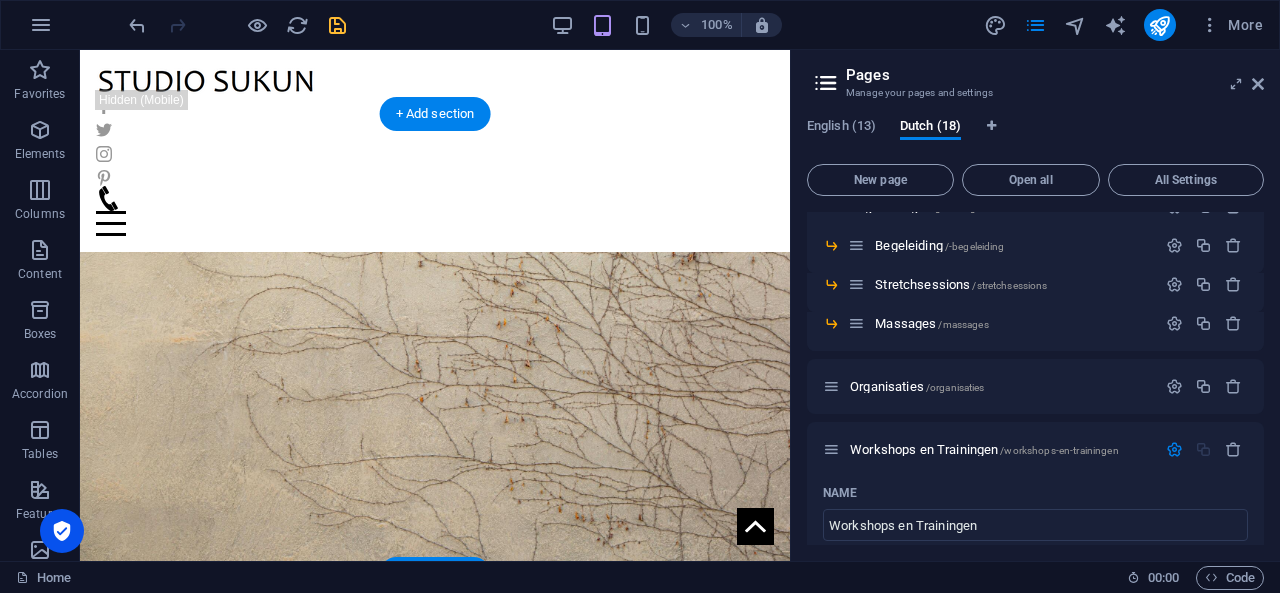click at bounding box center (435, 344) 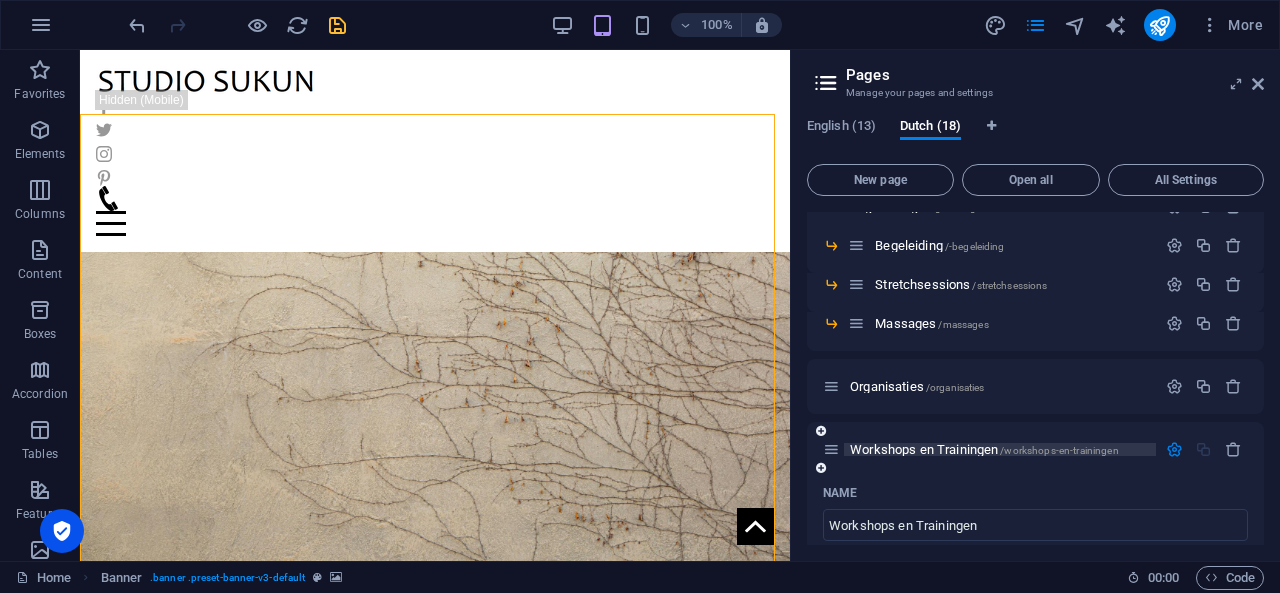 click on "Workshops en Trainingen /workshops-en-trainingen" at bounding box center (984, 449) 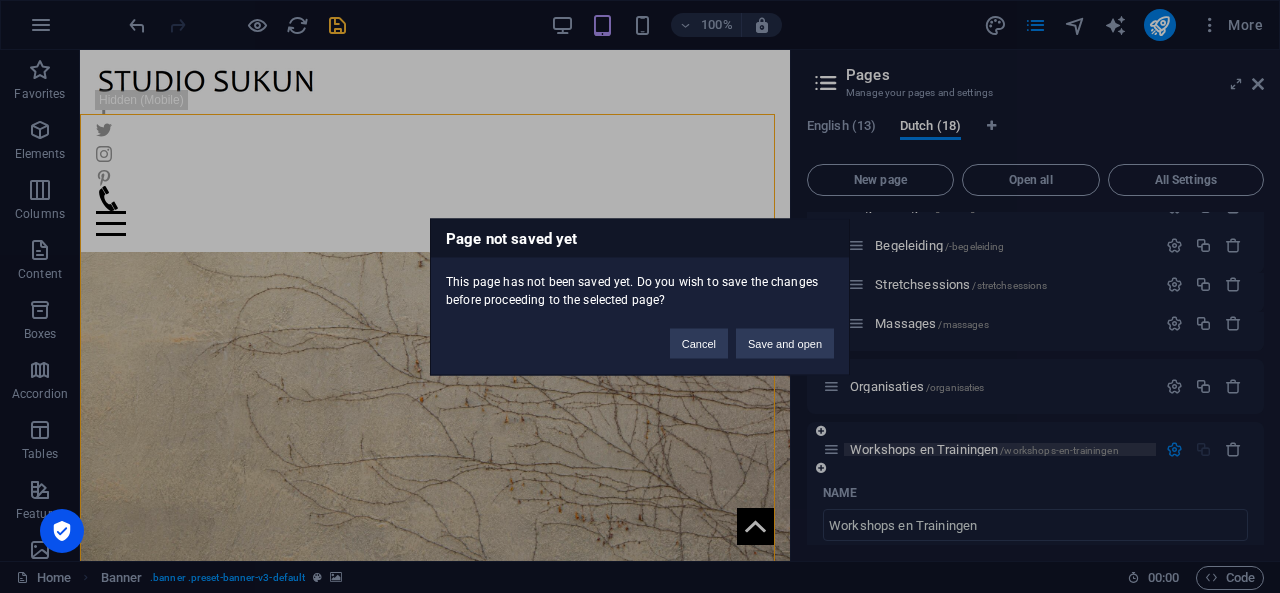 click on "Page not saved yet This page has not been saved yet. Do you wish to save the changes before proceeding to the selected page? Cancel Save and open" at bounding box center [640, 296] 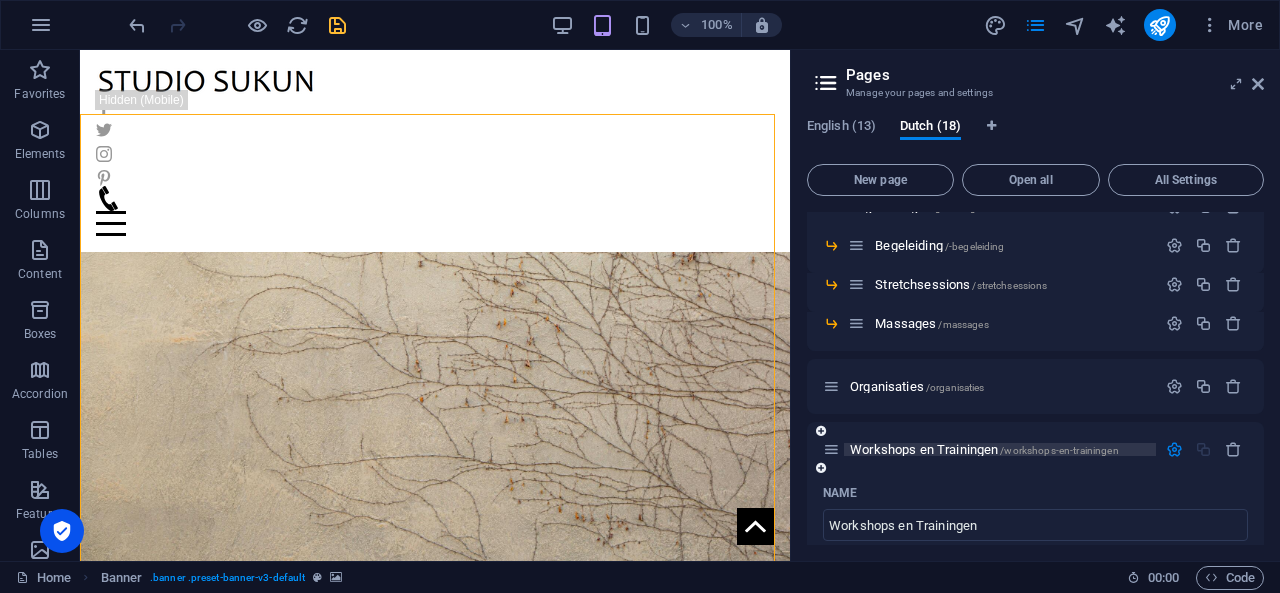 click on "Workshops en Trainingen /workshops-en-trainingen" at bounding box center (984, 449) 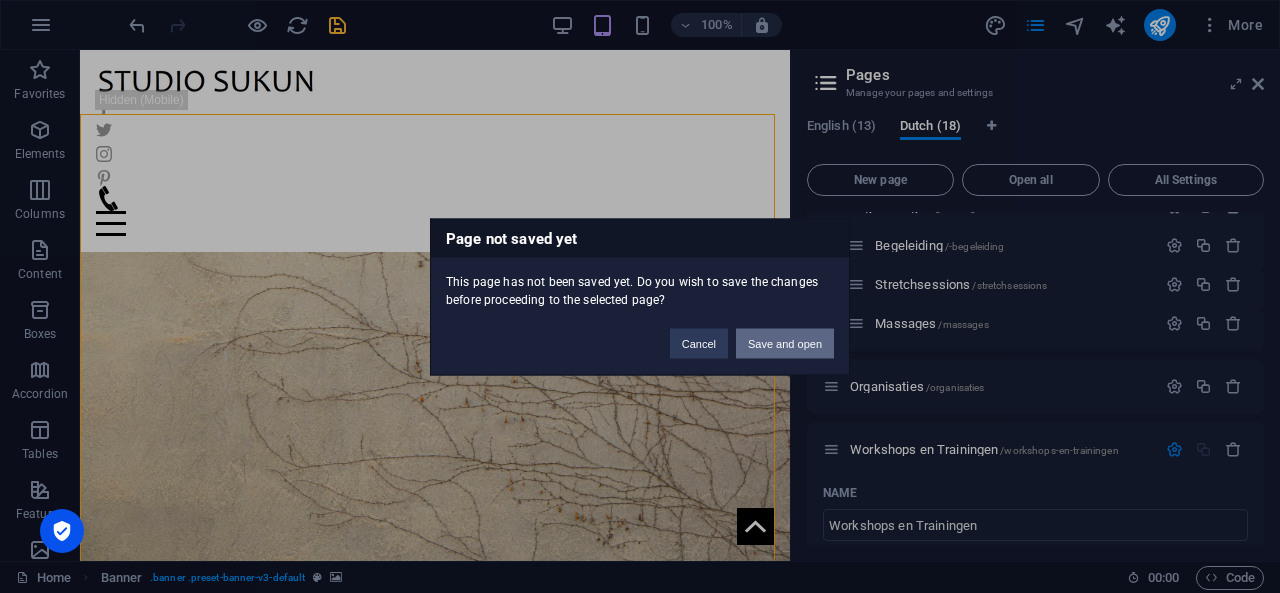 click on "Save and open" at bounding box center [785, 343] 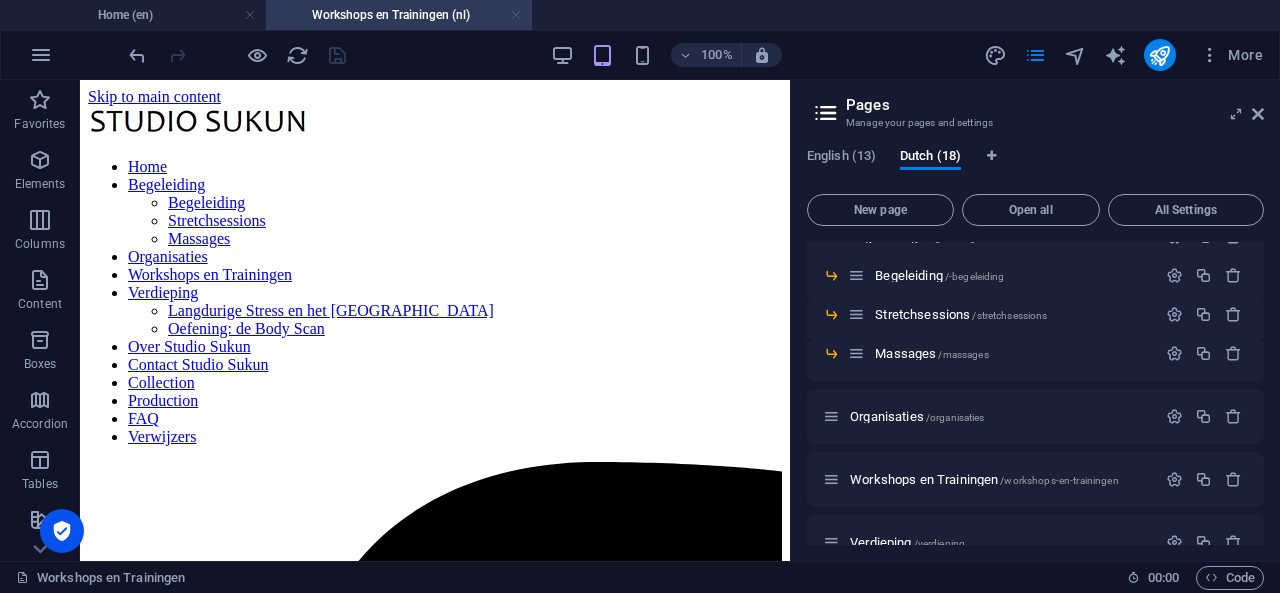 scroll, scrollTop: 0, scrollLeft: 0, axis: both 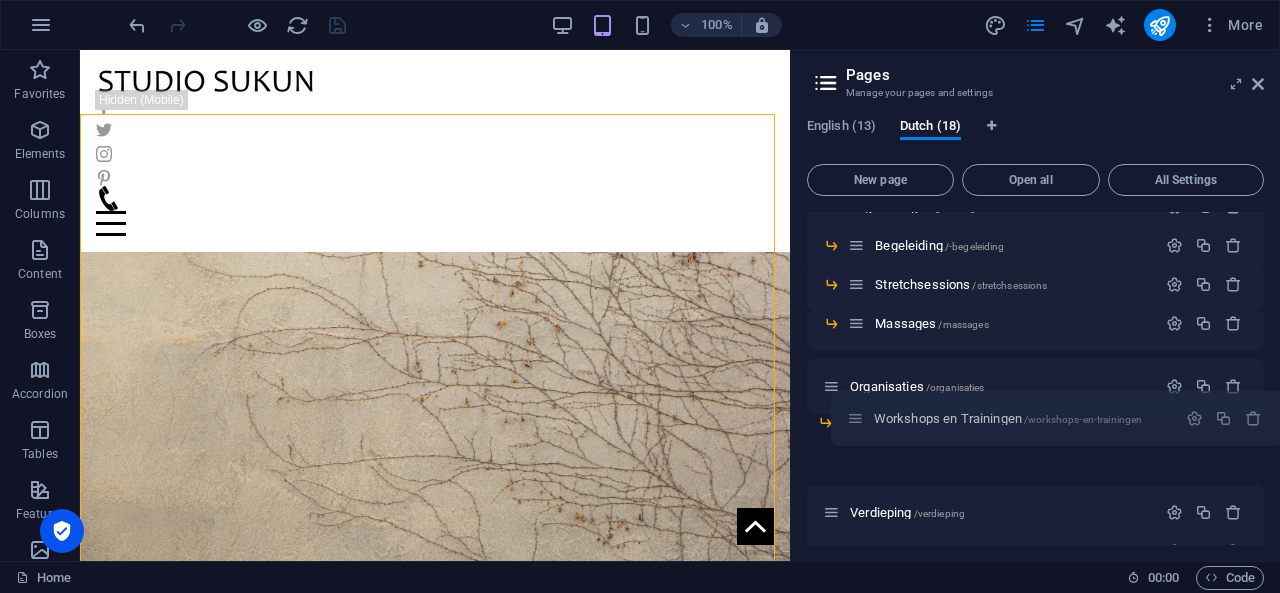 drag, startPoint x: 828, startPoint y: 450, endPoint x: 857, endPoint y: 419, distance: 42.44997 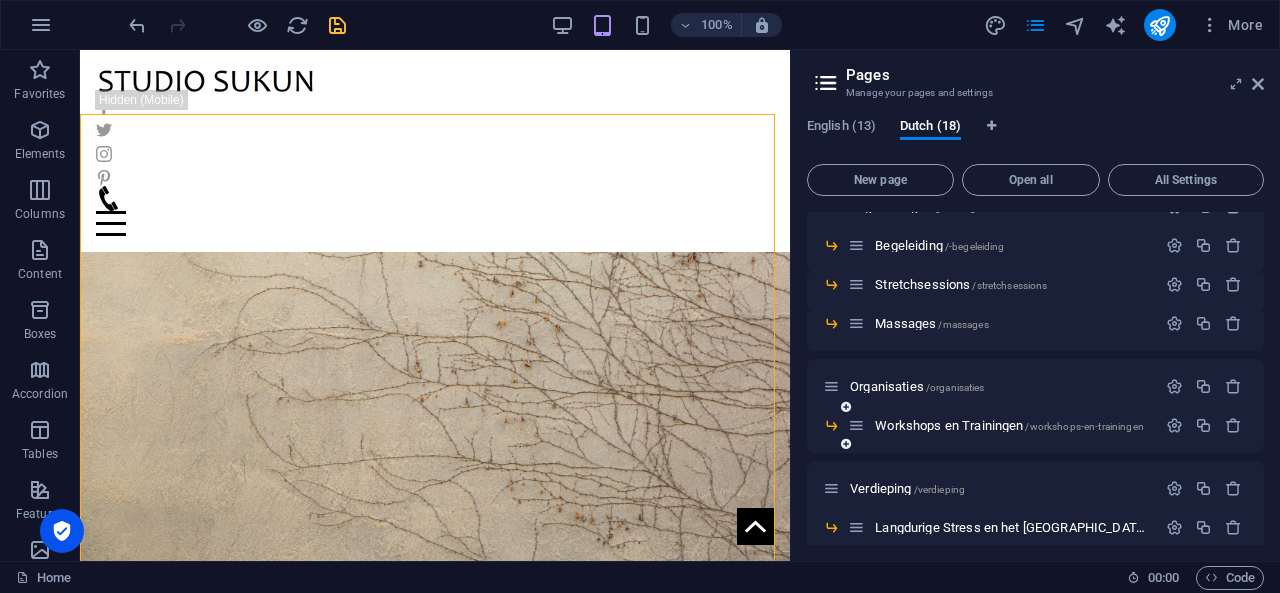 click at bounding box center [846, 444] 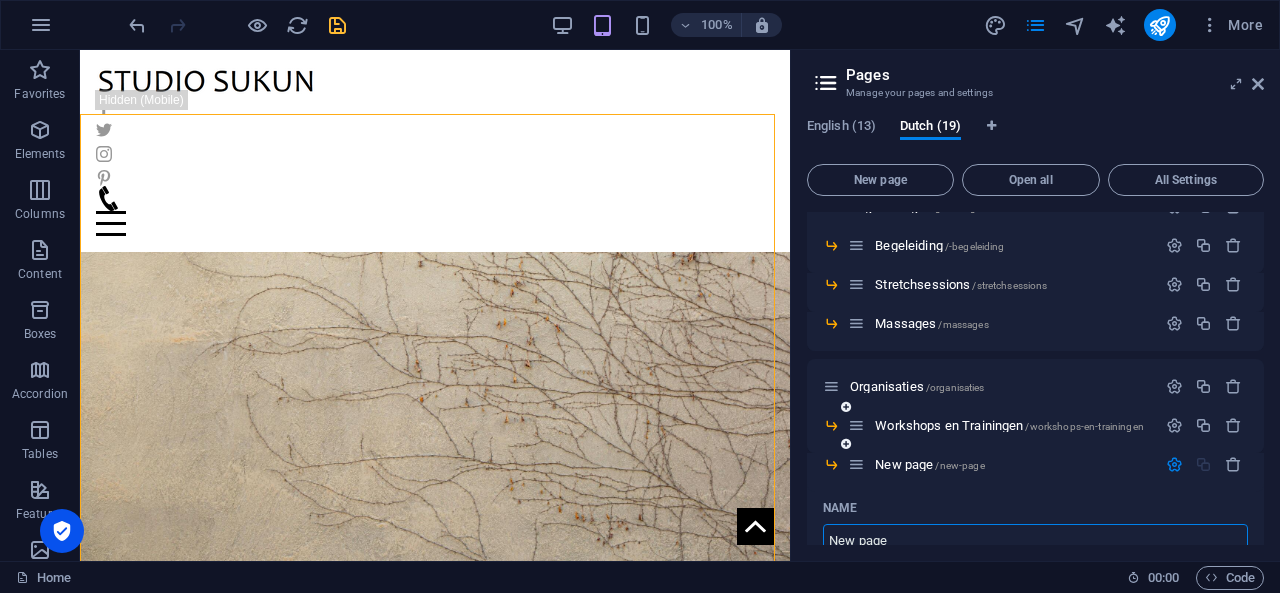 scroll, scrollTop: 106, scrollLeft: 0, axis: vertical 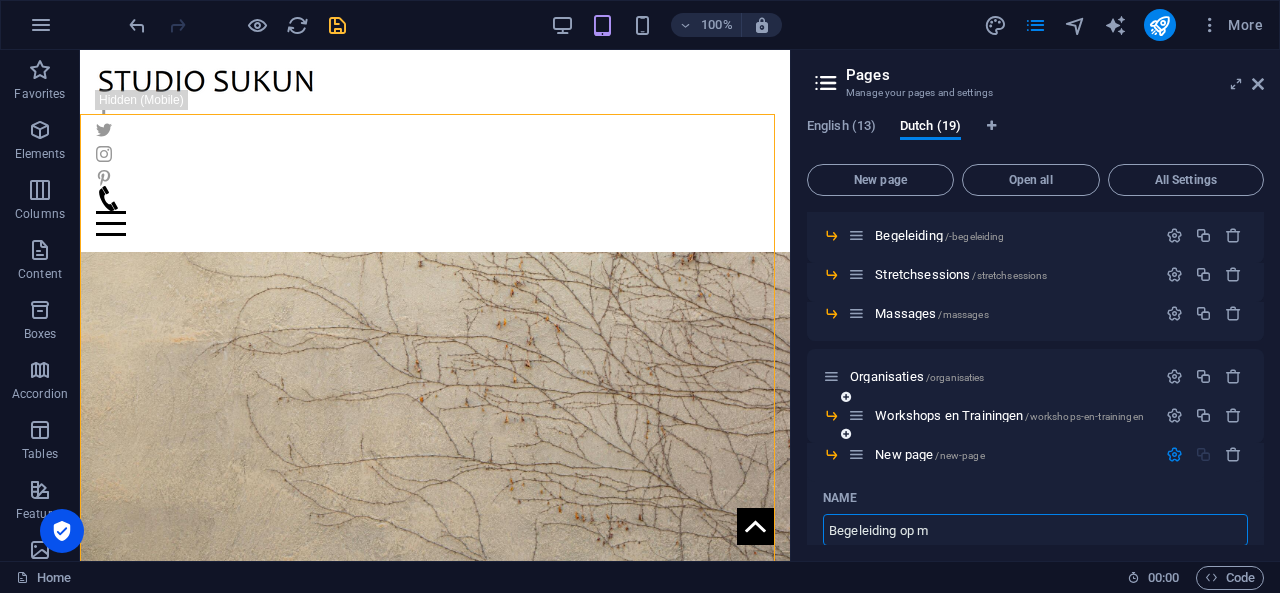 type on "Begeleiding op m" 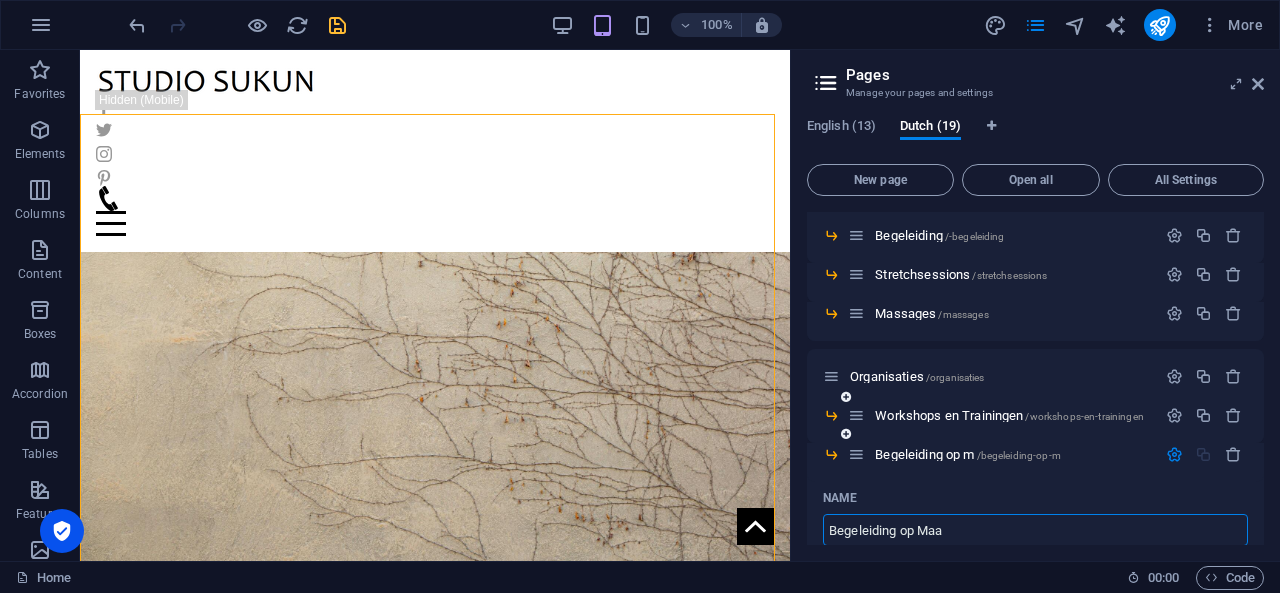 type on "Begeleiding op Maat" 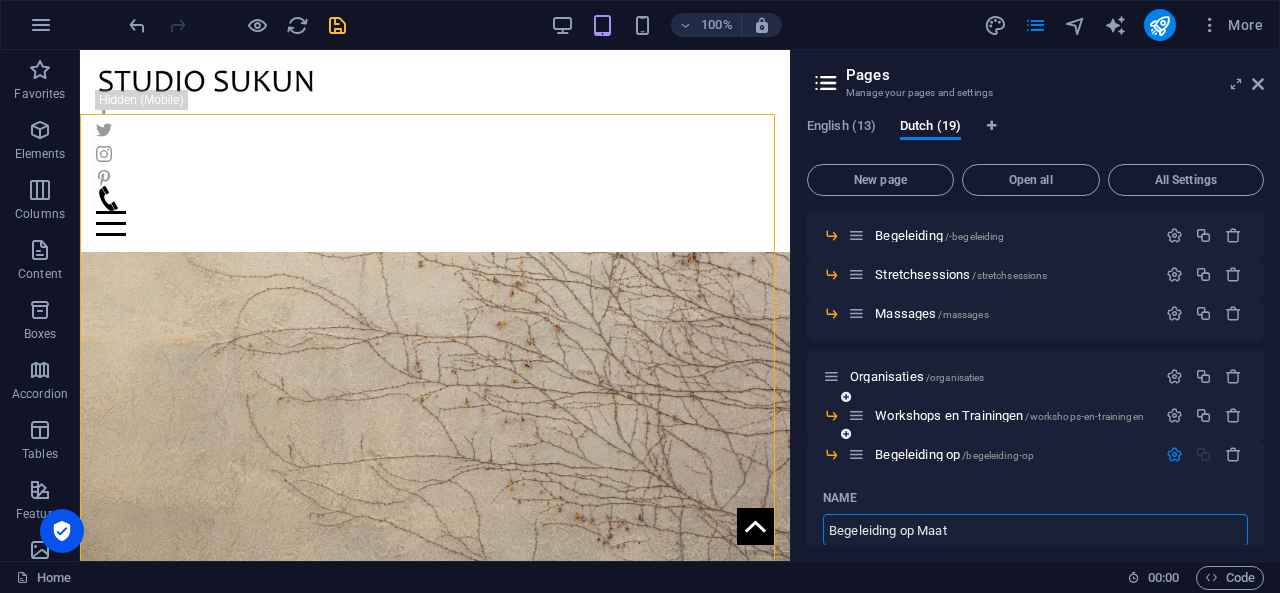type on "/begeleiding-op" 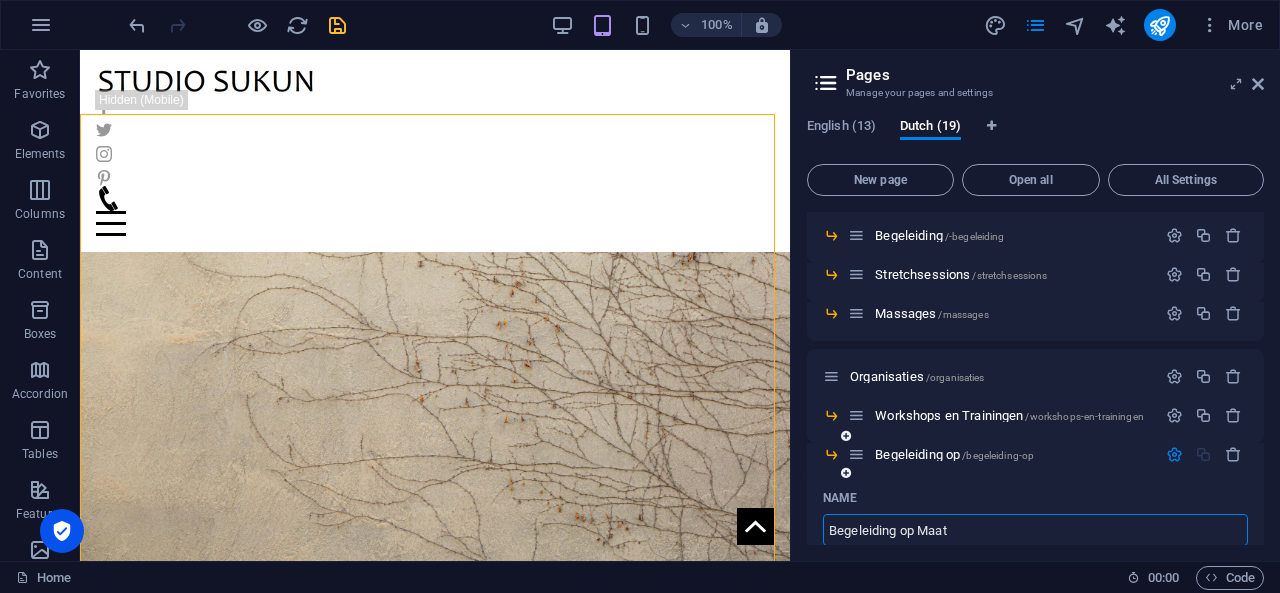 type on "Begeleiding op Maat" 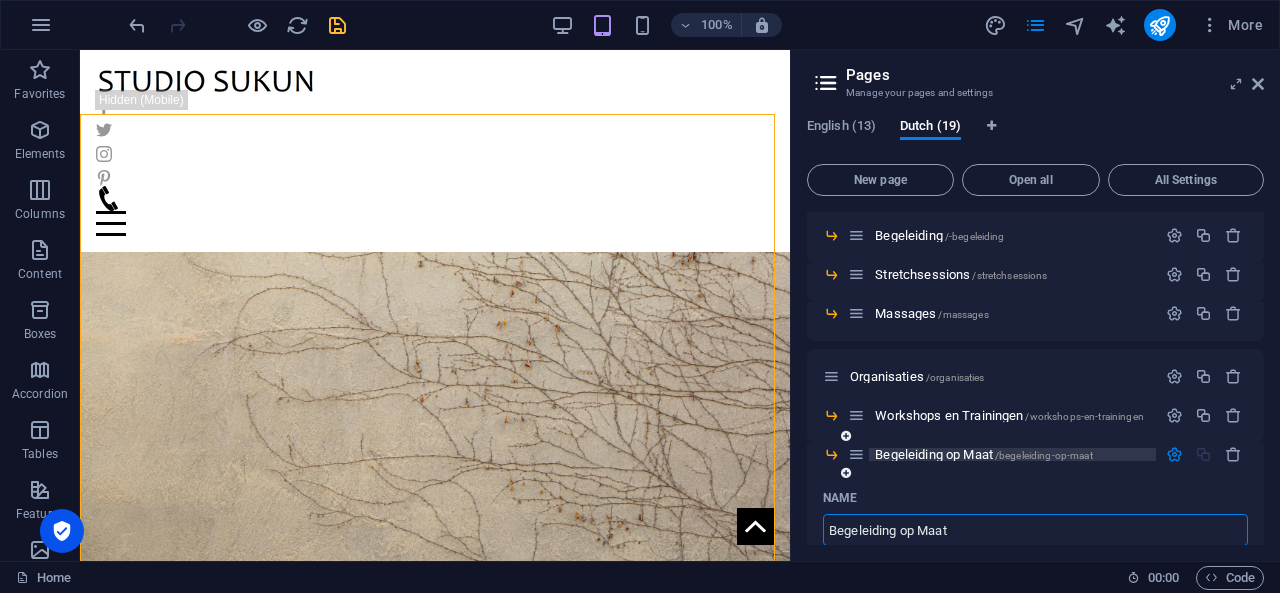 type on "Begeleiding op Maat" 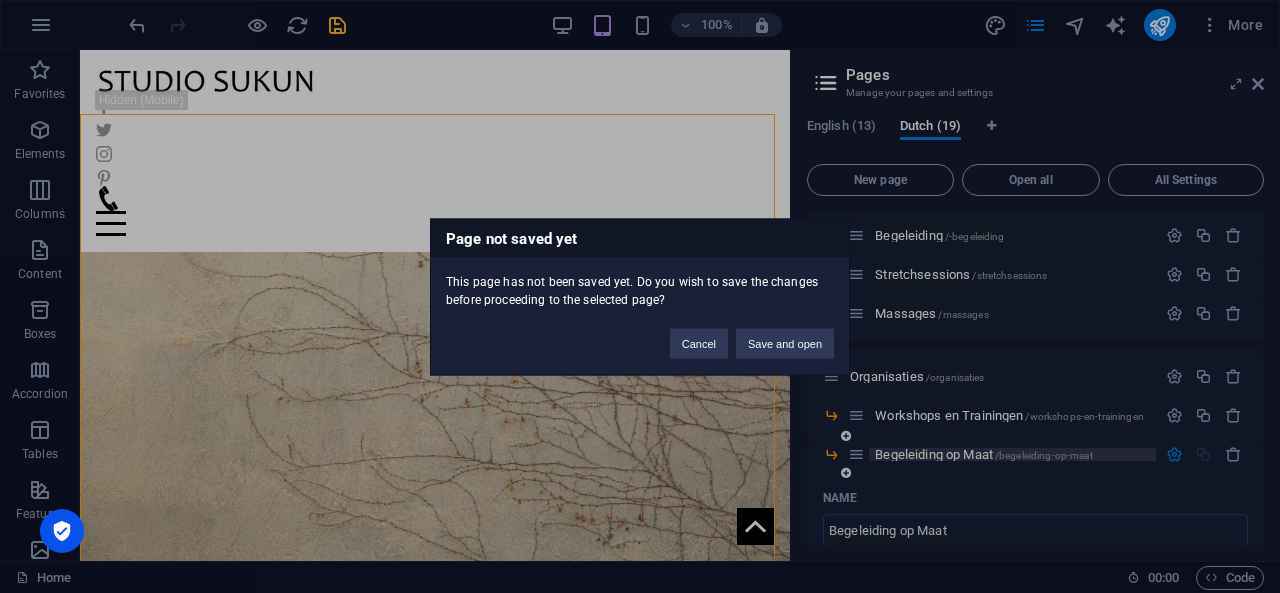 click on "Page not saved yet This page has not been saved yet. Do you wish to save the changes before proceeding to the selected page? Cancel Save and open" at bounding box center [640, 296] 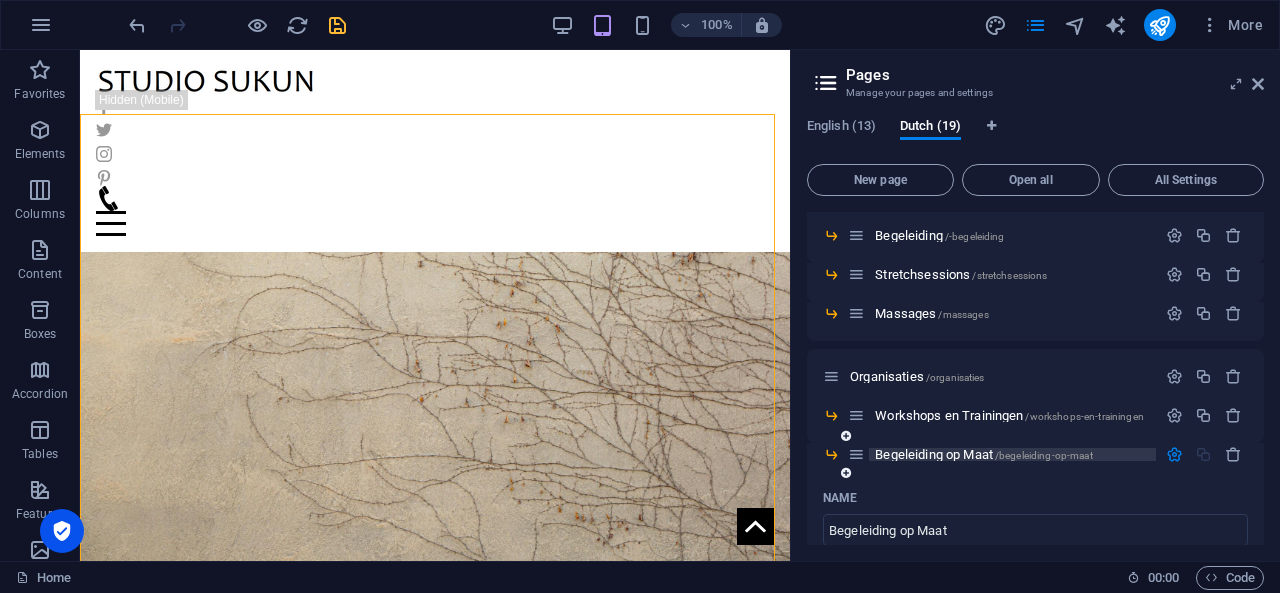 click on "Begeleiding op Maat /begeleiding-op-maat" at bounding box center (983, 454) 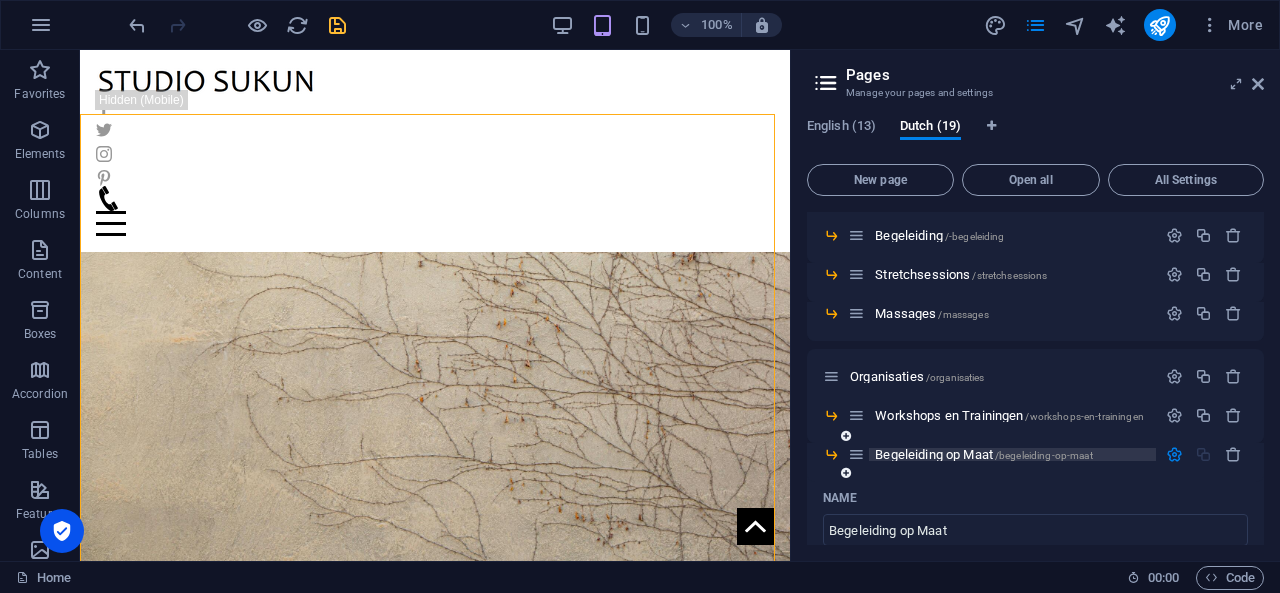 click on "Begeleiding op Maat /begeleiding-op-maat" at bounding box center [983, 454] 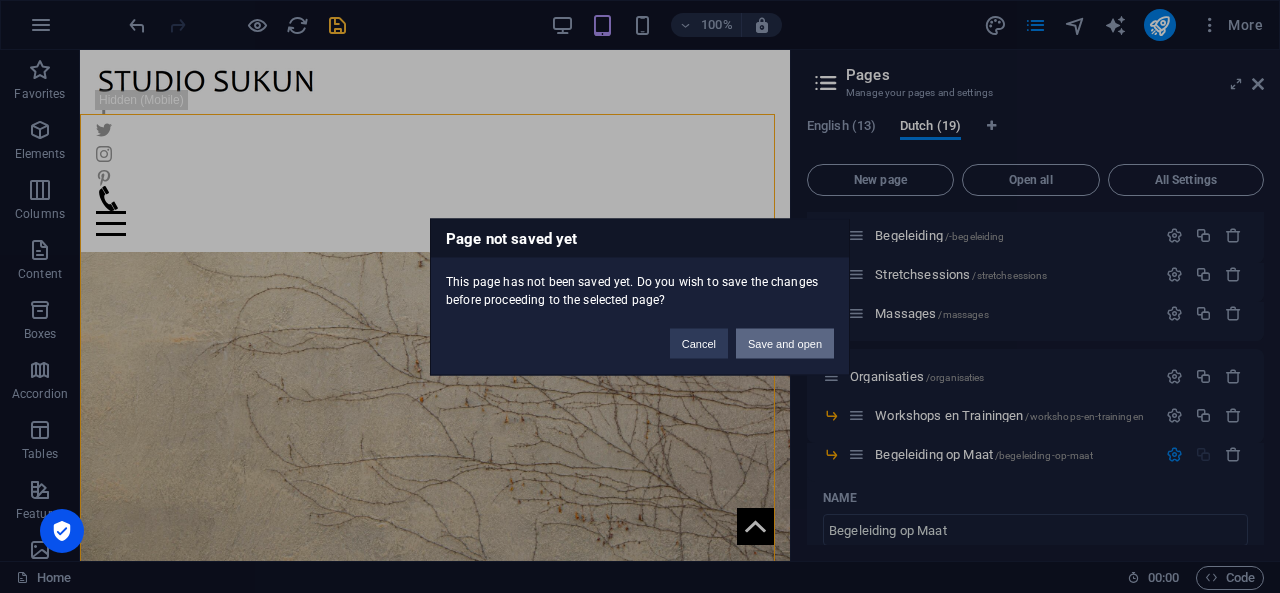 click on "Save and open" at bounding box center [785, 343] 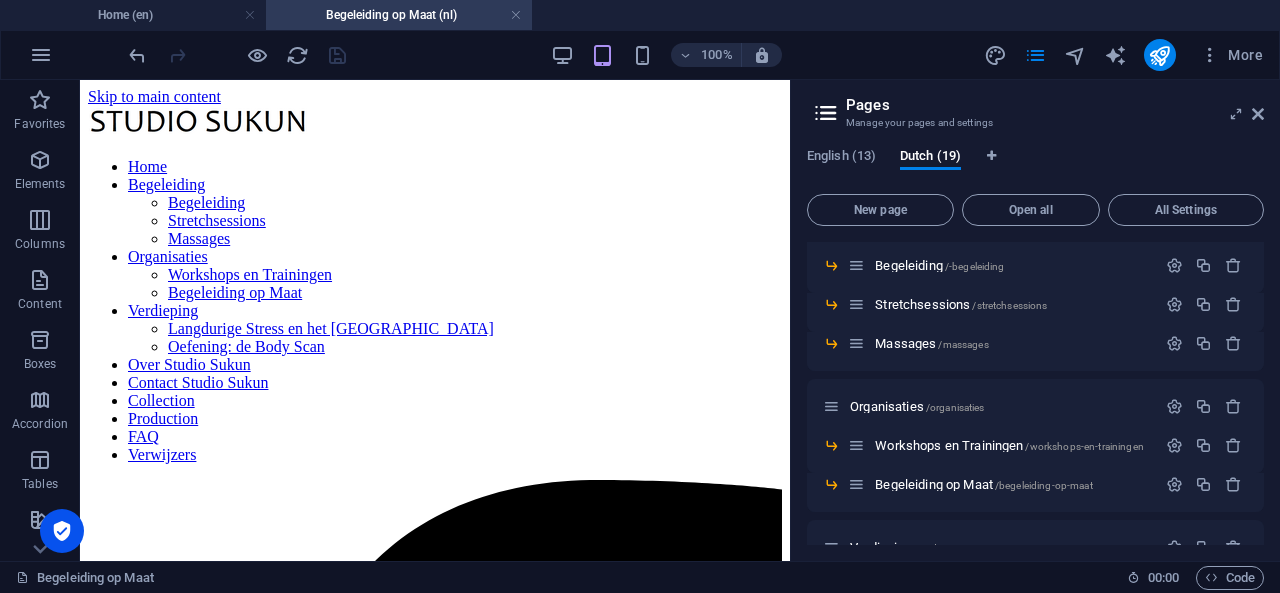 scroll, scrollTop: 0, scrollLeft: 0, axis: both 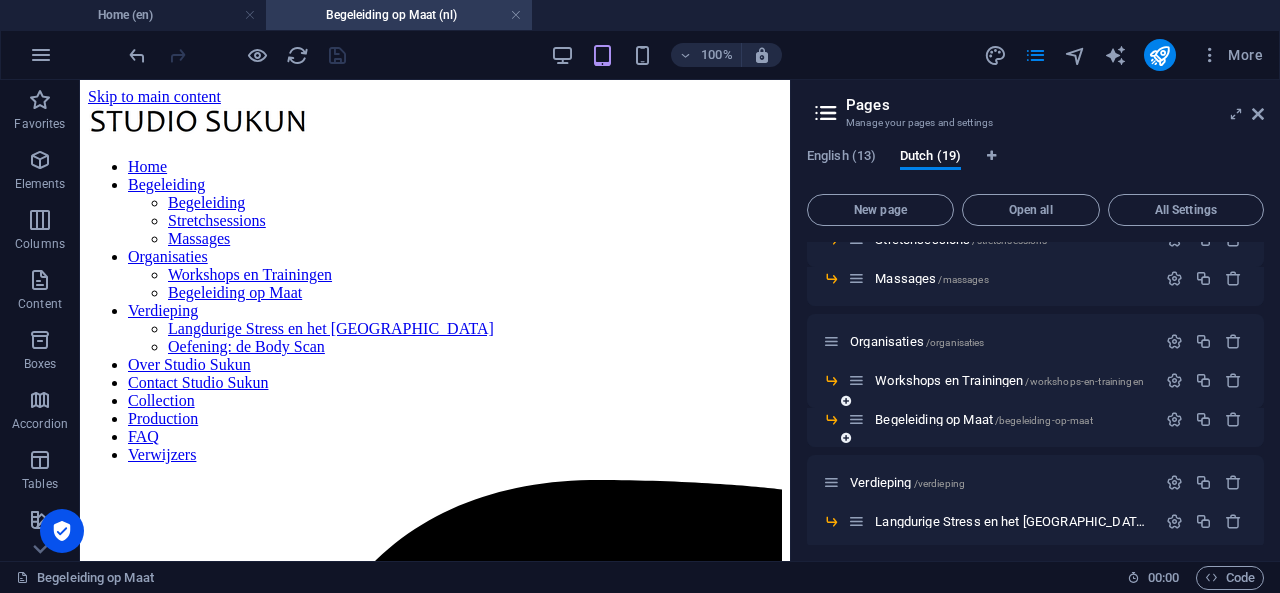 click at bounding box center (846, 438) 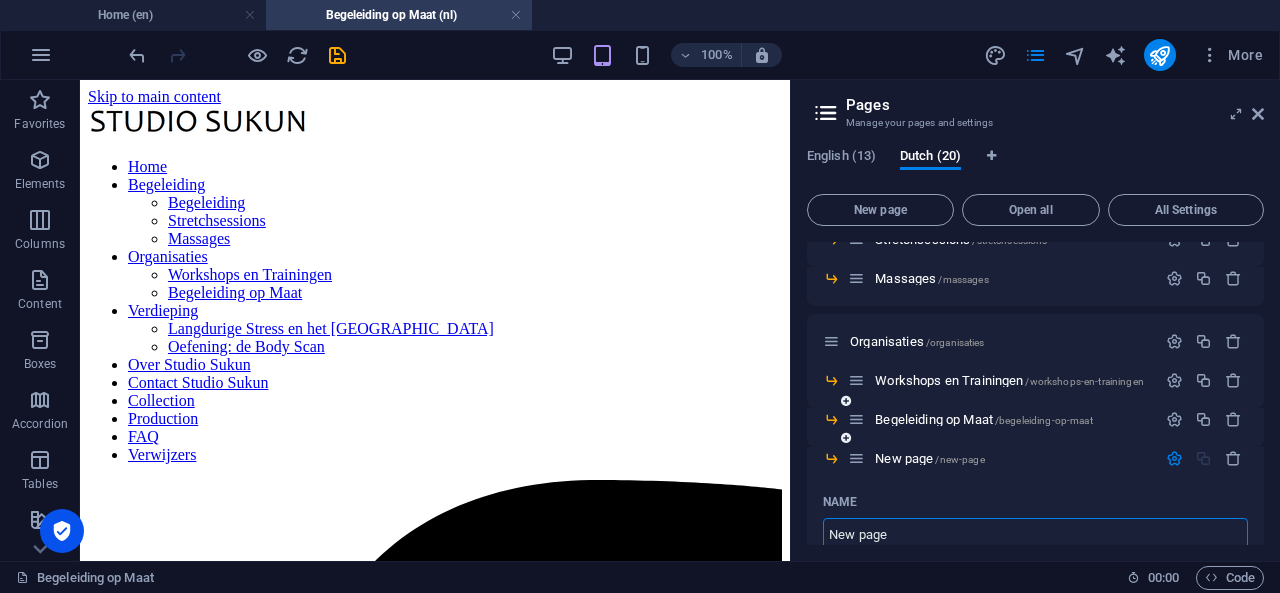 scroll, scrollTop: 176, scrollLeft: 0, axis: vertical 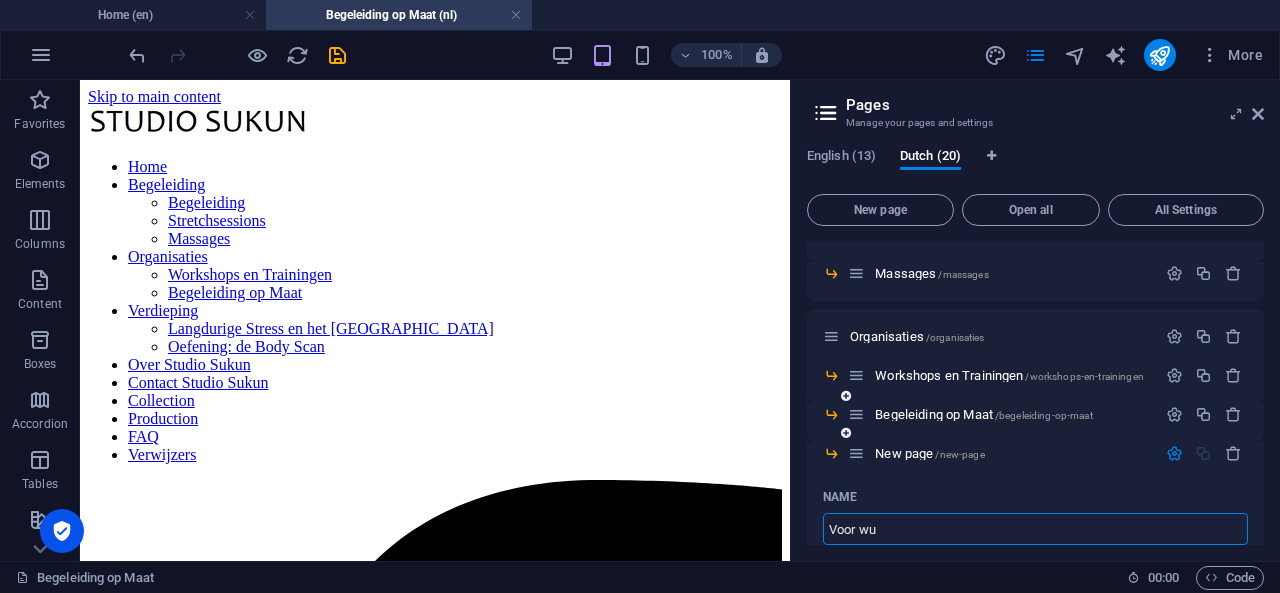 type on "Voor w" 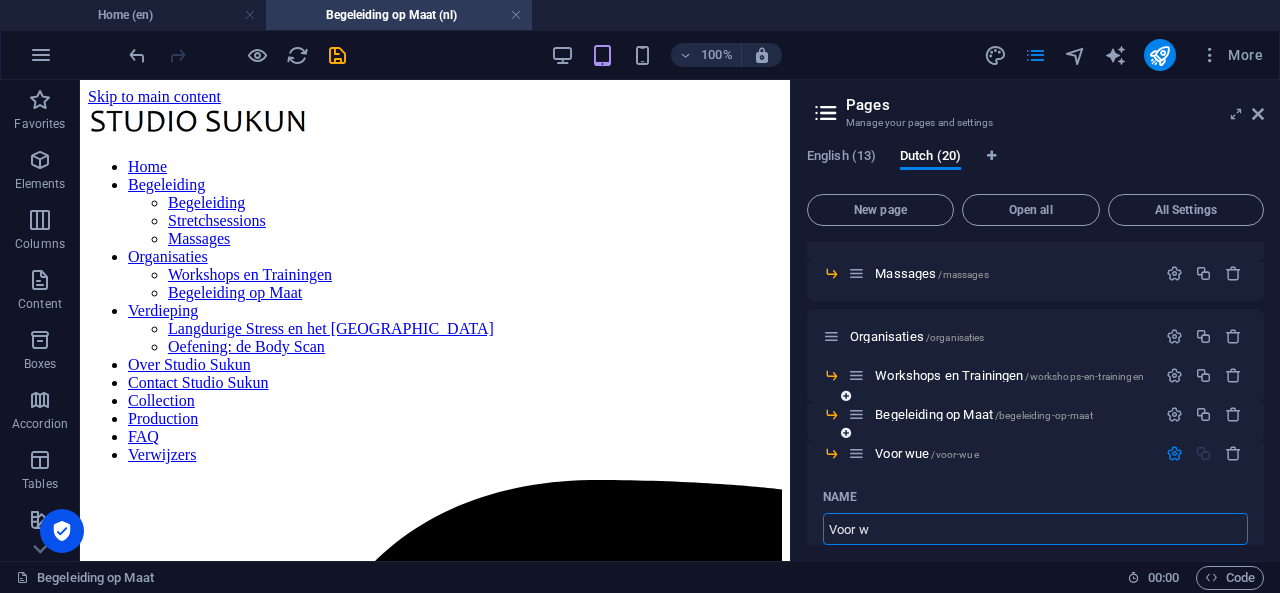 type on "/voor-wue" 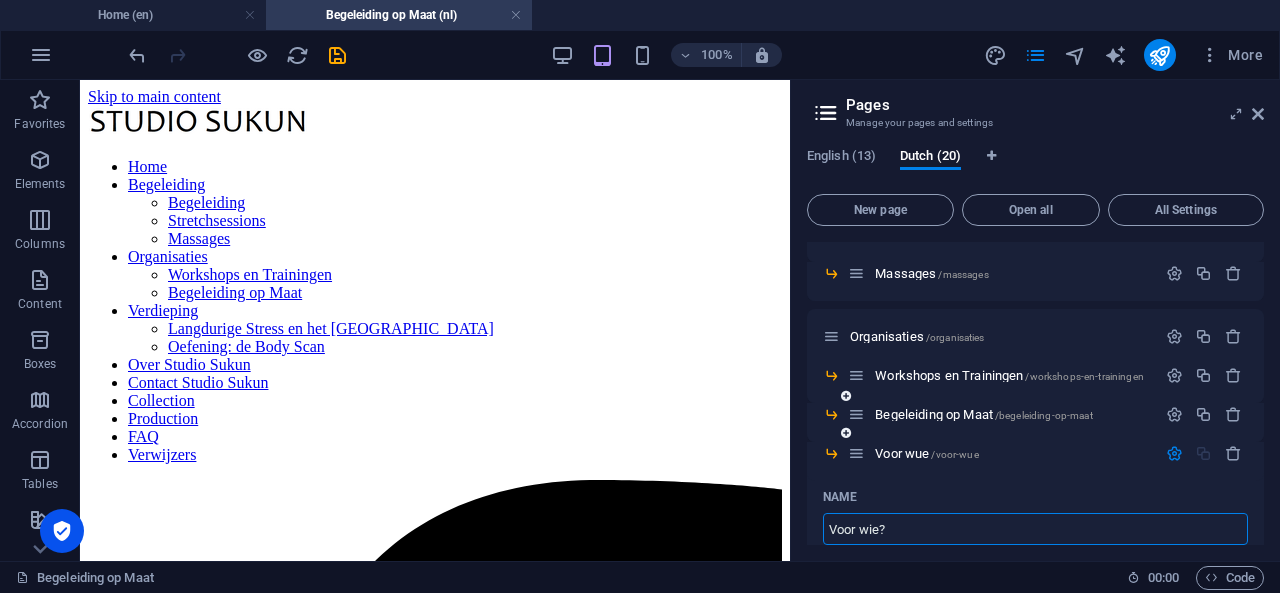 type on "Voor wie?" 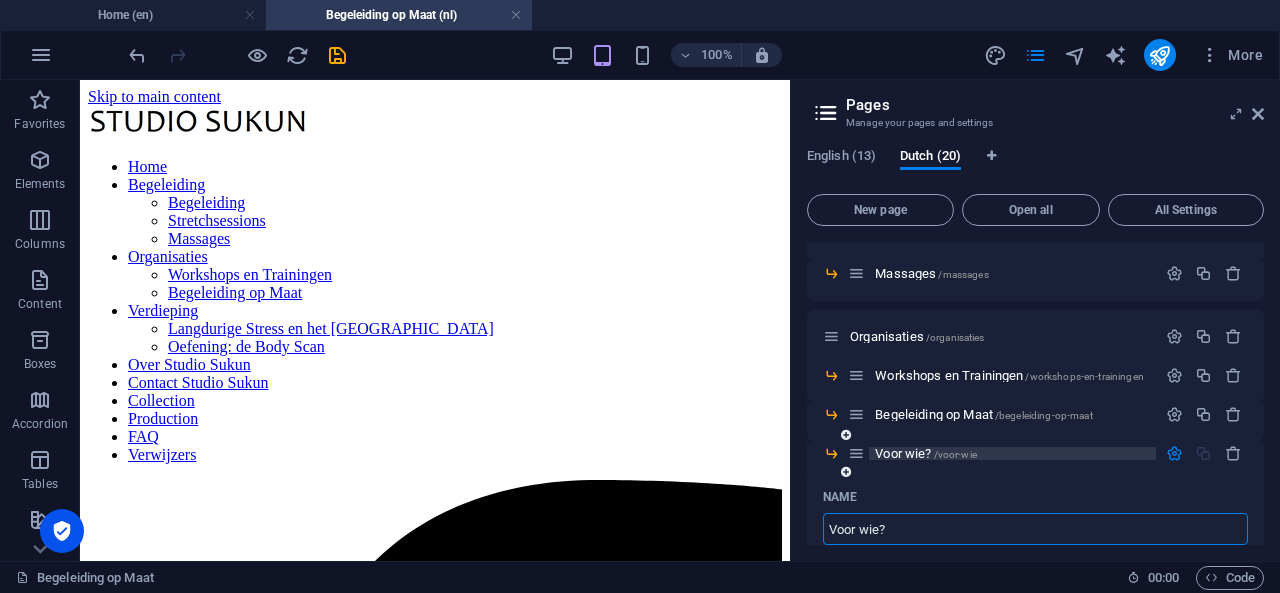 type on "Voor wie?" 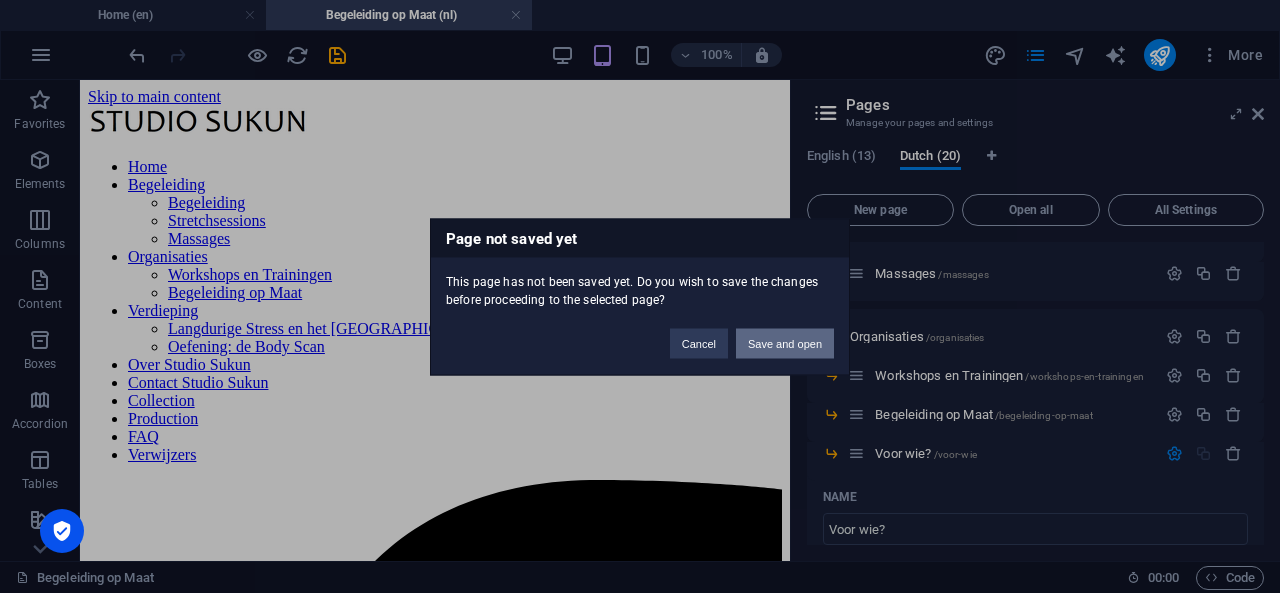 click on "Save and open" at bounding box center (785, 343) 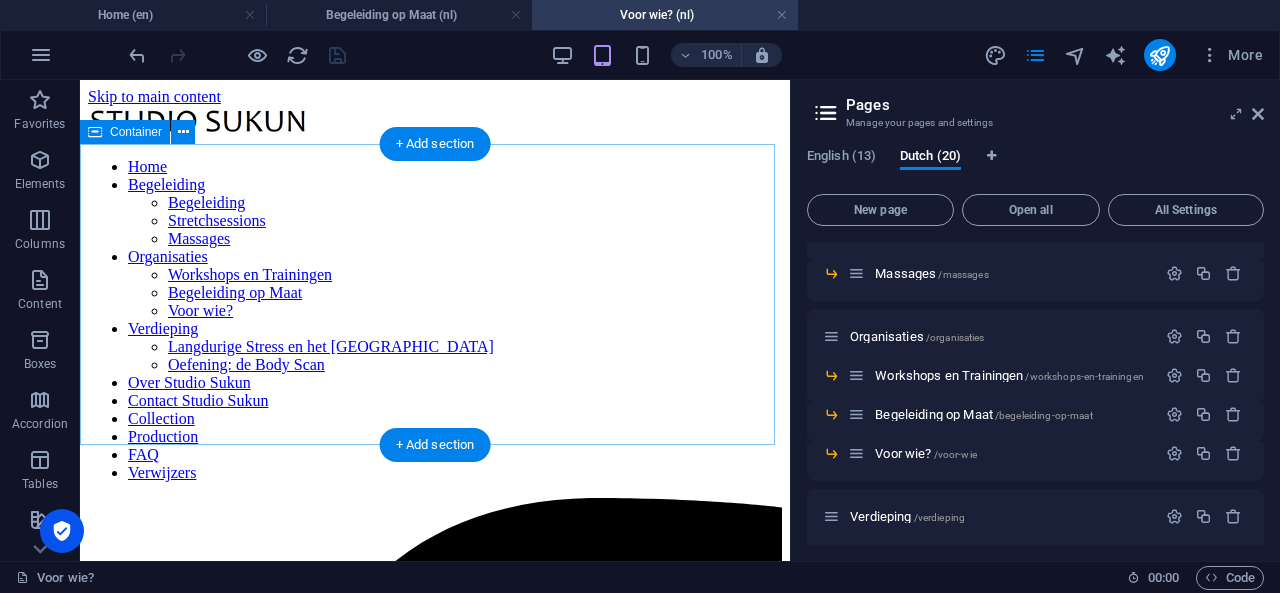 scroll, scrollTop: 0, scrollLeft: 0, axis: both 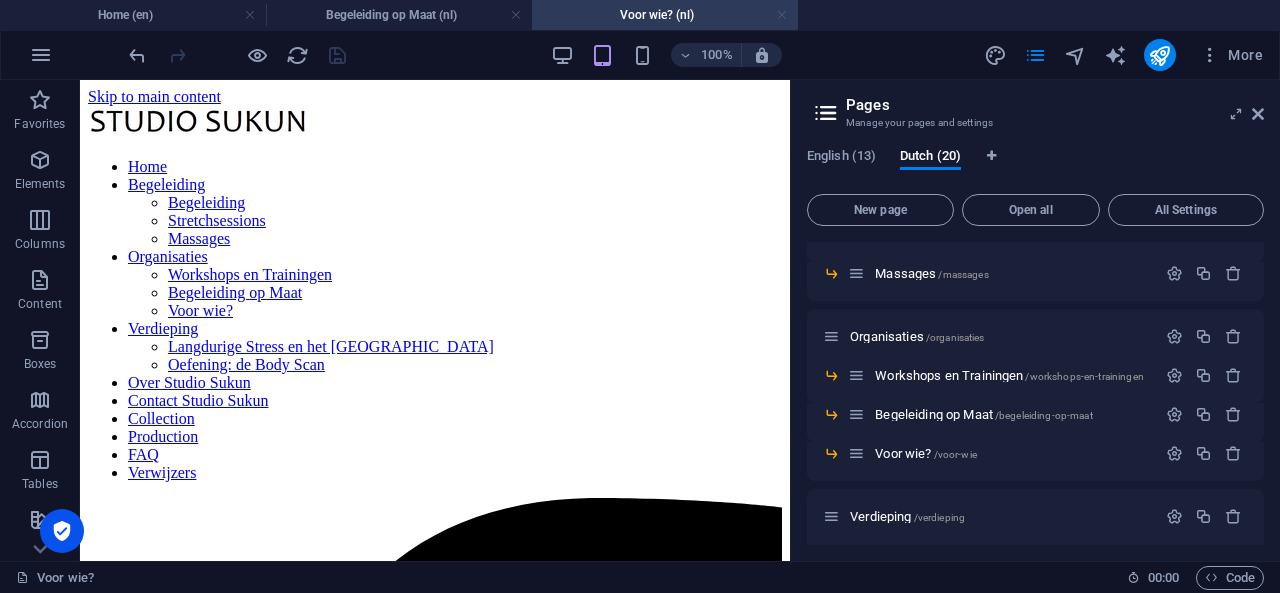 click at bounding box center [782, 15] 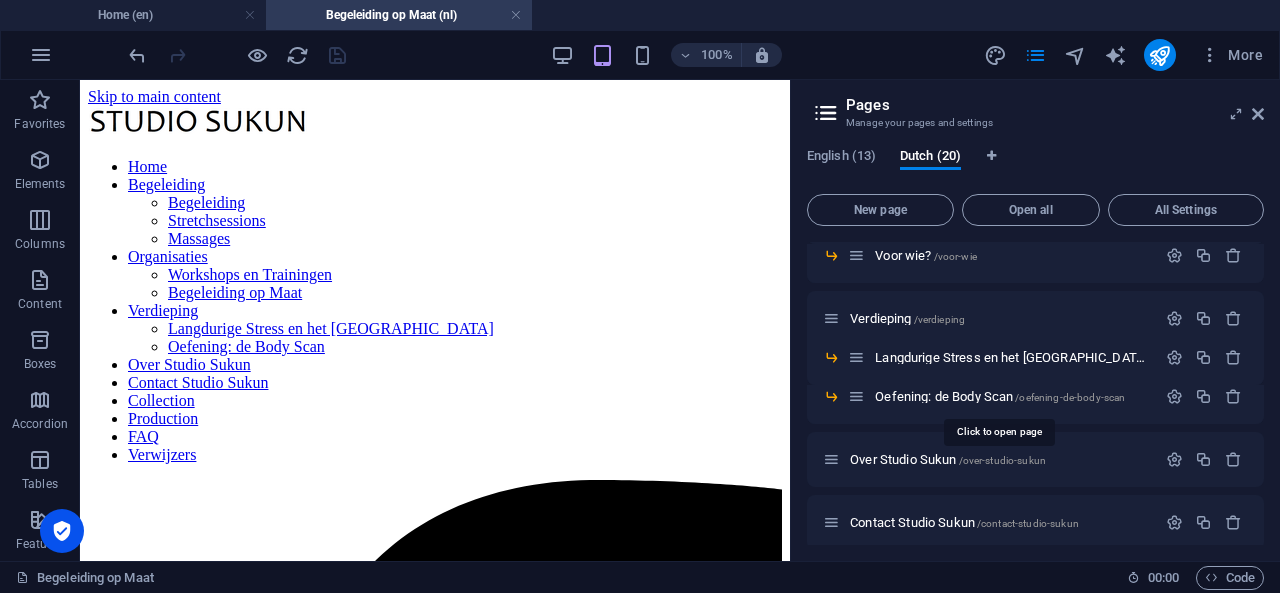 scroll, scrollTop: 373, scrollLeft: 0, axis: vertical 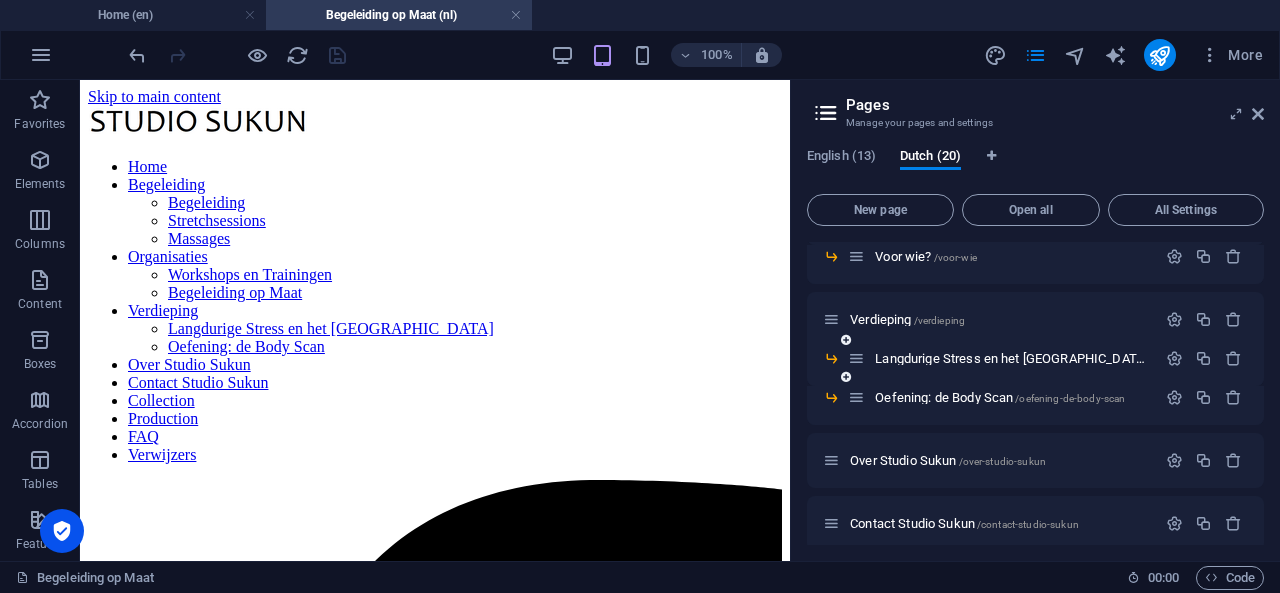 click at bounding box center (846, 340) 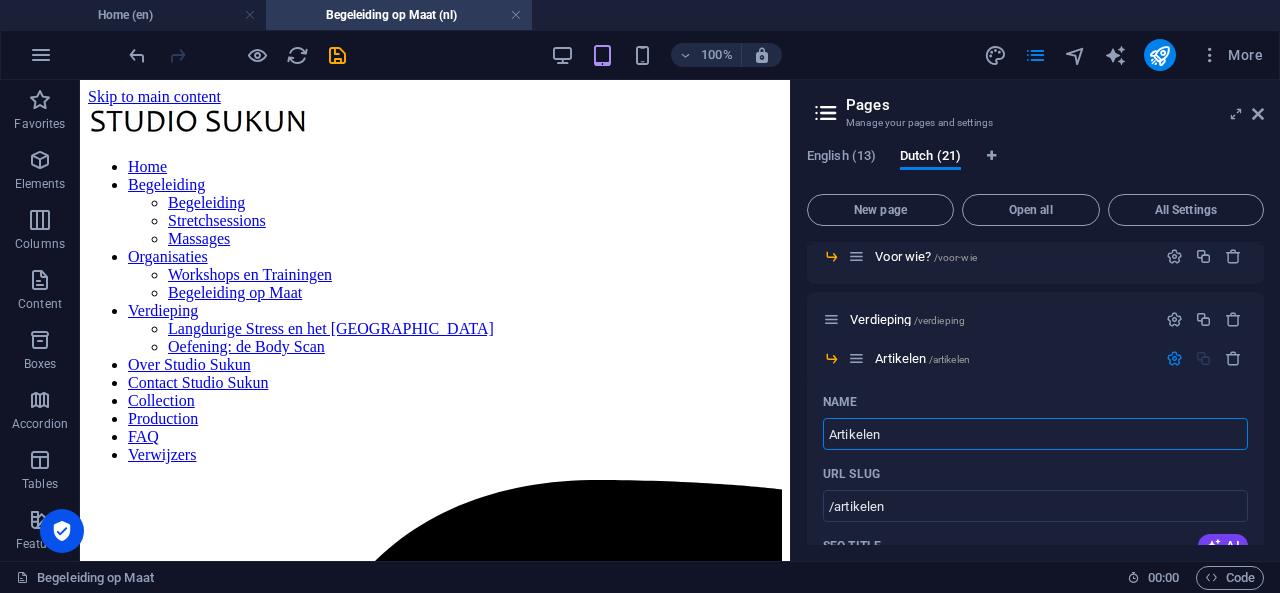 type on "Artikelen" 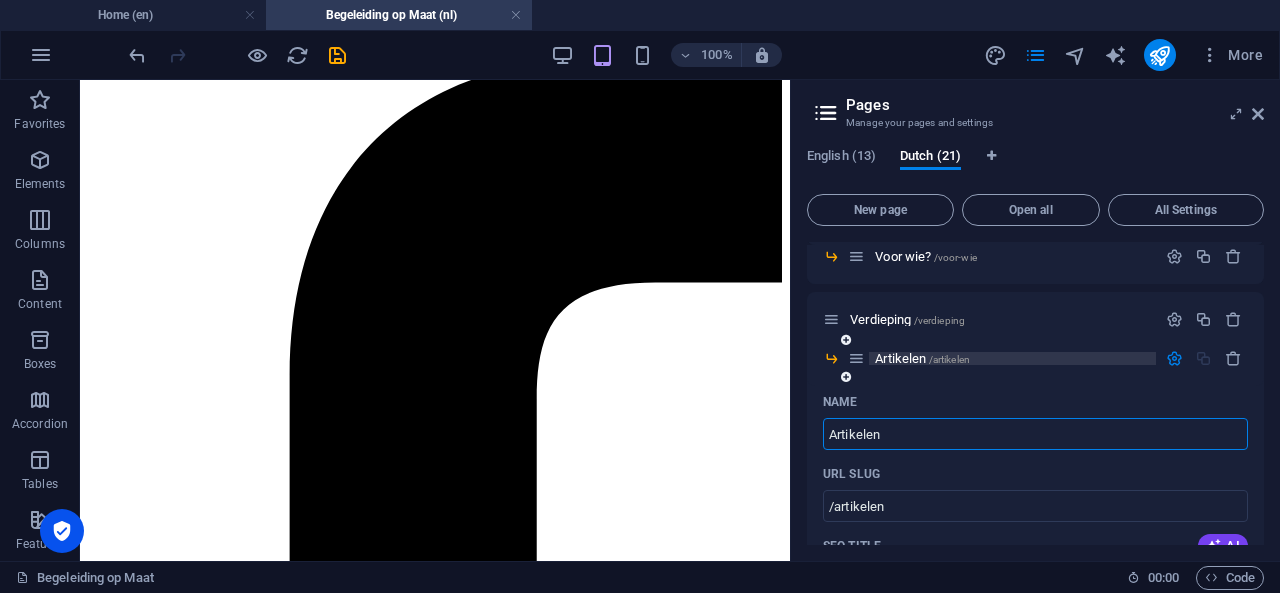 type on "Artikelen" 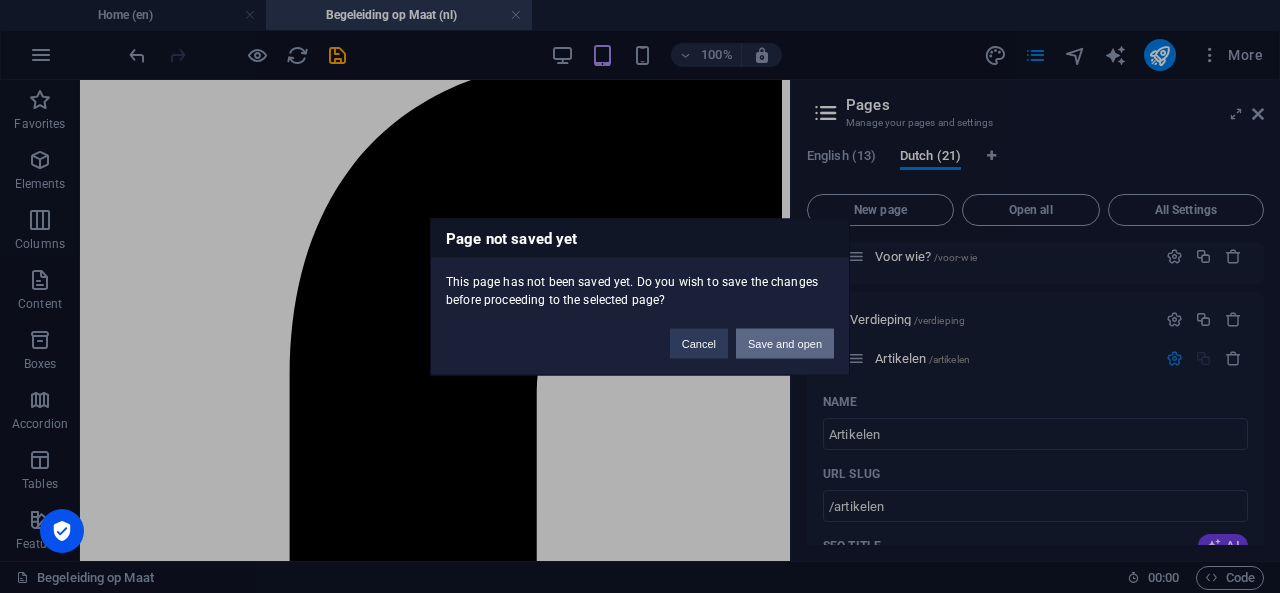 click on "Save and open" at bounding box center [785, 343] 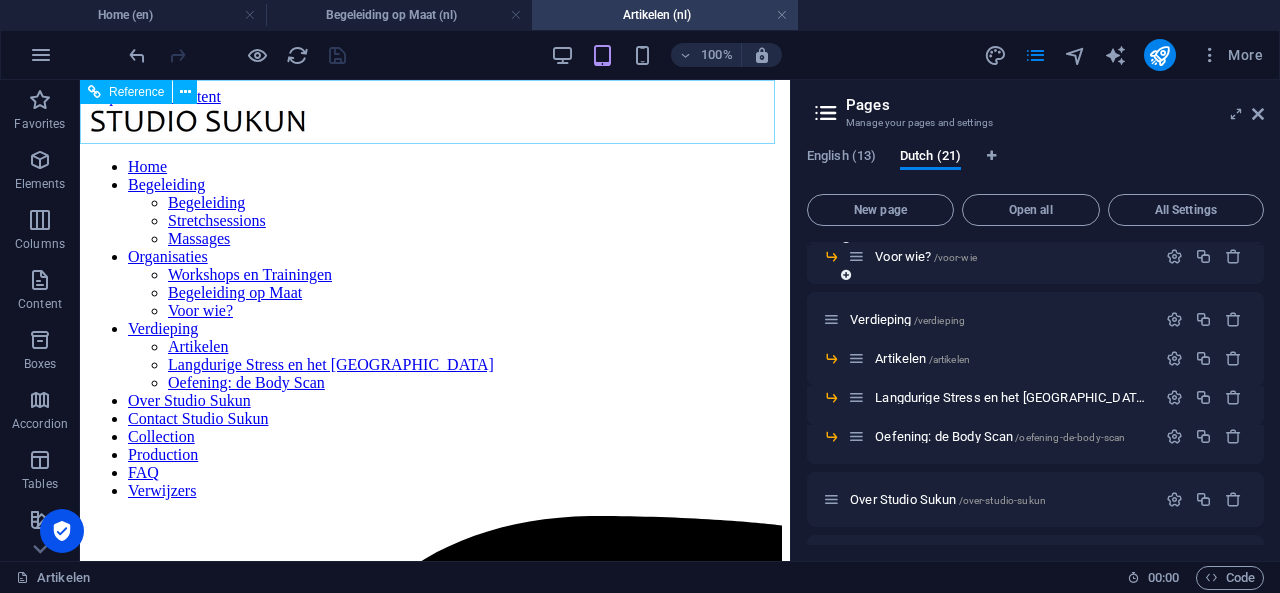 scroll, scrollTop: 0, scrollLeft: 0, axis: both 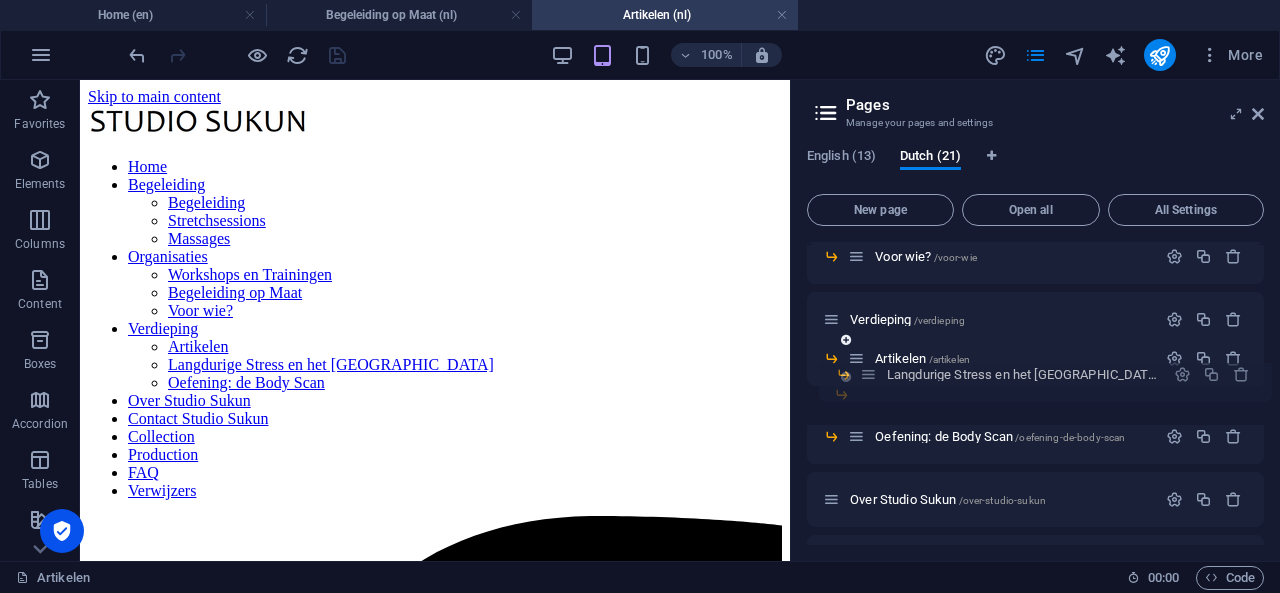 drag, startPoint x: 856, startPoint y: 398, endPoint x: 872, endPoint y: 369, distance: 33.12099 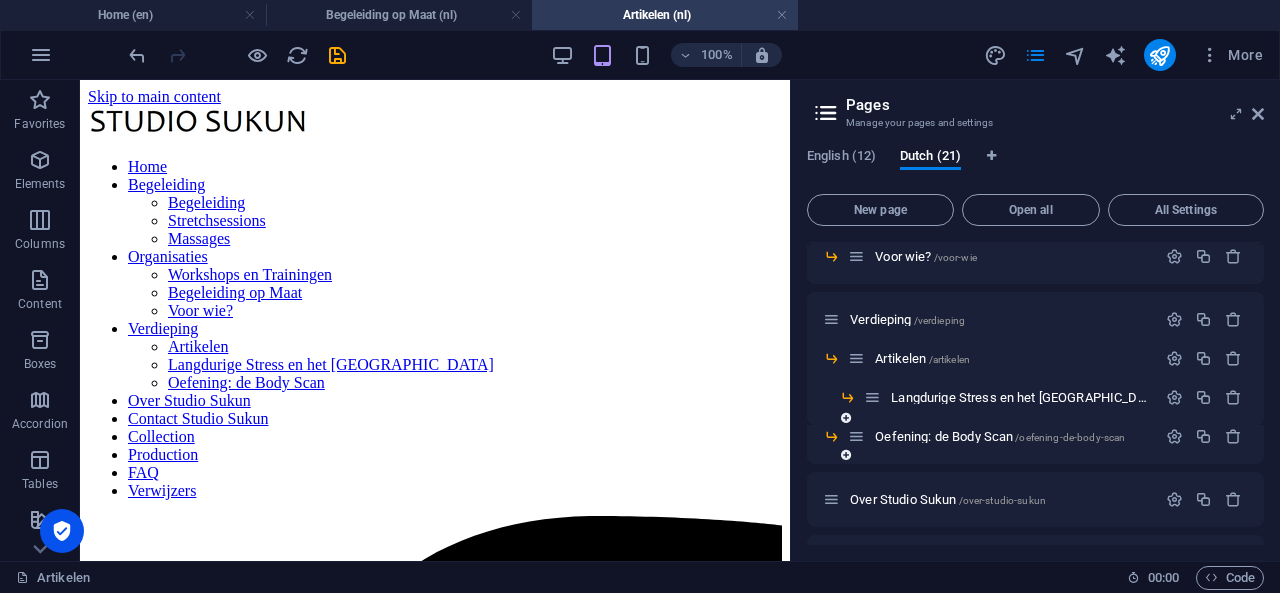 click at bounding box center [846, 418] 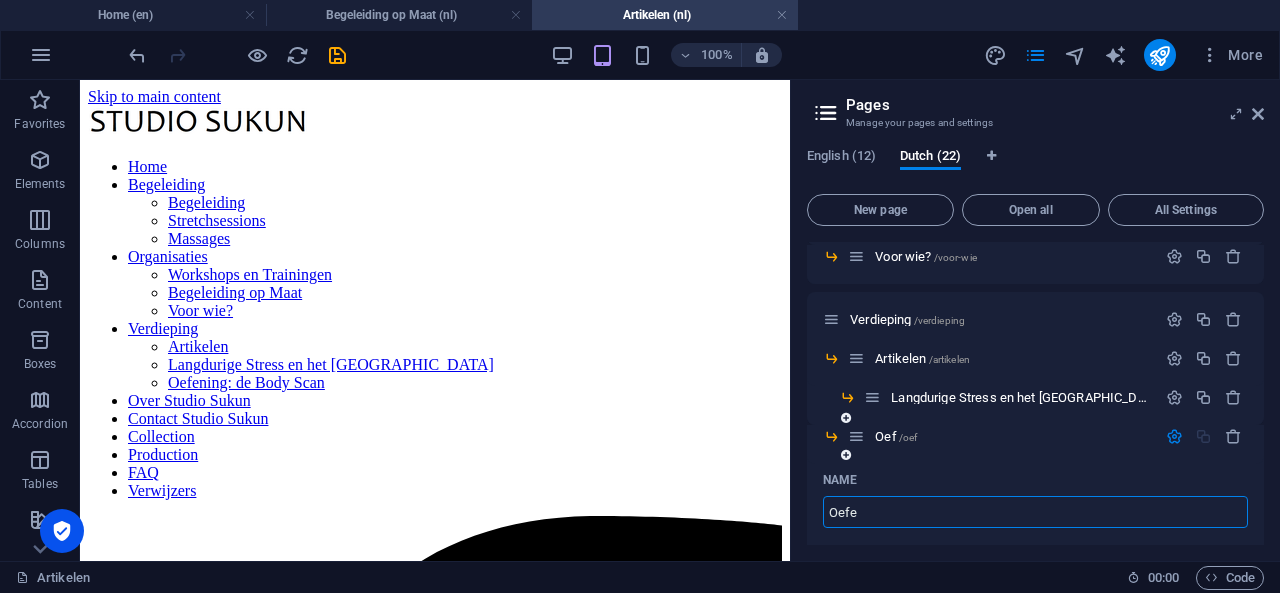 type on "Oefen" 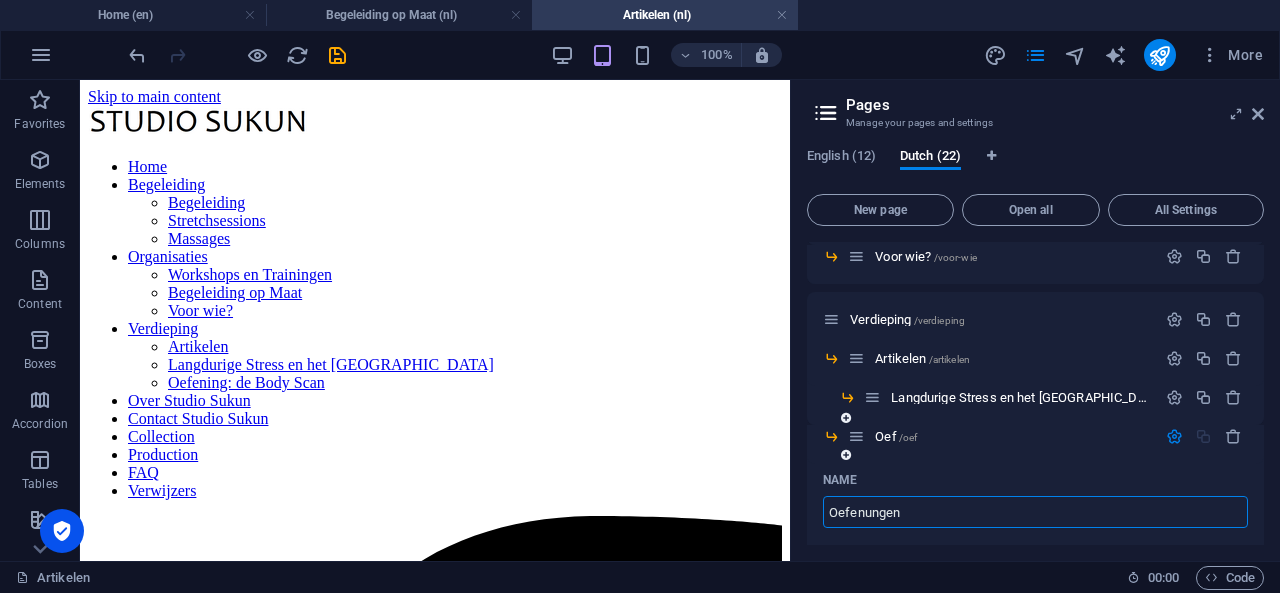 type on "Oefenungen" 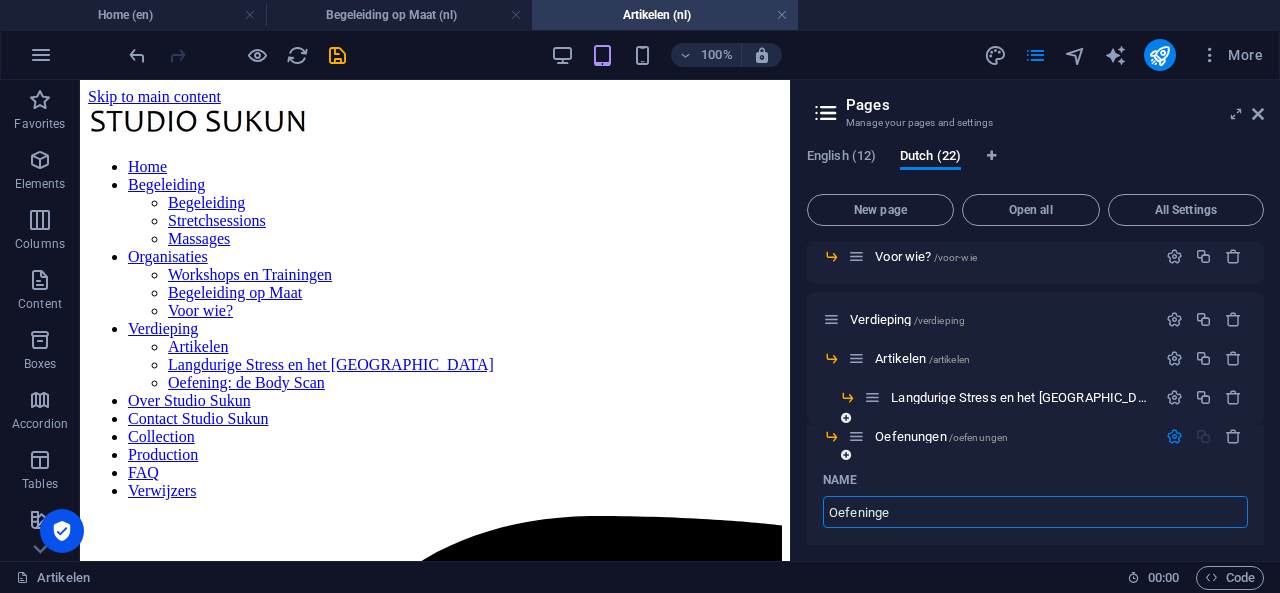 type on "Oefeningen" 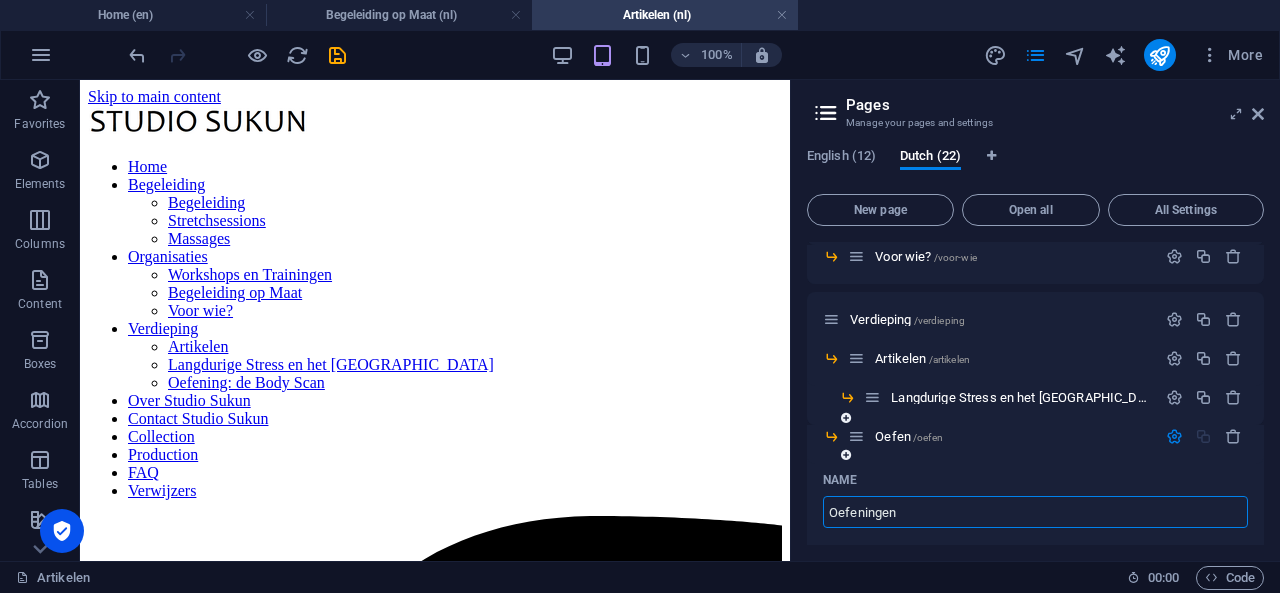 type on "/oefen" 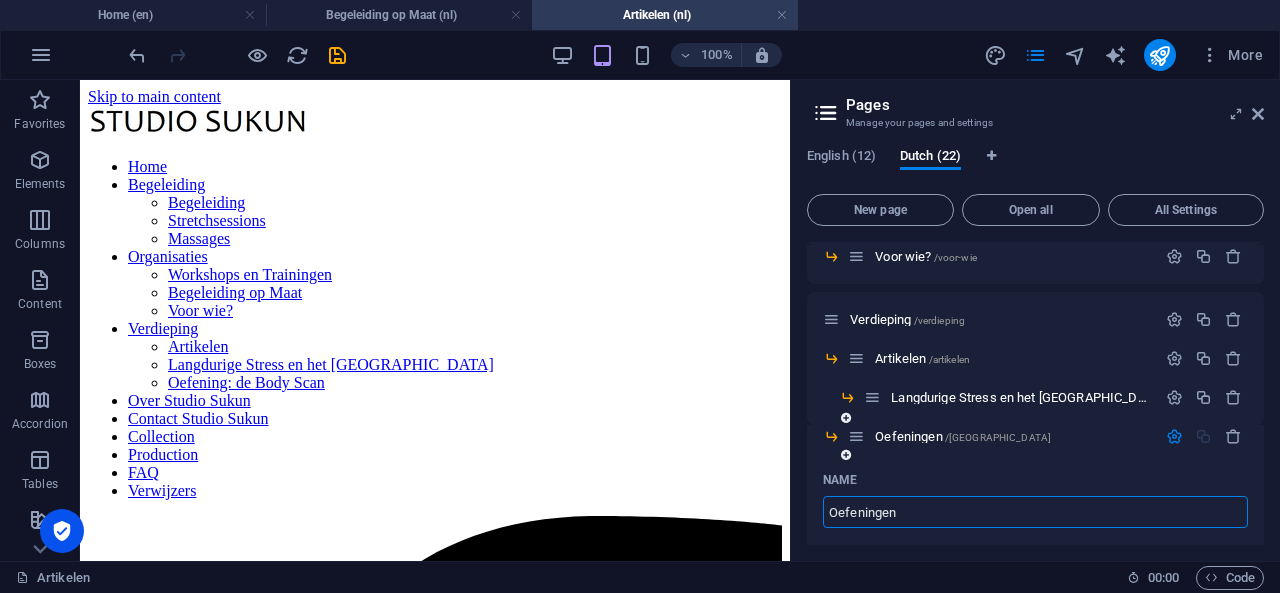 type on "Oefeningen" 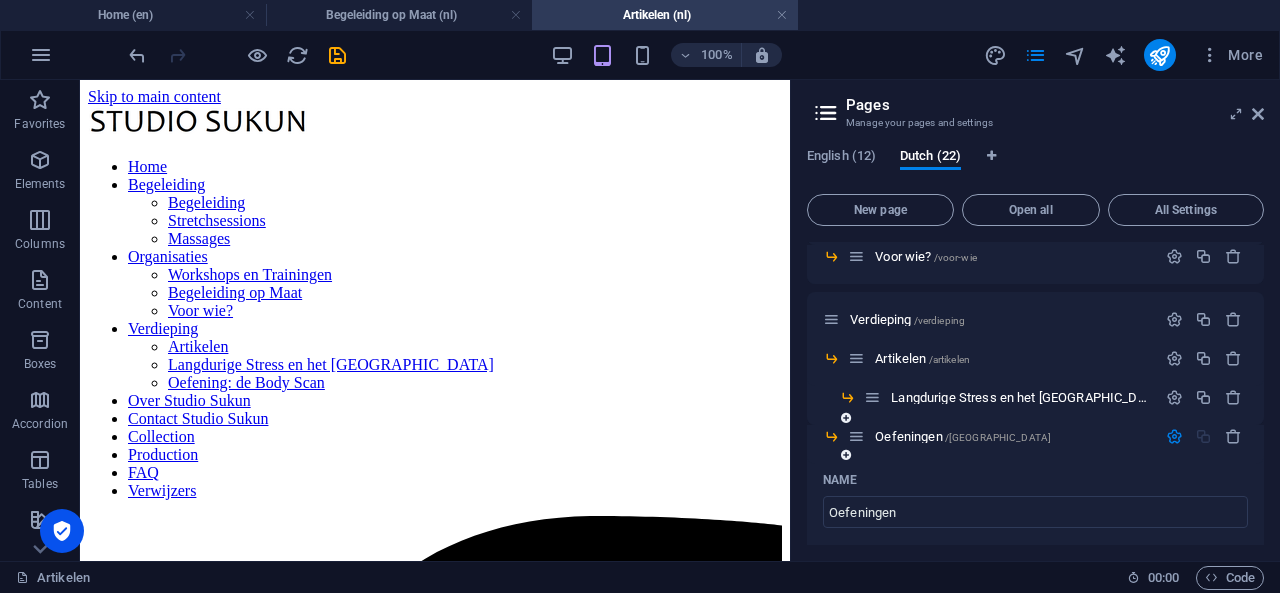 click on "Name" at bounding box center (1035, 480) 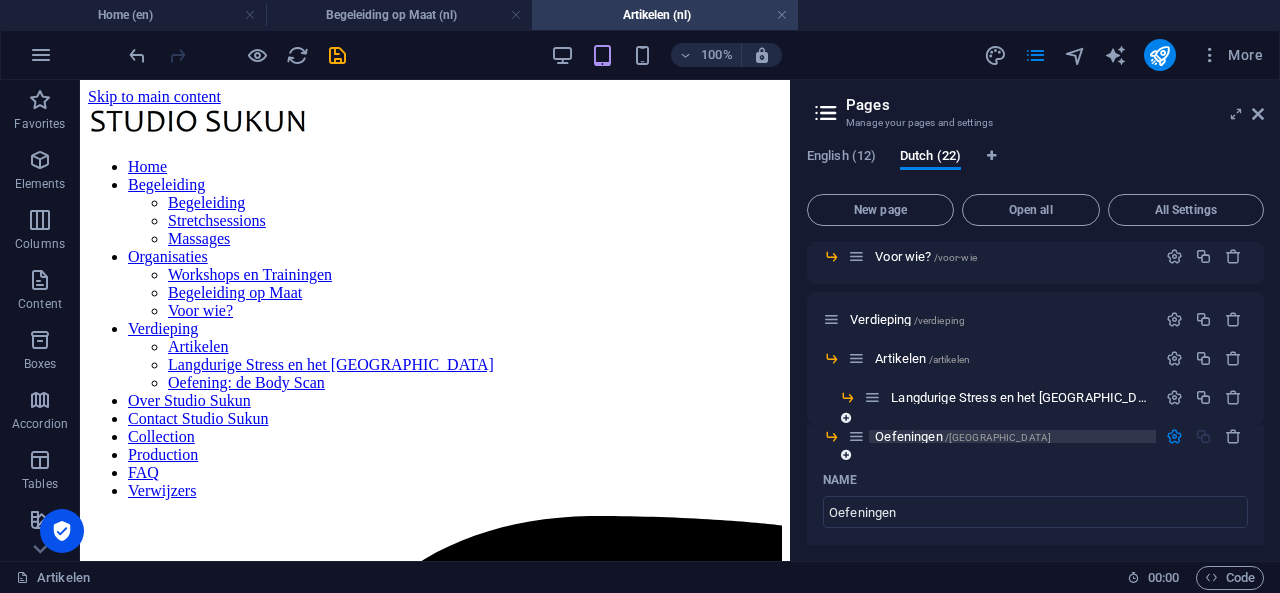 click on "Oefeningen /[GEOGRAPHIC_DATA]" at bounding box center (963, 436) 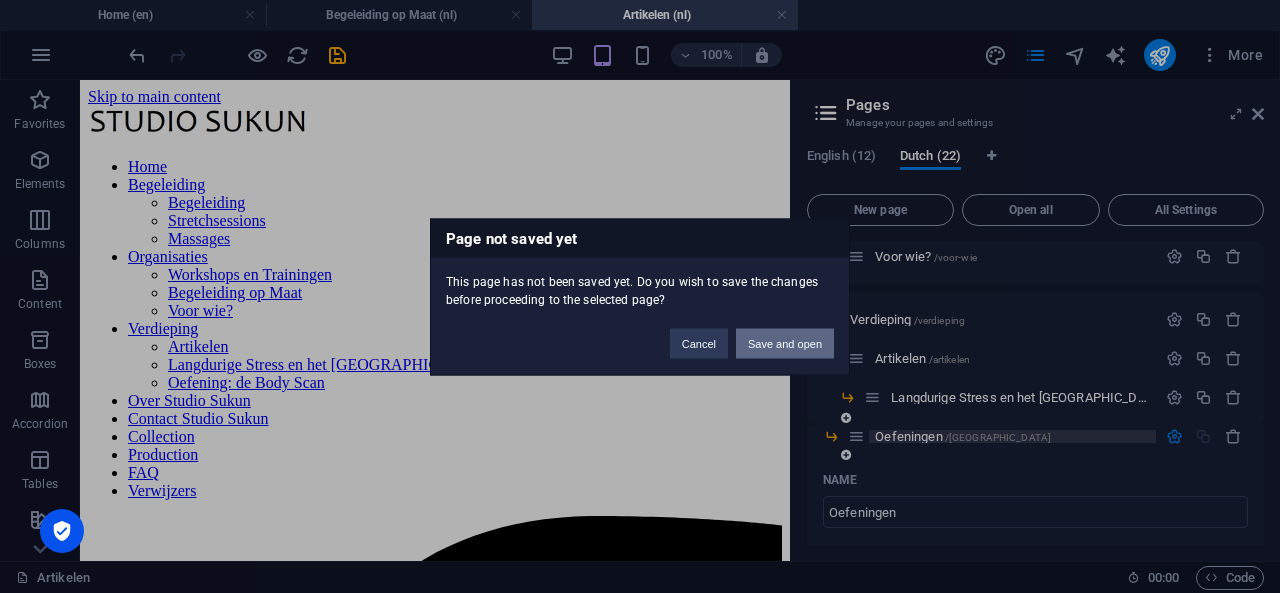 click on "Page not saved yet This page has not been saved yet. Do you wish to save the changes before proceeding to the selected page? Cancel Save and open" at bounding box center [640, 296] 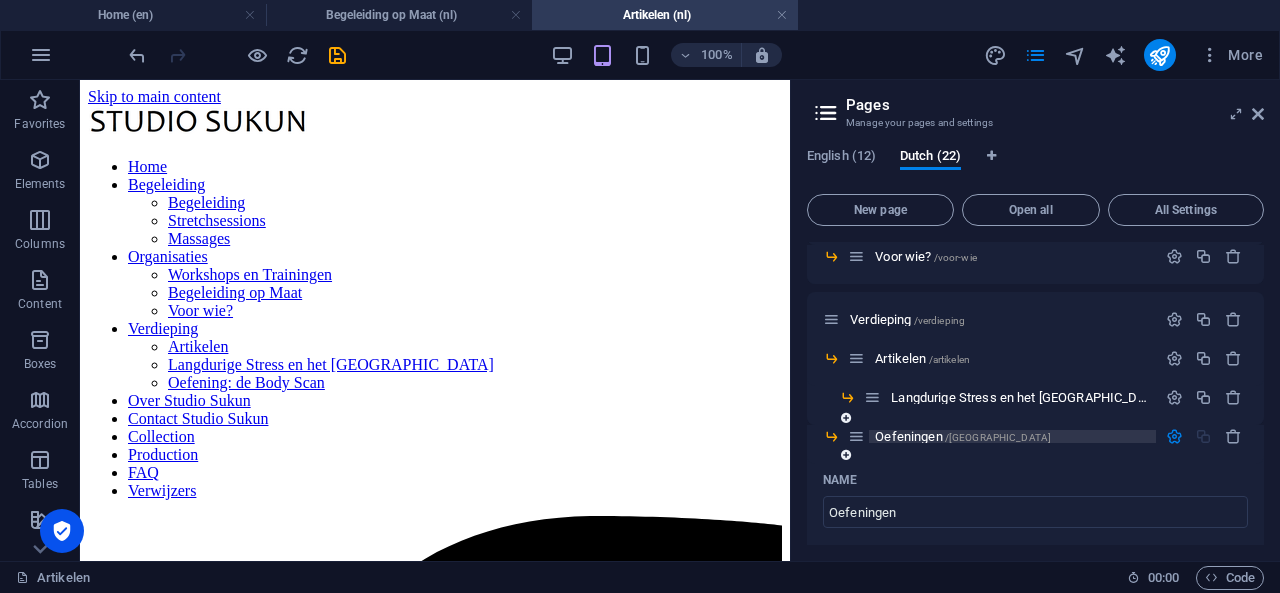 click on "Oefeningen /[GEOGRAPHIC_DATA]" at bounding box center (963, 436) 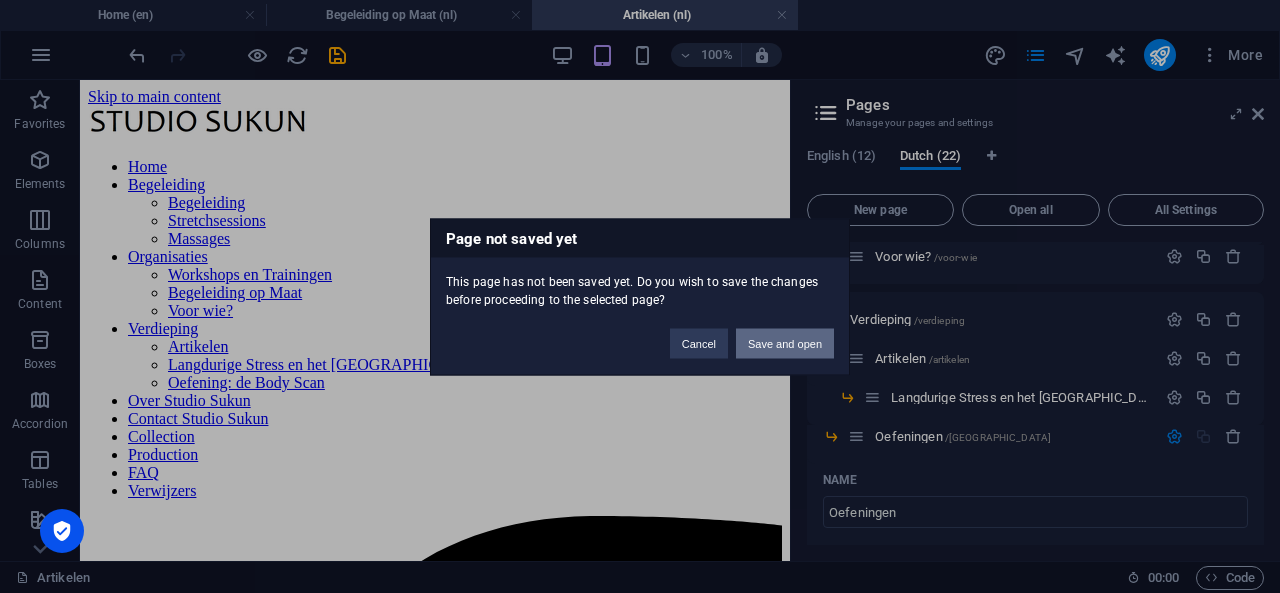 click on "Save and open" at bounding box center [785, 343] 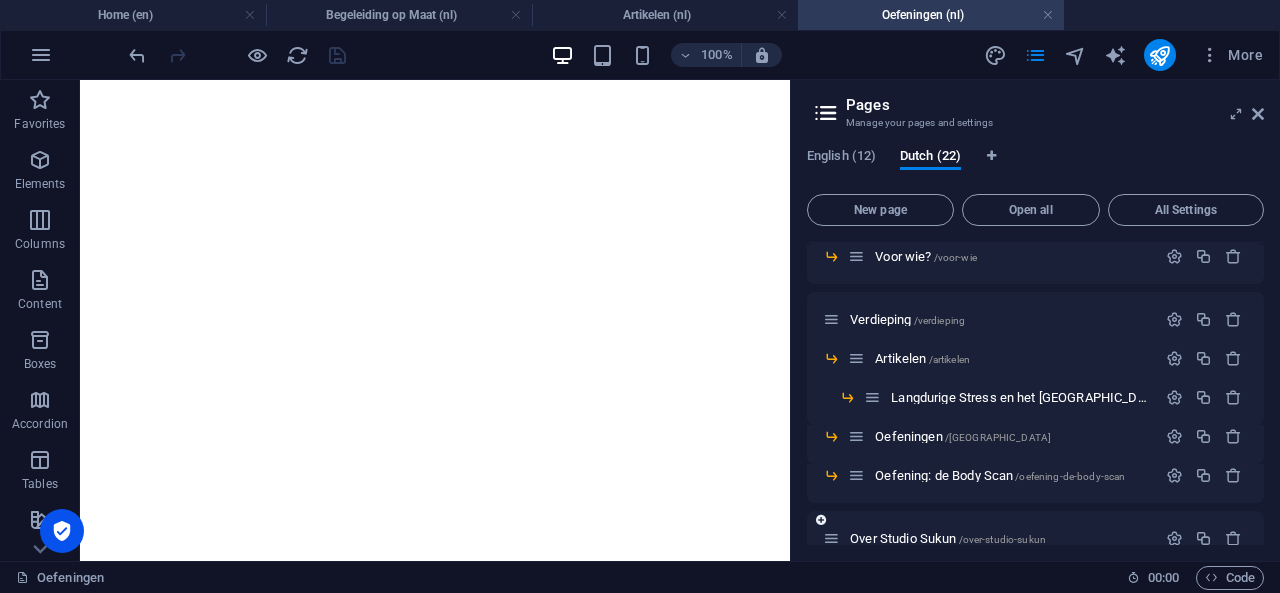 scroll, scrollTop: 541, scrollLeft: 0, axis: vertical 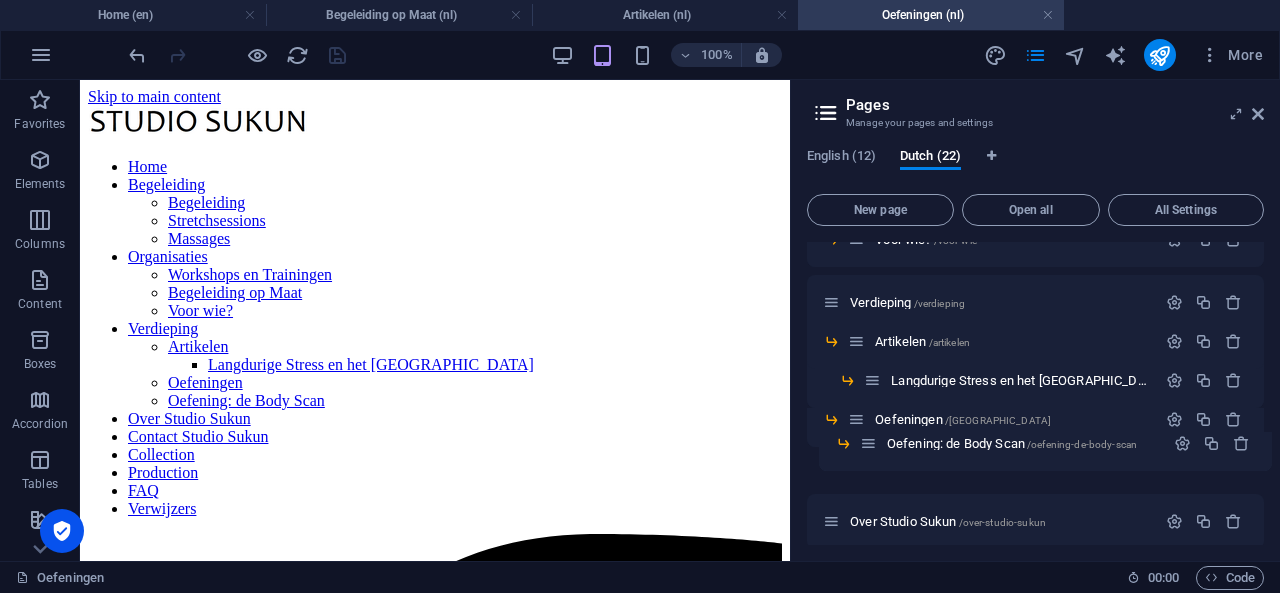 drag, startPoint x: 856, startPoint y: 462, endPoint x: 874, endPoint y: 447, distance: 23.43075 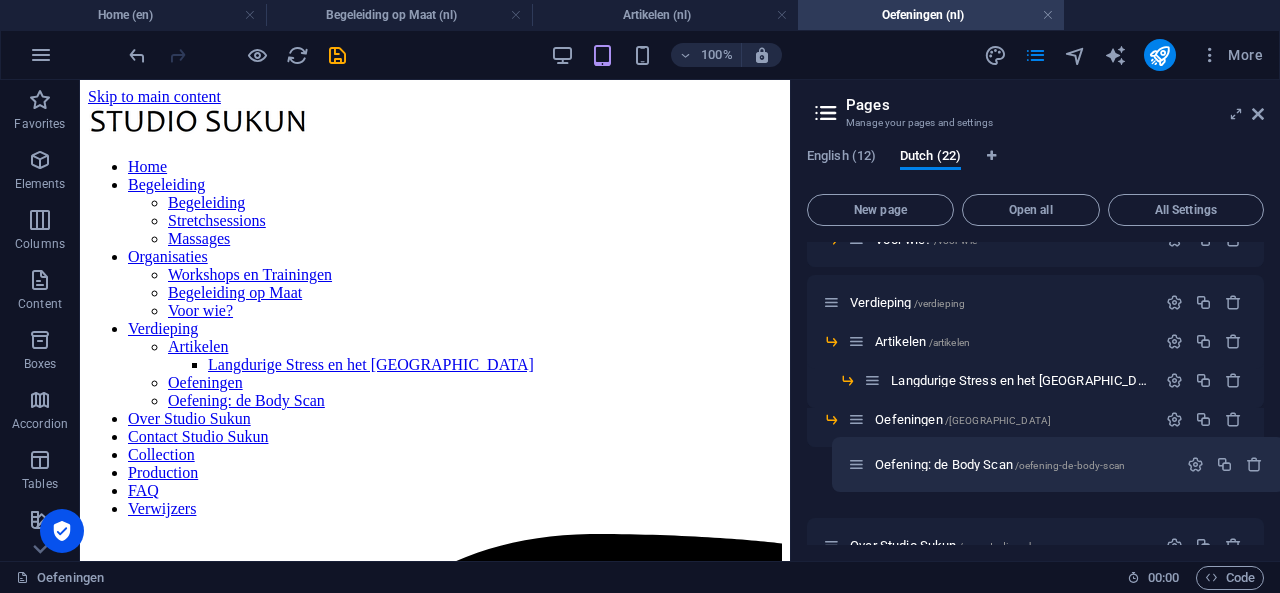 scroll, scrollTop: 396, scrollLeft: 0, axis: vertical 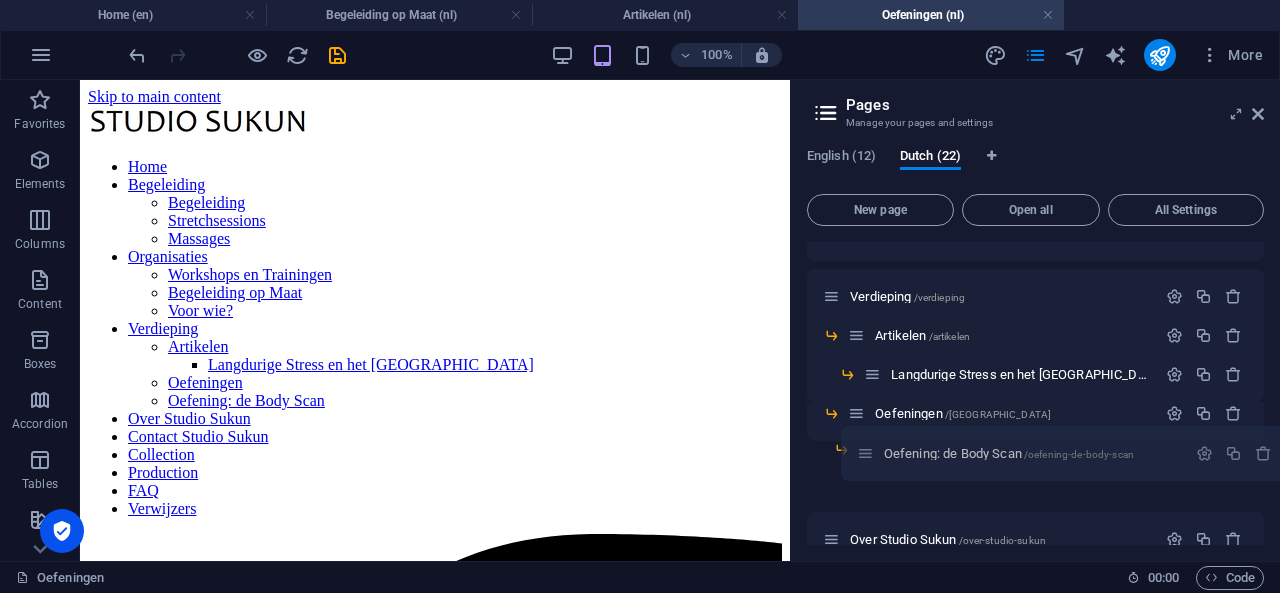 drag, startPoint x: 829, startPoint y: 485, endPoint x: 868, endPoint y: 453, distance: 50.447994 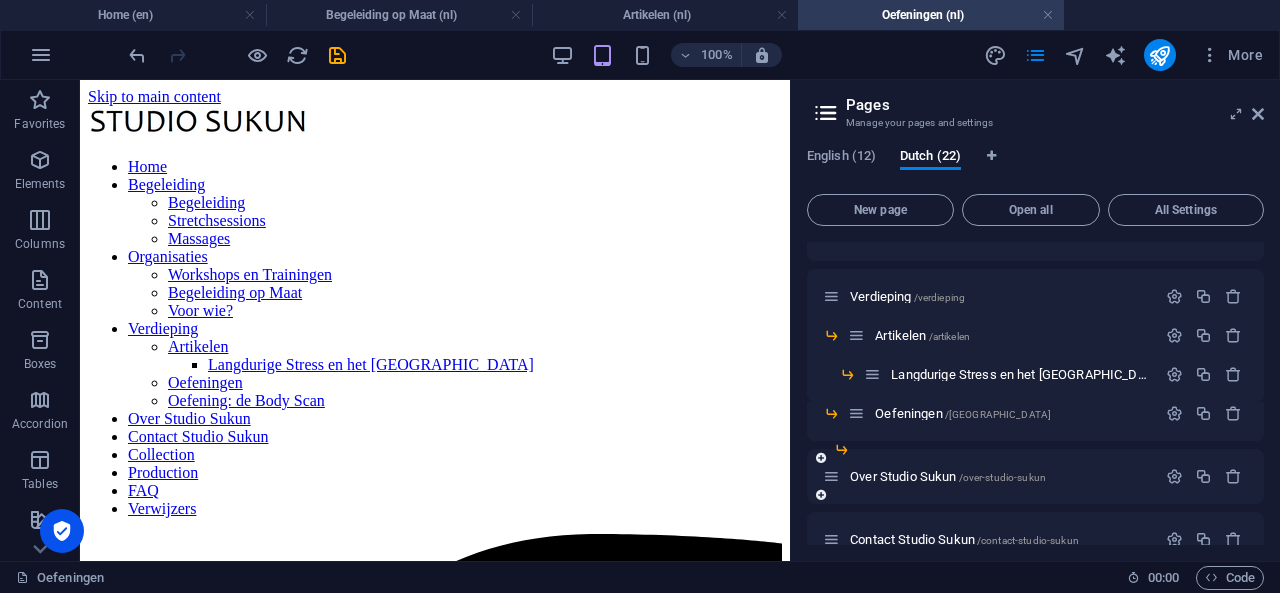 click on "Home / Begeleiding /begeleiding Begeleiding /-begeleiding Stretchsessions /stretchsessions Massages /massages Organisaties /organisaties Workshops en Trainingen /workshops-en-trainingen Begeleiding op Maat /begeleiding-op-maat Voor wie? /voor-wie Verdieping /verdieping Artikelen /artikelen Langdurige Stress en het Lichaam /langdurige-stress-en-het-lichaam Oefeningen /oefeningen Oefening: de Body Scan /oefening-de-body-scan Over Studio Sukun /over-studio-sukun Contact Studio Sukun /contact-studio-sukun Collection /collection Production /production FAQ /faq Legal Notice /legal-notice Privacy /privacy Verwijzers /verwijzers About BMT /about-bmt Translate Contact BMT /contact-14 Translate" at bounding box center (1035, 458) 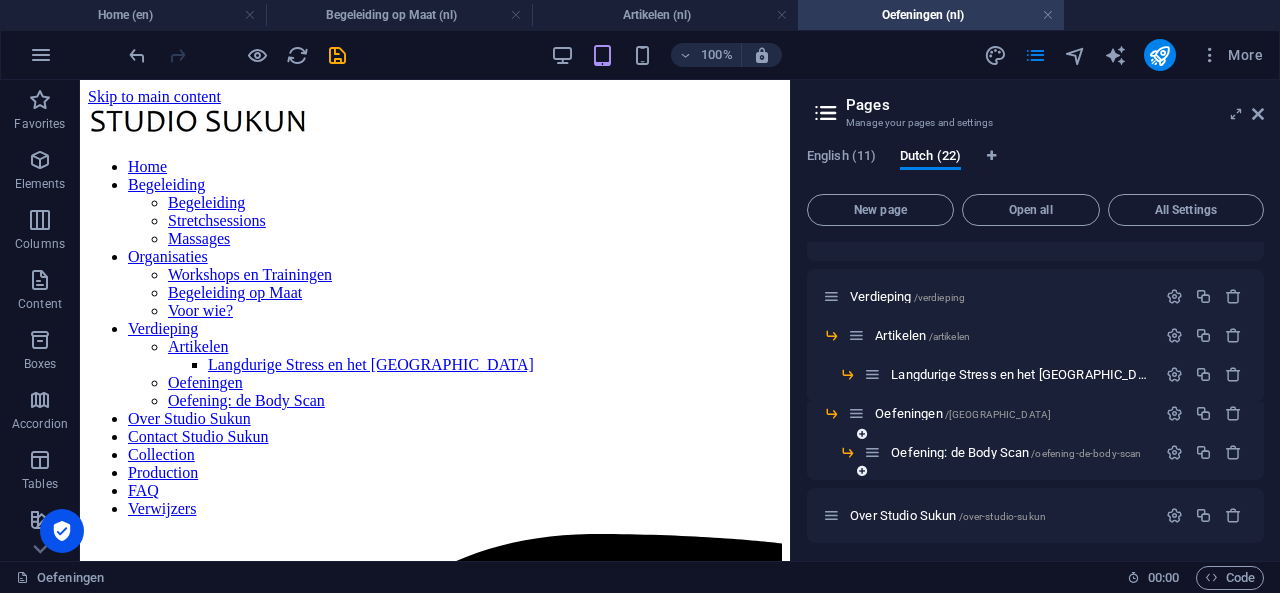 click at bounding box center [862, 471] 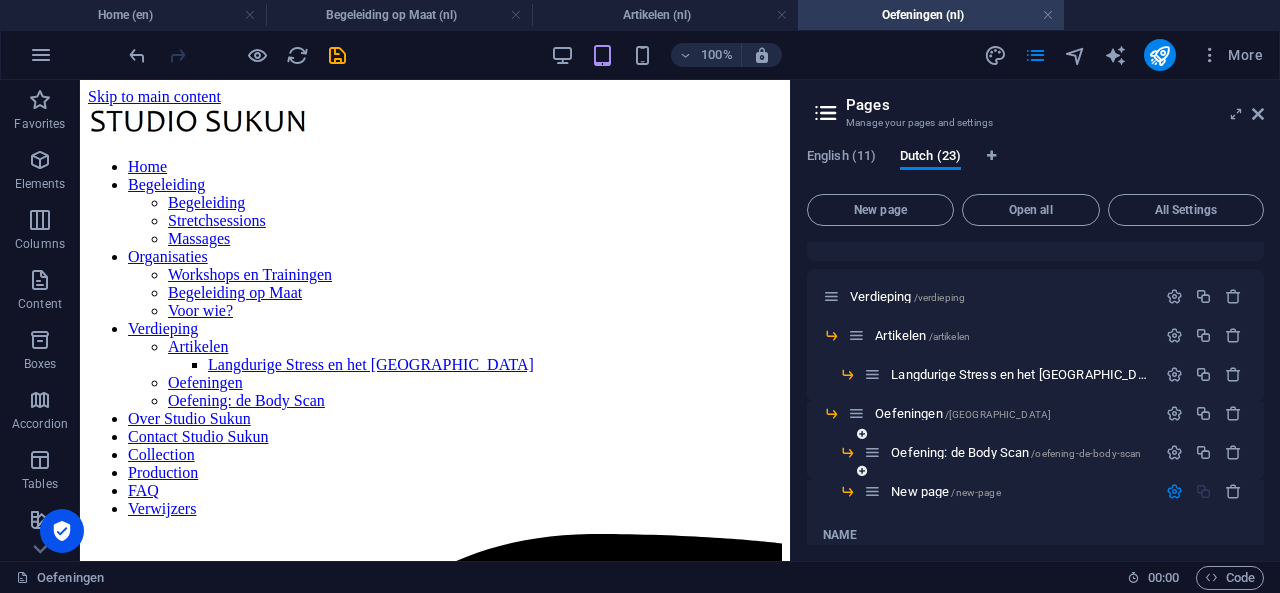 scroll, scrollTop: 569, scrollLeft: 0, axis: vertical 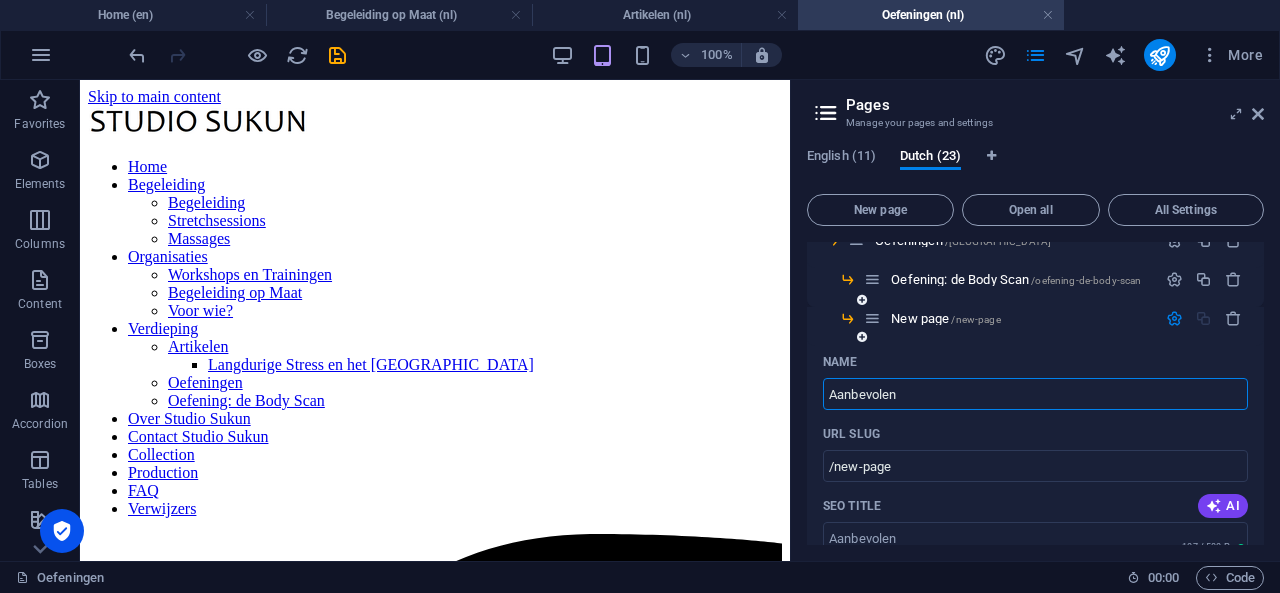 type on "Aanbevolen" 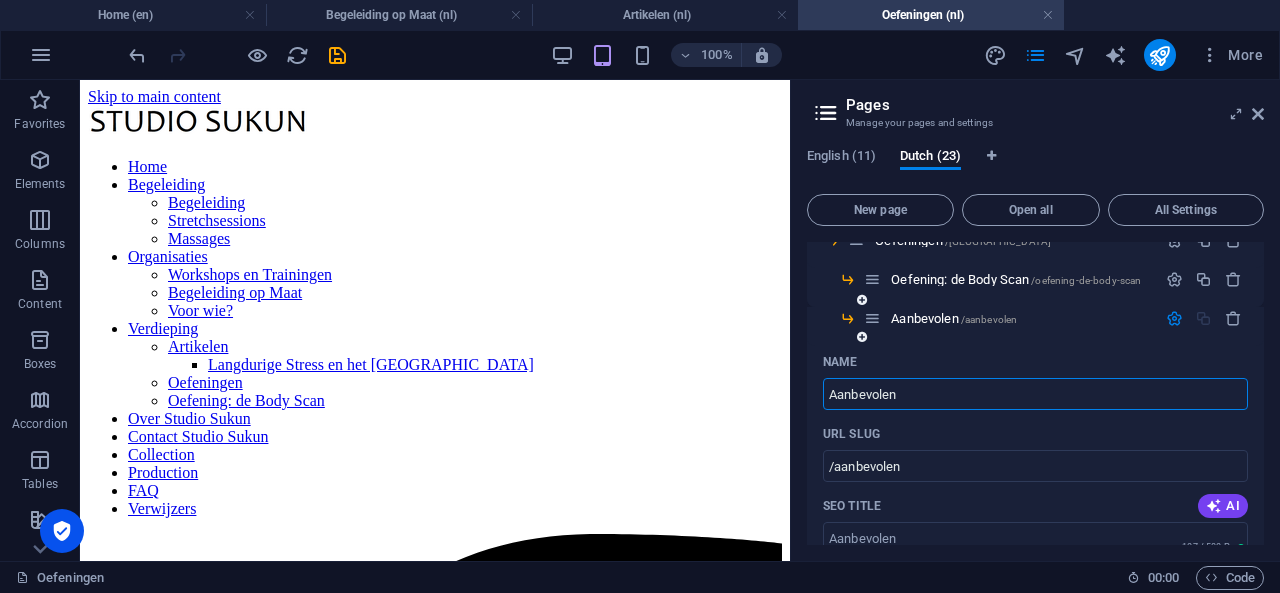 type on "Aanbevolen" 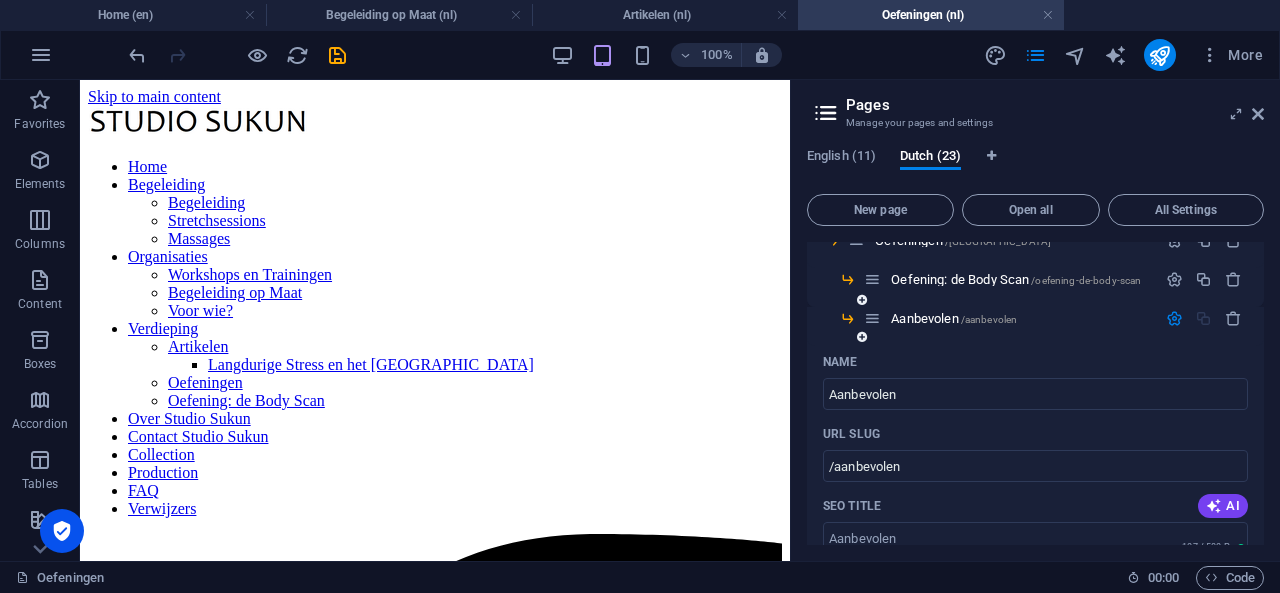 click on "Name Aanbevolen ​ URL SLUG /aanbevolen ​ SEO Title AI ​ 107 / 580 Px SEO Description AI ​ 0 / 990 Px SEO Keywords AI ​ Settings Menu Noindex Preview Mobile Desktop [DOMAIN_NAME] aanbevolen Meta tags ​ Preview Image (Open Graph) Drag files here, click to choose files or select files from Files or our free stock photos & videos More Settings" at bounding box center (1035, 694) 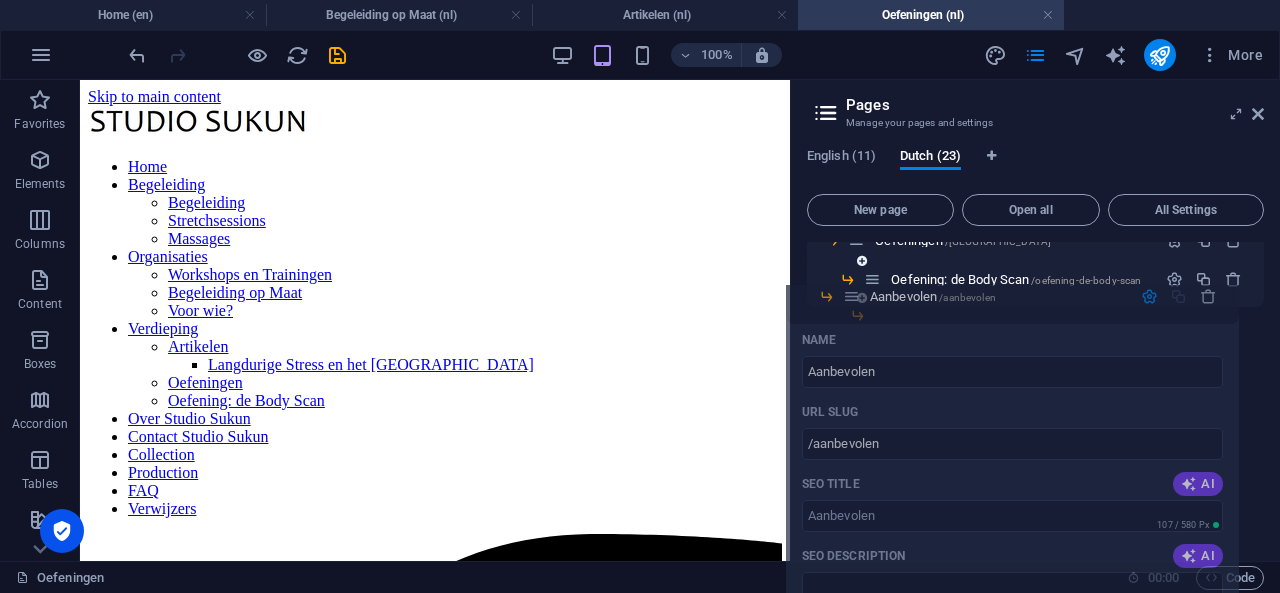 drag, startPoint x: 869, startPoint y: 322, endPoint x: 841, endPoint y: 300, distance: 35.608986 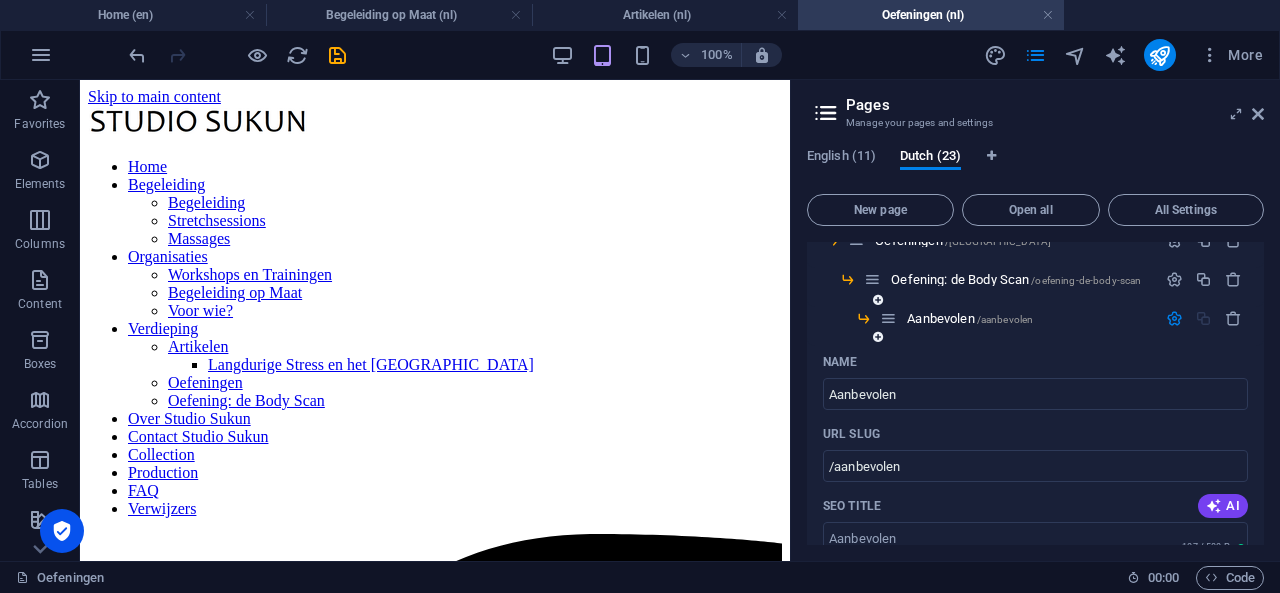 drag, startPoint x: 890, startPoint y: 327, endPoint x: 869, endPoint y: 321, distance: 21.84033 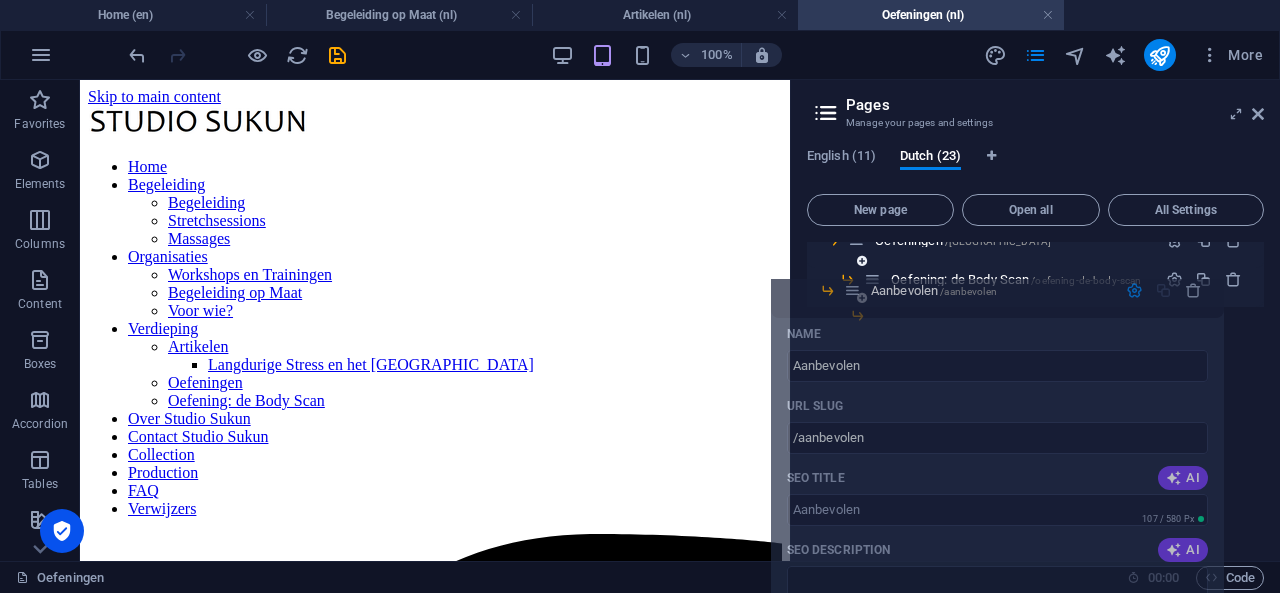 drag, startPoint x: 885, startPoint y: 320, endPoint x: 842, endPoint y: 292, distance: 51.312767 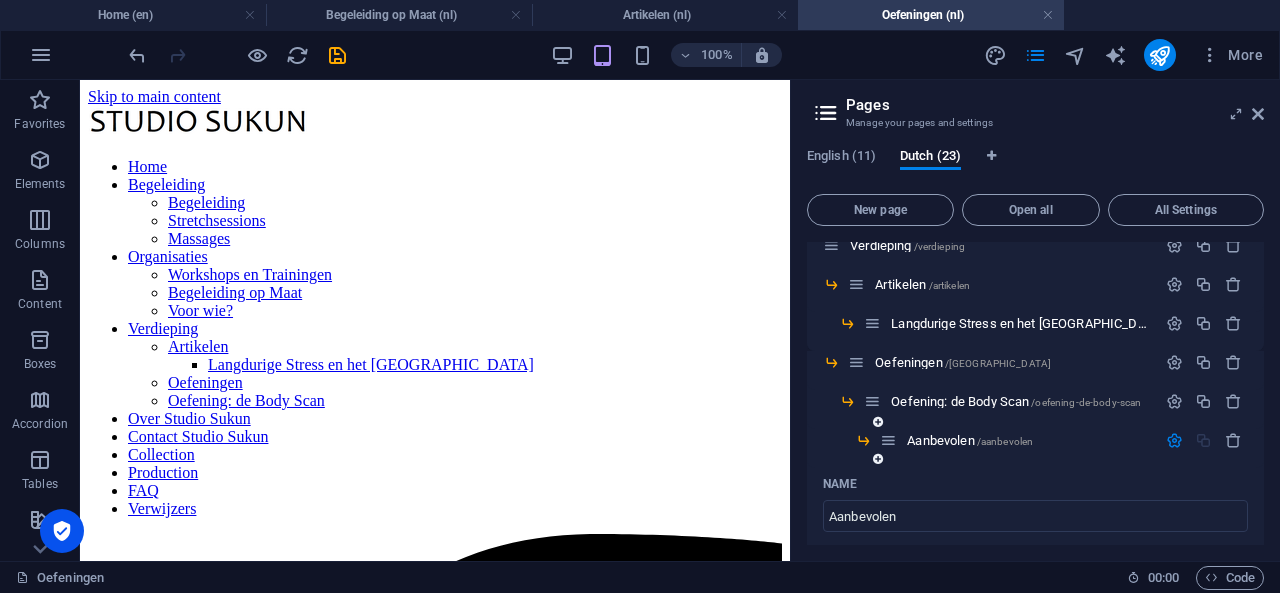 scroll, scrollTop: 425, scrollLeft: 0, axis: vertical 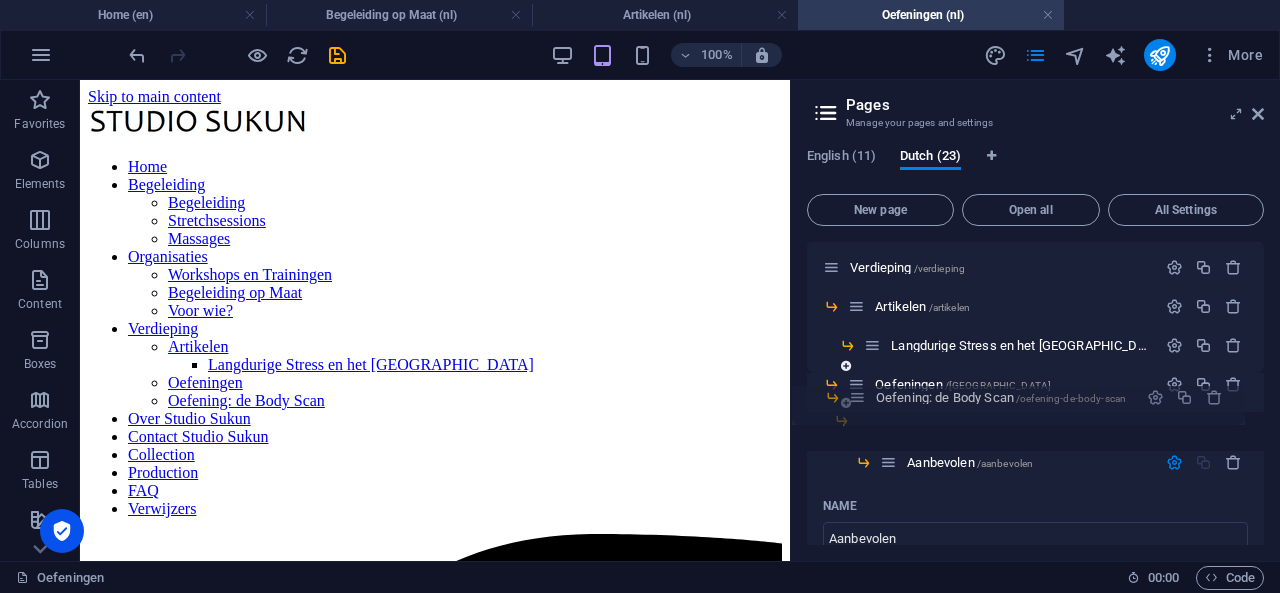 drag, startPoint x: 870, startPoint y: 423, endPoint x: 850, endPoint y: 397, distance: 32.80244 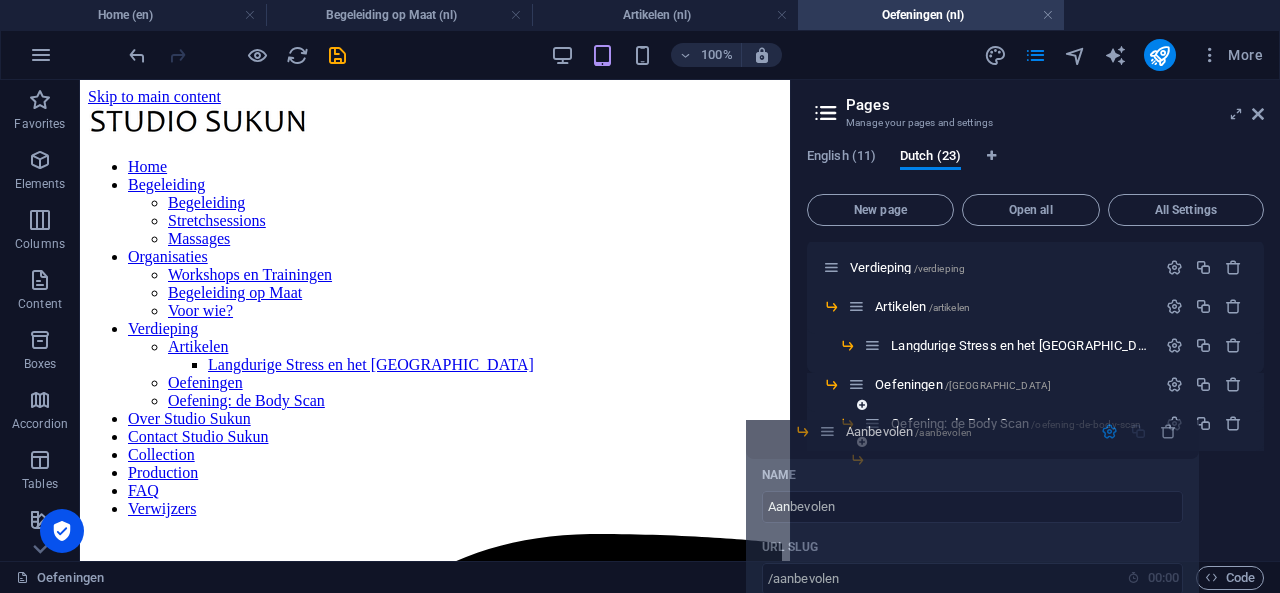 drag, startPoint x: 892, startPoint y: 467, endPoint x: 824, endPoint y: 433, distance: 76.02631 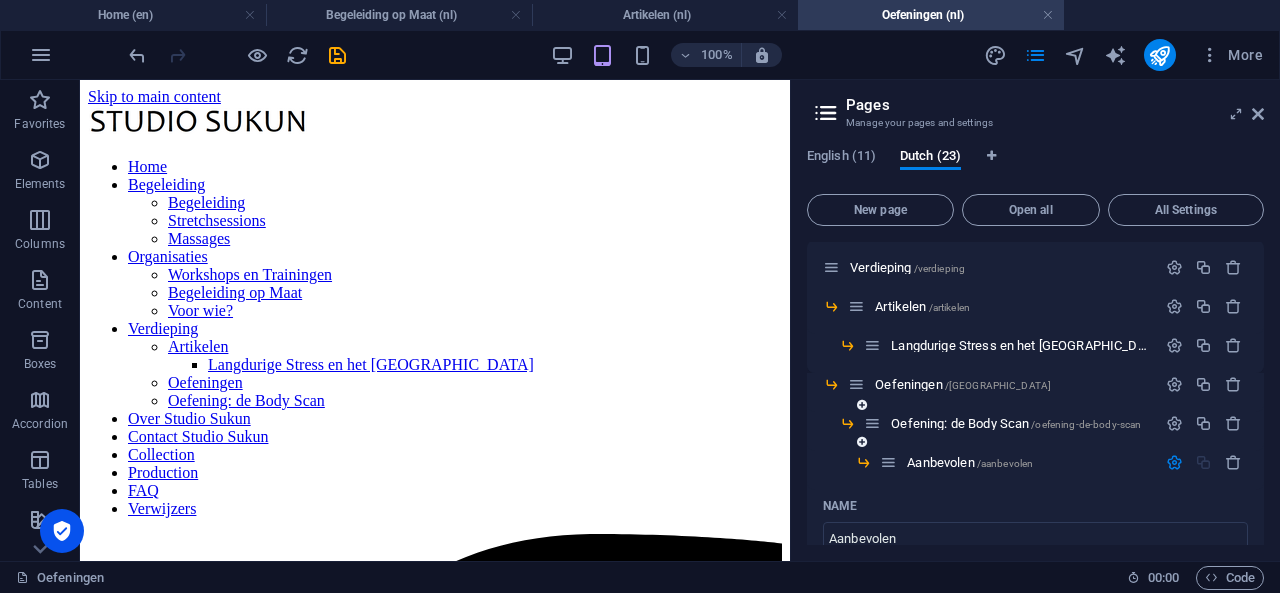 click at bounding box center [872, 423] 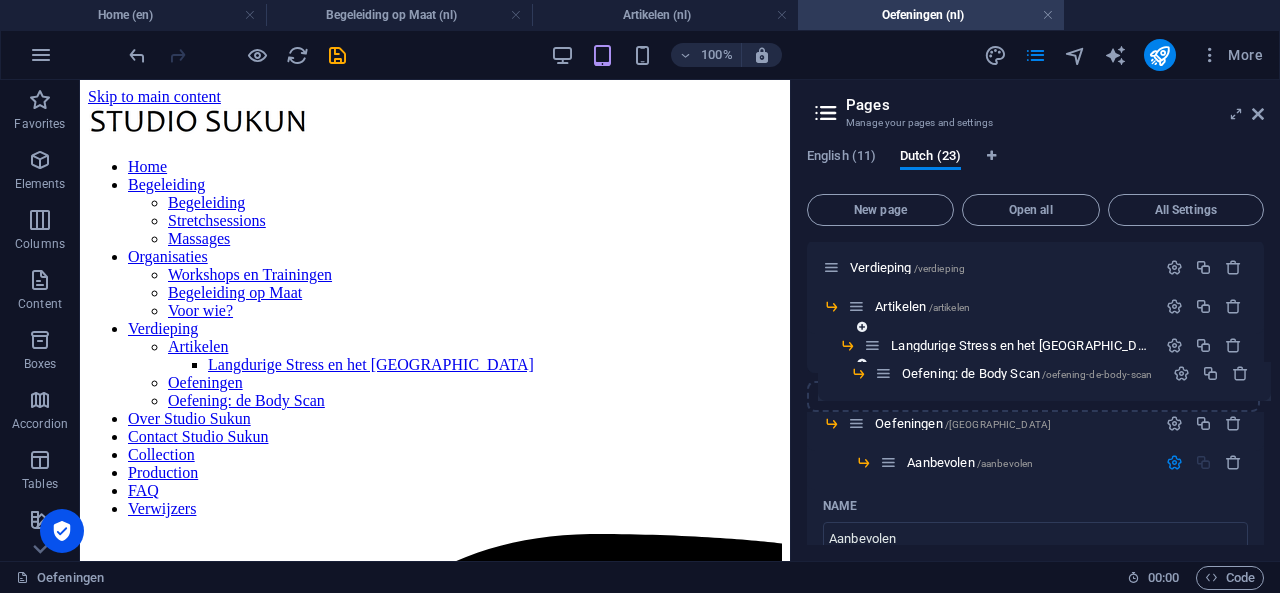 drag, startPoint x: 870, startPoint y: 425, endPoint x: 885, endPoint y: 366, distance: 60.876926 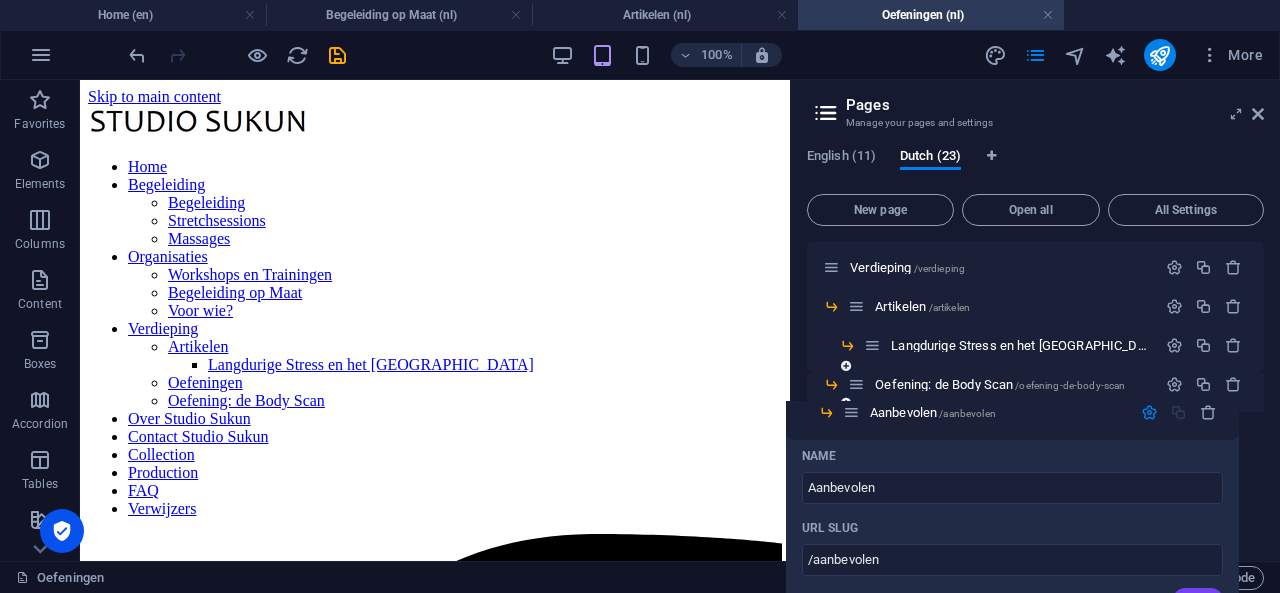 drag, startPoint x: 872, startPoint y: 426, endPoint x: 840, endPoint y: 407, distance: 37.215588 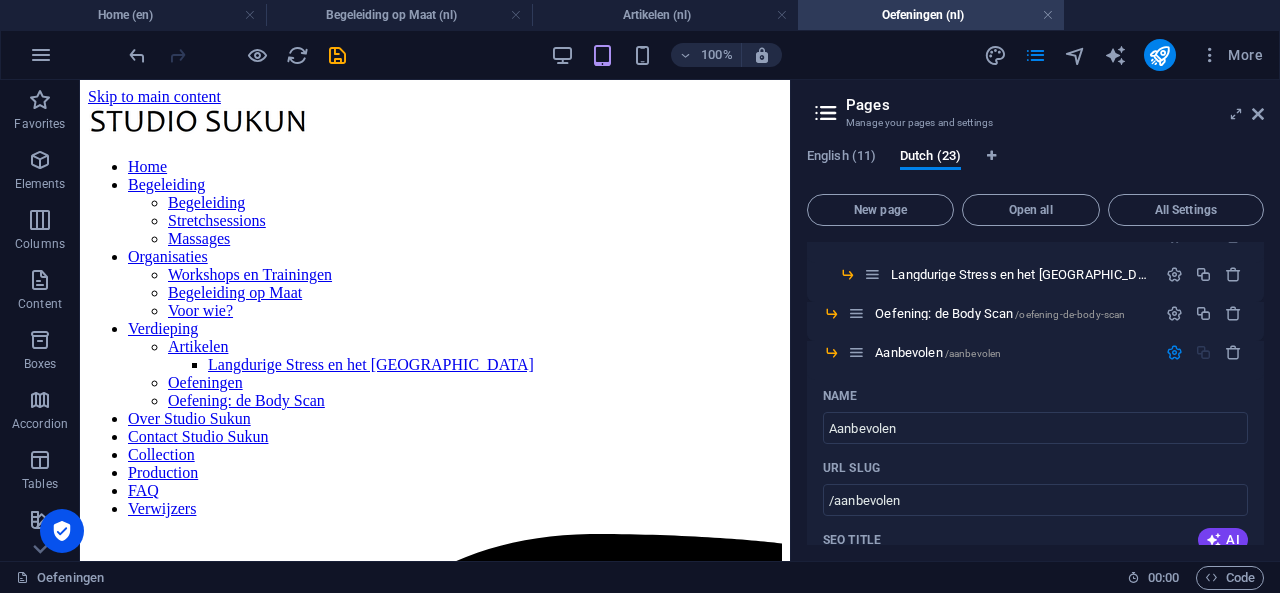 scroll, scrollTop: 494, scrollLeft: 0, axis: vertical 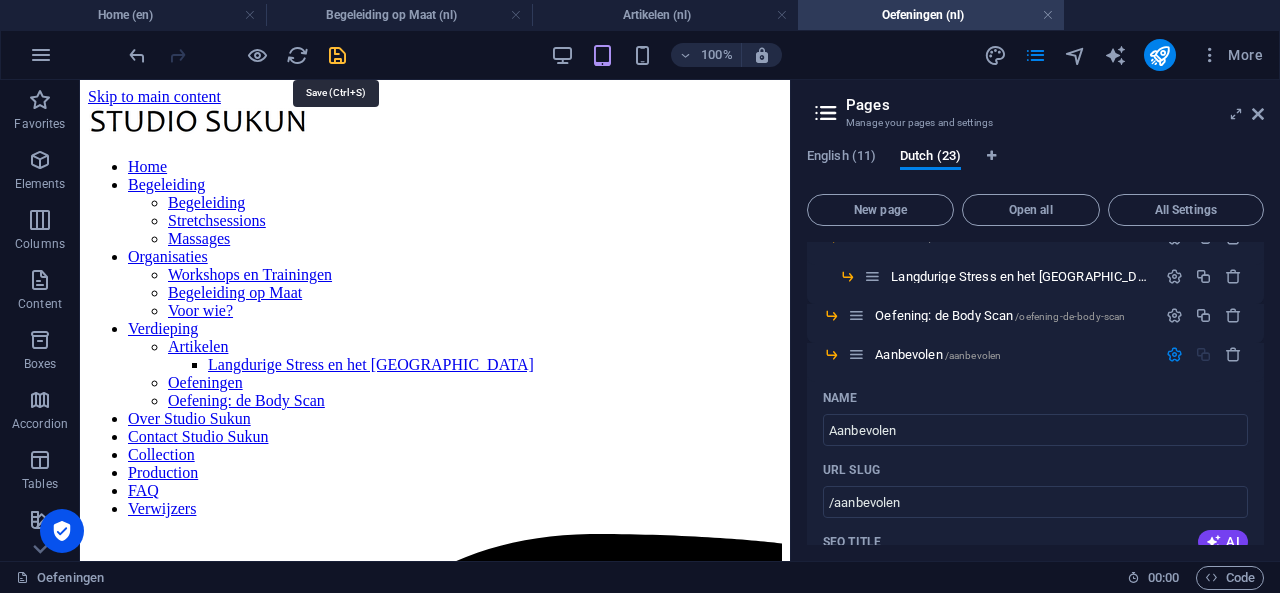 click at bounding box center (337, 55) 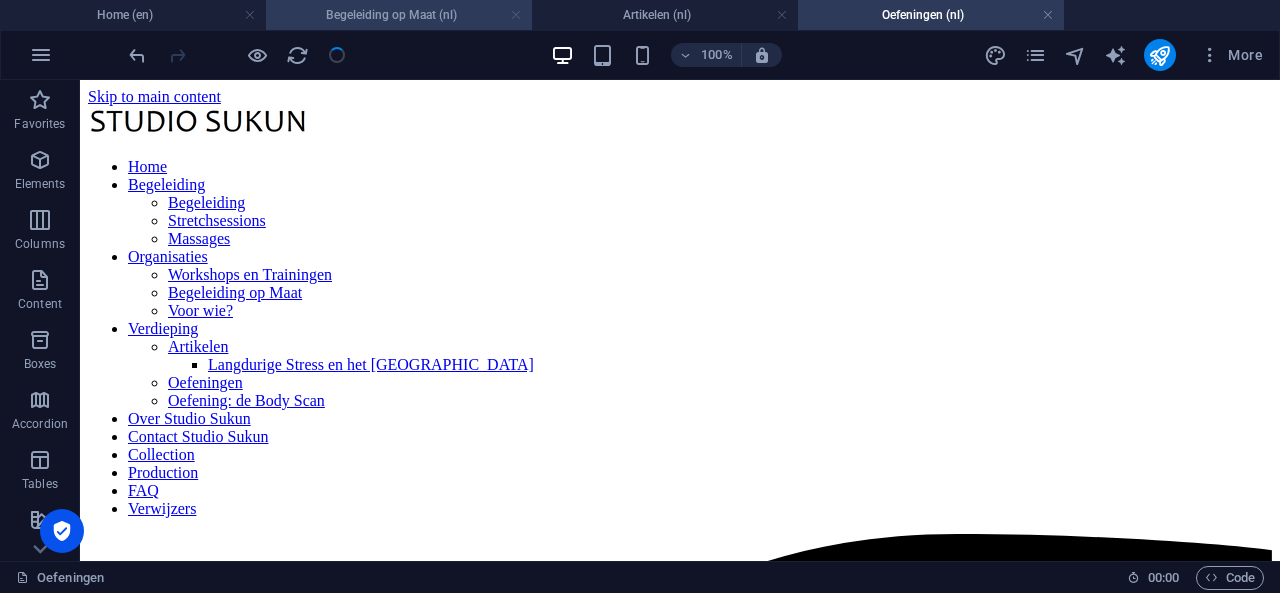 click at bounding box center (516, 15) 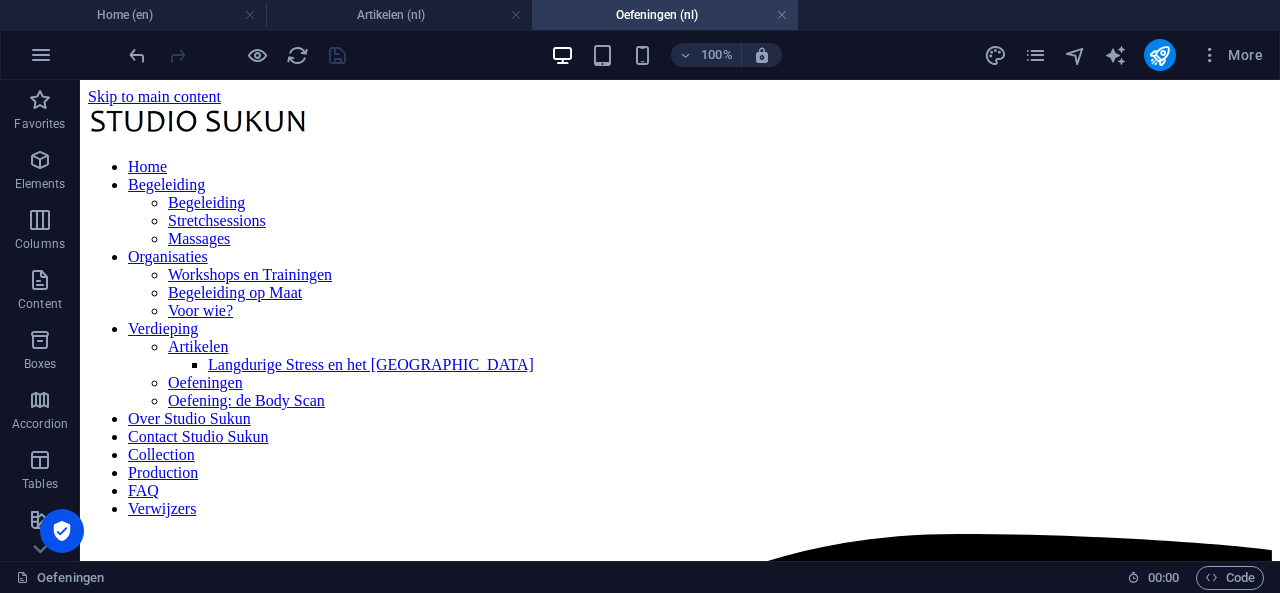 click at bounding box center [516, 15] 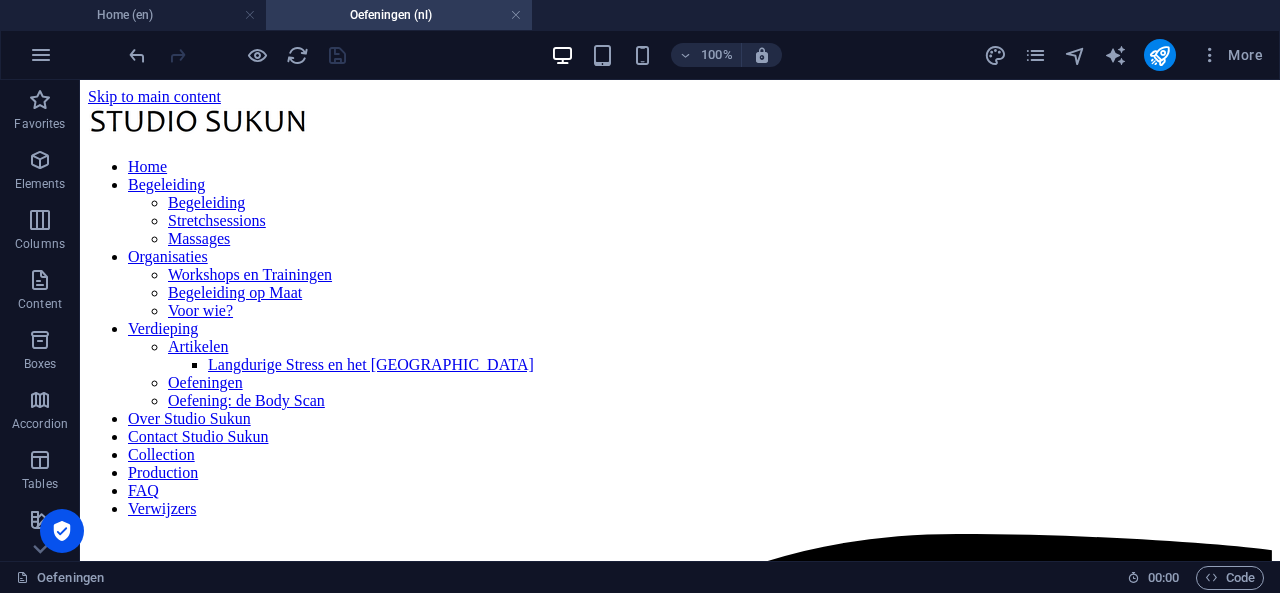 click at bounding box center (516, 15) 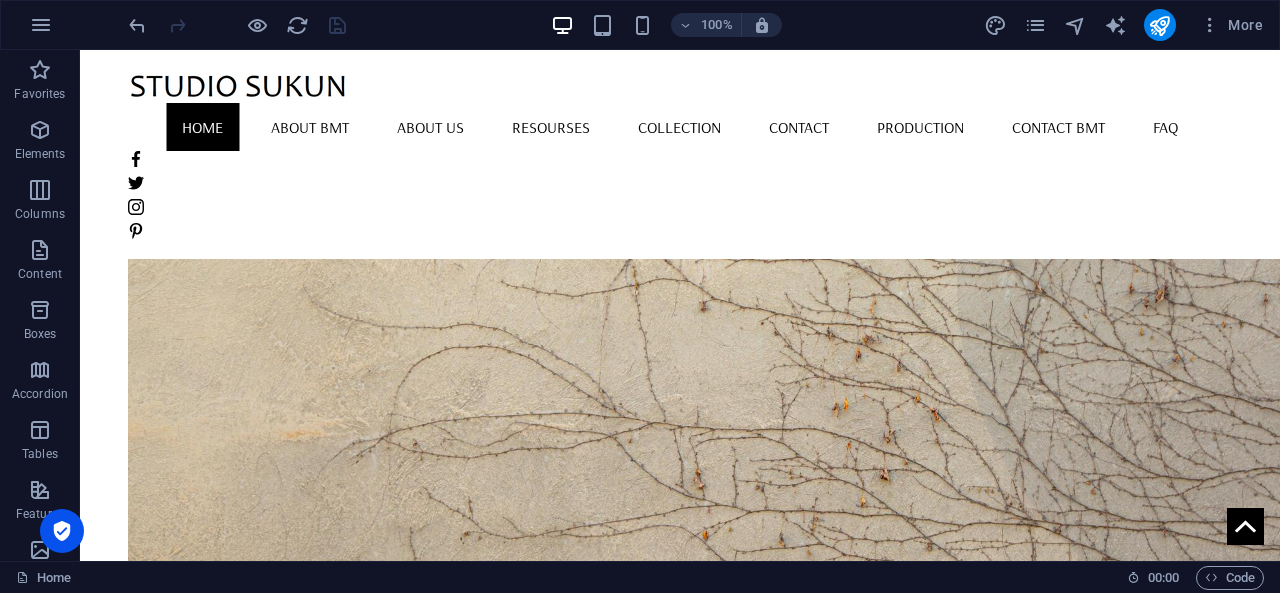 click on "More" at bounding box center [1127, 25] 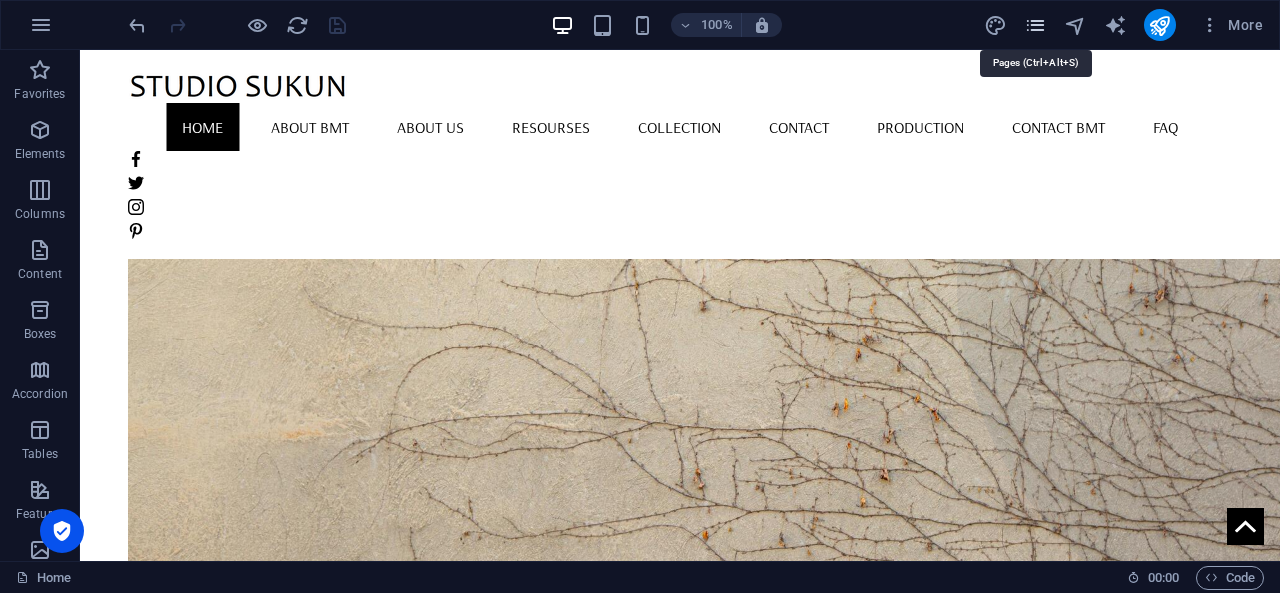 click at bounding box center (1035, 25) 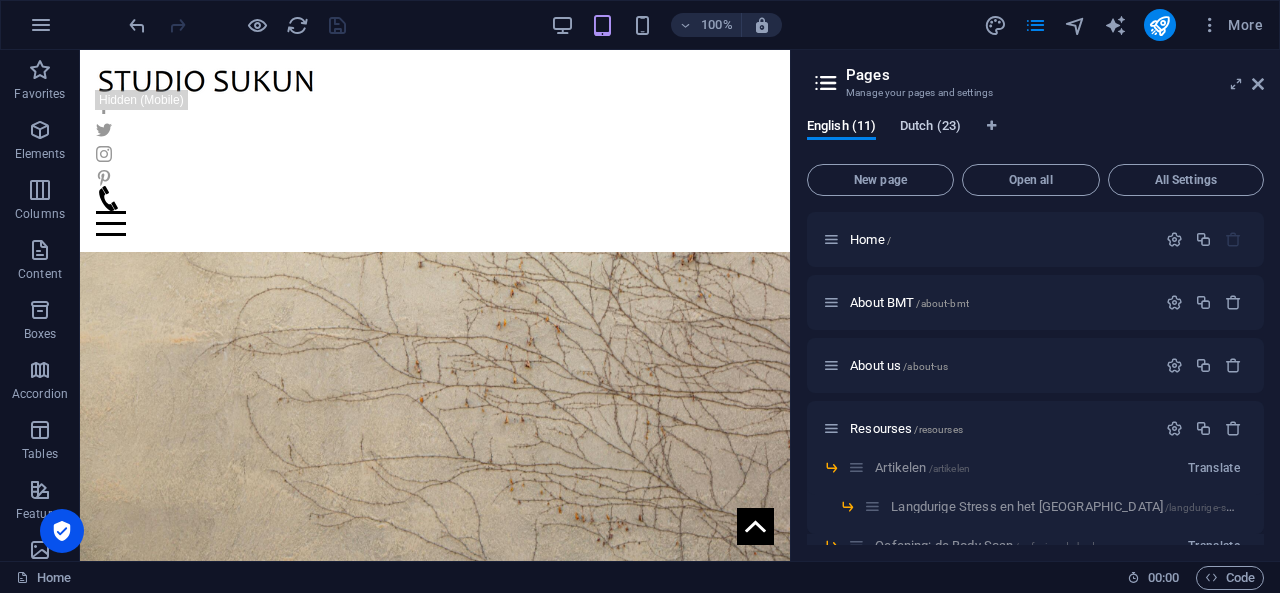 click on "Dutch (23)" at bounding box center (930, 128) 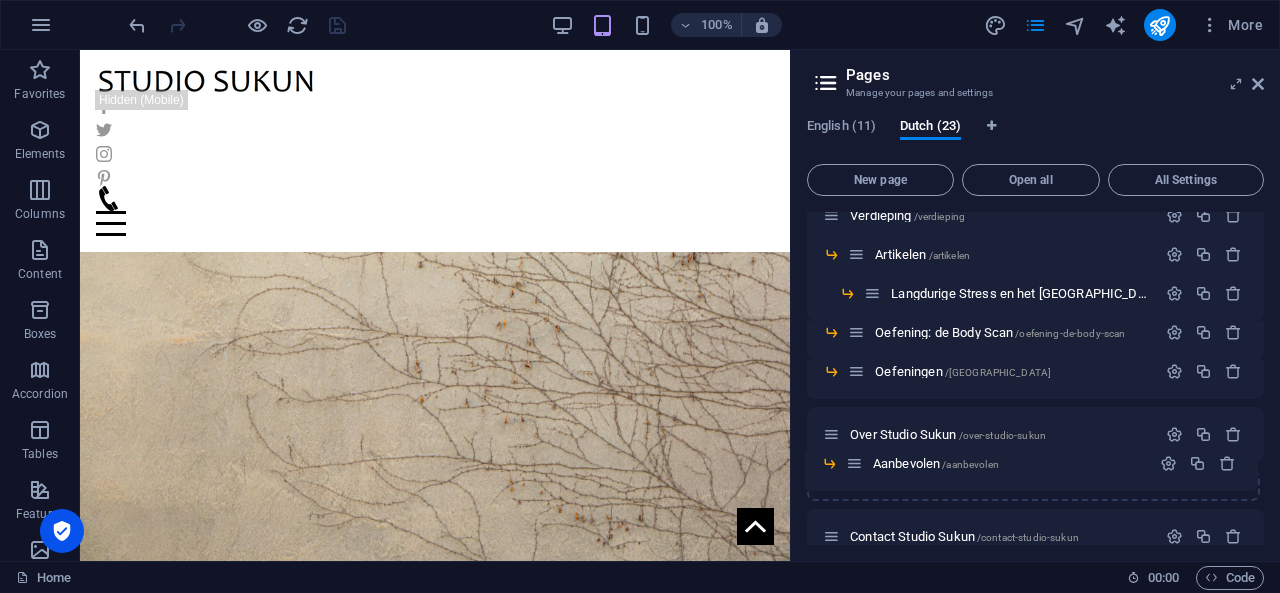 scroll, scrollTop: 453, scrollLeft: 0, axis: vertical 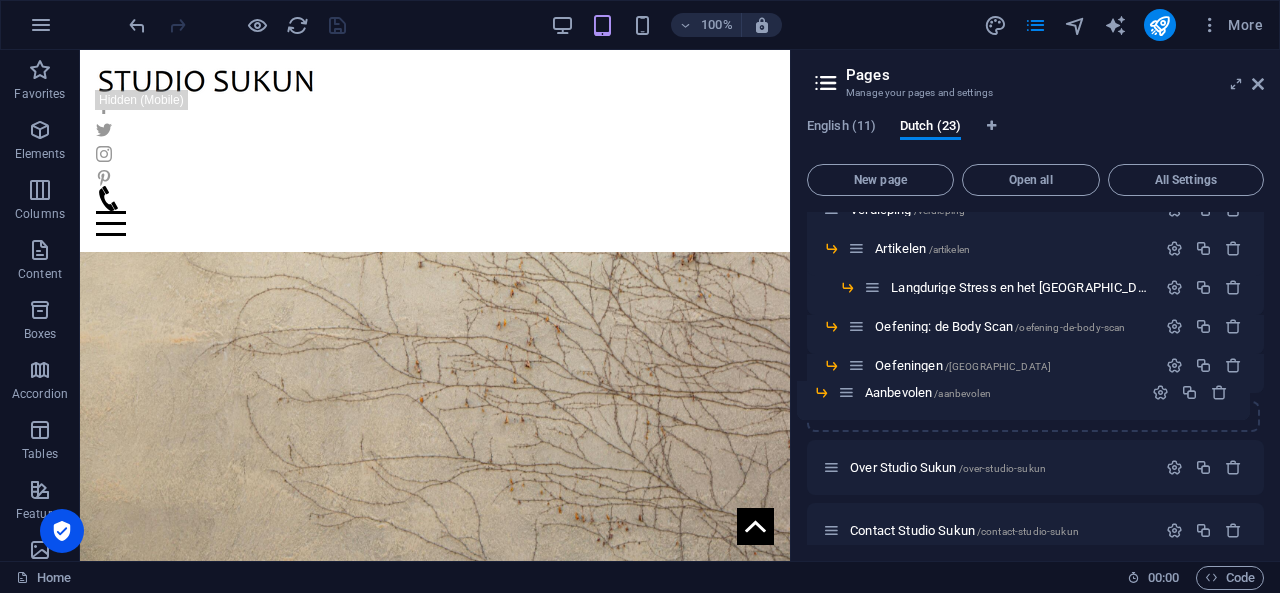 drag, startPoint x: 855, startPoint y: 424, endPoint x: 844, endPoint y: 402, distance: 24.596748 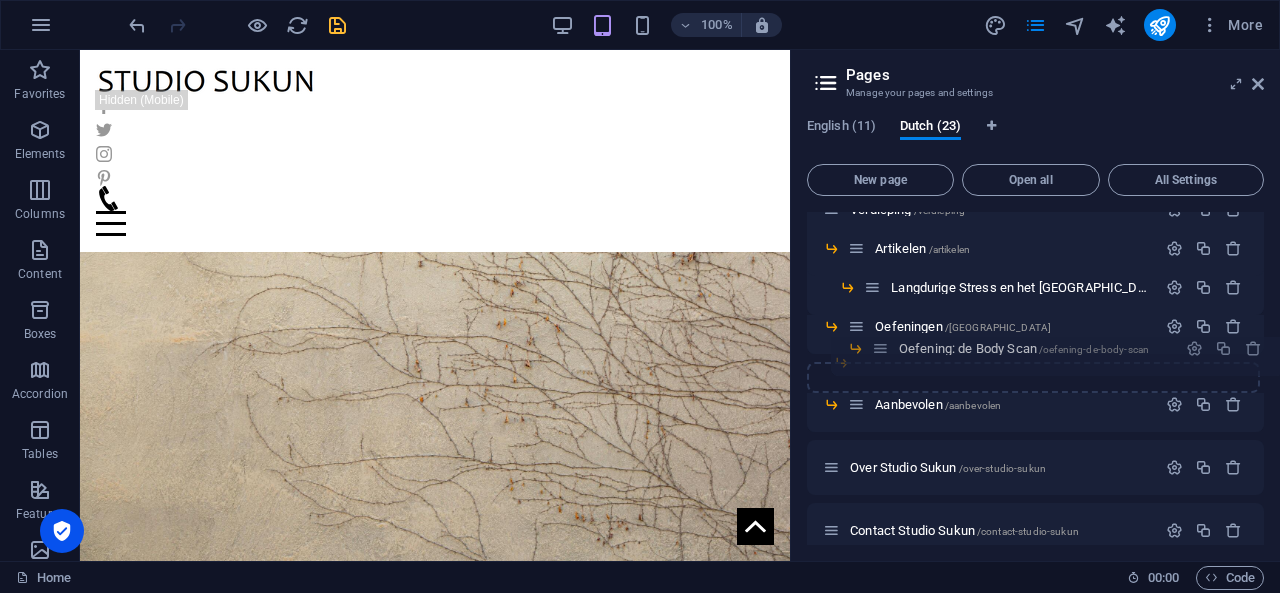 drag, startPoint x: 853, startPoint y: 331, endPoint x: 882, endPoint y: 357, distance: 38.948685 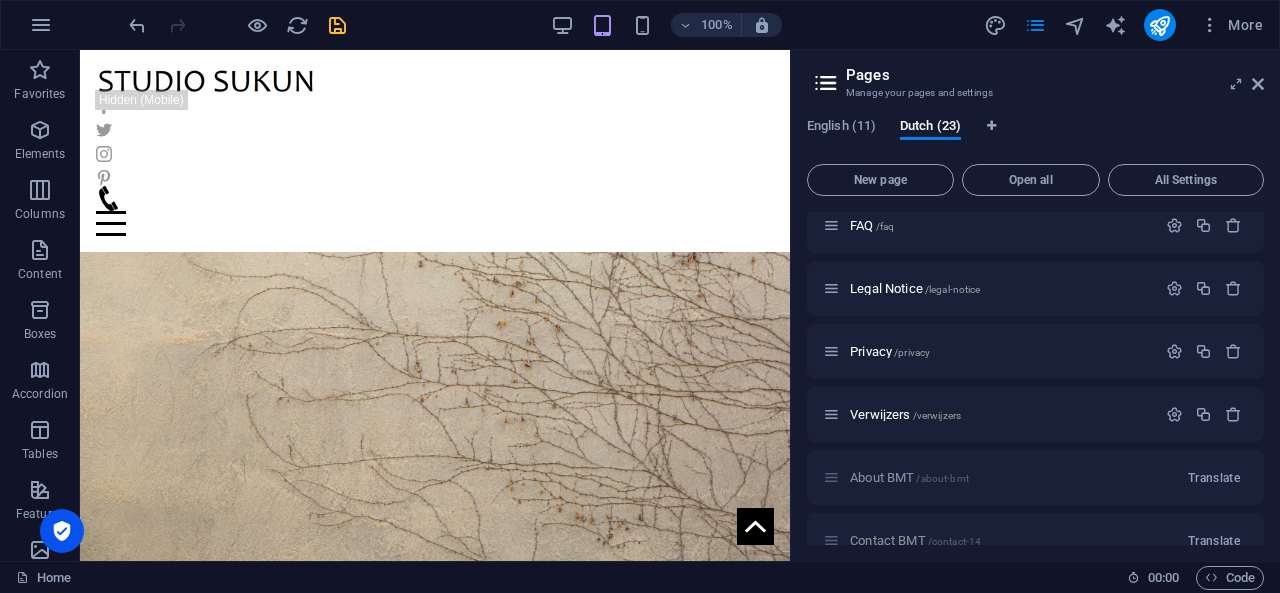 scroll, scrollTop: 959, scrollLeft: 0, axis: vertical 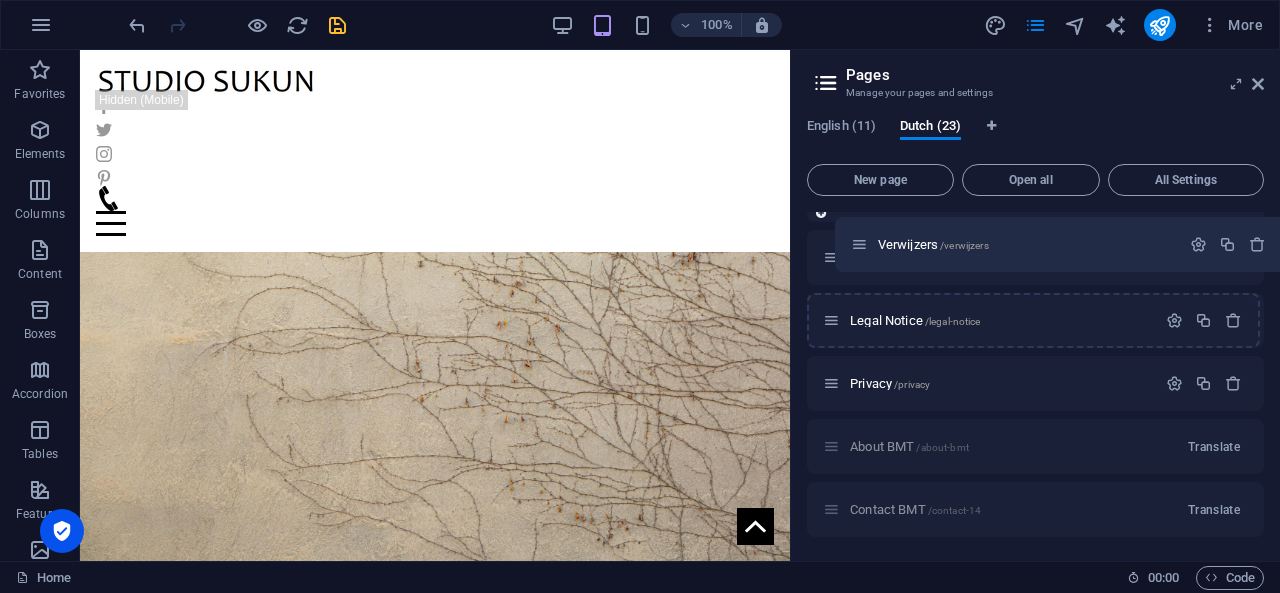drag, startPoint x: 832, startPoint y: 402, endPoint x: 875, endPoint y: 301, distance: 109.77249 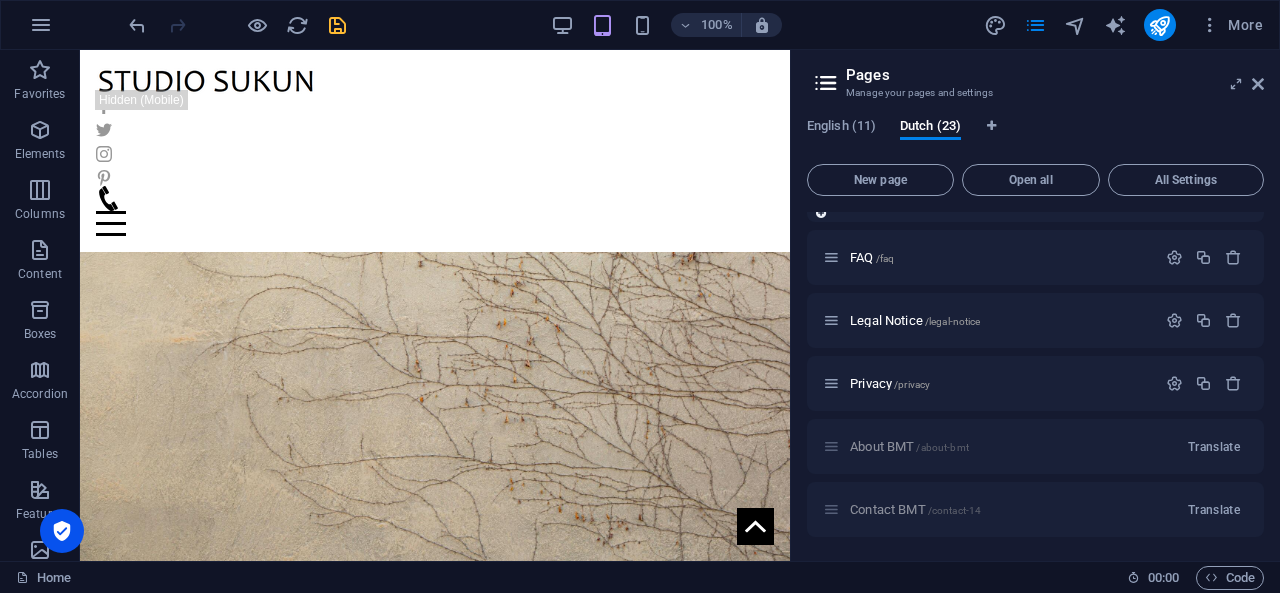 scroll, scrollTop: 878, scrollLeft: 0, axis: vertical 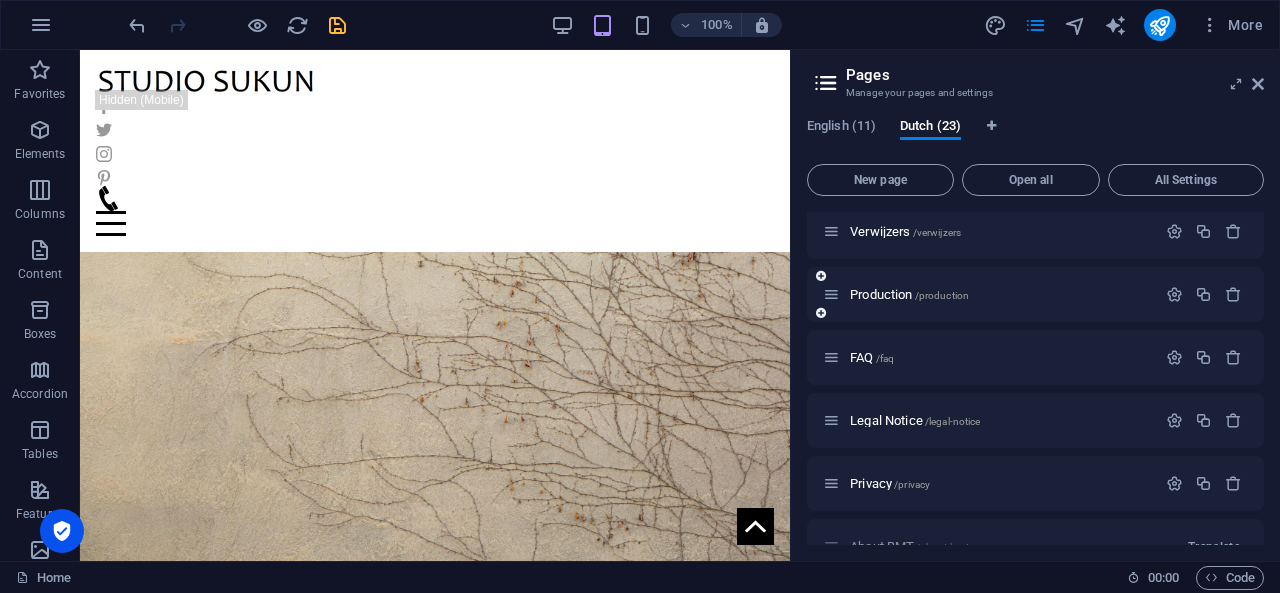 drag, startPoint x: 875, startPoint y: 301, endPoint x: 869, endPoint y: 274, distance: 27.658634 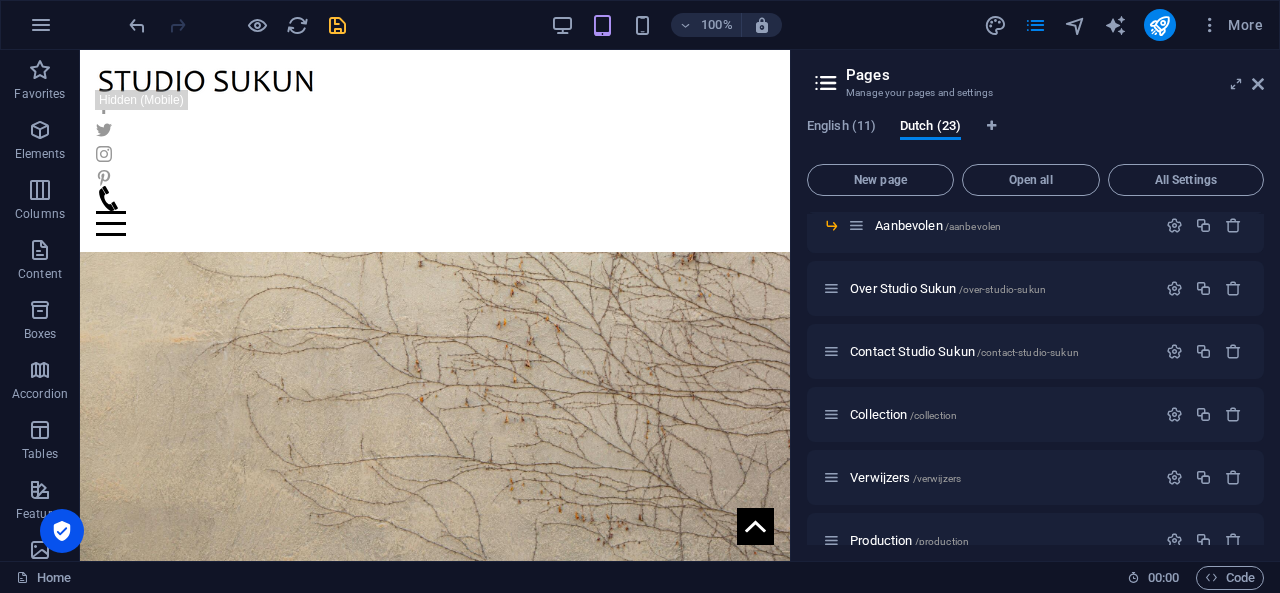 scroll, scrollTop: 628, scrollLeft: 0, axis: vertical 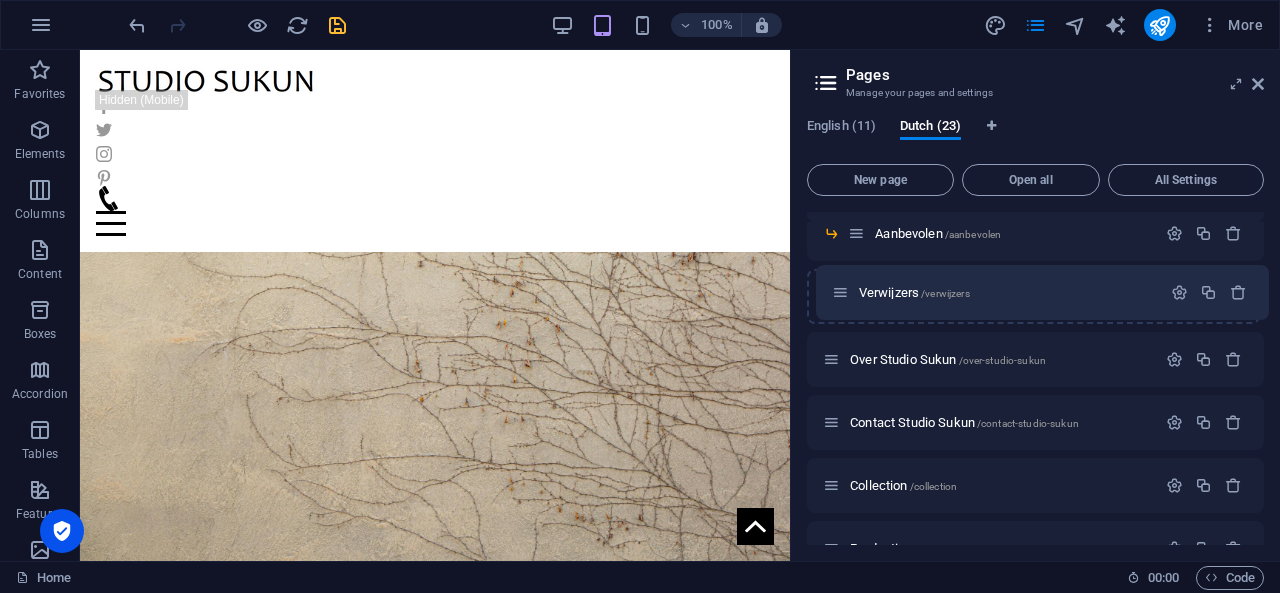drag, startPoint x: 826, startPoint y: 485, endPoint x: 834, endPoint y: 281, distance: 204.1568 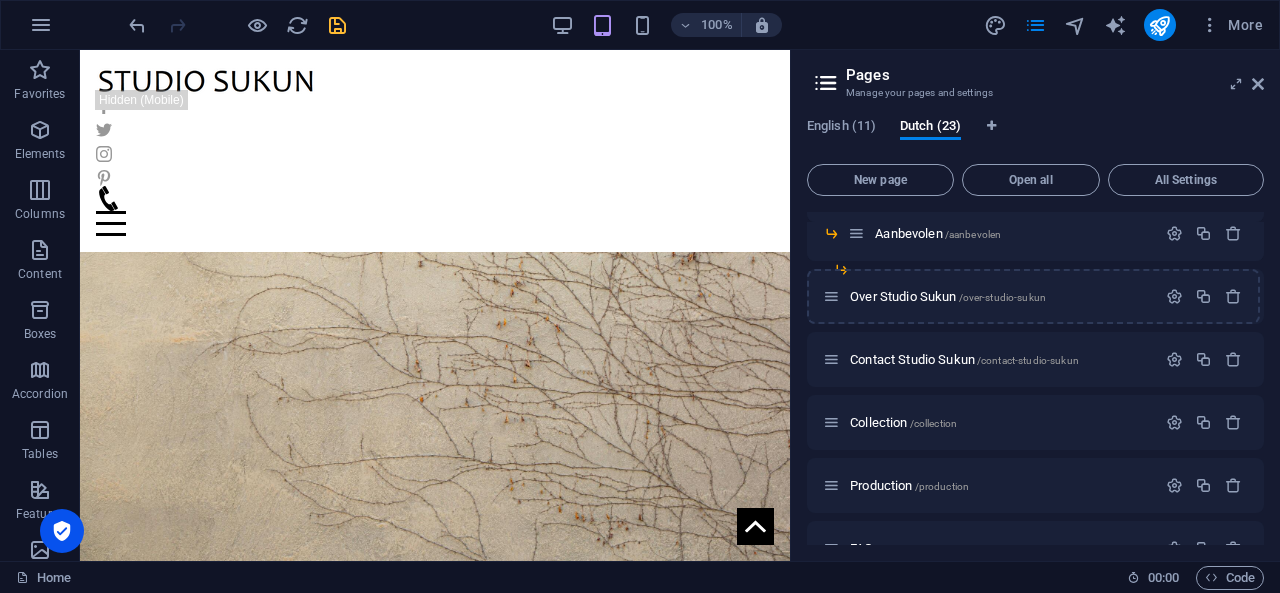 scroll, scrollTop: 614, scrollLeft: 0, axis: vertical 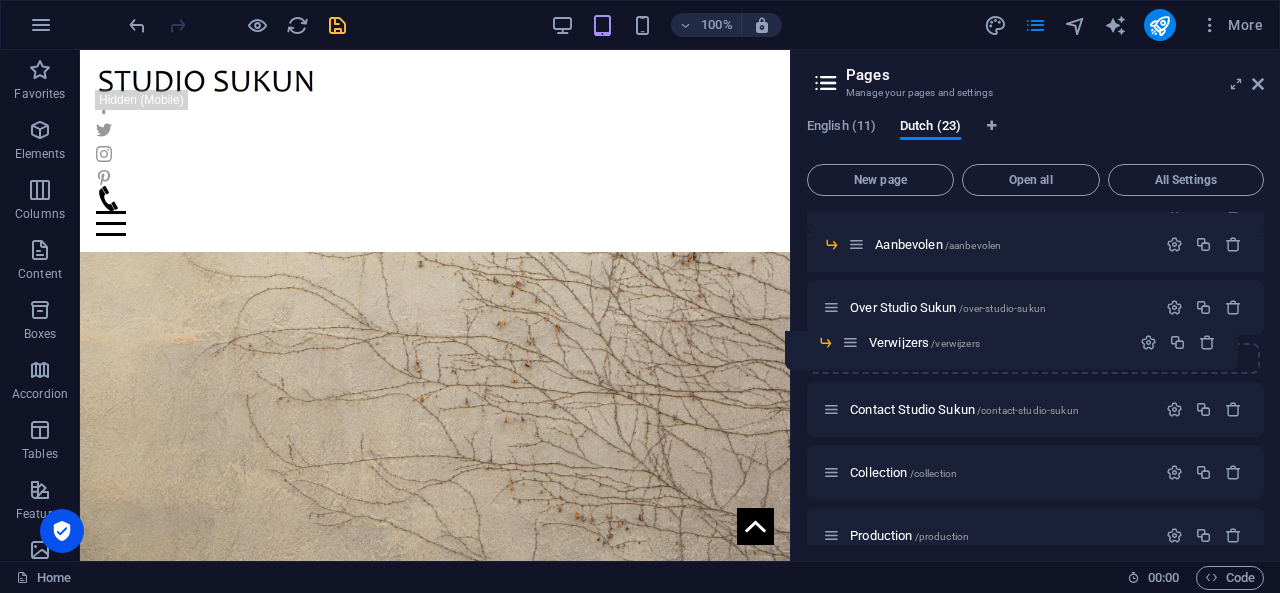 drag, startPoint x: 870, startPoint y: 285, endPoint x: 839, endPoint y: 347, distance: 69.31811 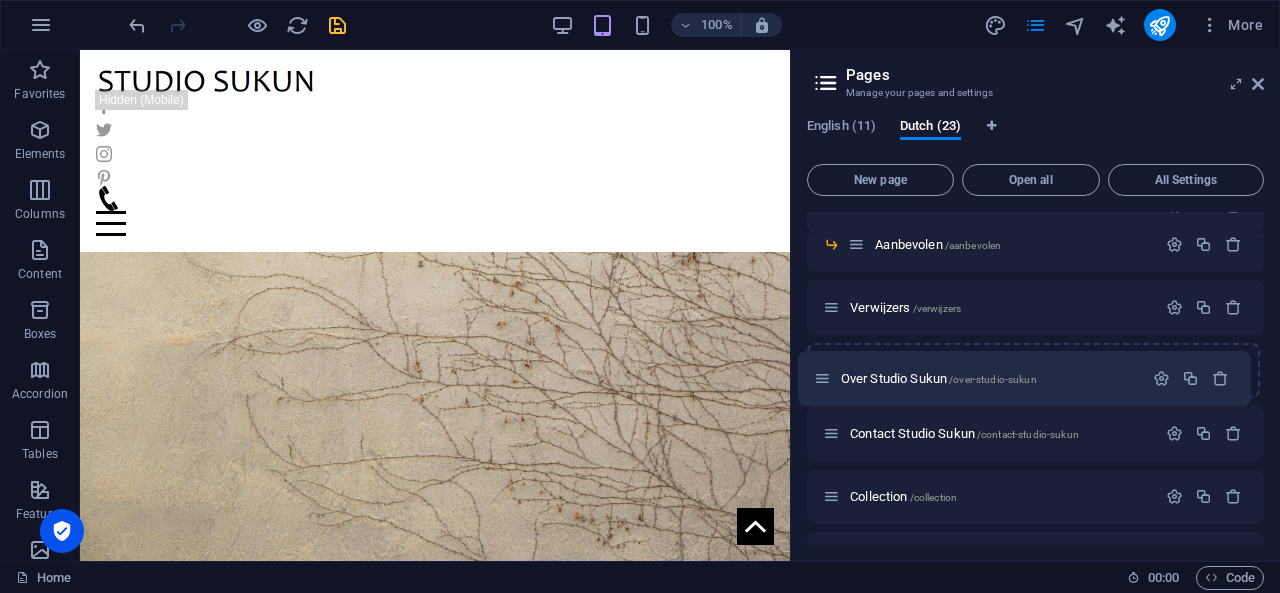 drag, startPoint x: 828, startPoint y: 311, endPoint x: 820, endPoint y: 381, distance: 70.45566 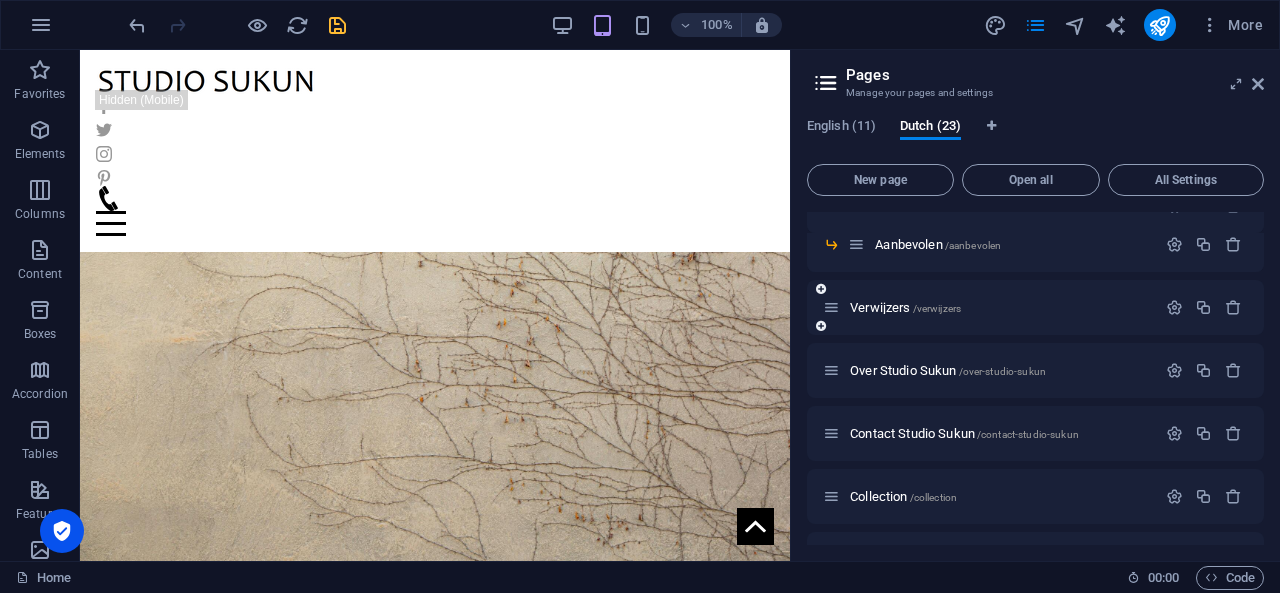 click at bounding box center [821, 326] 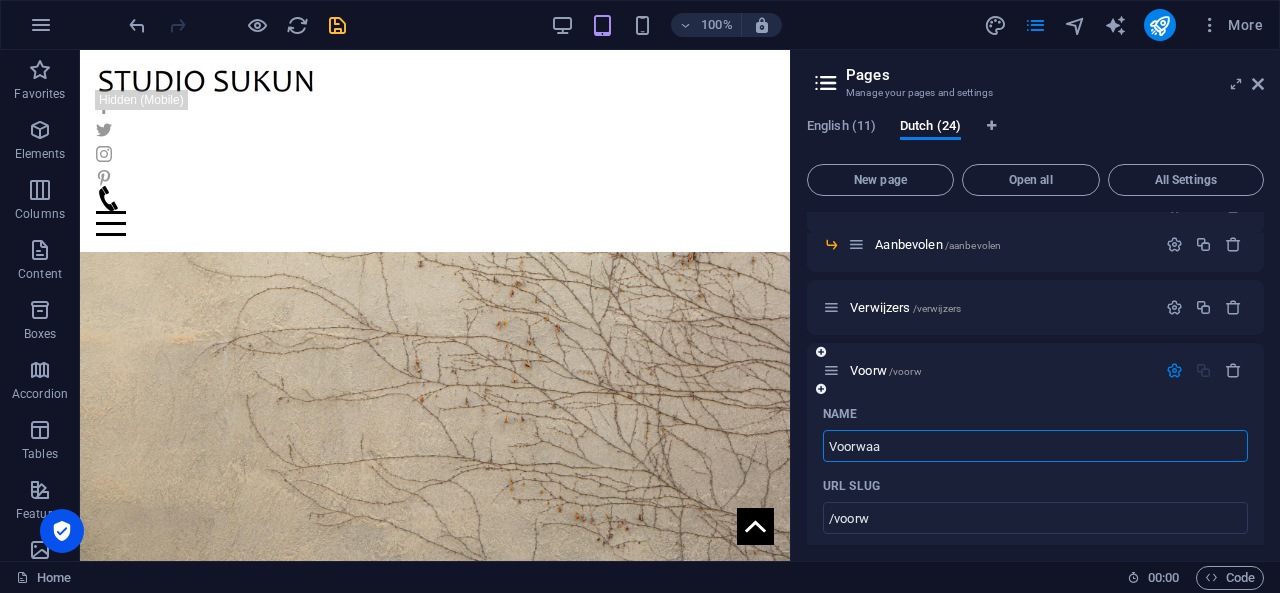 type on "Voorwaar" 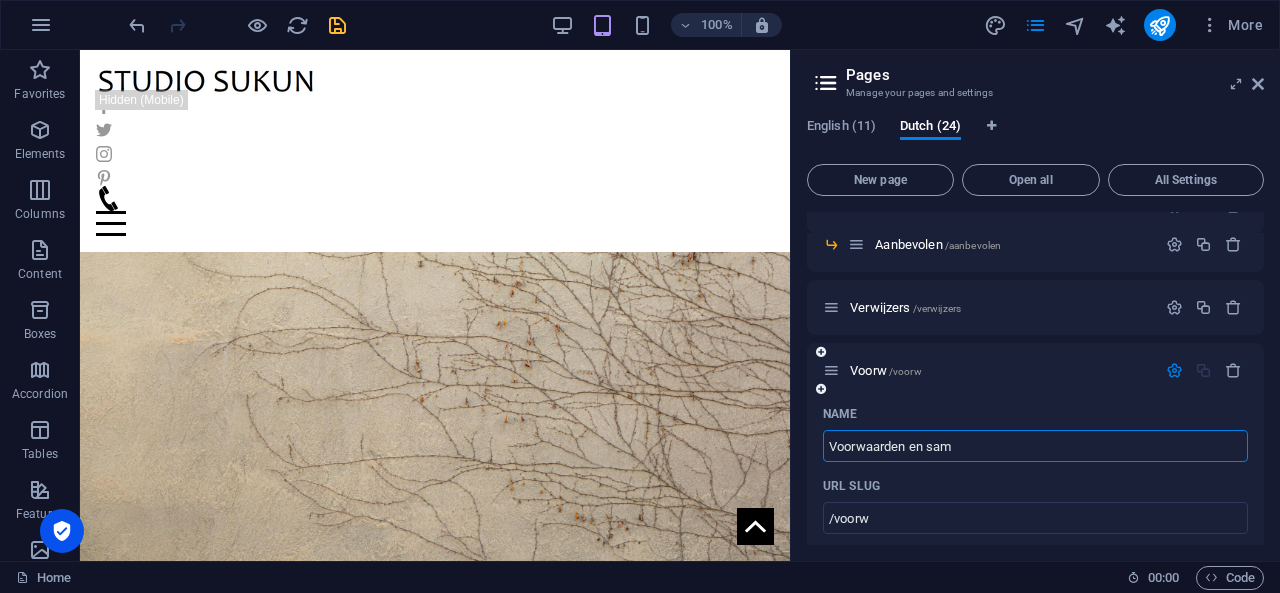type on "Voorwaarden en same" 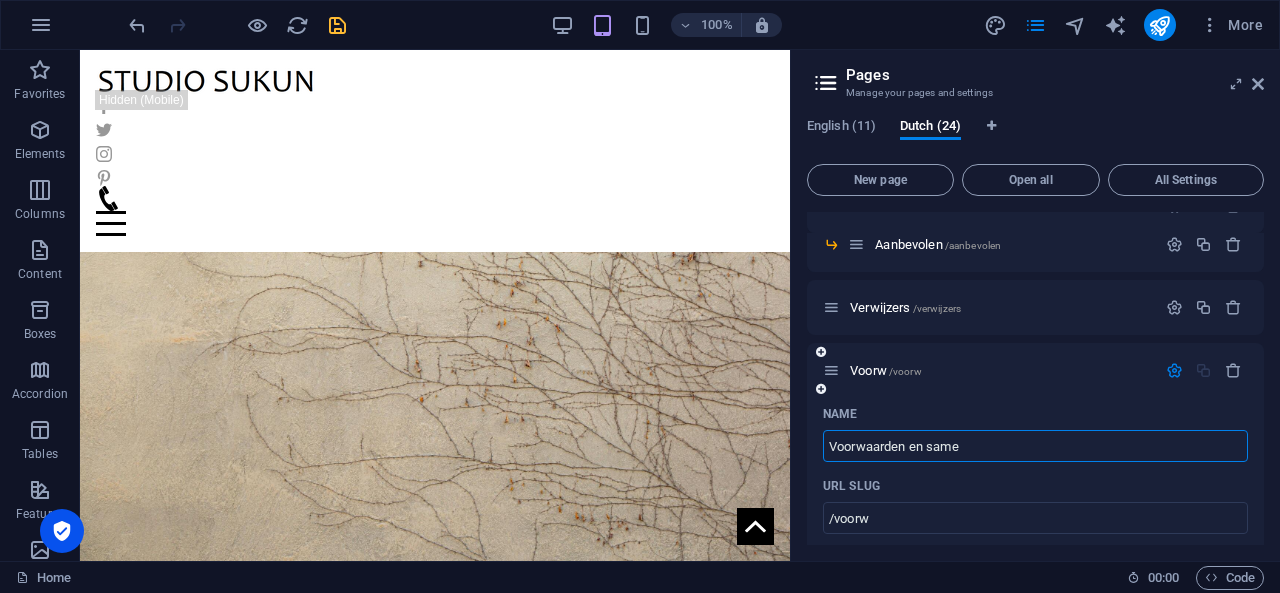 type on "/voorwaarden-en-samw" 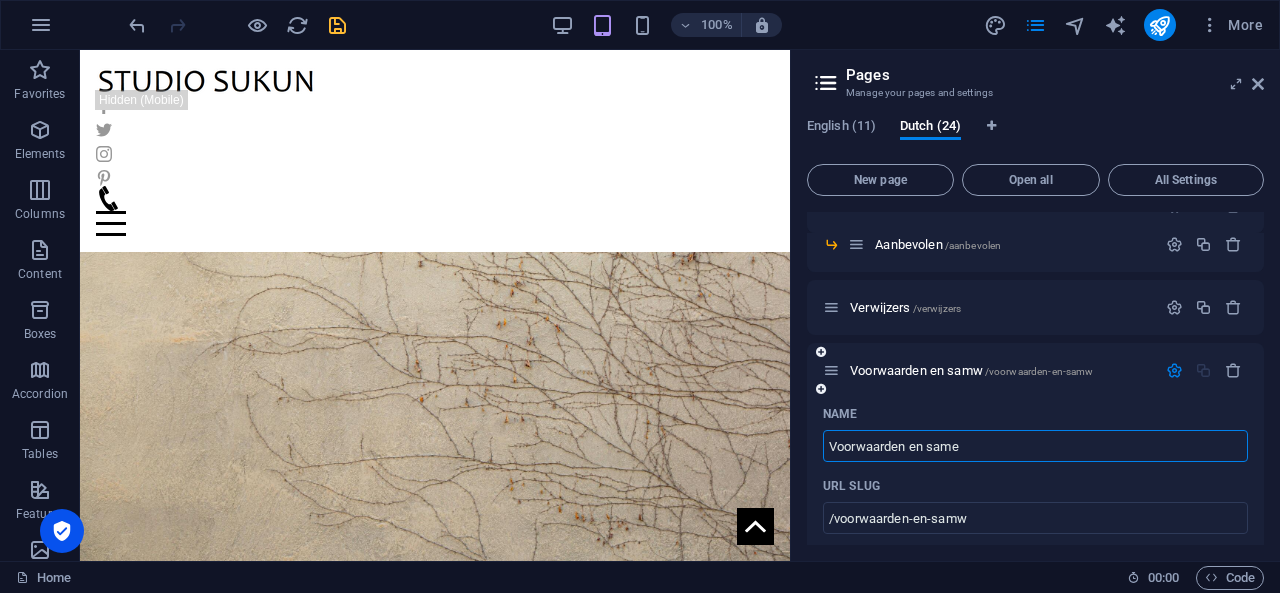 type on "Voorwaarden en samen" 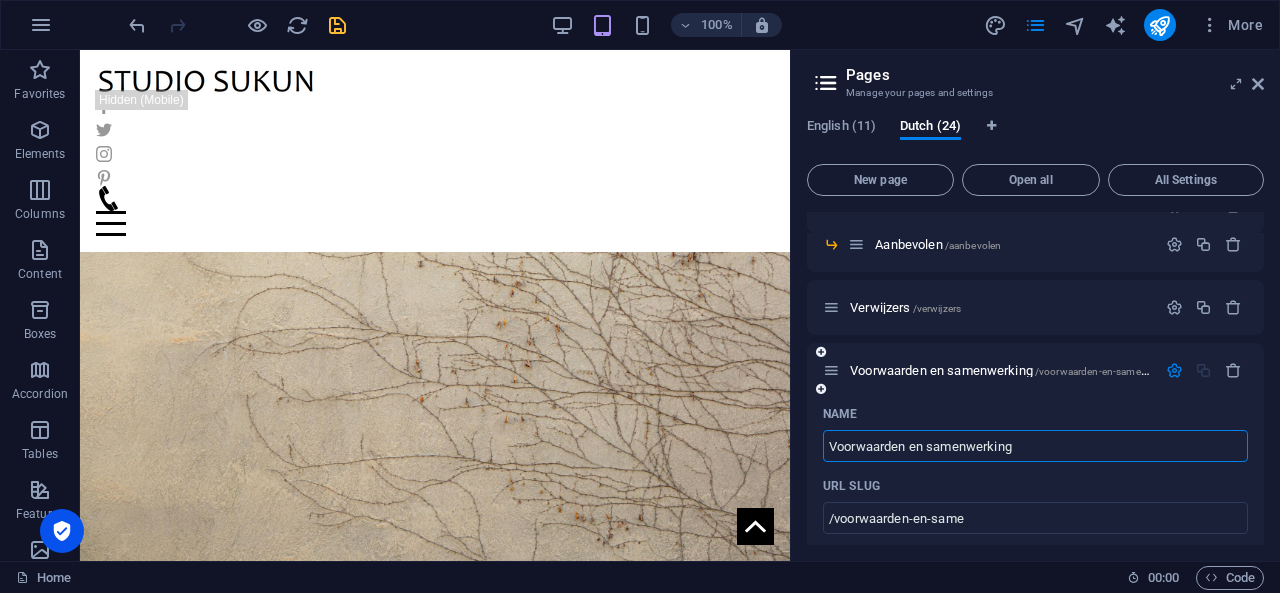 type on "Voorwaarden en samenwerking" 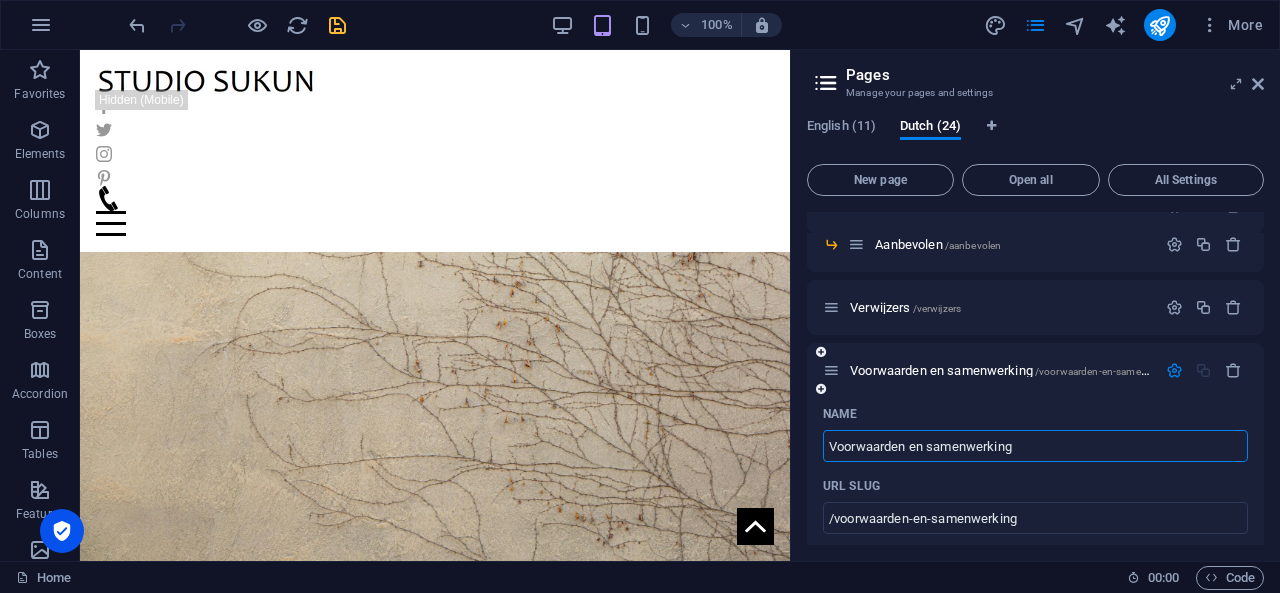 type on "Voorwaarden en samenwerking" 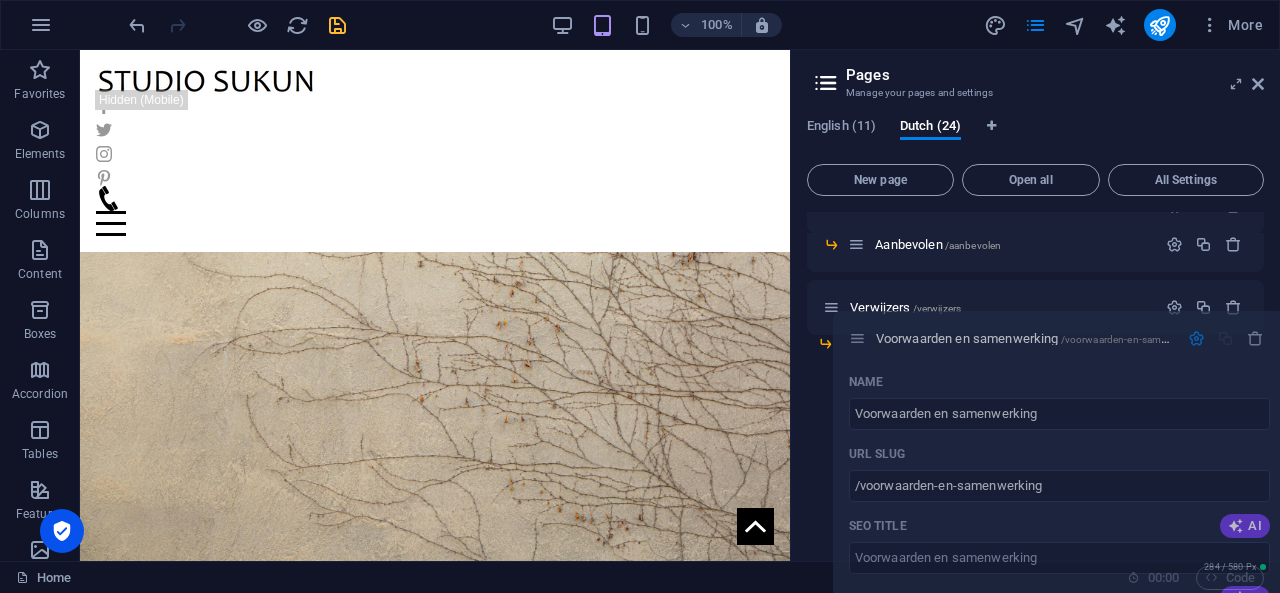 drag, startPoint x: 834, startPoint y: 373, endPoint x: 866, endPoint y: 337, distance: 48.166378 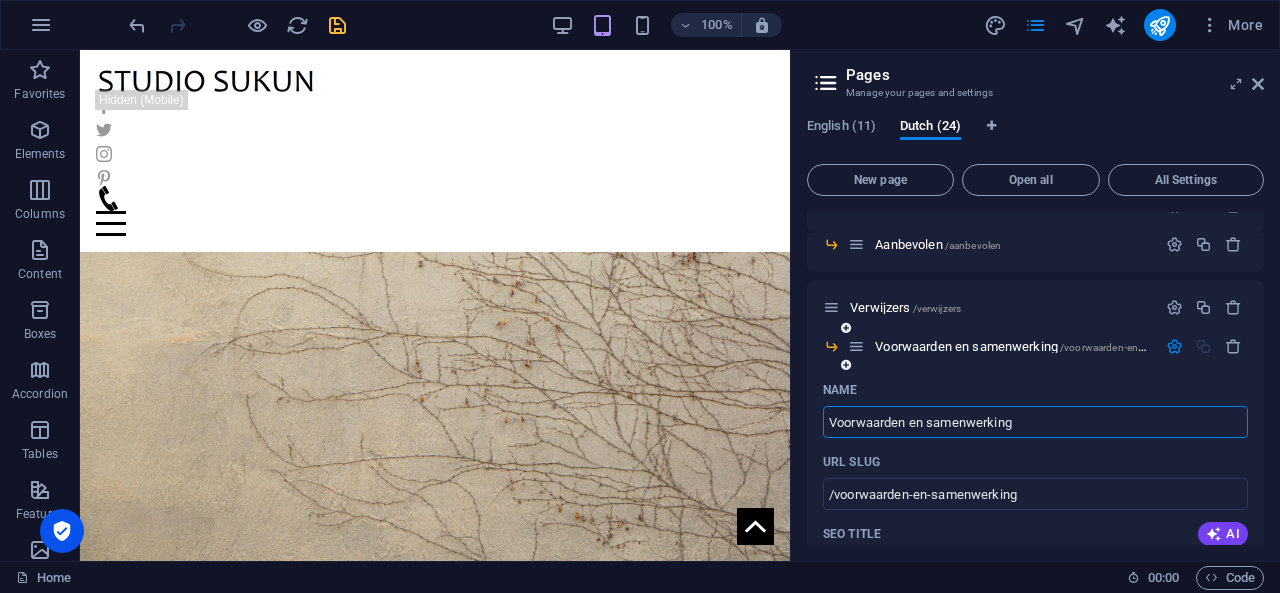 click at bounding box center (846, 365) 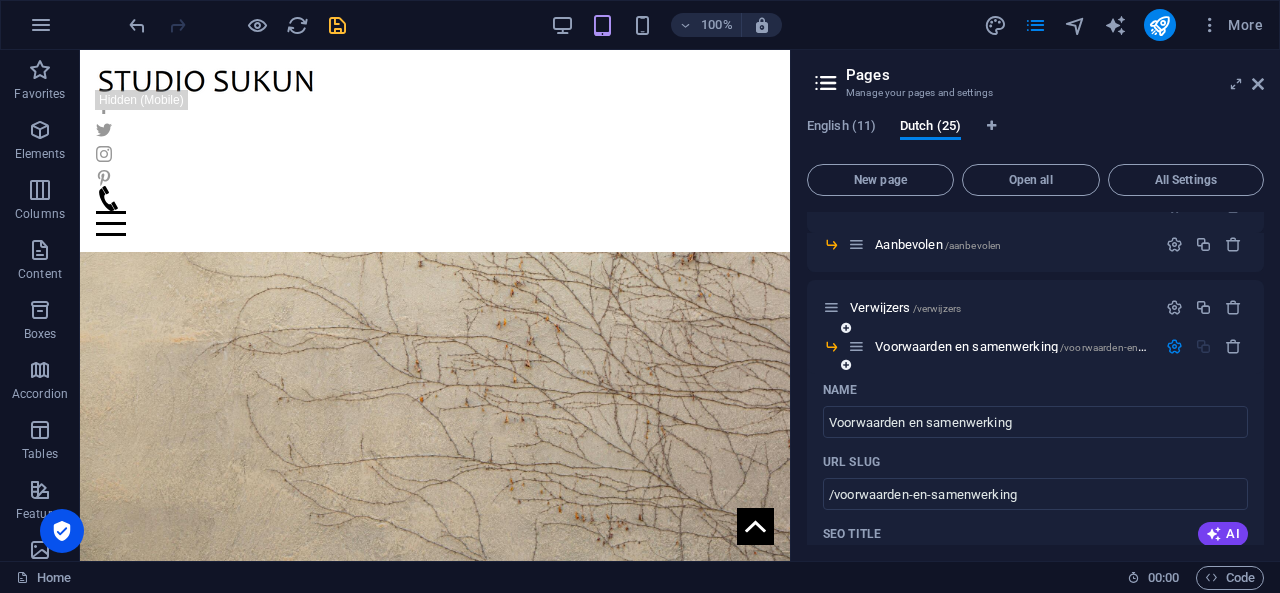 scroll, scrollTop: 1392, scrollLeft: 0, axis: vertical 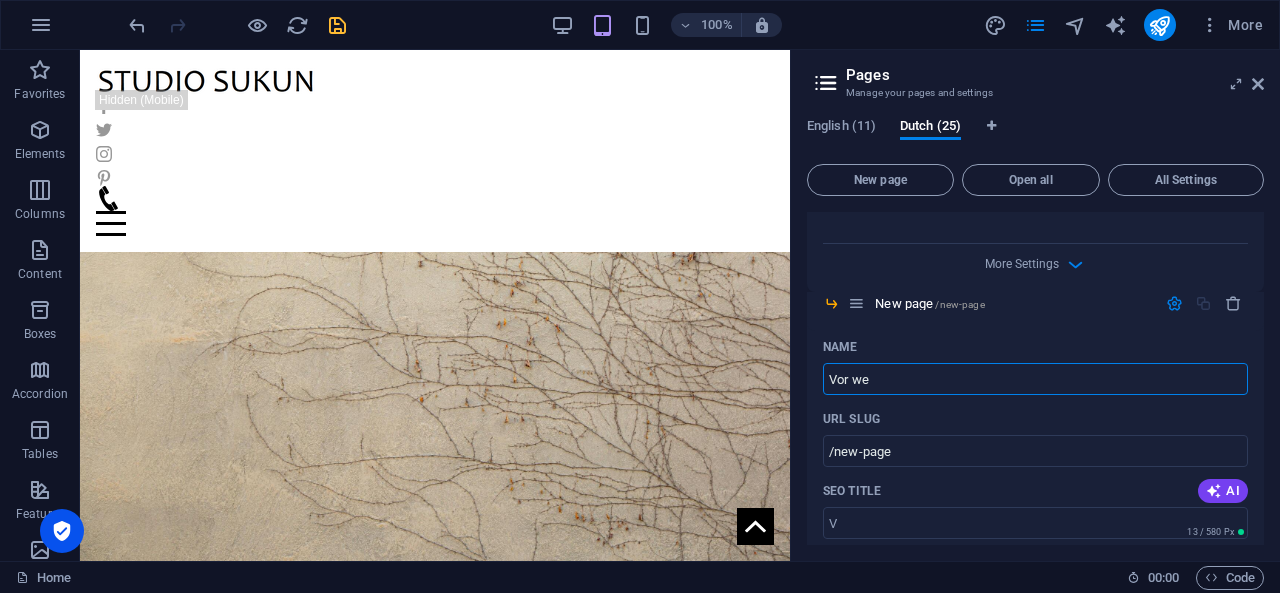 type on "Vor wel" 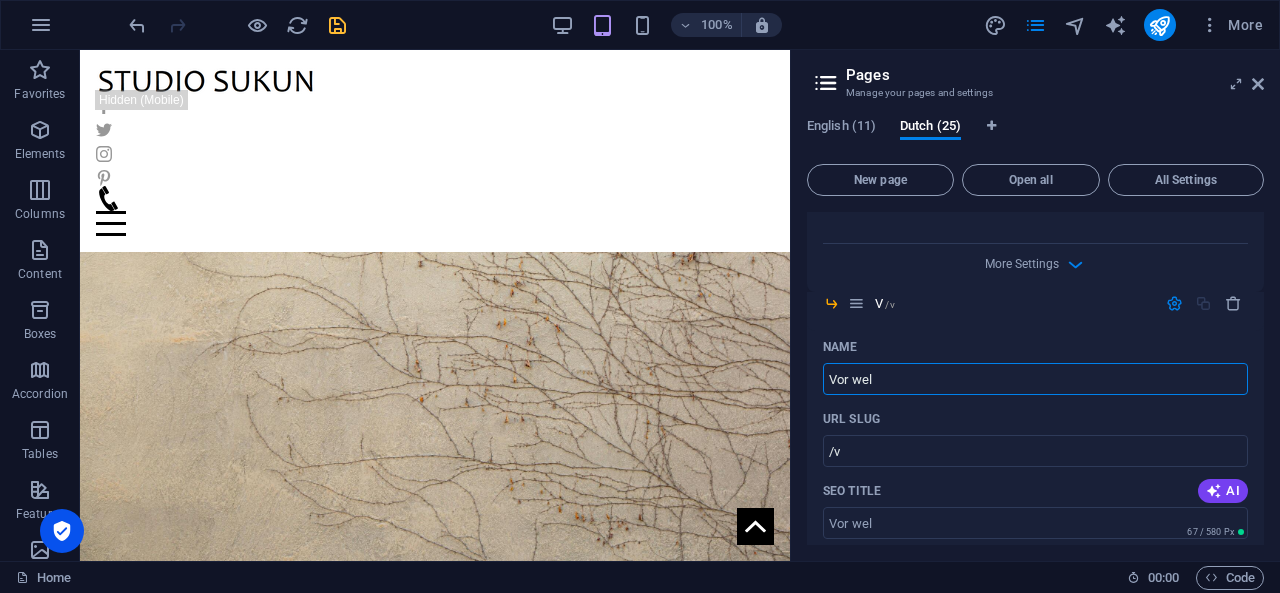 type on "/v" 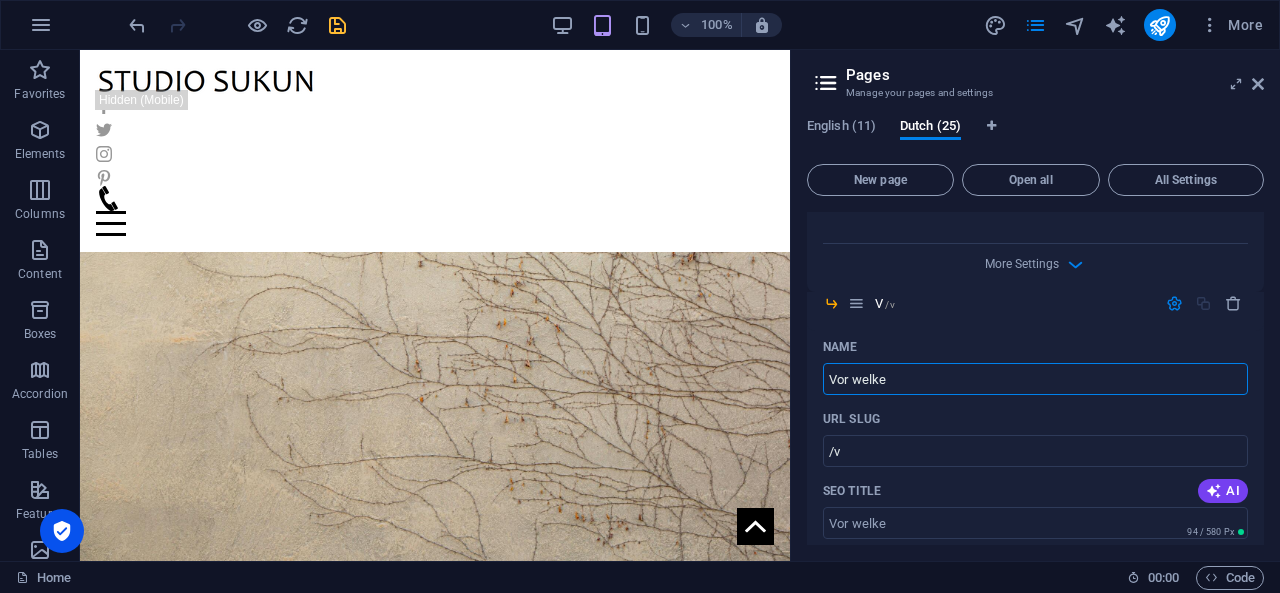 type on "Vor welke" 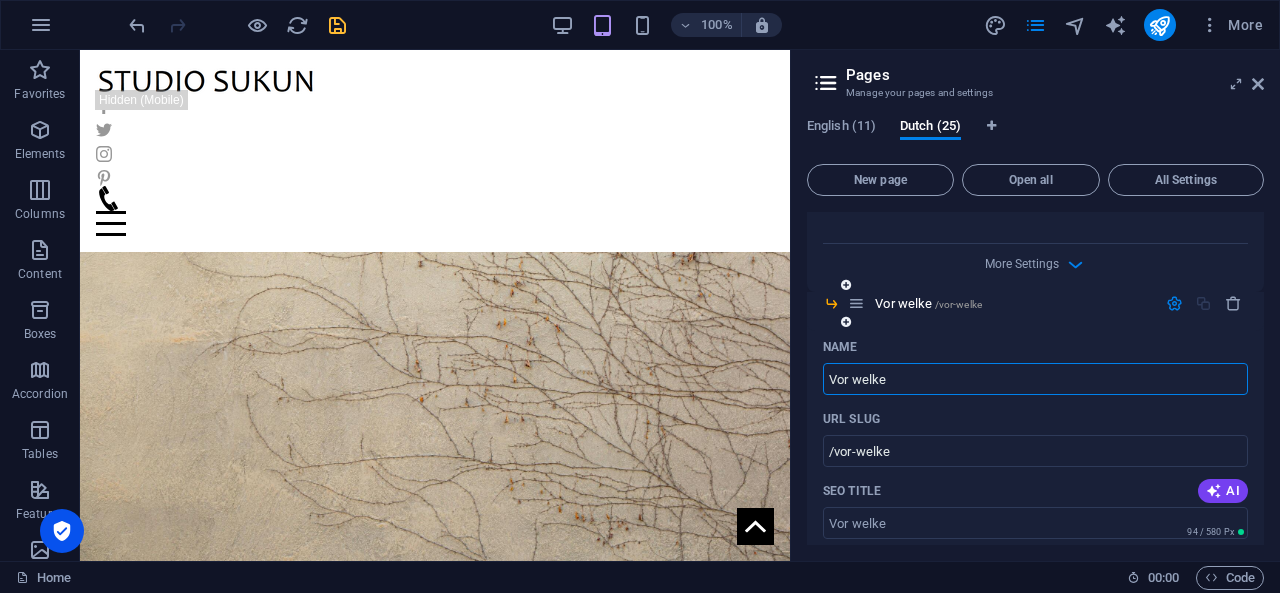 click on "Vor welke" at bounding box center (1035, 379) 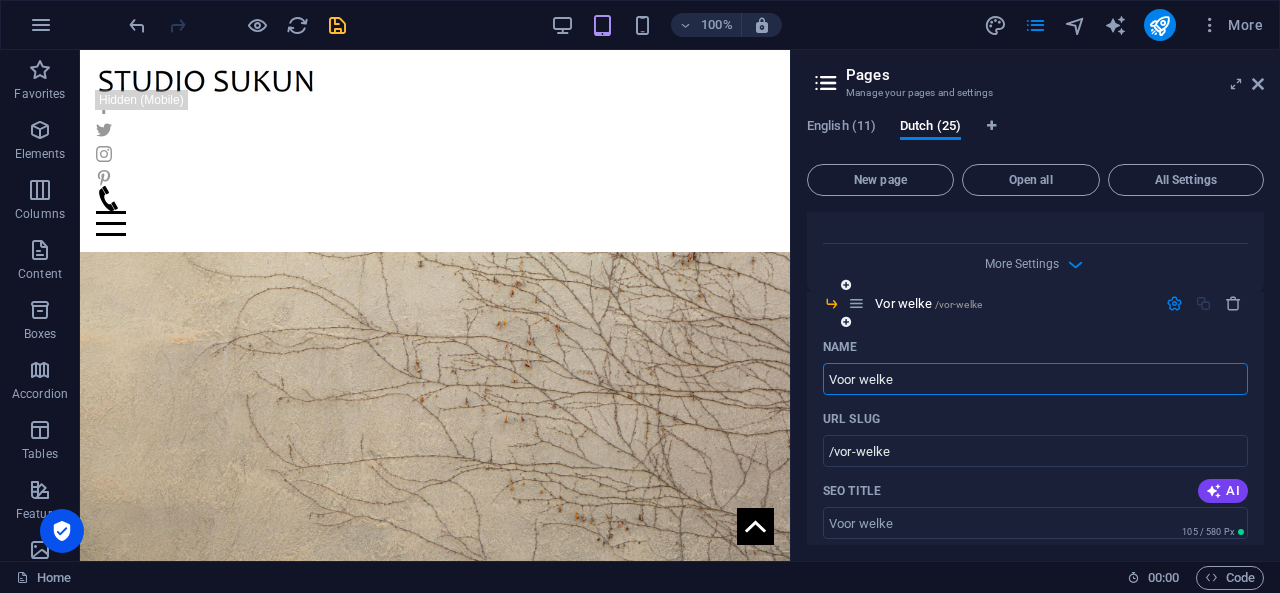 type on "Voor welke" 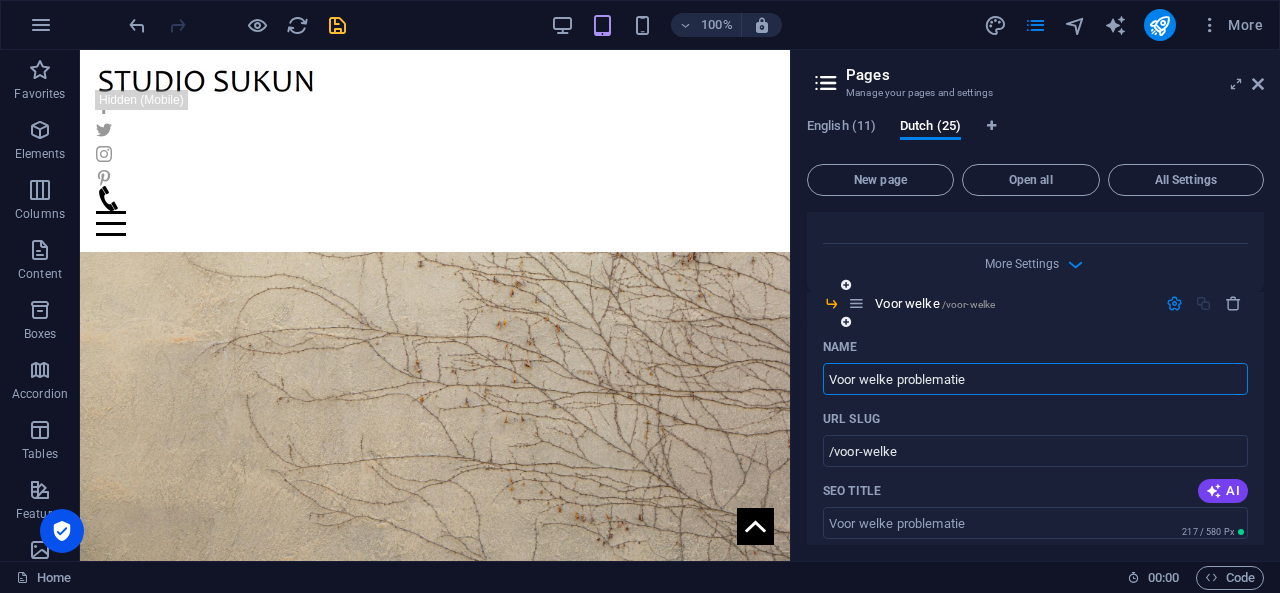 type on "Voor welke problematie" 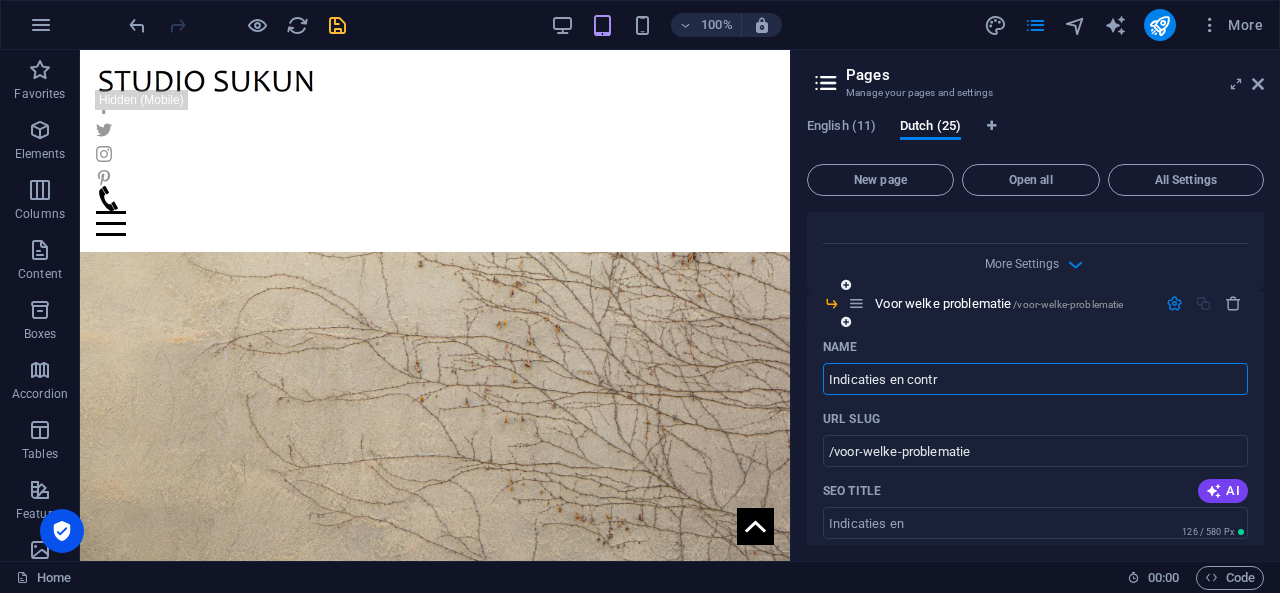 type on "Indicaties en contr-" 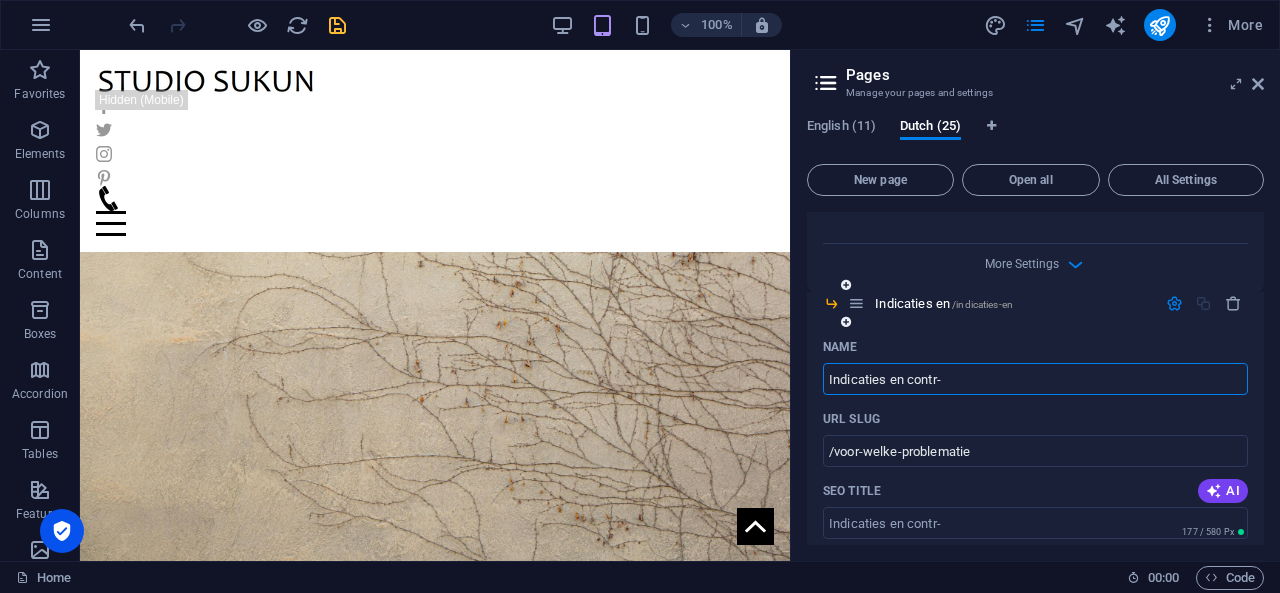 type on "/indicaties-en" 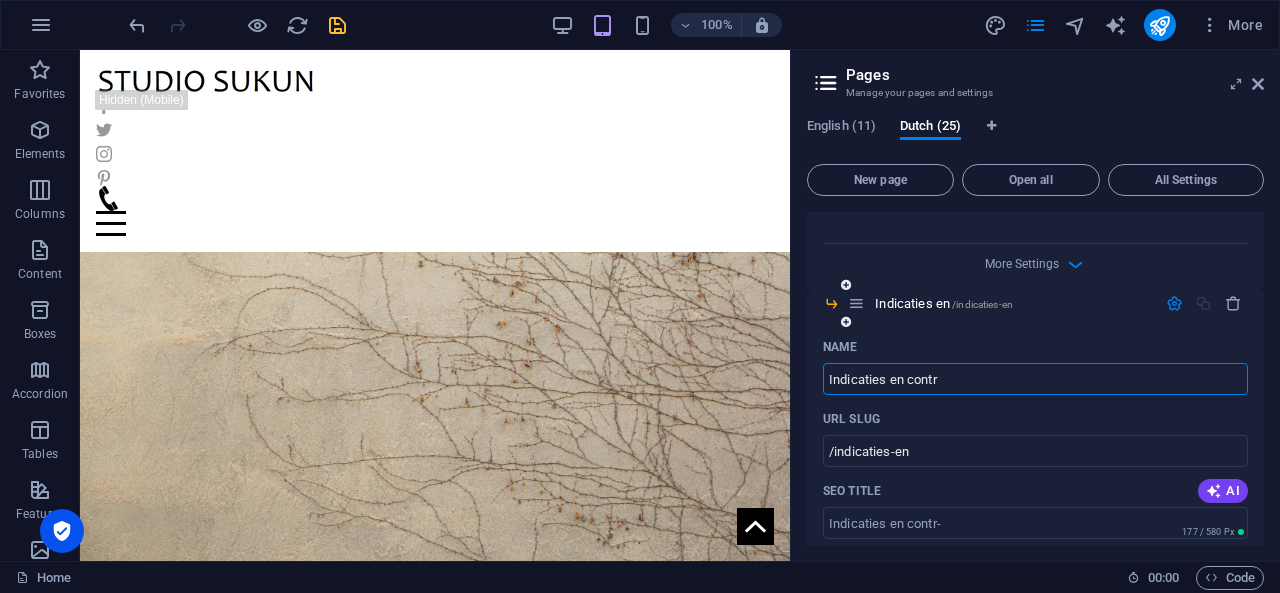 type on "Indicaties en contra" 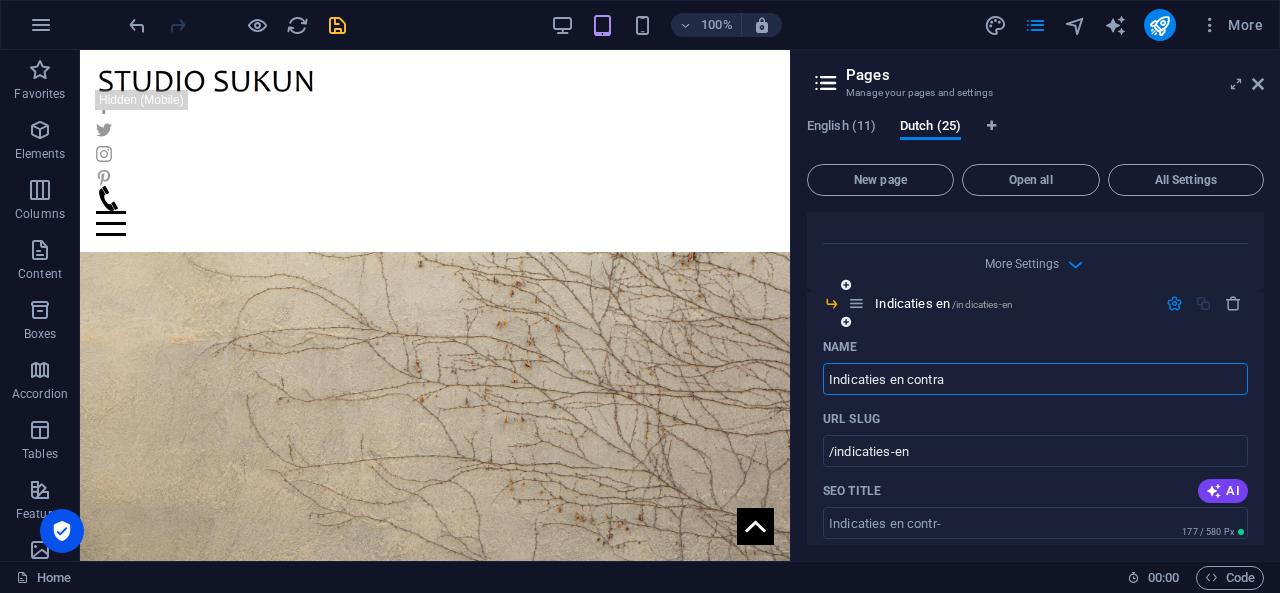 type on "/indicaties-en-contr" 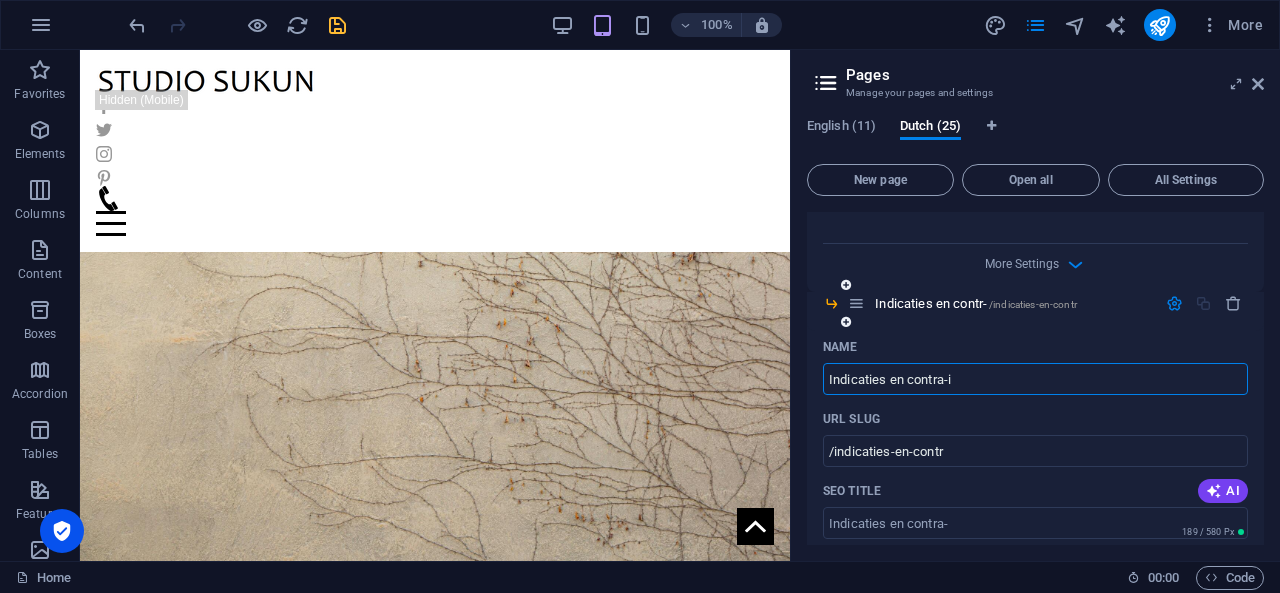type on "Indicaties en contra-in" 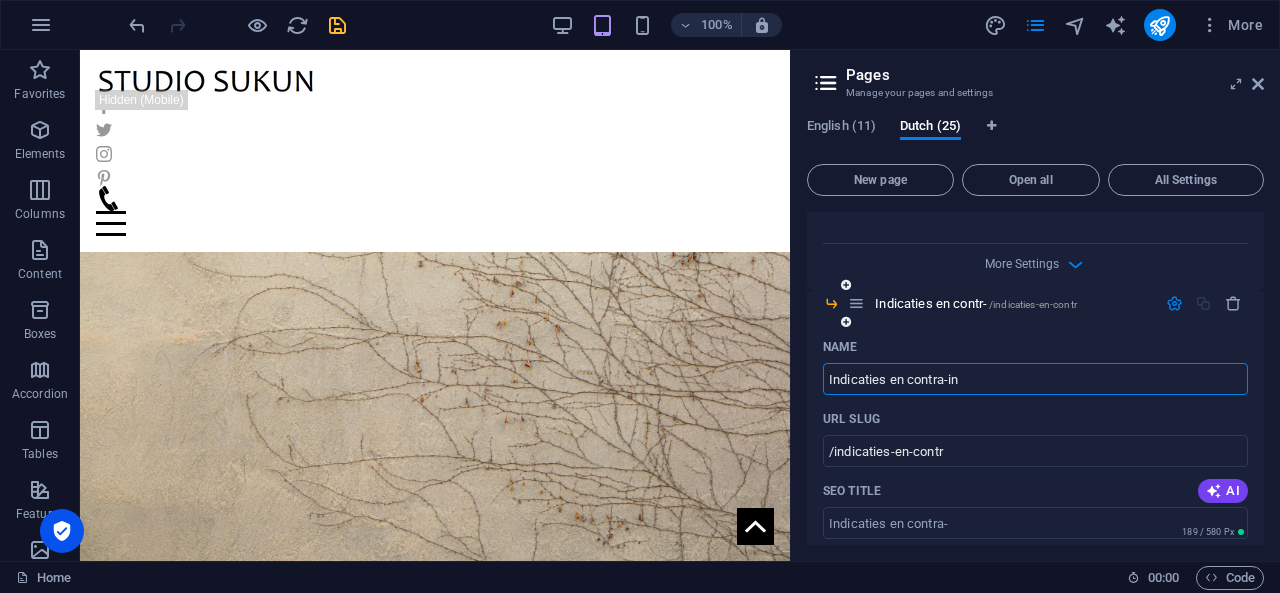 type on "/indicaties-en-contra" 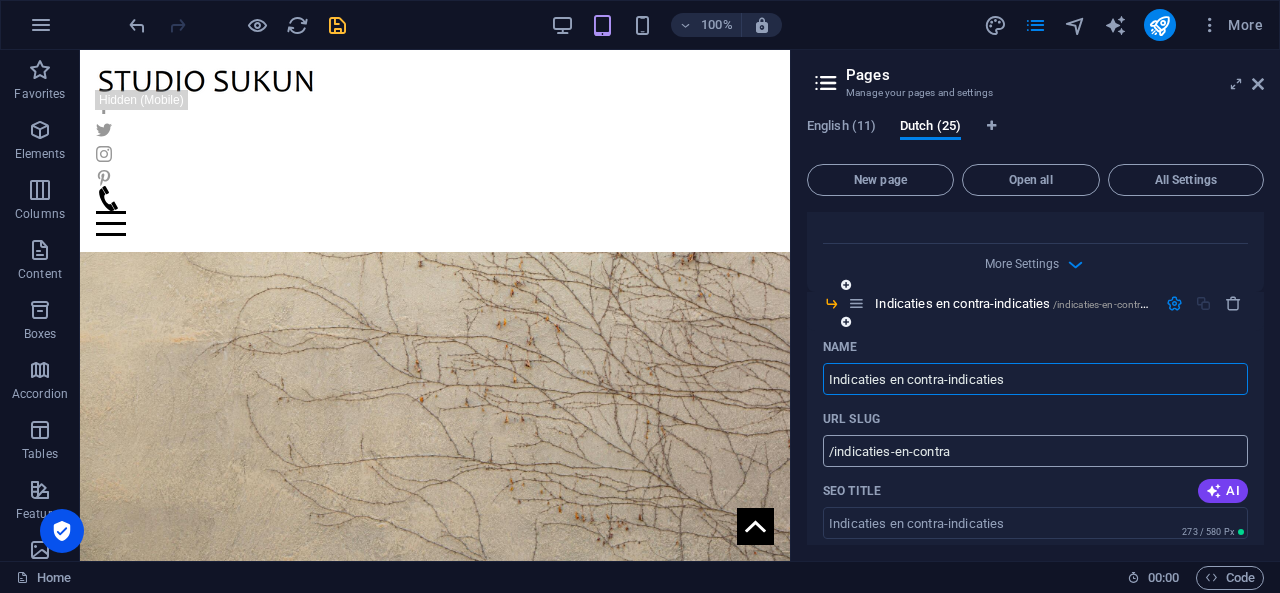type on "Indicaties en contra-indicaties" 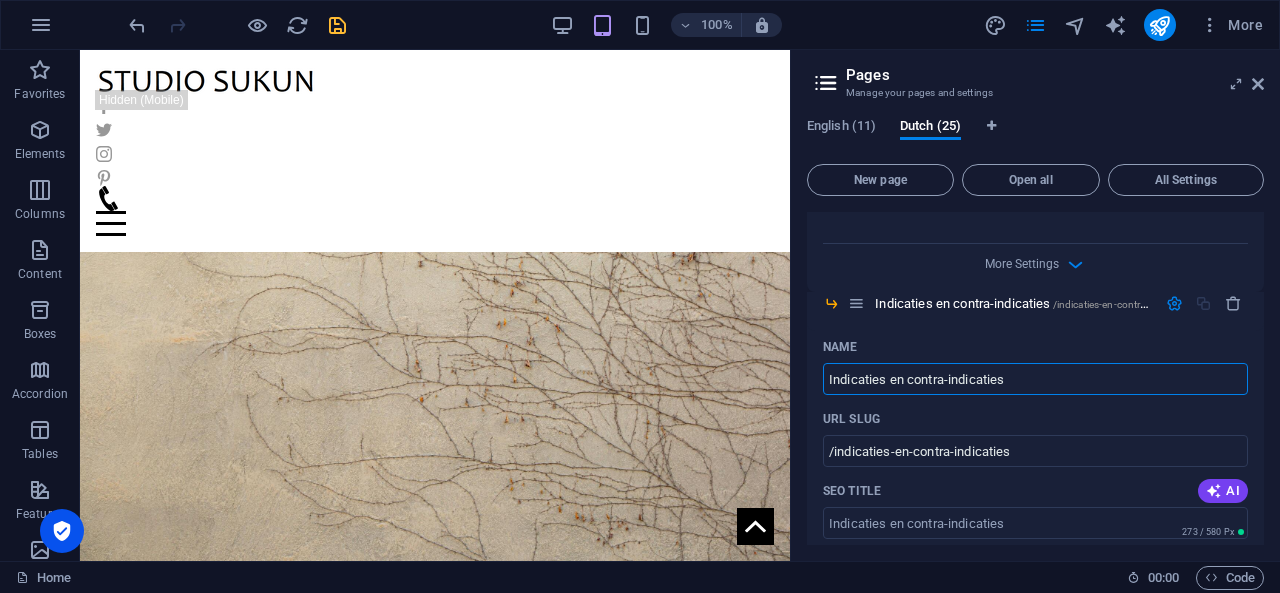type on "Indicaties en contra-indicaties" 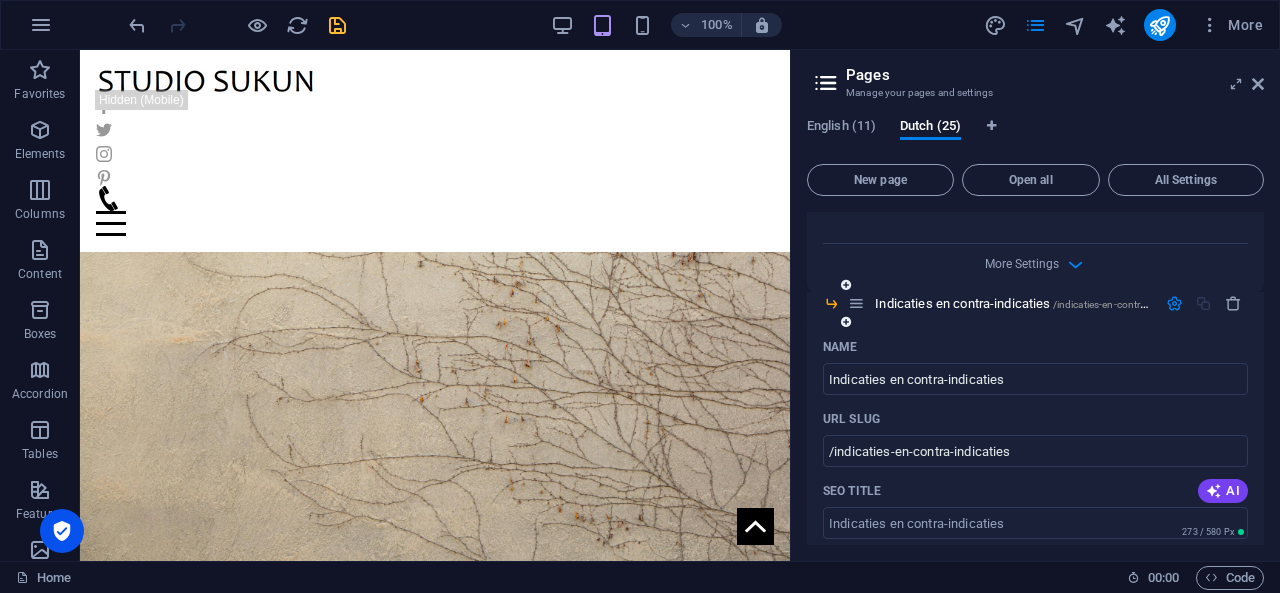 click at bounding box center (846, 322) 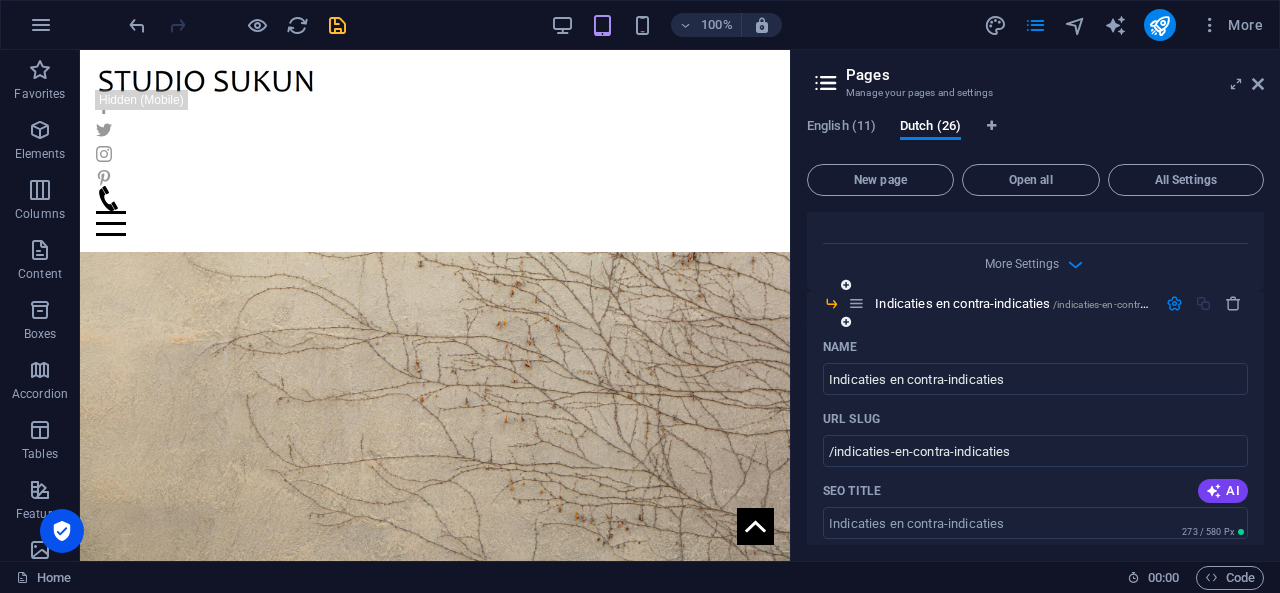 scroll, scrollTop: 2128, scrollLeft: 0, axis: vertical 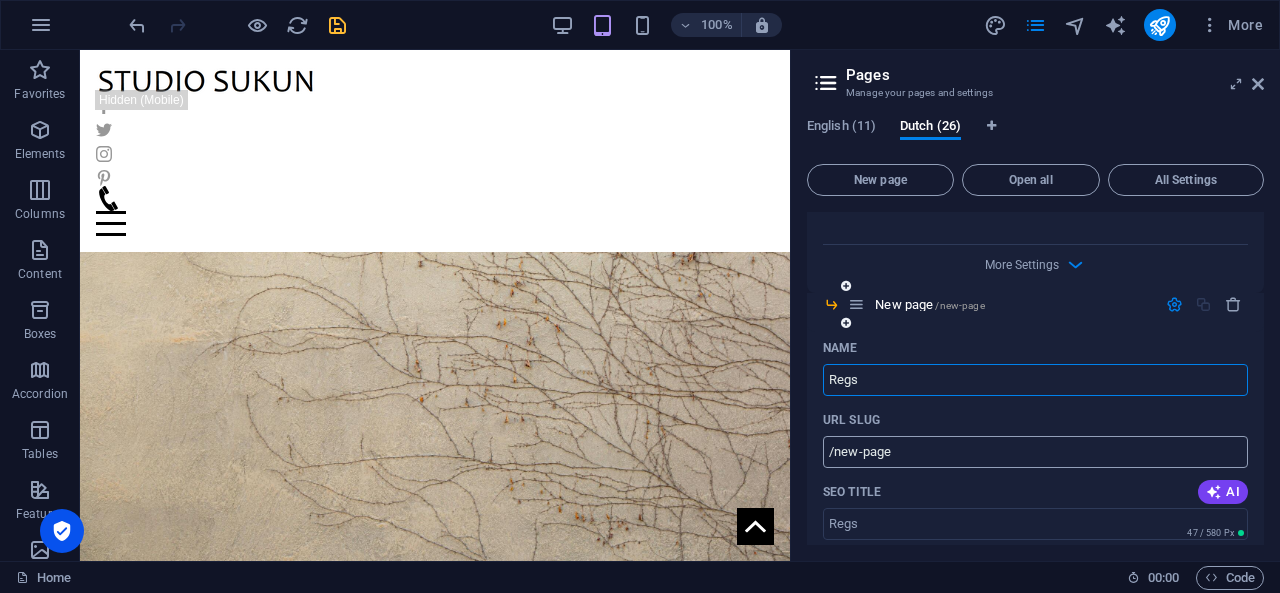 type on "Reg" 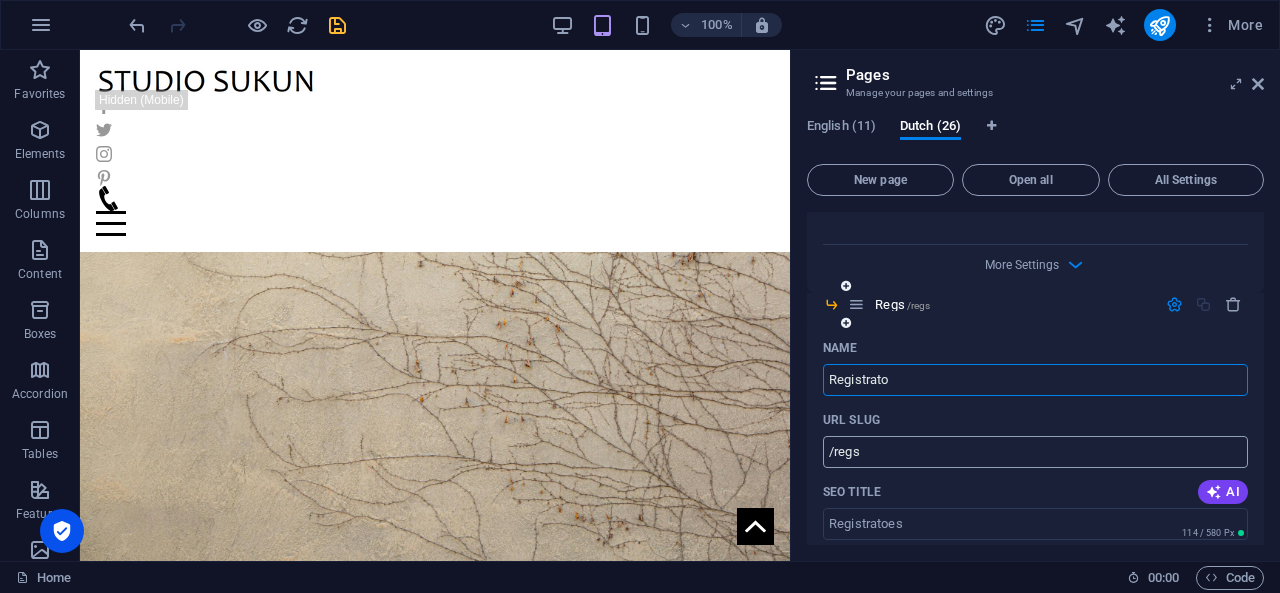 type on "Registrat" 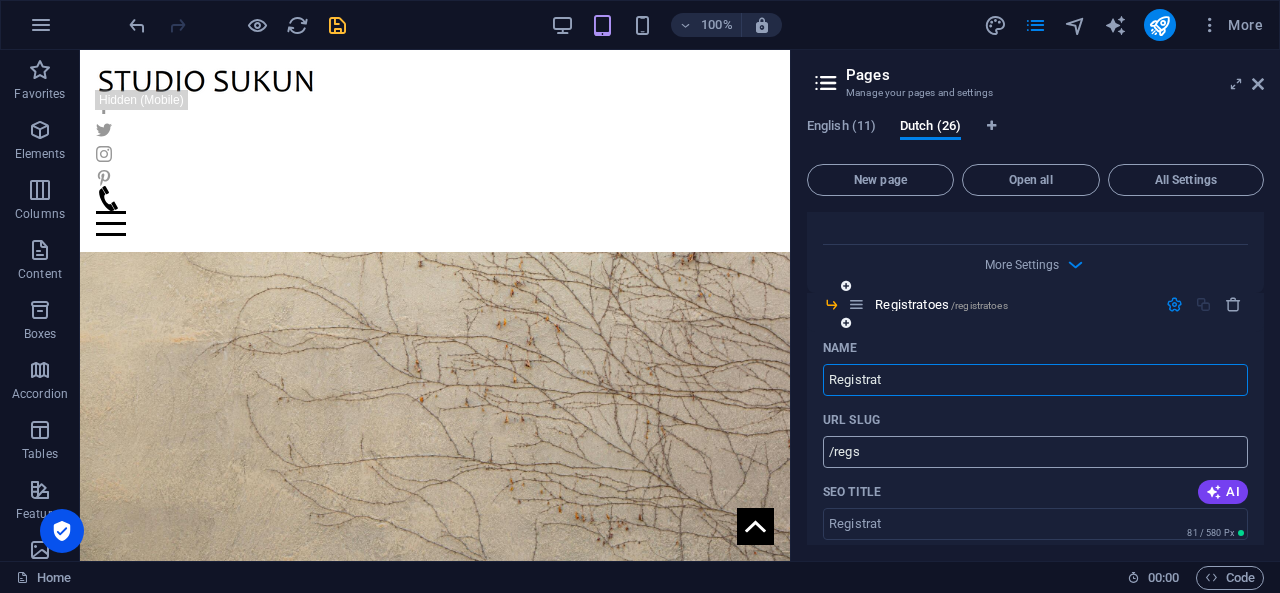 type on "/registratoes" 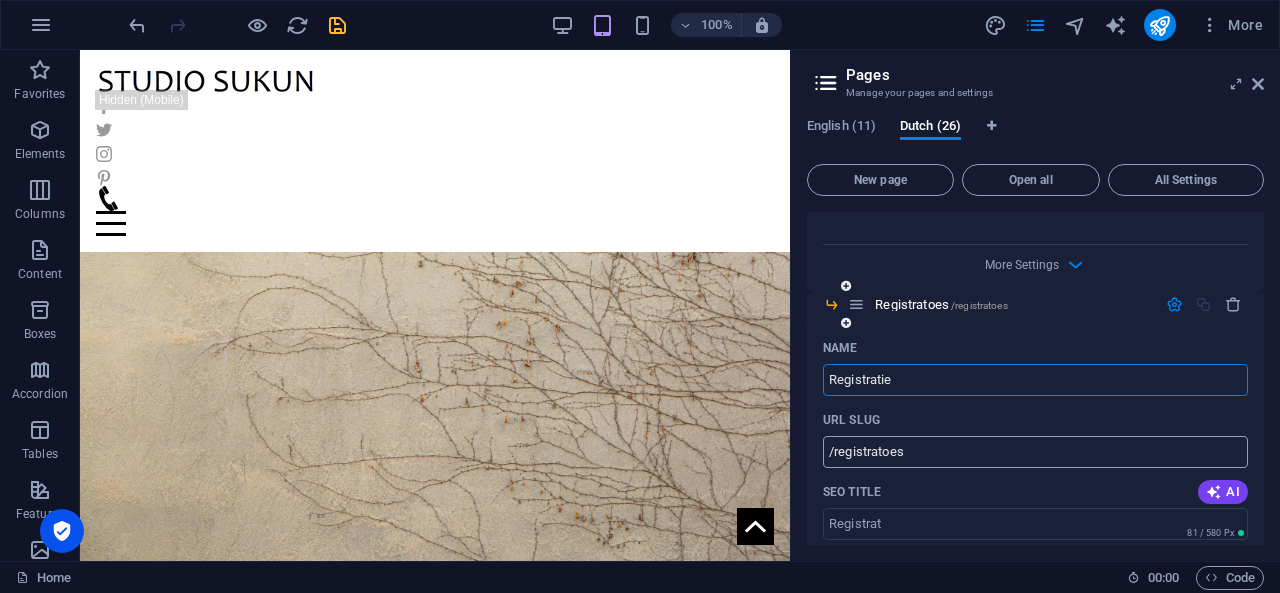 type on "Registraties" 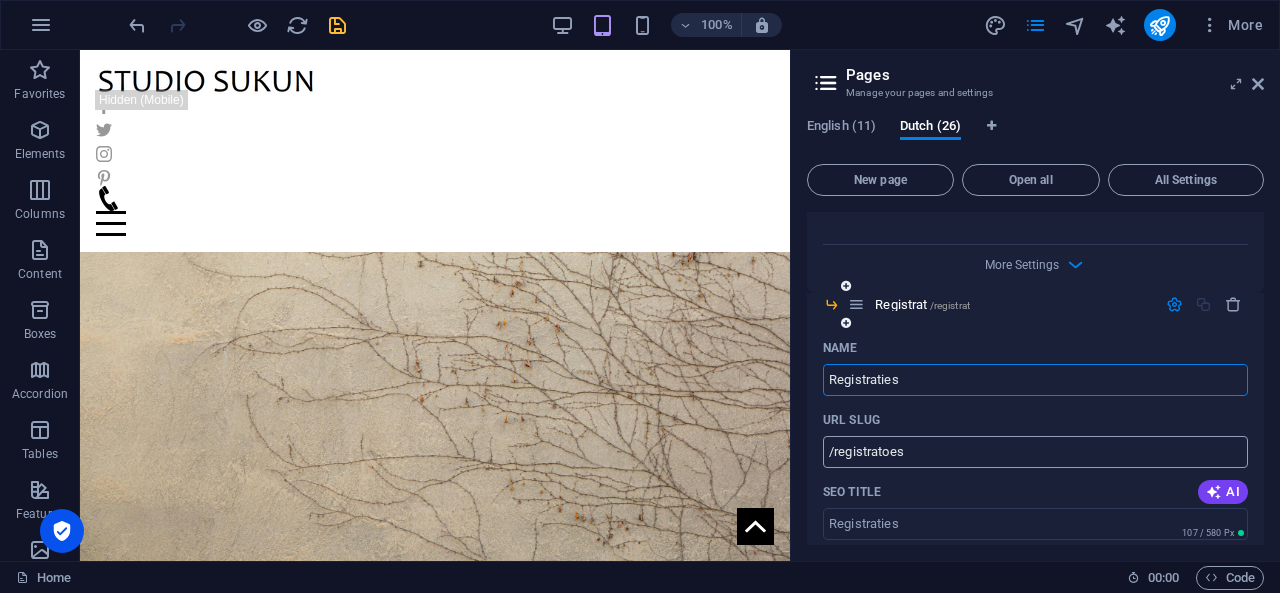 type on "/registrat" 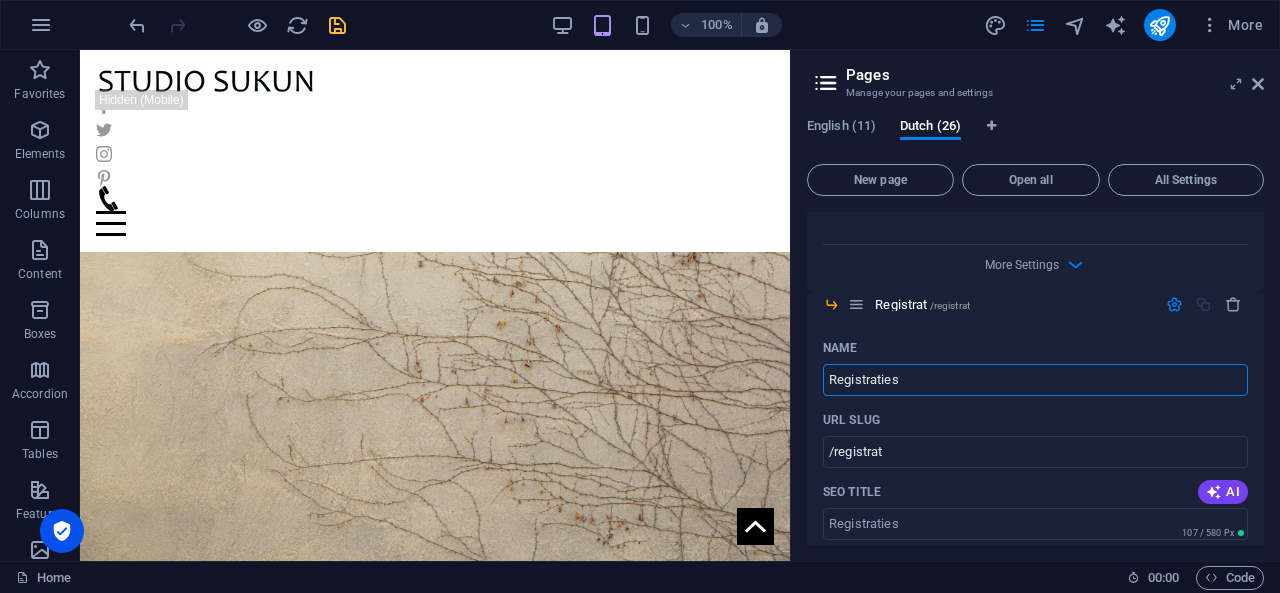 click on "English (11) Dutch (26) New page Open all All Settings Home / Begeleiding /begeleiding Begeleiding /-begeleiding Stretchsessions /stretchsessions Massages /massages Organisaties /organisaties Workshops en Trainingen /workshops-en-trainingen Begeleiding op Maat /begeleiding-op-maat Voor wie? /voor-wie Verdieping /verdieping Artikelen /artikelen Langdurige Stress en het Lichaam /langdurige-stress-en-het-lichaam Oefeningen /oefeningen Oefening: de Body Scan /oefening-de-body-scan Aanbevolen /aanbevolen Verwijzers /verwijzers Voorwaarden en samenwerking /voorwaarden-en-samenwerking Name Voorwaarden en samenwerking ​ URL SLUG /voorwaarden-en-samenwerking ​ SEO Title AI ​ 284 / 580 Px SEO Description AI ​ 0 / 990 Px SEO Keywords AI ​ Settings Menu Noindex Preview Mobile Desktop [DOMAIN_NAME] ... voorwaarden-en-samenwerking Meta tags ​ Preview Image (Open Graph) Drag files here, click to choose files or select files from Files or our free stock photos & videos More Settings Name ​ URL SLUG ​ AI ​" at bounding box center [1035, 331] 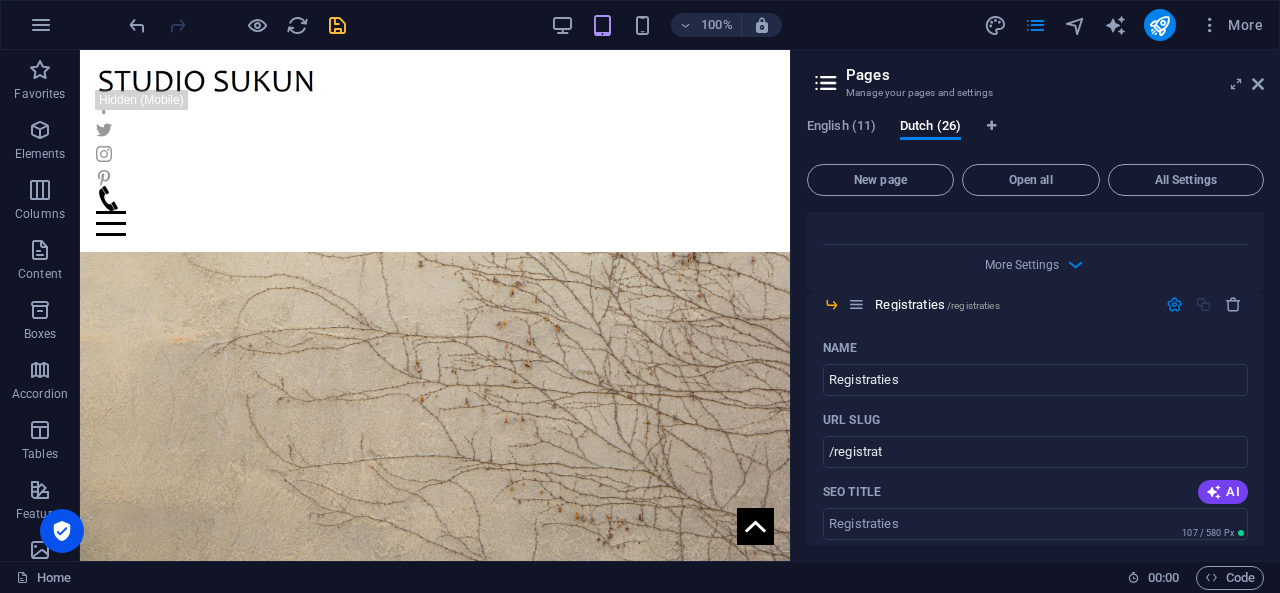 type on "Registraties" 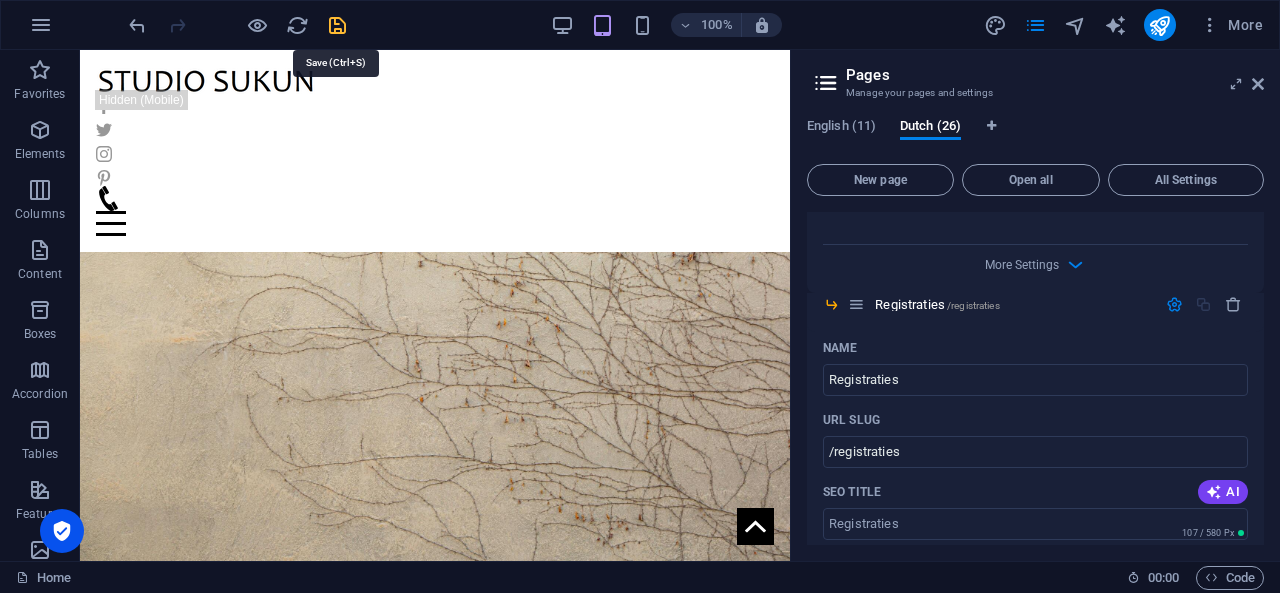 click at bounding box center [337, 25] 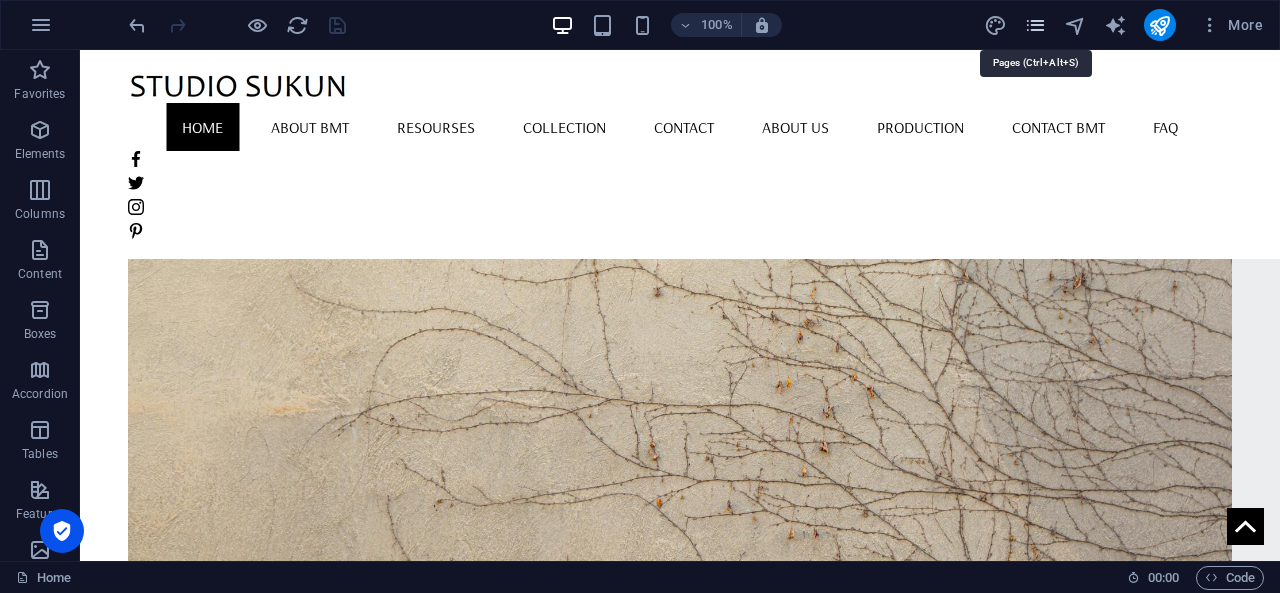 click at bounding box center (1035, 25) 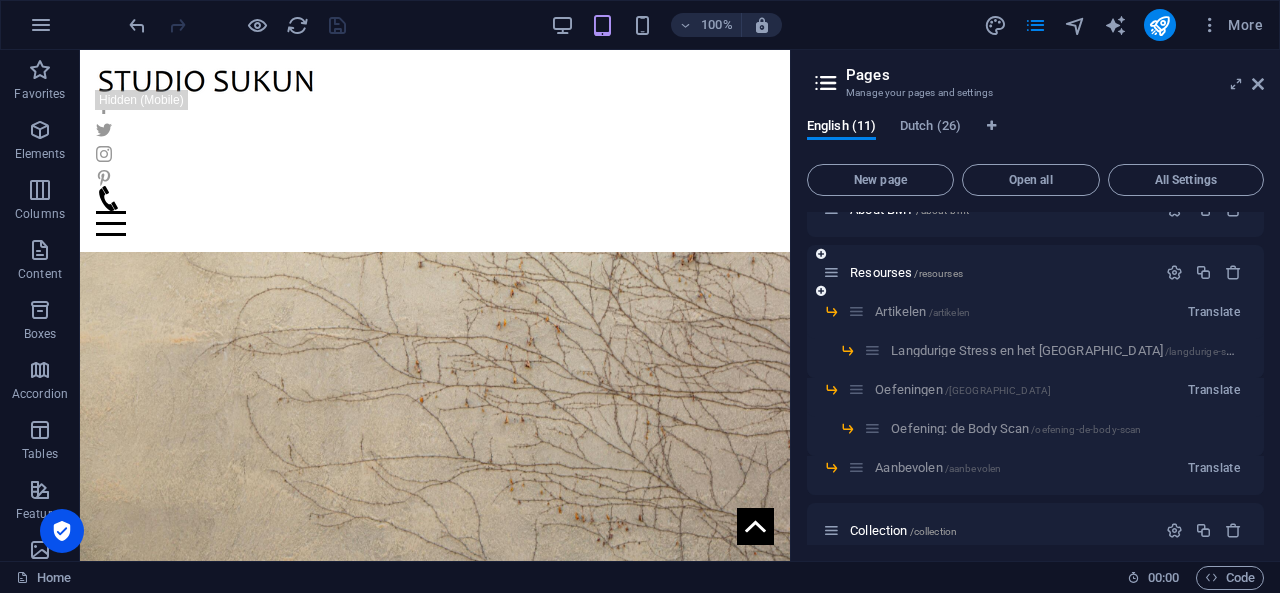 scroll, scrollTop: 90, scrollLeft: 0, axis: vertical 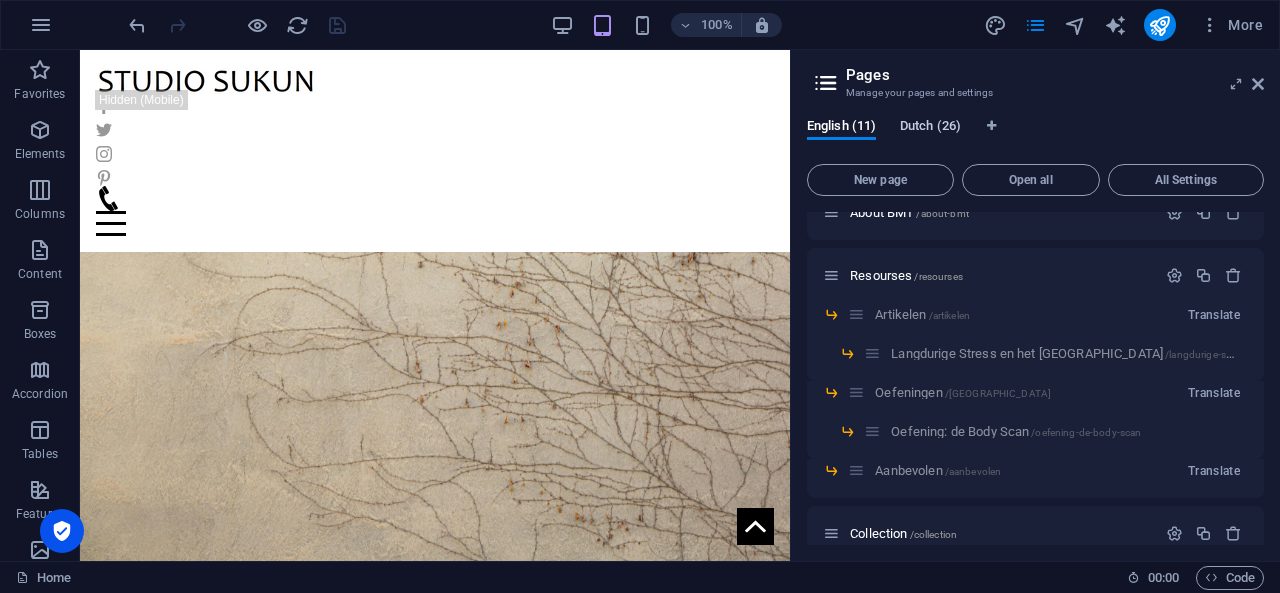 click on "Dutch (26)" at bounding box center (930, 128) 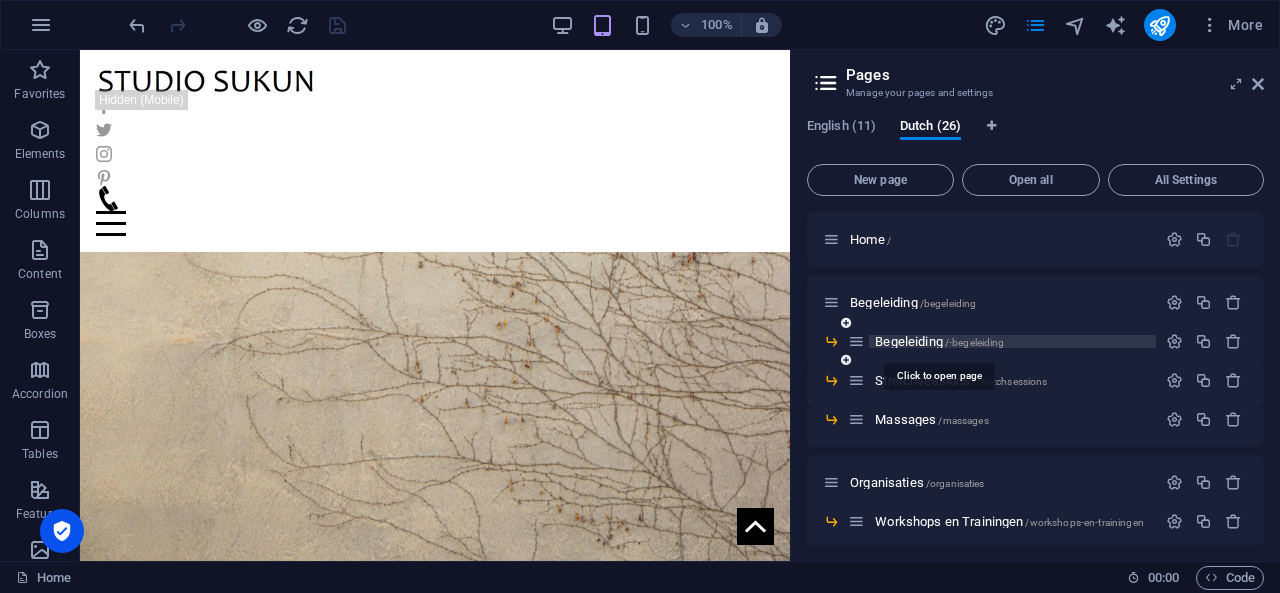 click on "Begeleiding /-begeleiding" at bounding box center (939, 341) 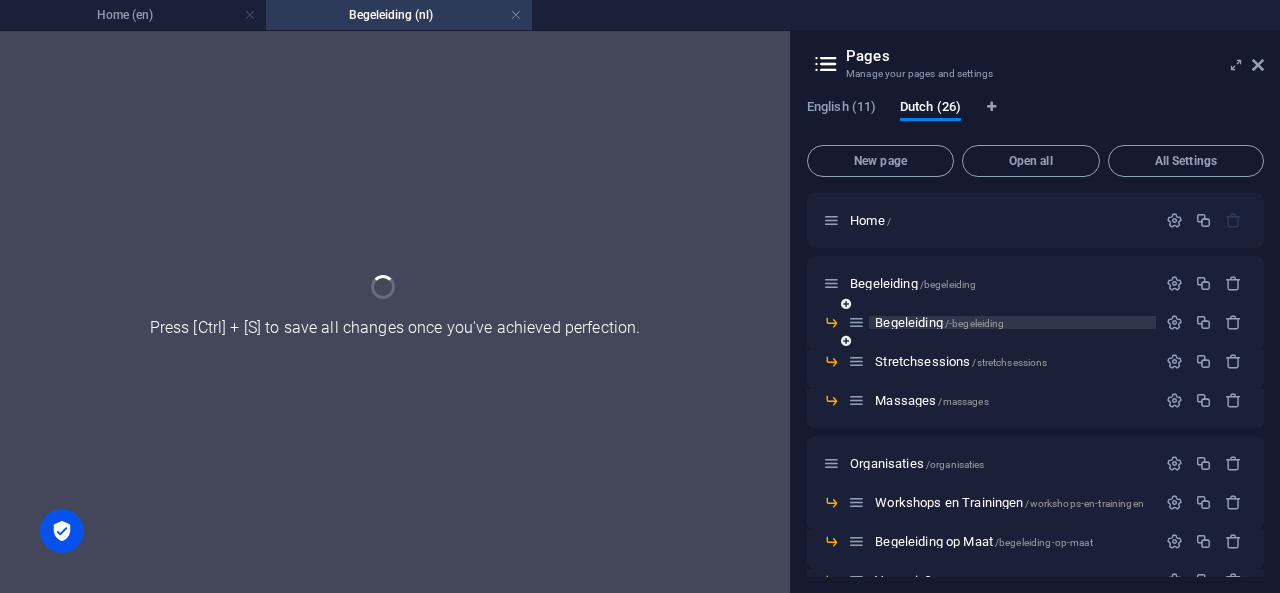 click on "Begeleiding /-begeleiding" at bounding box center [1035, 330] 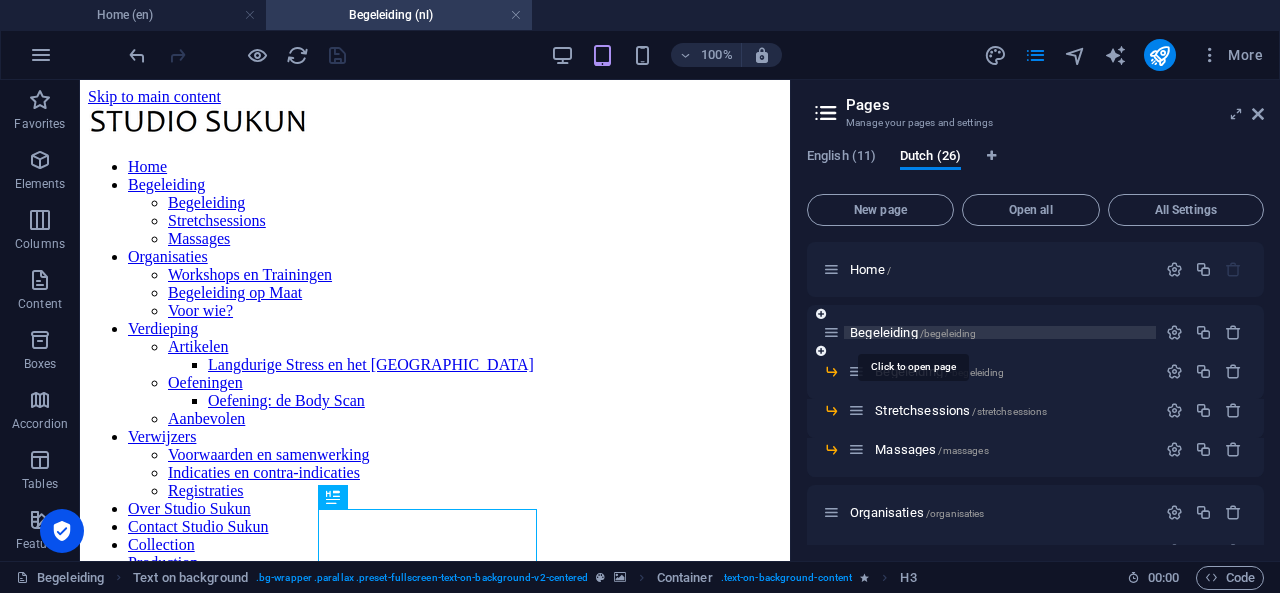 scroll, scrollTop: 0, scrollLeft: 0, axis: both 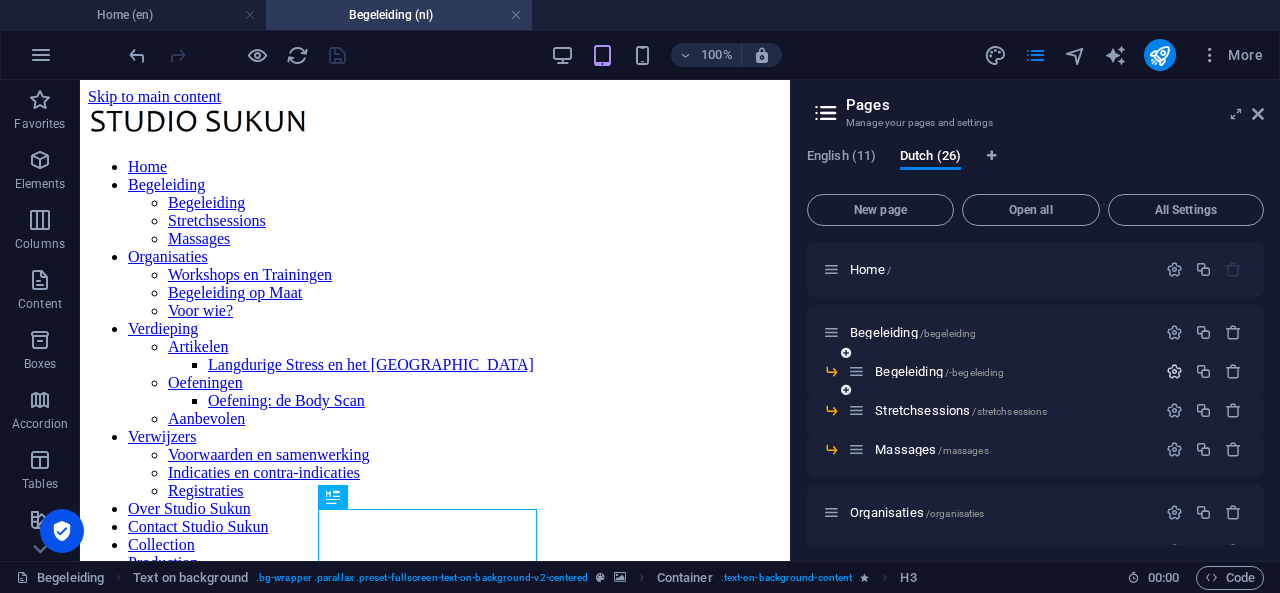 click at bounding box center (1174, 371) 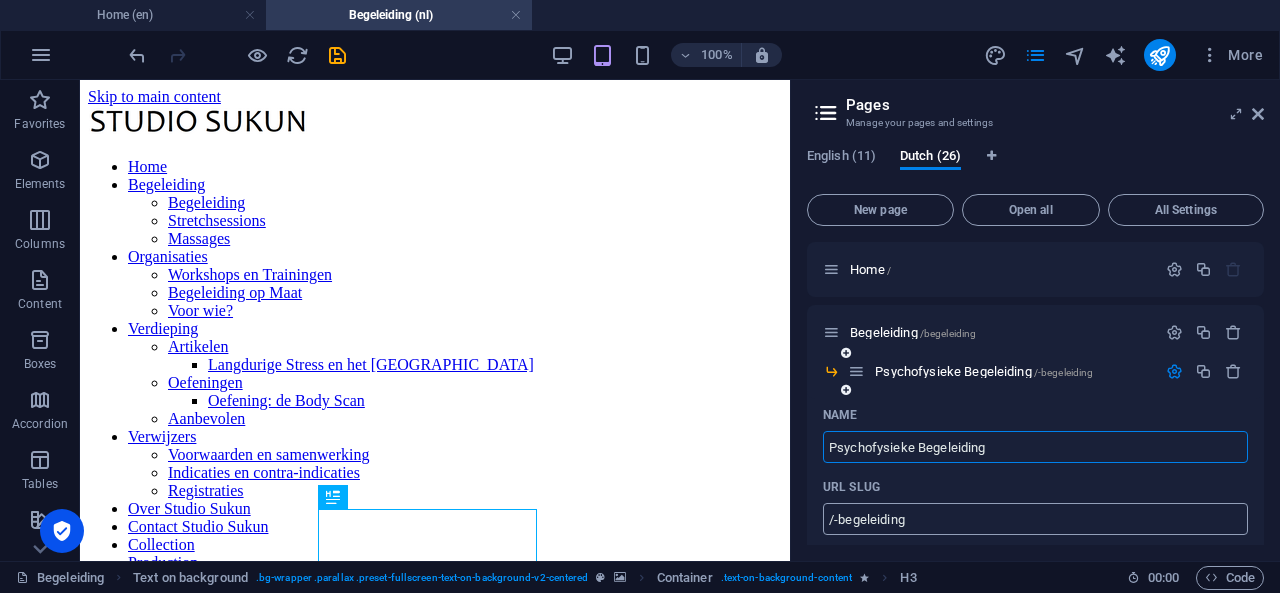 type on "Psychofysieke Begeleiding" 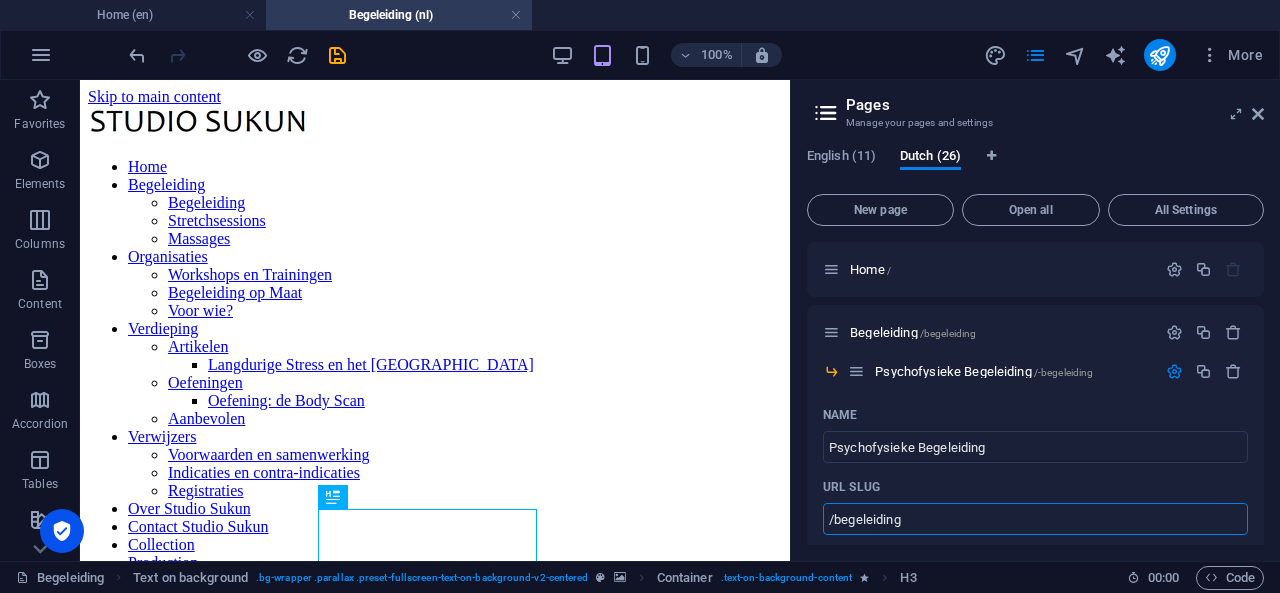 click on "Drop content here or  Add elements  Paste clipboard" at bounding box center (435, 5098) 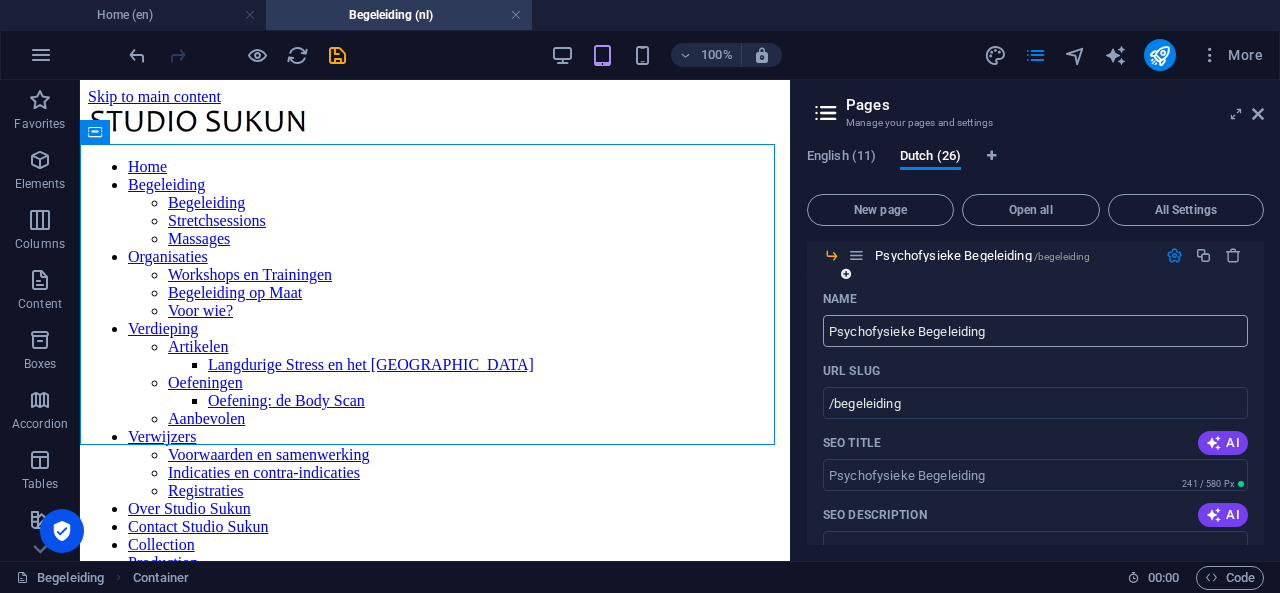 scroll, scrollTop: 151, scrollLeft: 0, axis: vertical 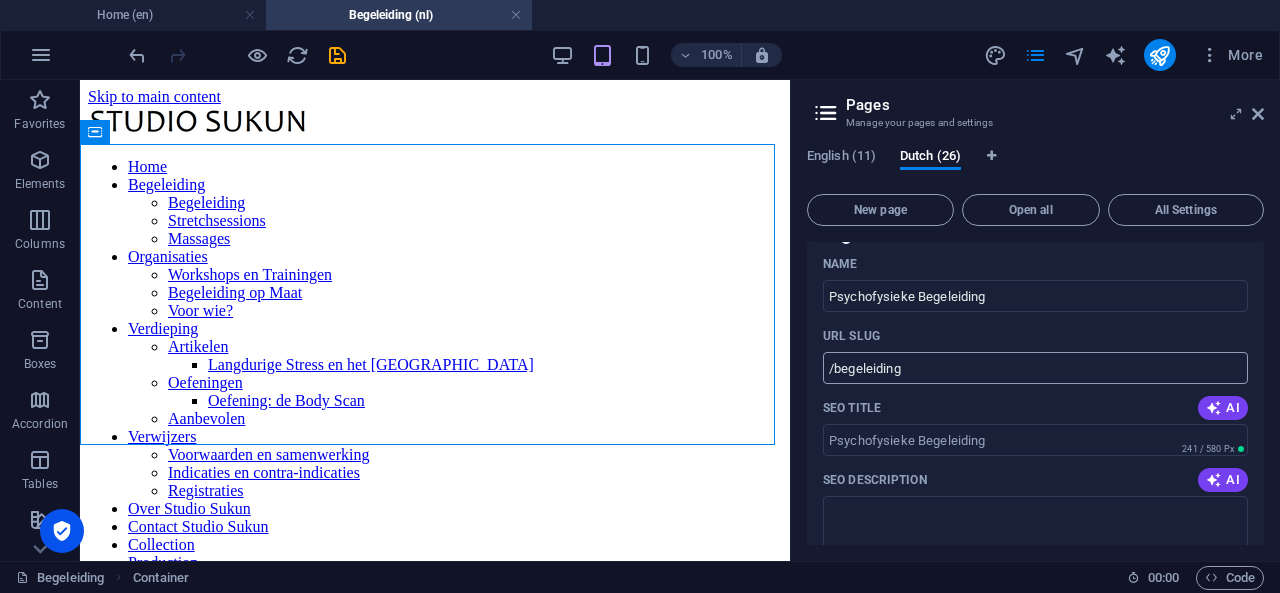 click on "/begeleiding" at bounding box center (1035, 368) 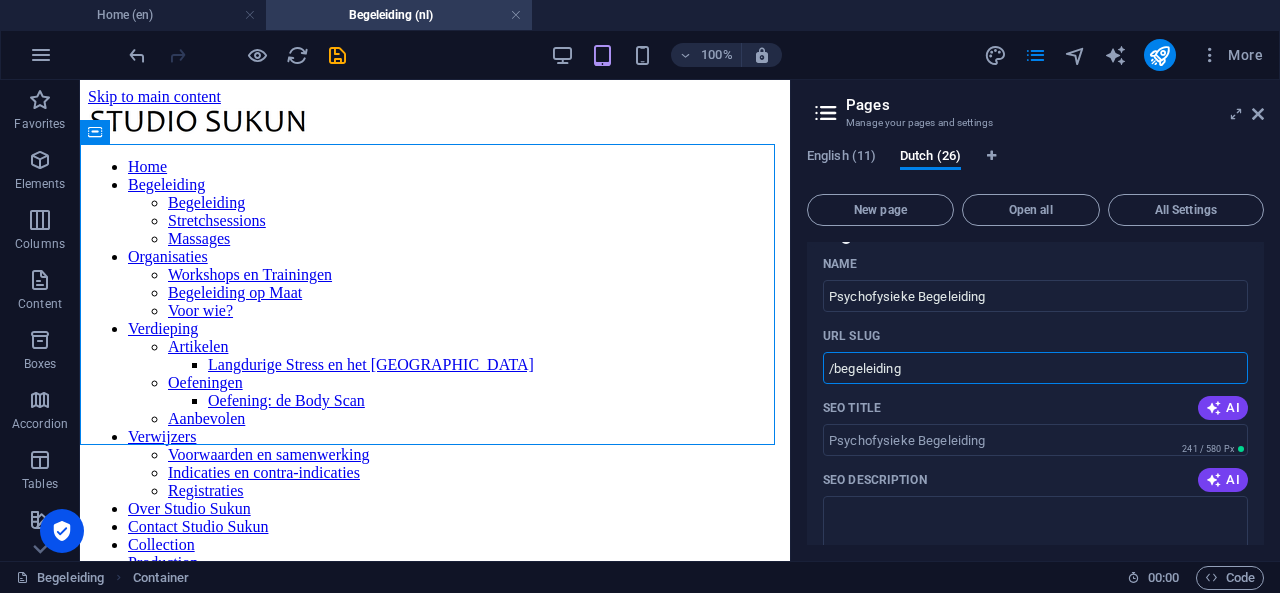 click on "/begeleiding" at bounding box center [1035, 368] 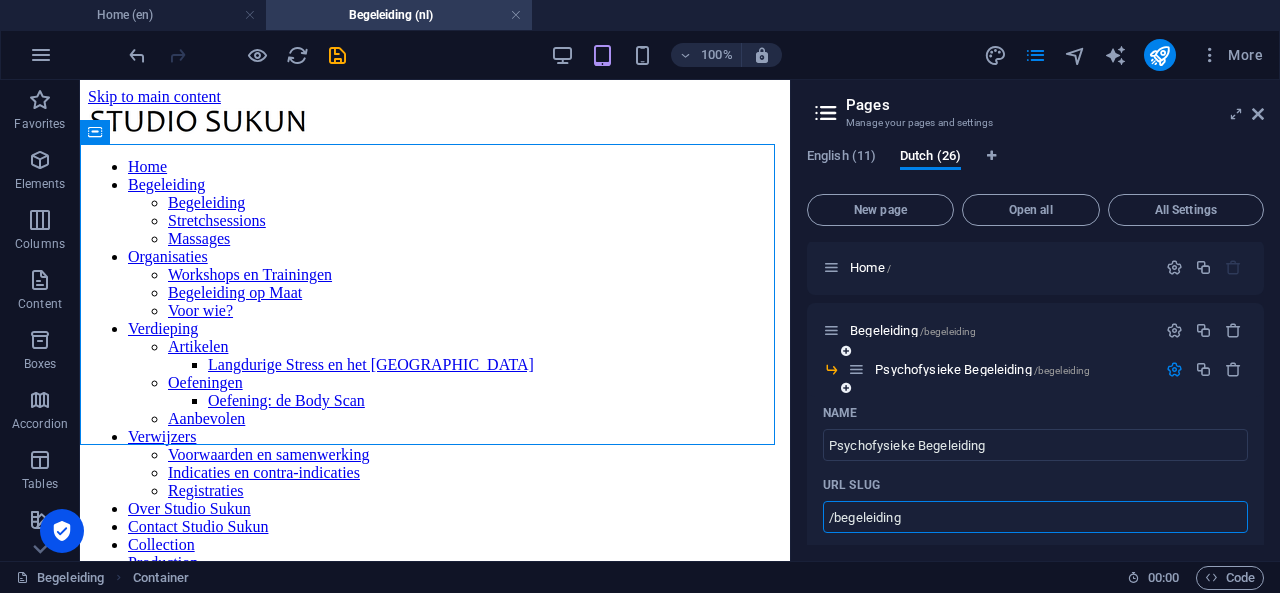 scroll, scrollTop: 0, scrollLeft: 0, axis: both 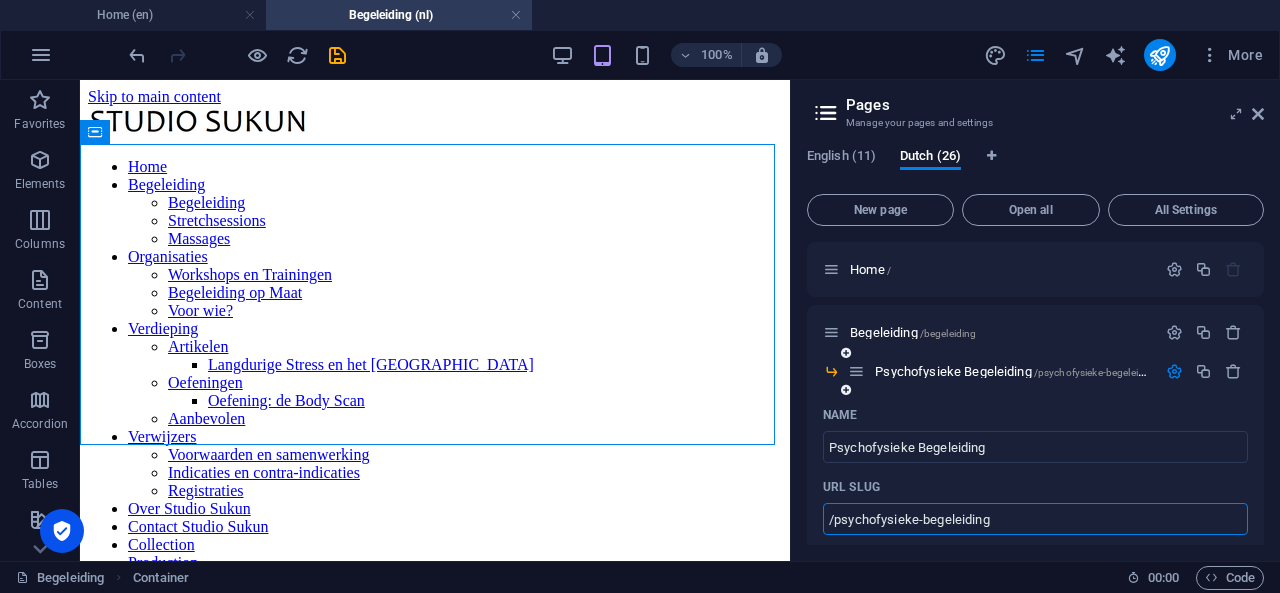 type on "/psychofysieke-begeleiding" 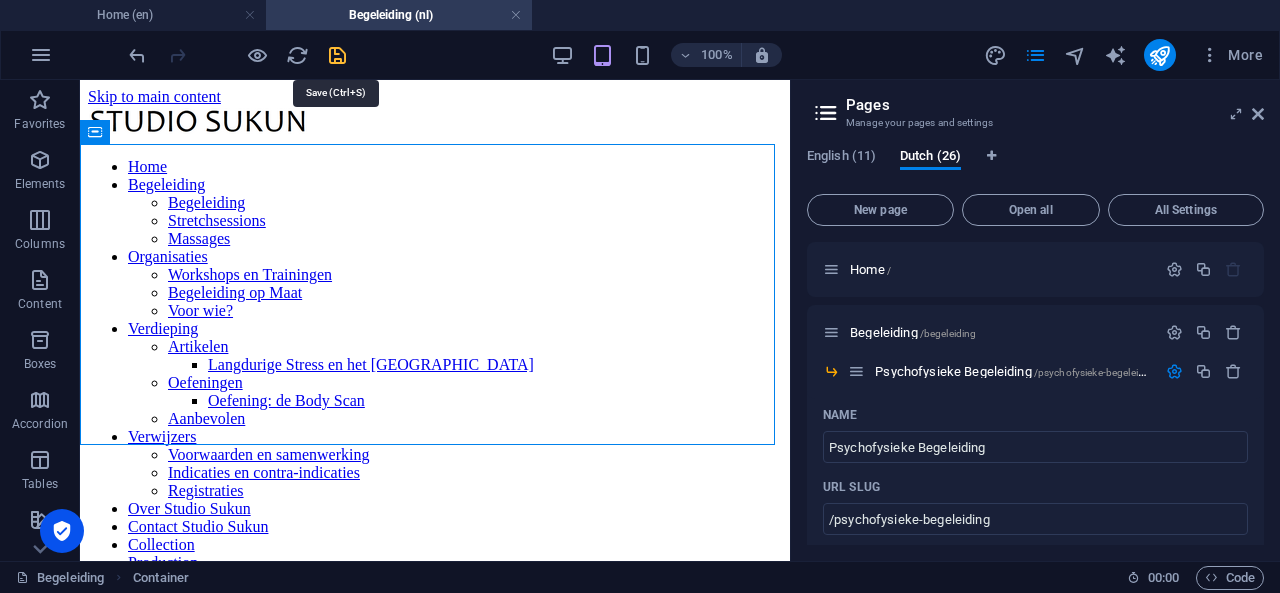 click at bounding box center [337, 55] 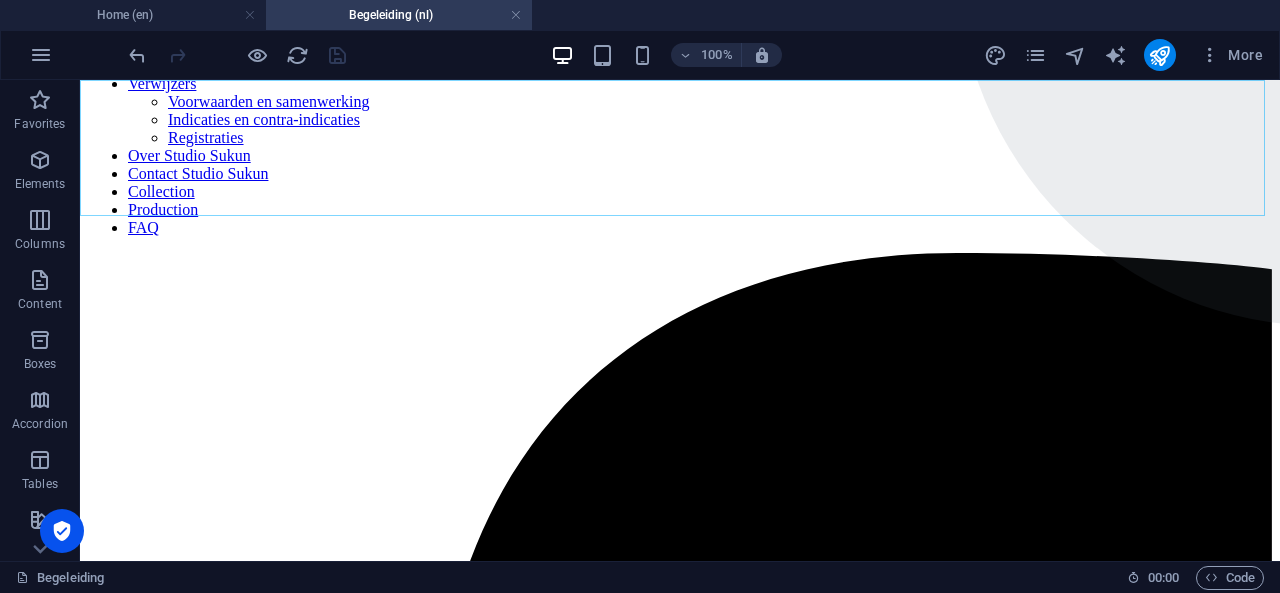 scroll, scrollTop: 352, scrollLeft: 0, axis: vertical 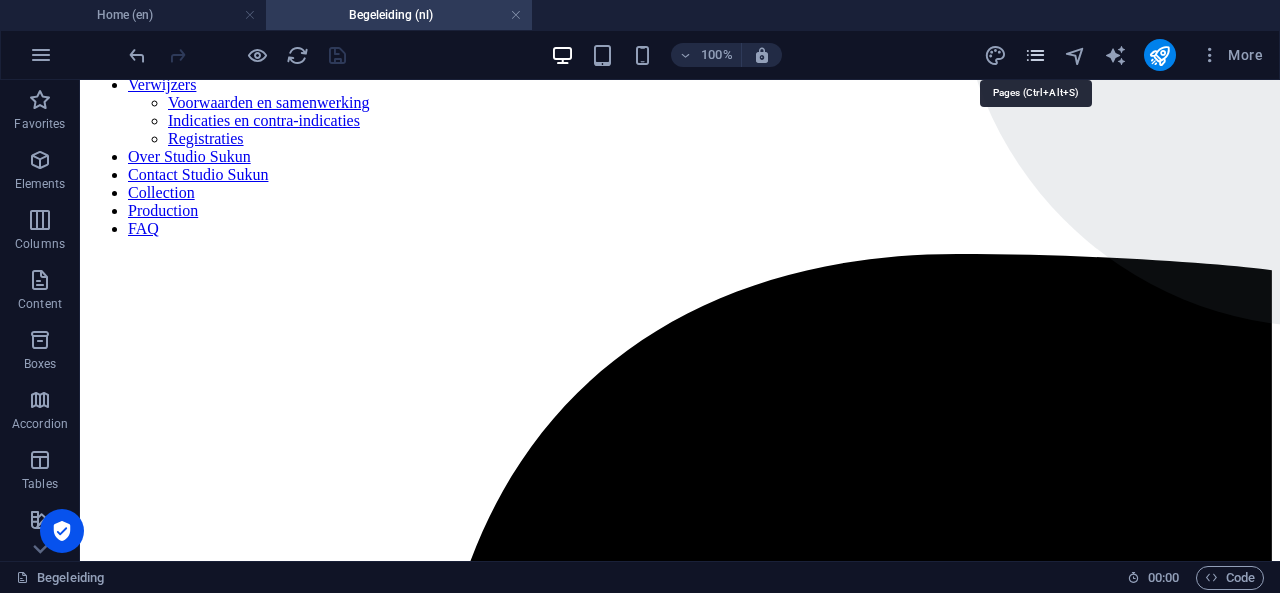click at bounding box center (1035, 55) 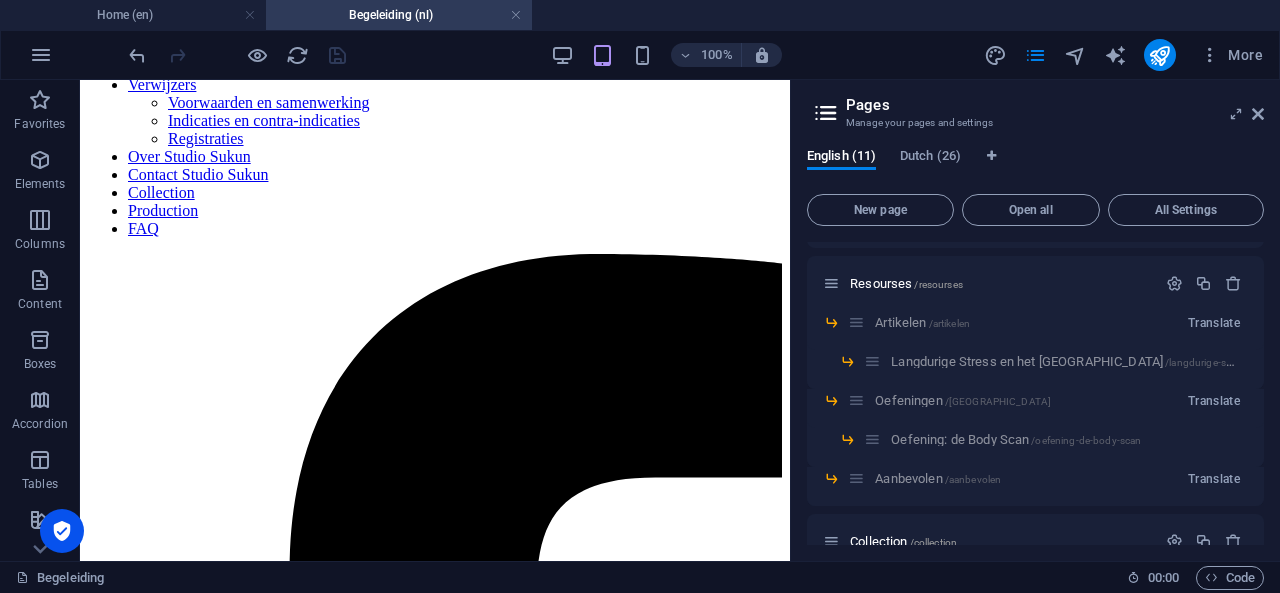 scroll, scrollTop: 99, scrollLeft: 0, axis: vertical 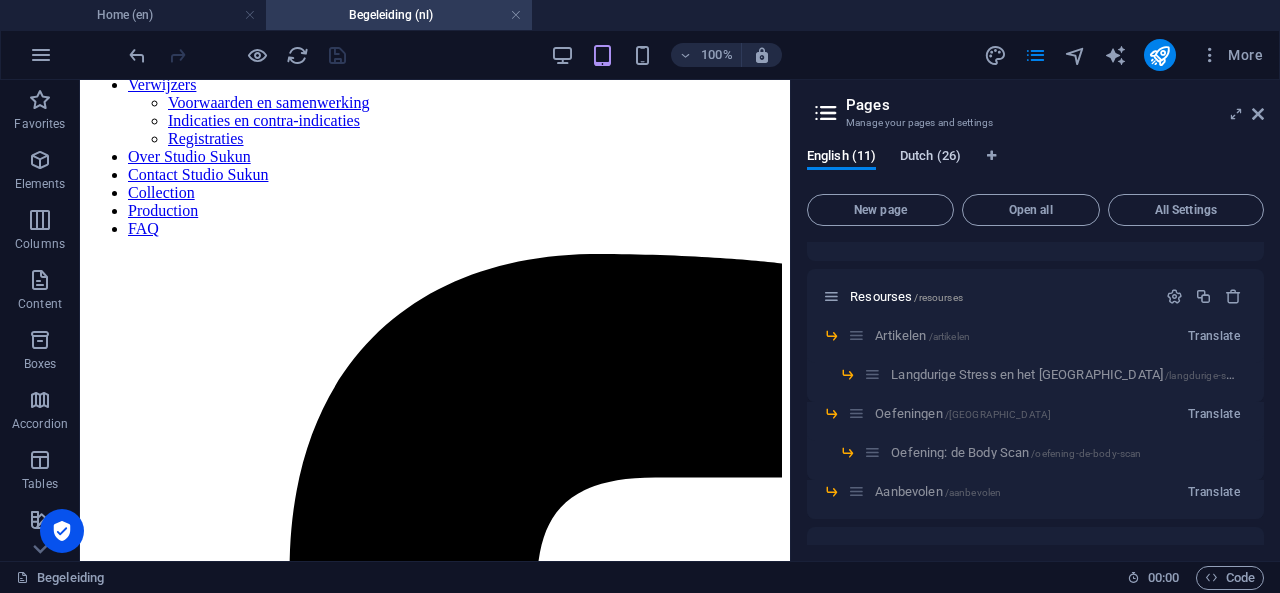 click on "Dutch (26)" at bounding box center (930, 158) 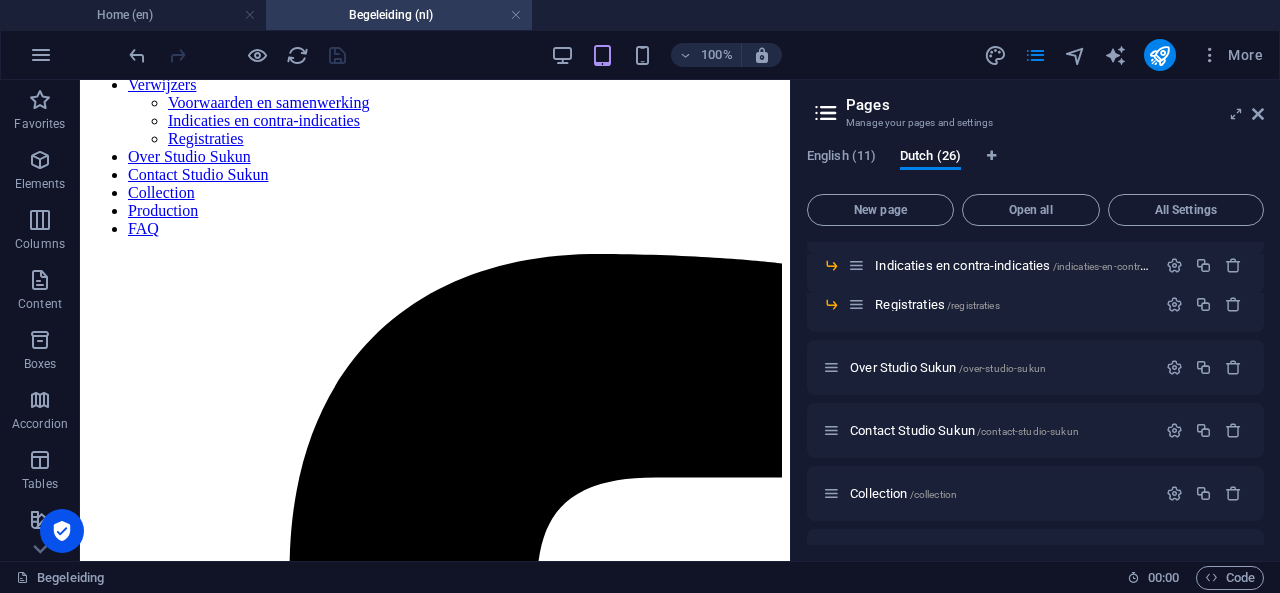 scroll, scrollTop: 764, scrollLeft: 0, axis: vertical 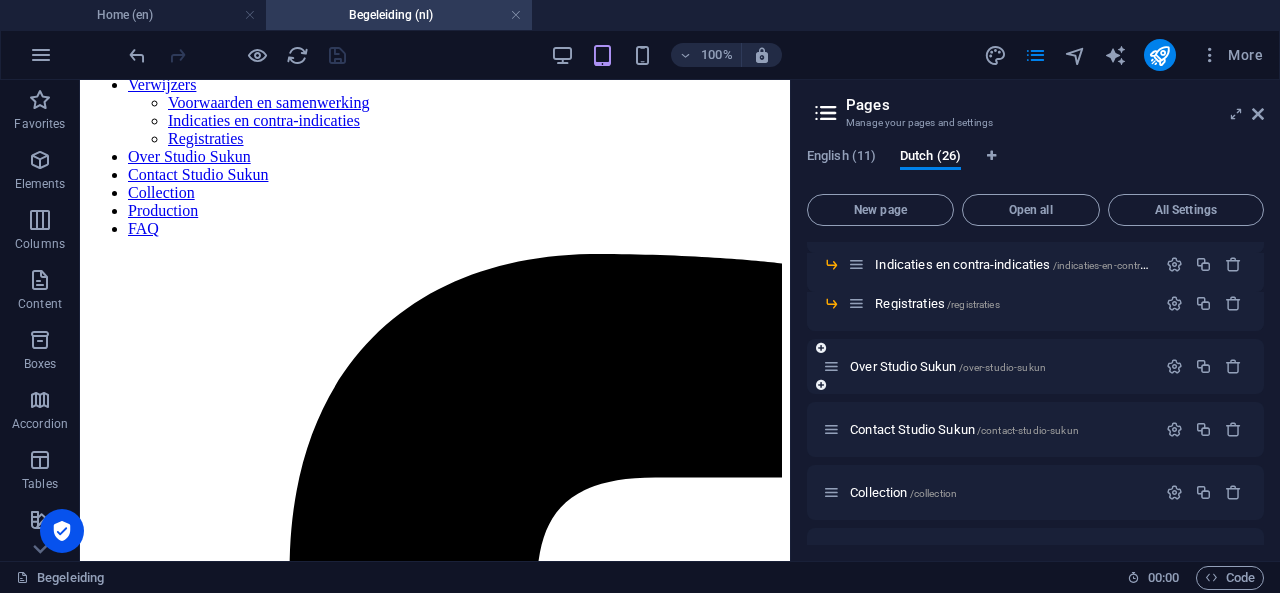 click at bounding box center (821, 385) 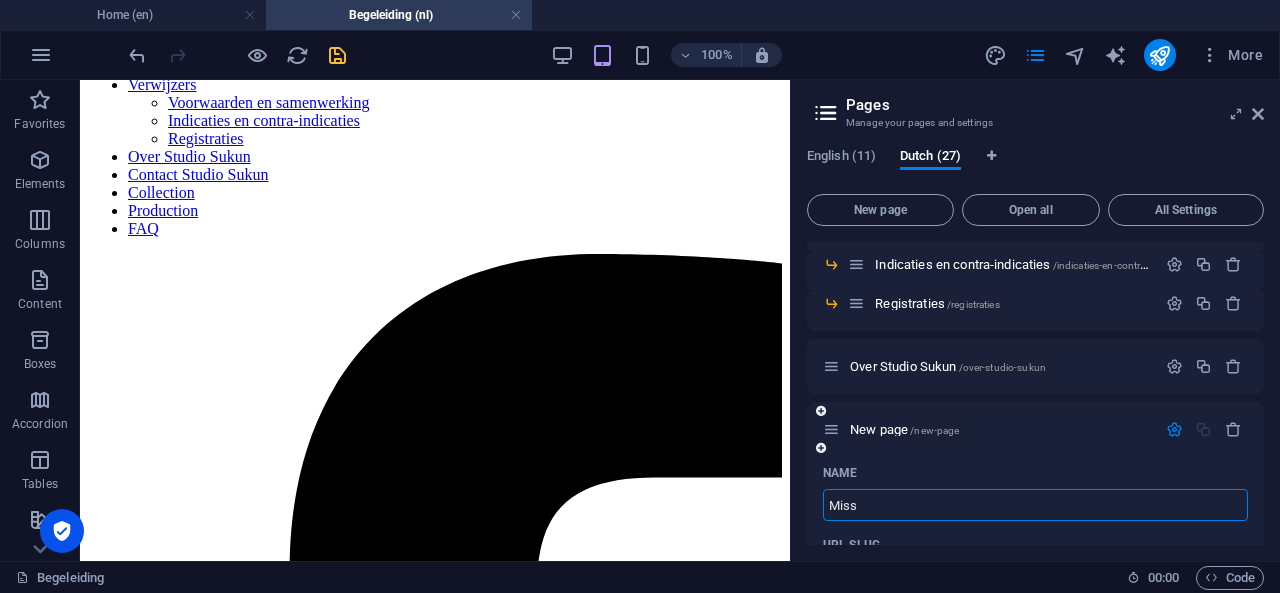 type on "Miss" 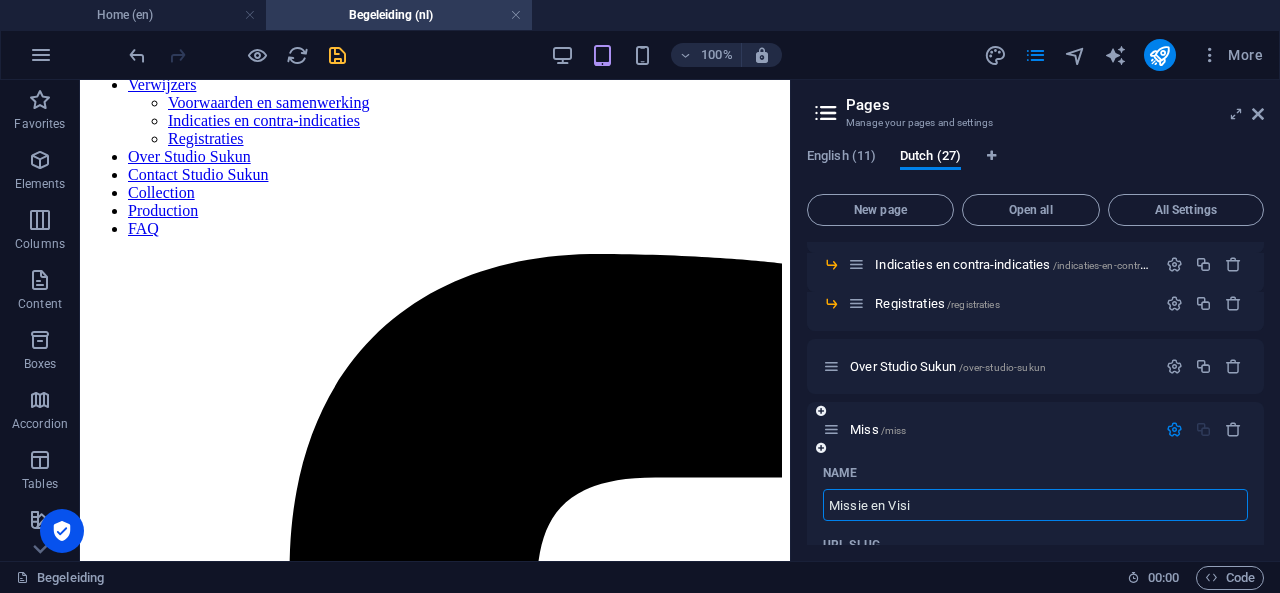 type on "Missie en Visie" 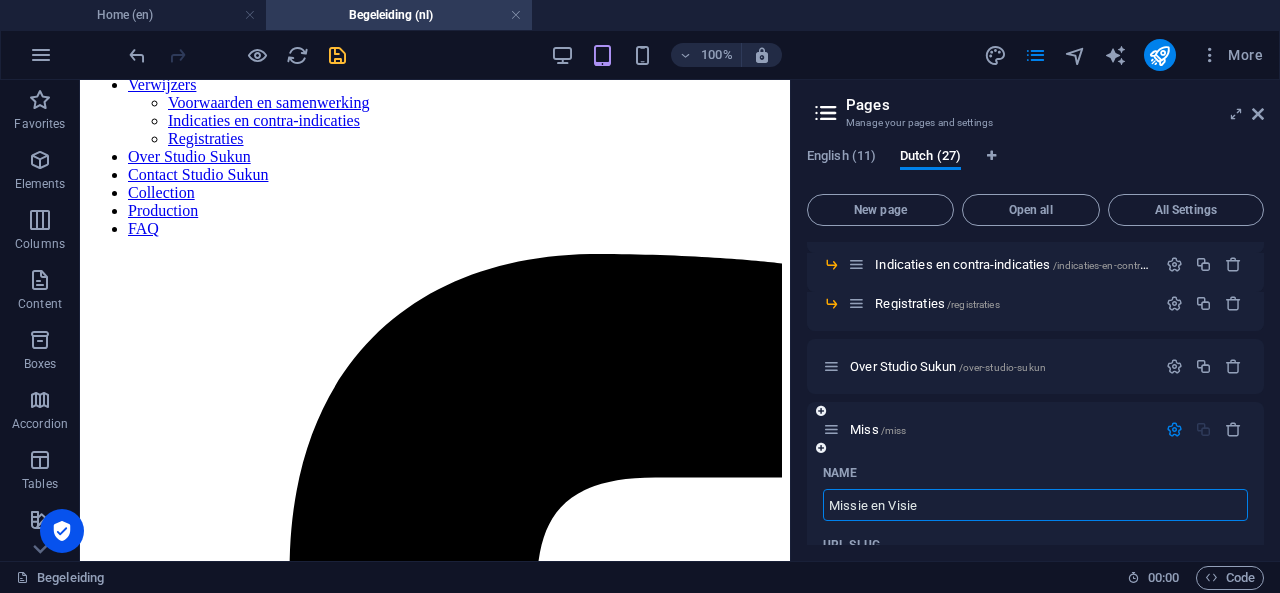 type on "/missie-en-vis" 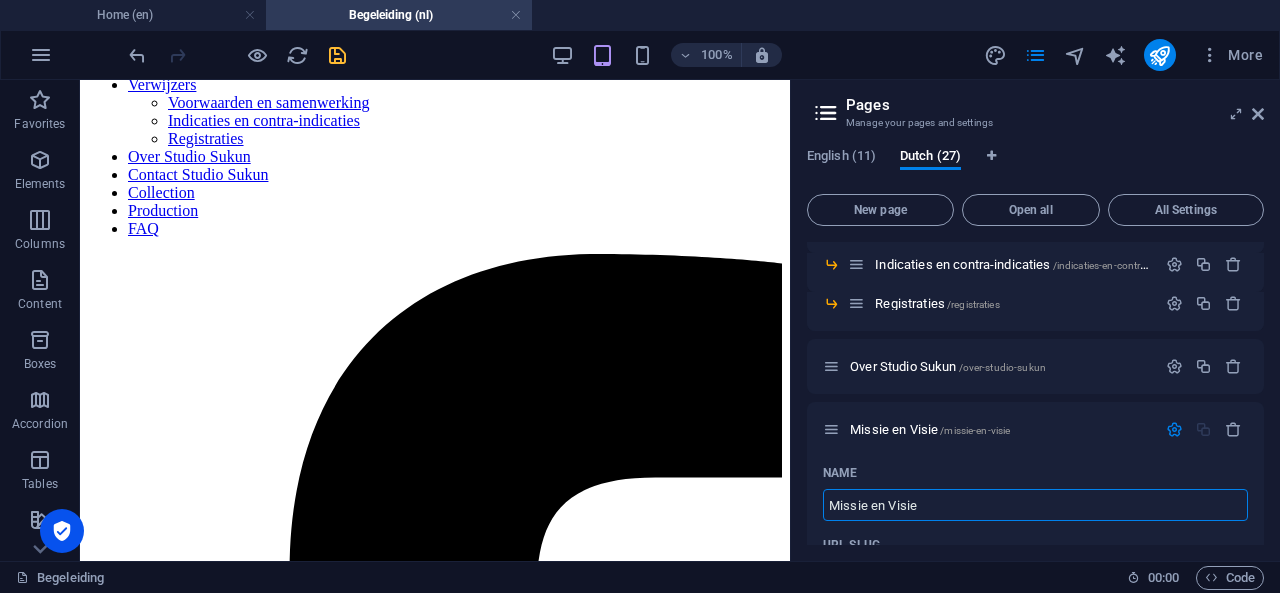 type on "Missie en Visie" 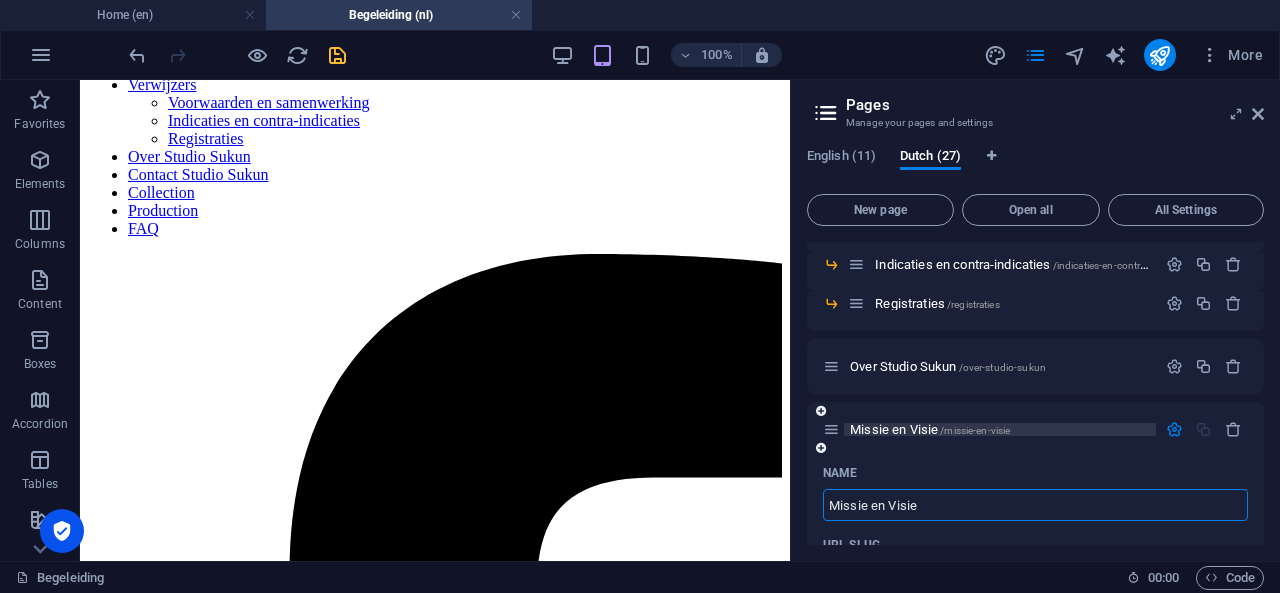 type on "Missie en Visie" 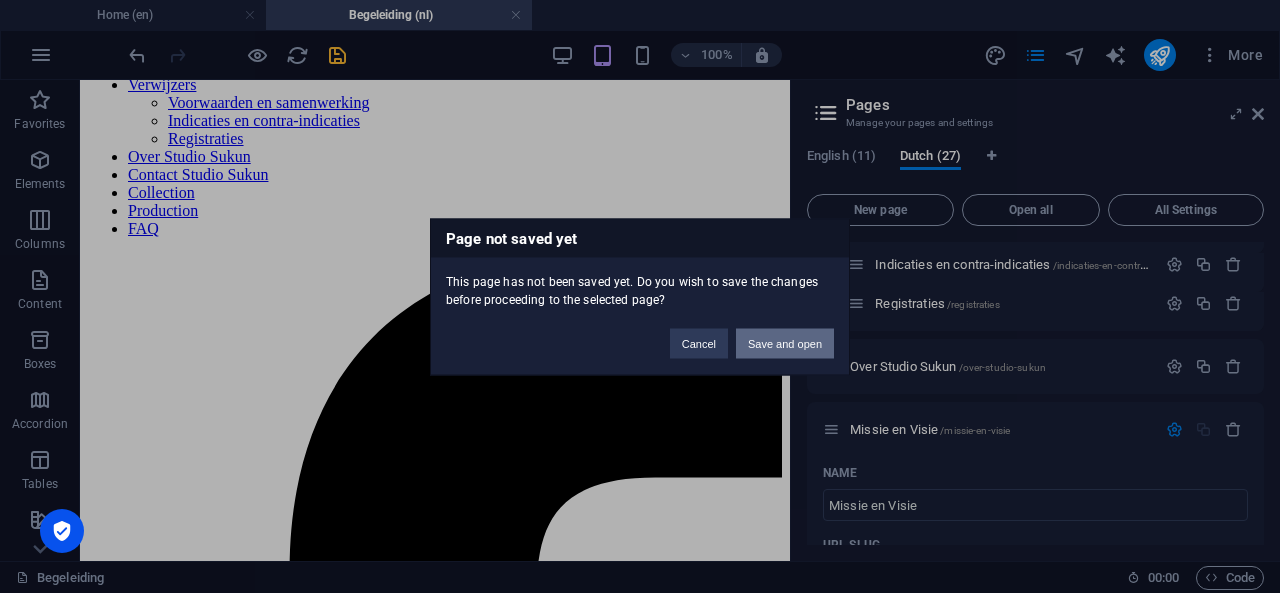click on "Save and open" at bounding box center (785, 343) 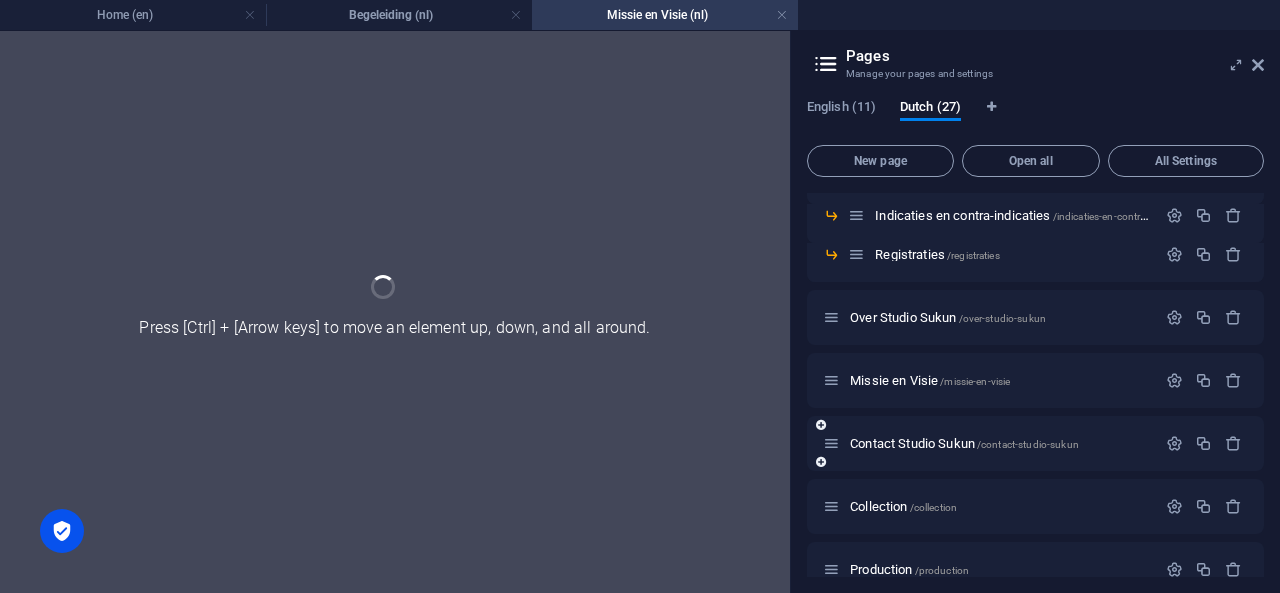 scroll, scrollTop: 0, scrollLeft: 0, axis: both 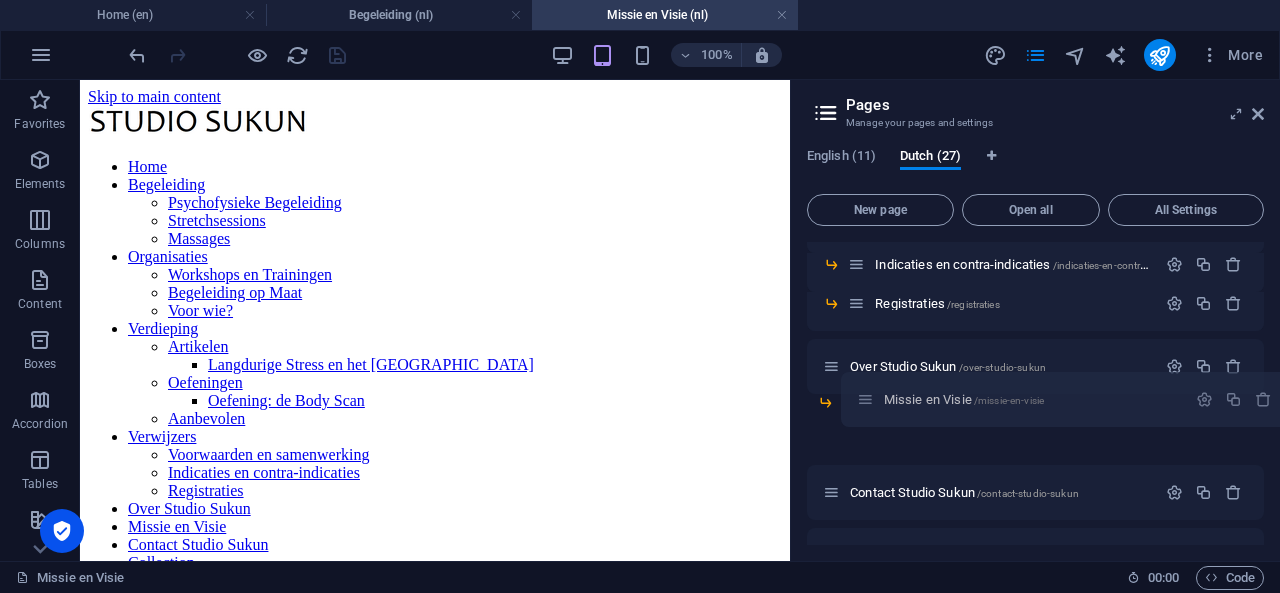 drag, startPoint x: 826, startPoint y: 430, endPoint x: 865, endPoint y: 403, distance: 47.434166 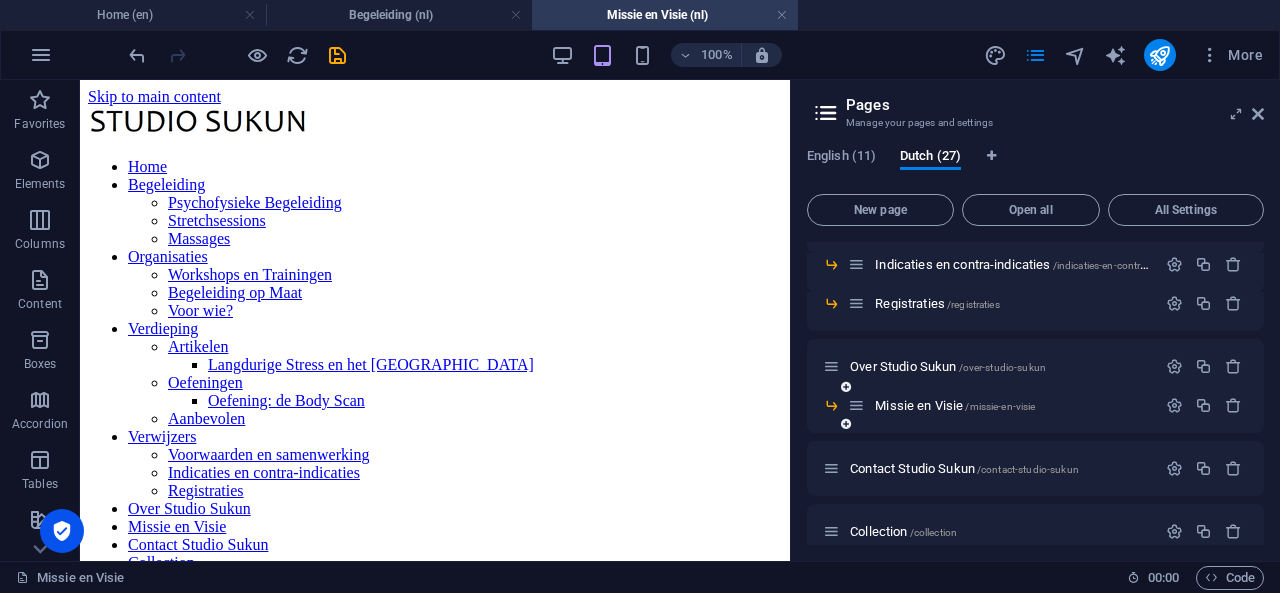 click at bounding box center (846, 424) 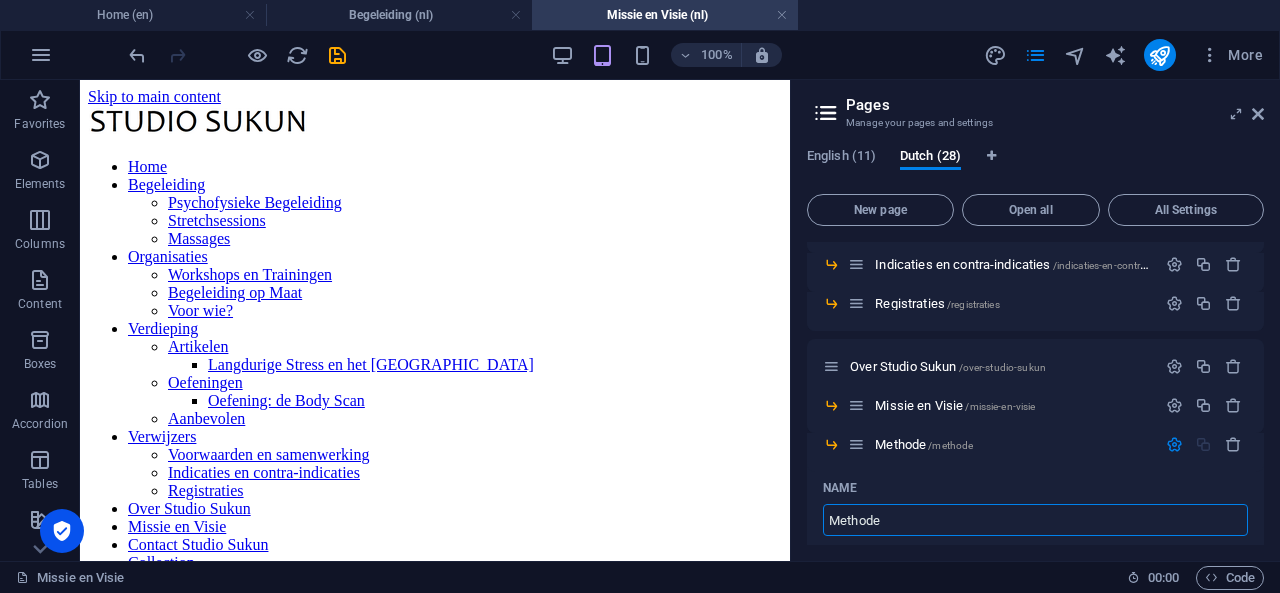 type on "Methode" 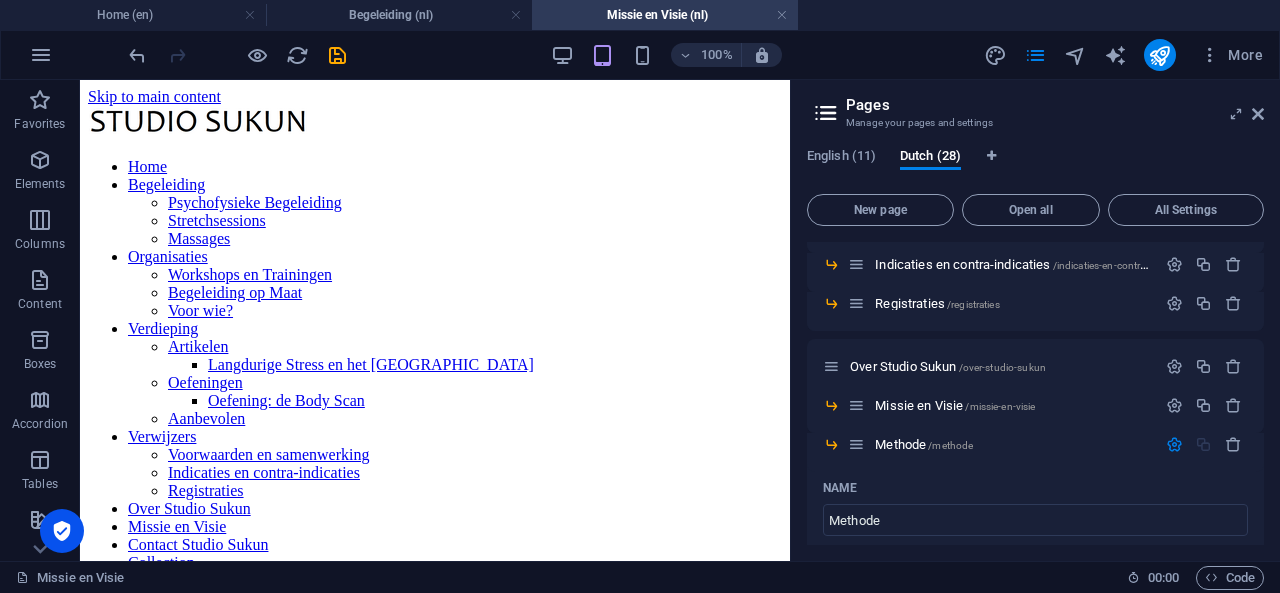 click on "English (11) Dutch (28) New page Open all All Settings Home / Begeleiding /begeleiding Psychofysieke Begeleiding /psychofysieke-begeleiding Stretchsessions /stretchsessions Massages /massages Organisaties /organisaties Workshops en Trainingen /workshops-en-trainingen Begeleiding op Maat /begeleiding-op-maat Voor wie? /voor-wie Verdieping /verdieping Artikelen /artikelen Langdurige Stress en het Lichaam /langdurige-stress-en-het-lichaam Oefeningen /oefeningen Oefening: de Body Scan /oefening-de-body-scan Aanbevolen /aanbevolen Verwijzers /verwijzers Voorwaarden en samenwerking /voorwaarden-en-samenwerking Indicaties en contra-indicaties  /indicaties-en-contra-indicaties Registraties /registraties Over Studio Sukun /over-studio-sukun Missie en Visie /missie-en-visie Methode /methode Name Methode ​ URL SLUG /methode ​ SEO Title AI ​ 79 / 580 Px SEO Description AI ​ 0 / 990 Px SEO Keywords AI ​ Settings Menu Noindex Preview Mobile Desktop [DOMAIN_NAME] methode Meta tags ​ Preview Image (Open Graph)" at bounding box center (1035, 346) 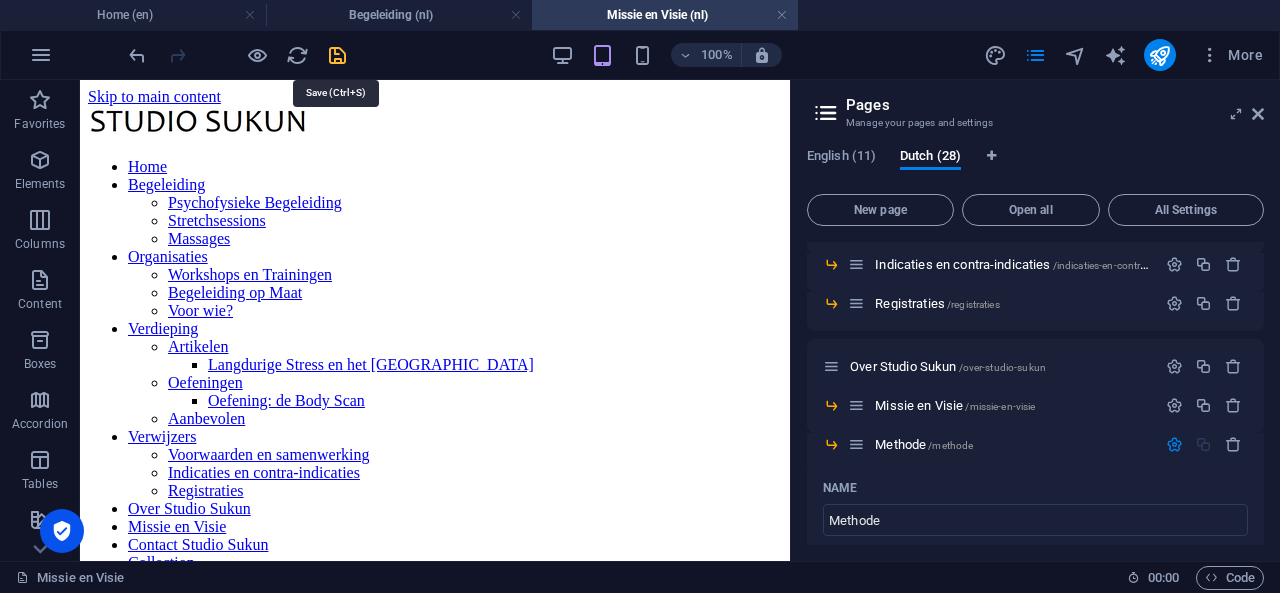 click at bounding box center (337, 55) 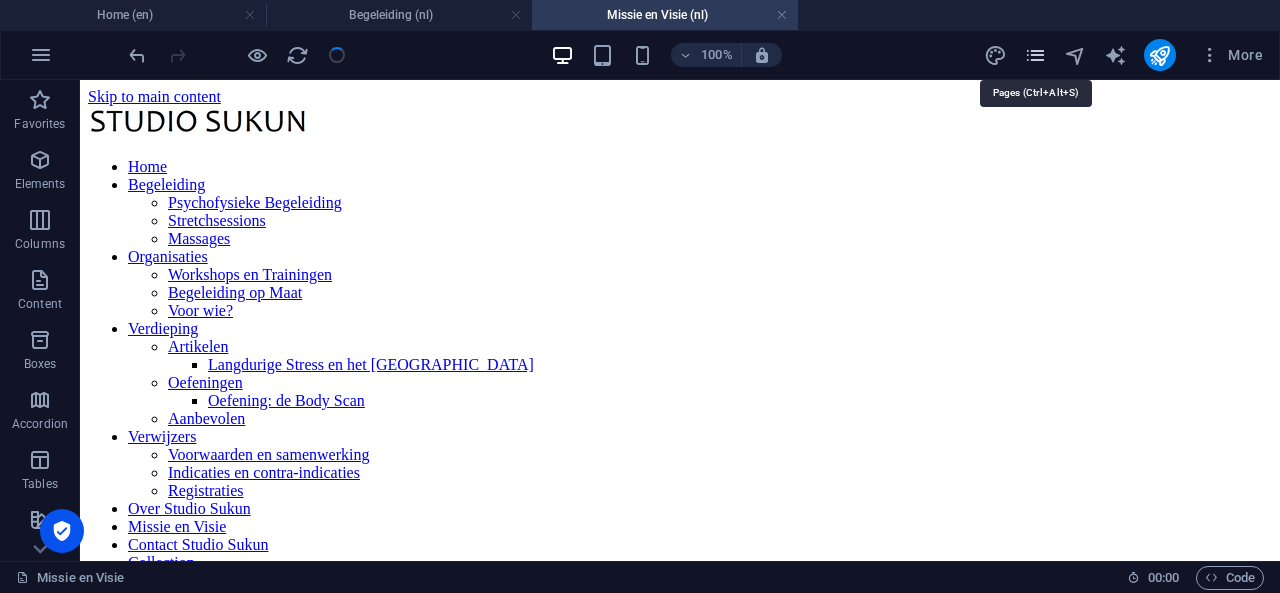 click at bounding box center (1035, 55) 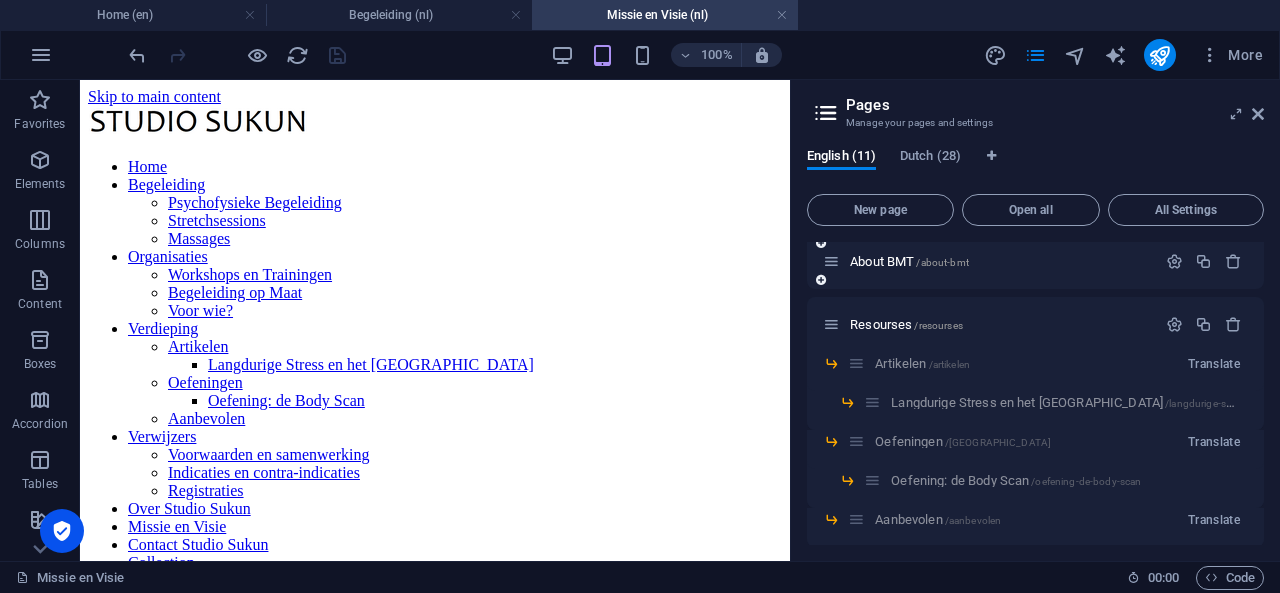 scroll, scrollTop: 70, scrollLeft: 0, axis: vertical 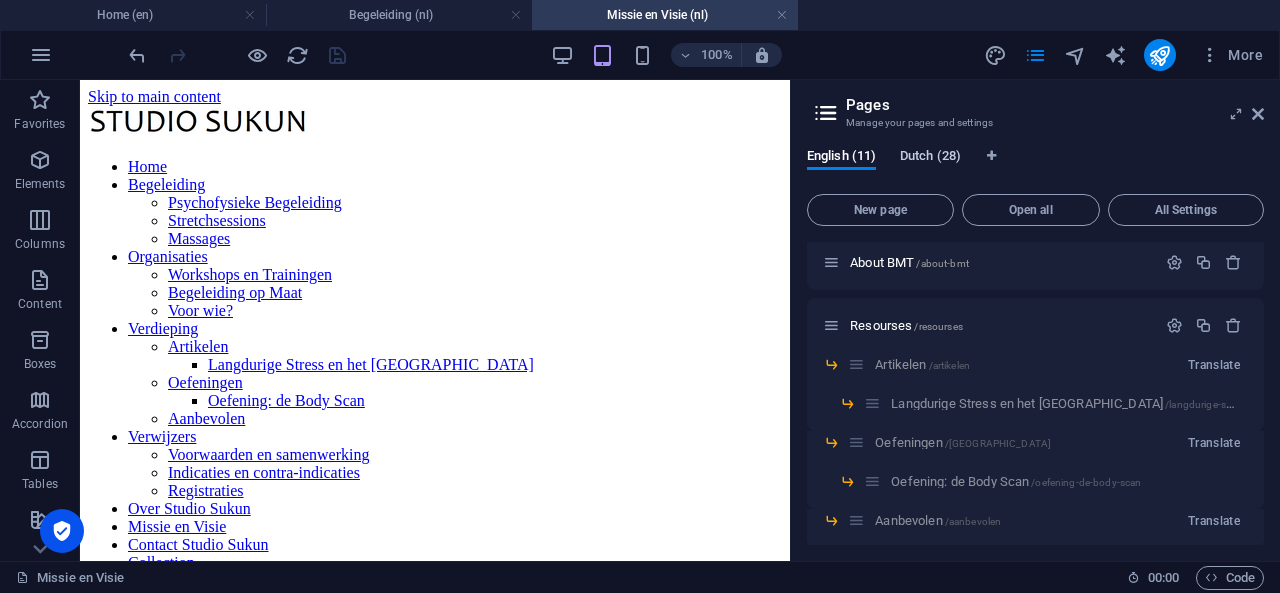 click on "Dutch (28)" at bounding box center [930, 158] 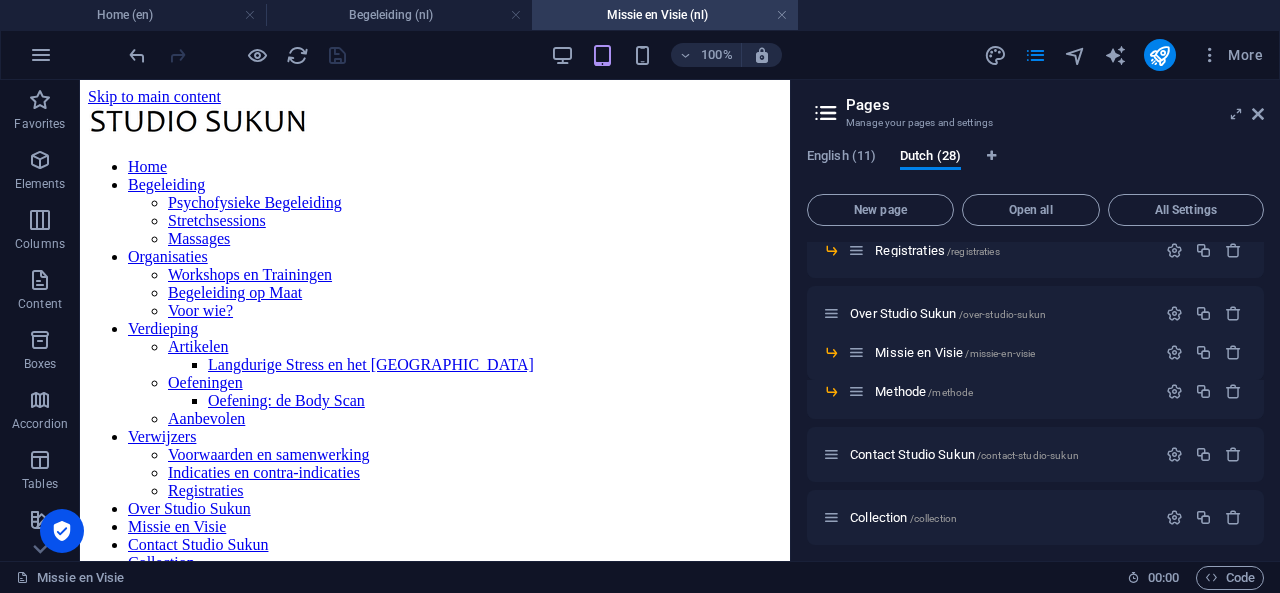 scroll, scrollTop: 841, scrollLeft: 0, axis: vertical 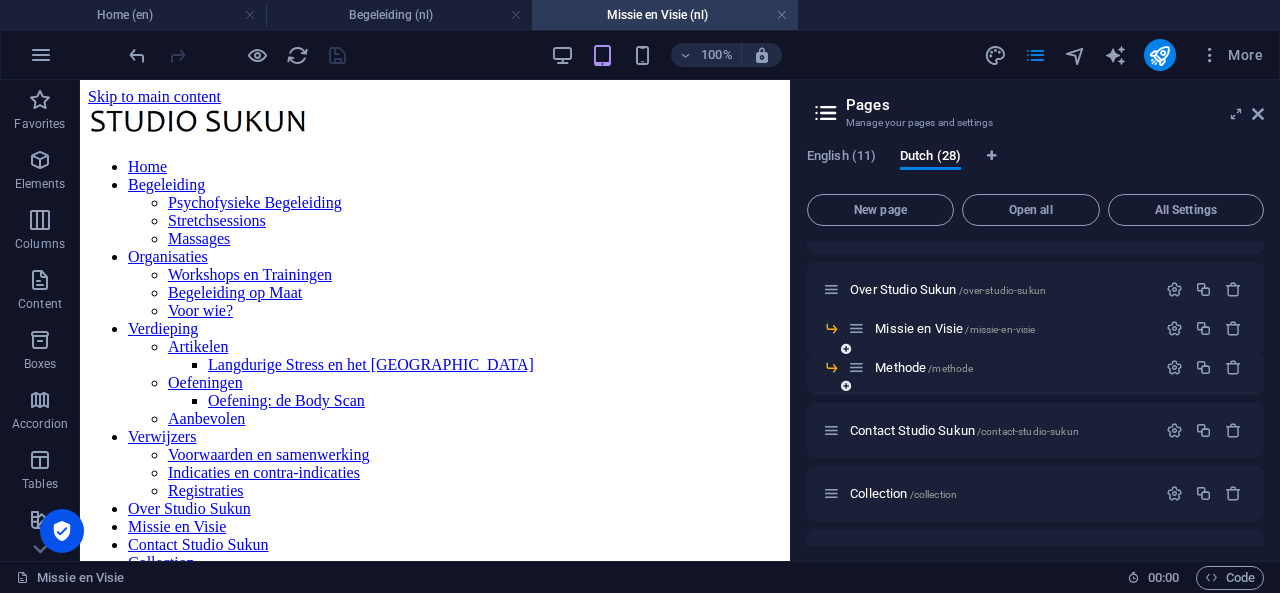 click at bounding box center [846, 386] 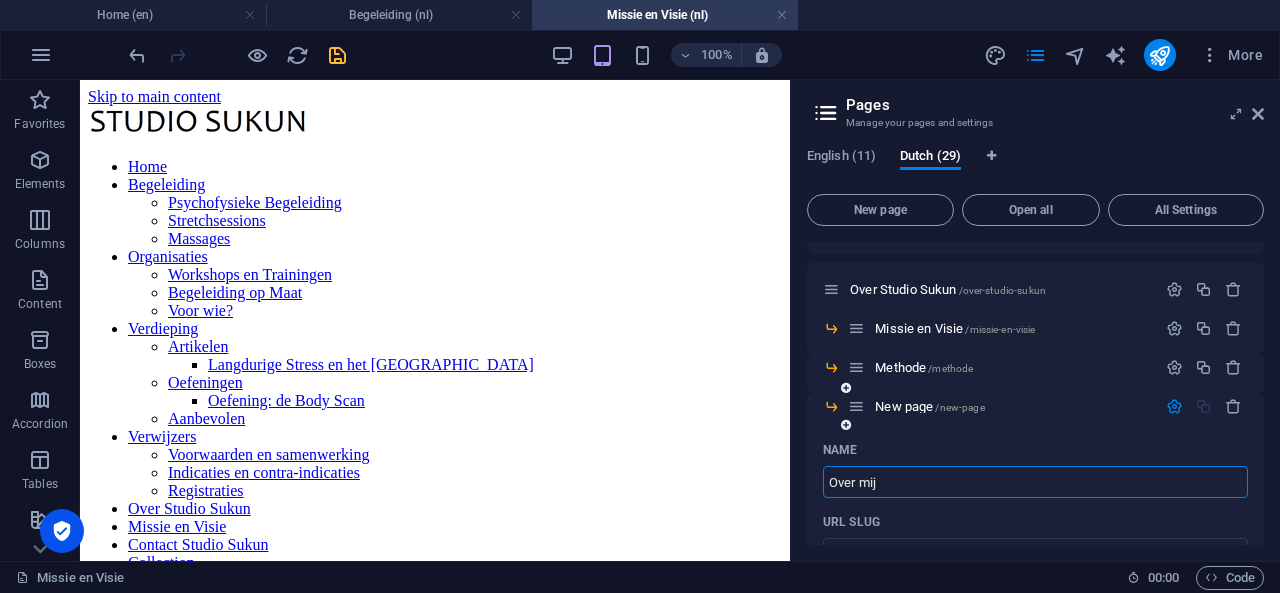 type on "Over mij" 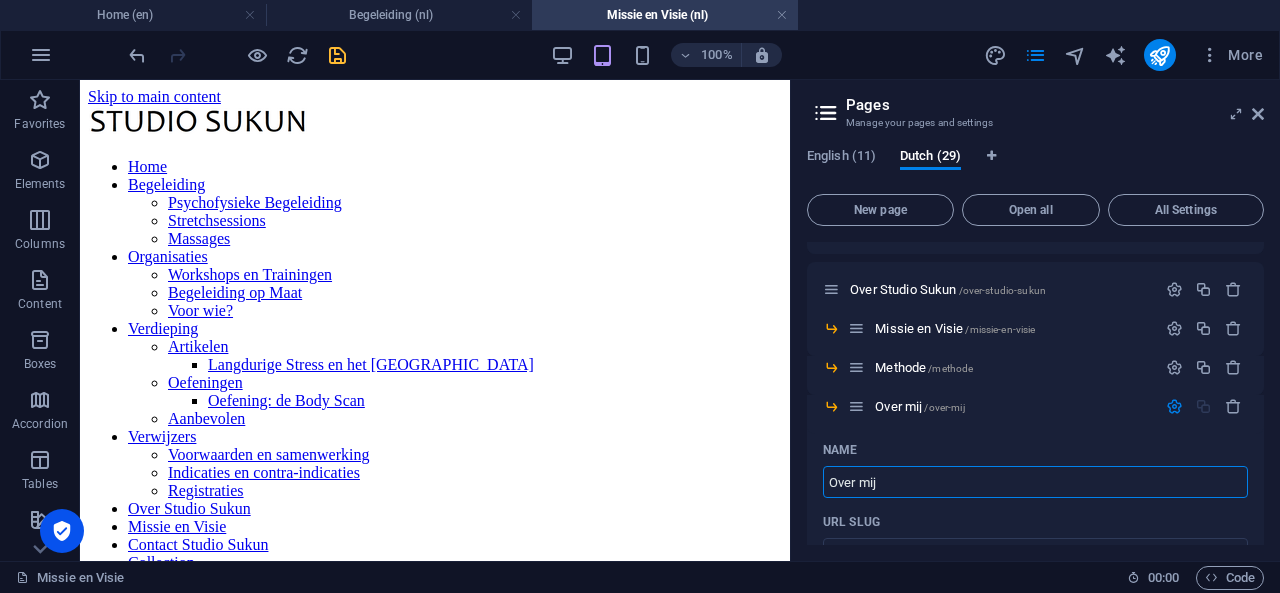 type on "Over mij" 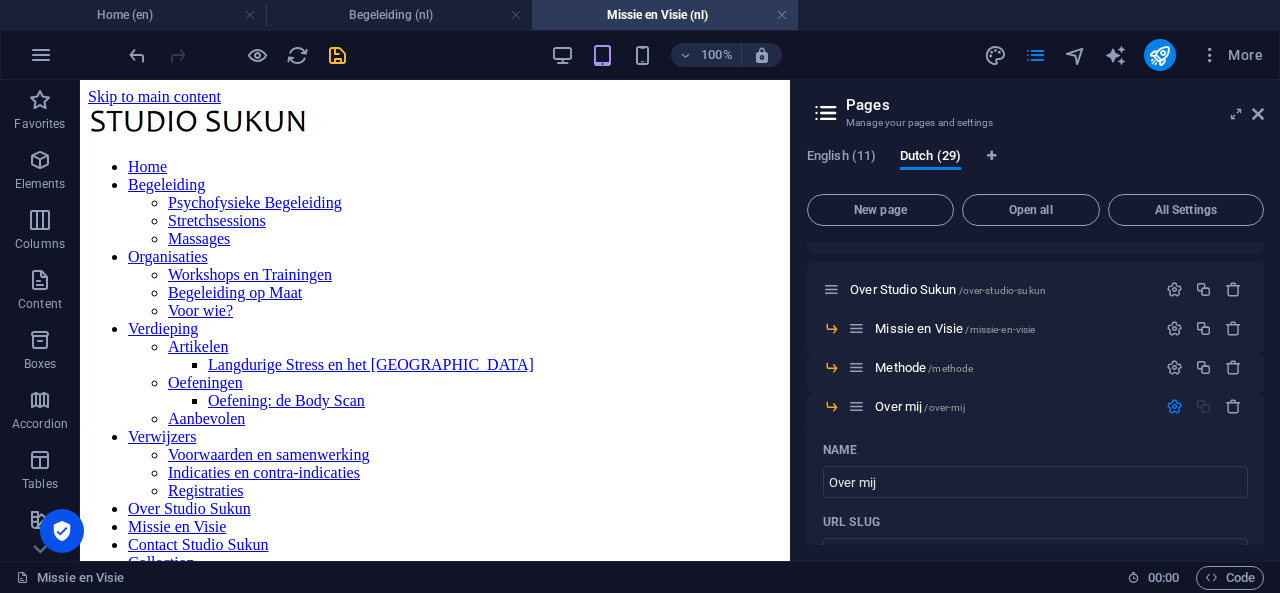 click on "English (11) Dutch (29) New page Open all All Settings Home / Begeleiding /begeleiding Psychofysieke Begeleiding /psychofysieke-begeleiding Stretchsessions /stretchsessions Massages /massages Organisaties /organisaties Workshops en Trainingen /workshops-en-trainingen Begeleiding op Maat /begeleiding-op-maat Voor wie? /voor-wie Verdieping /verdieping Artikelen /artikelen Langdurige Stress en het Lichaam /langdurige-stress-en-het-lichaam Oefeningen /oefeningen Oefening: de Body Scan /oefening-de-body-scan Aanbevolen /aanbevolen Verwijzers /verwijzers Voorwaarden en samenwerking /voorwaarden-en-samenwerking Indicaties en contra-indicaties  /indicaties-en-contra-indicaties Registraties /registraties Over Studio Sukun /over-studio-sukun Missie en Visie /missie-en-visie Methode /methode Over mij /over-mij Name Over mij ​ URL SLUG /over-mij ​ SEO Title AI ​ 76 / 580 Px SEO Description AI ​ 0 / 990 Px SEO Keywords AI ​ Settings Menu Noindex Preview Mobile Desktop [DOMAIN_NAME] over-mij Meta tags ​ FAQ" at bounding box center (1035, 346) 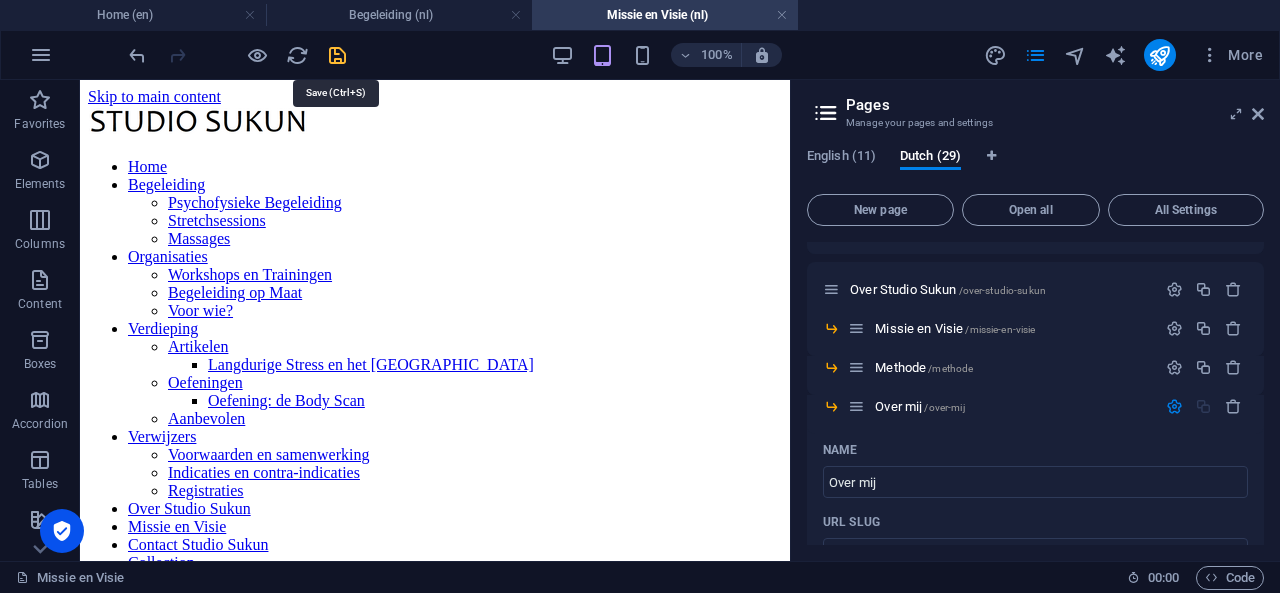 click at bounding box center [337, 55] 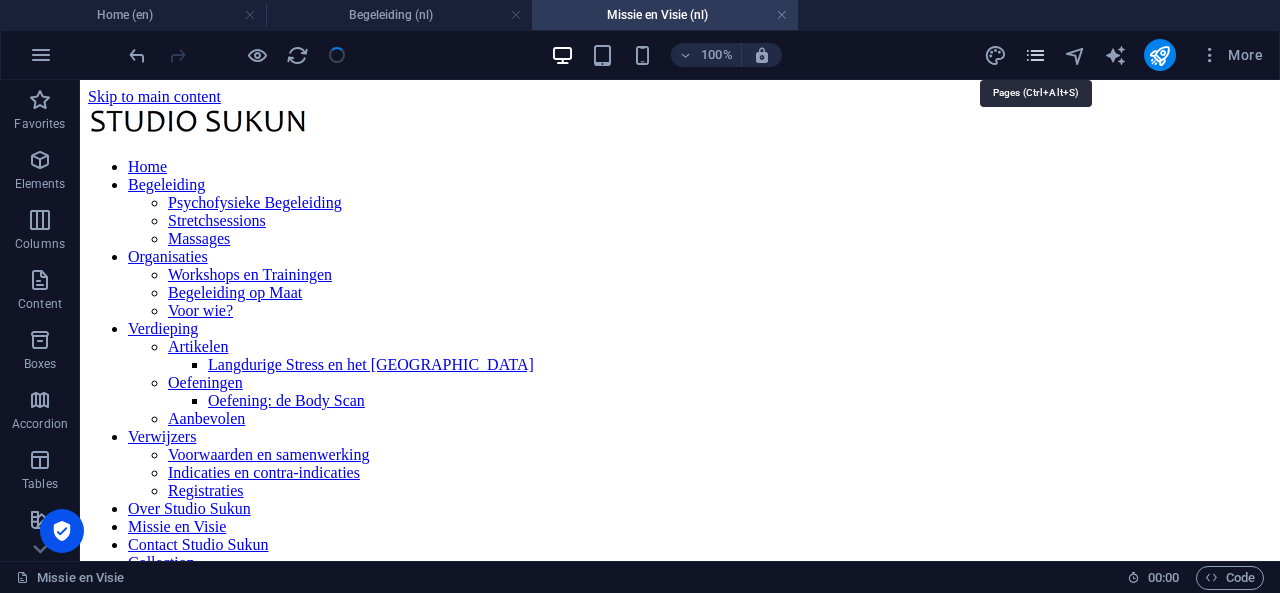 click at bounding box center [1035, 55] 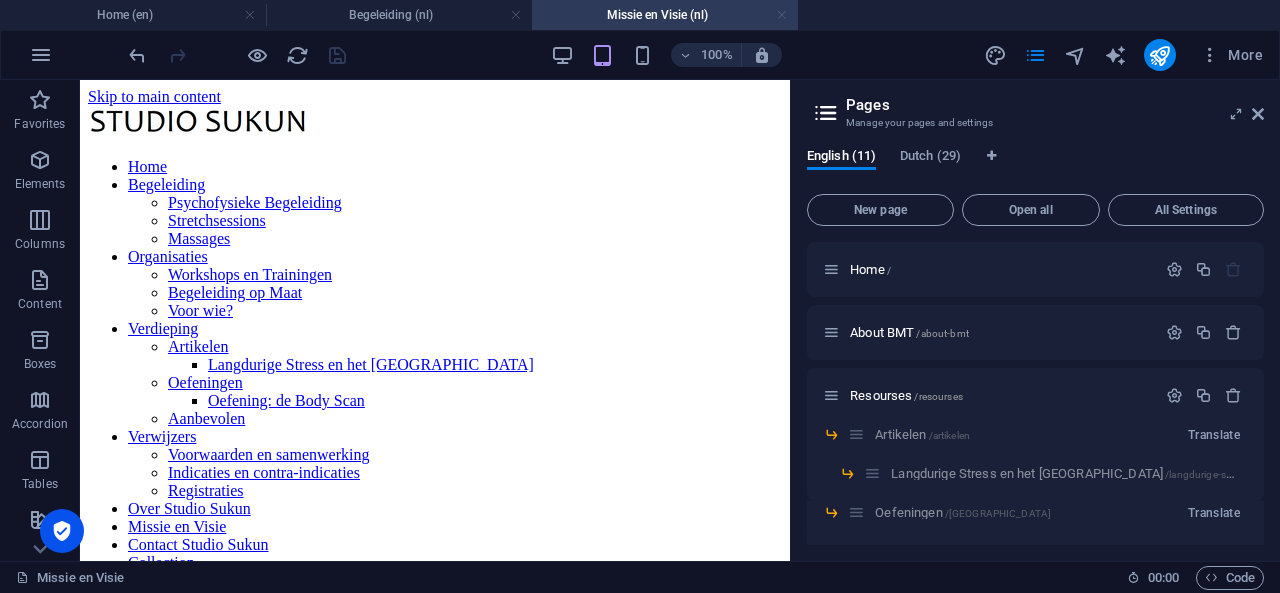 click at bounding box center [782, 15] 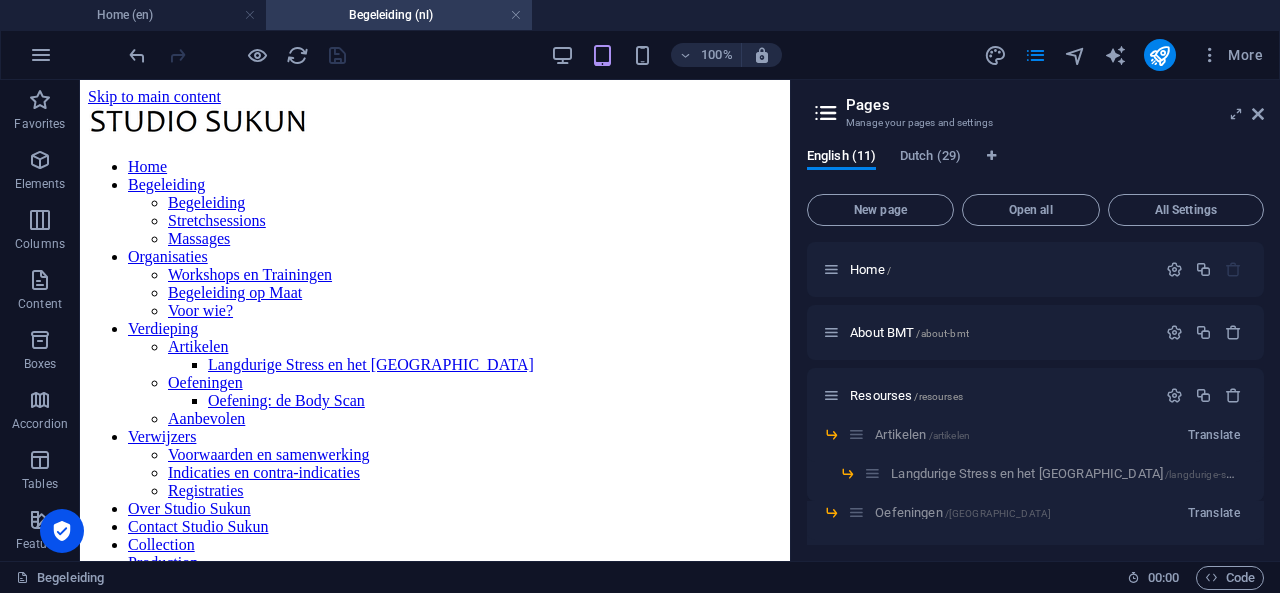 scroll, scrollTop: 352, scrollLeft: 0, axis: vertical 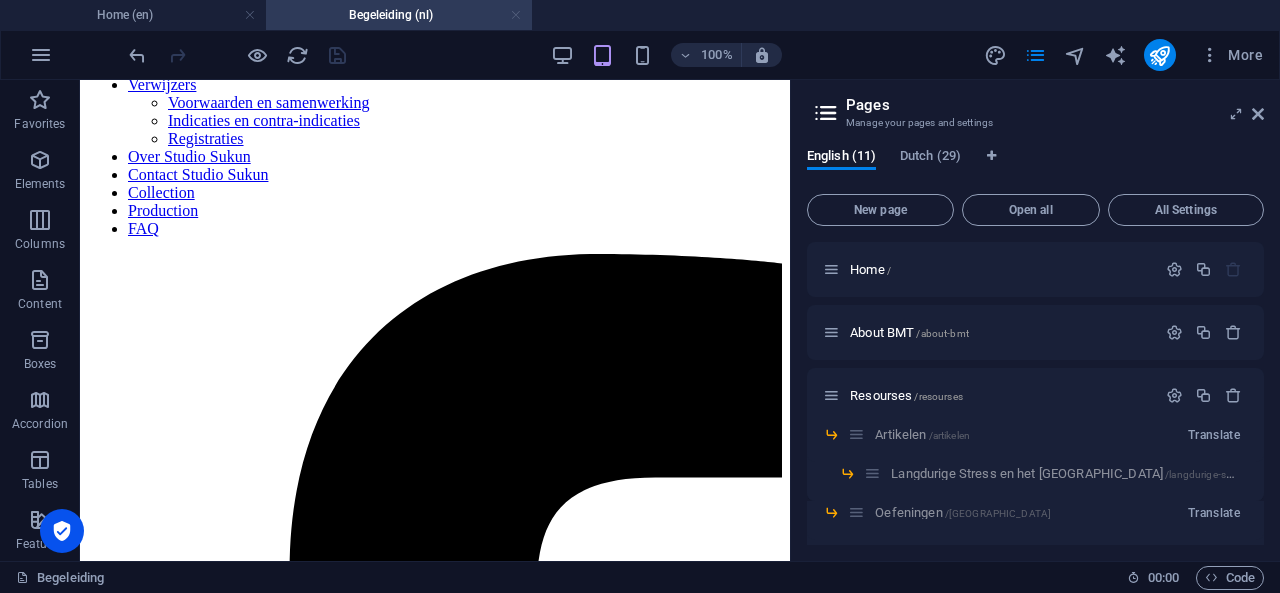 click at bounding box center (516, 15) 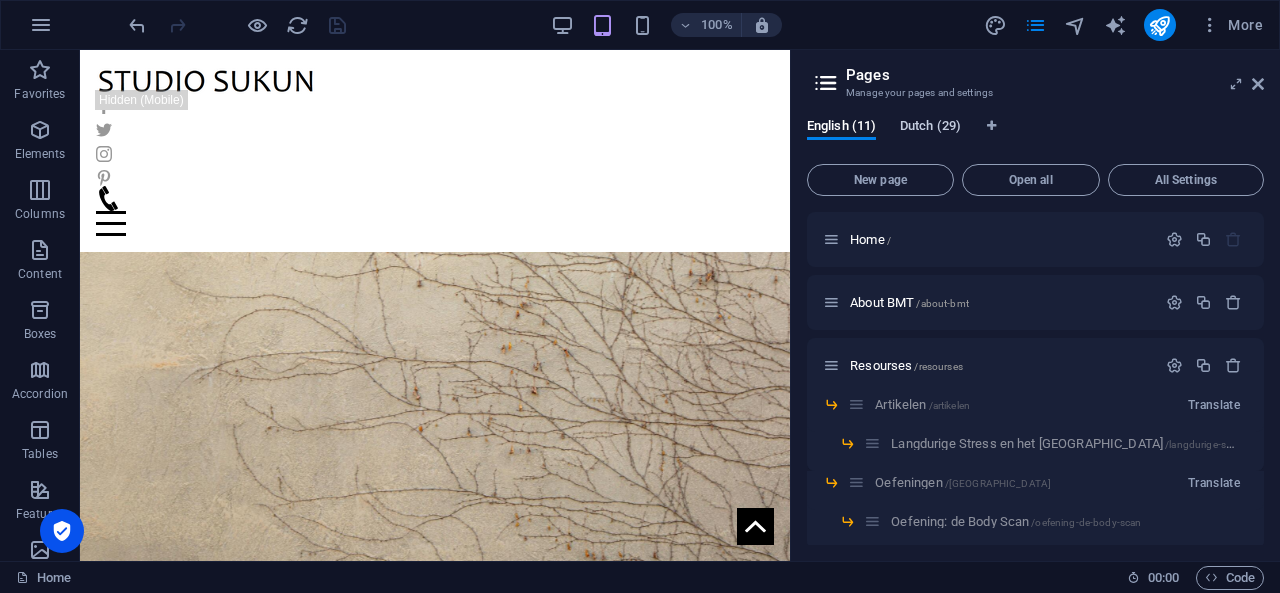 click on "Dutch (29)" at bounding box center [930, 128] 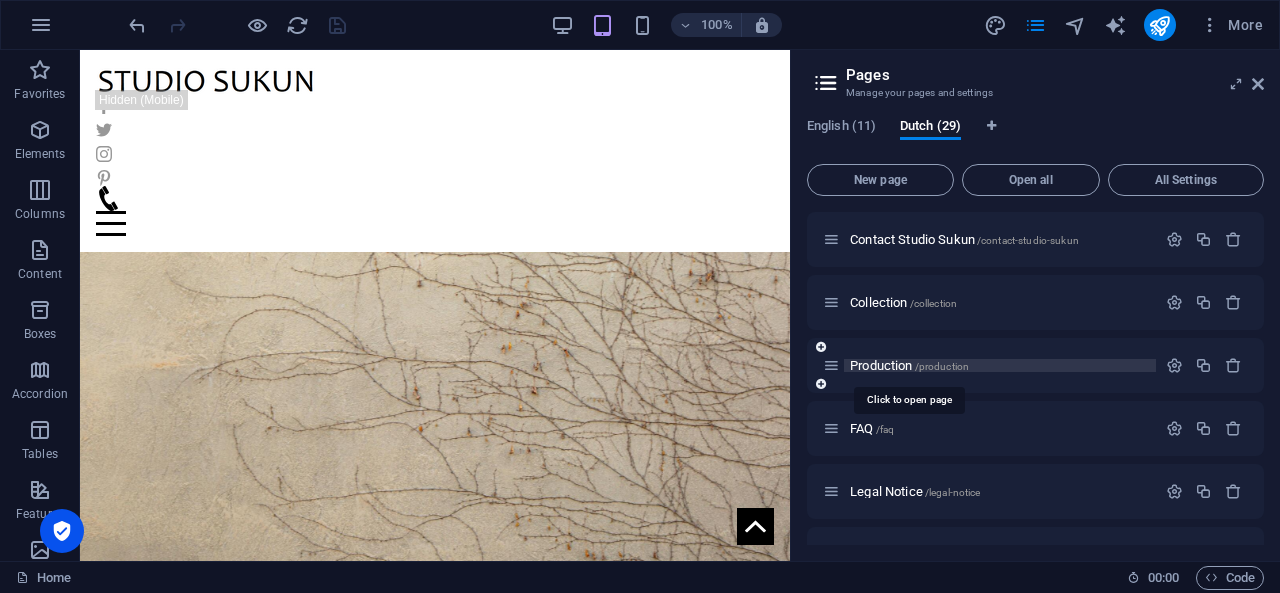 scroll, scrollTop: 0, scrollLeft: 0, axis: both 